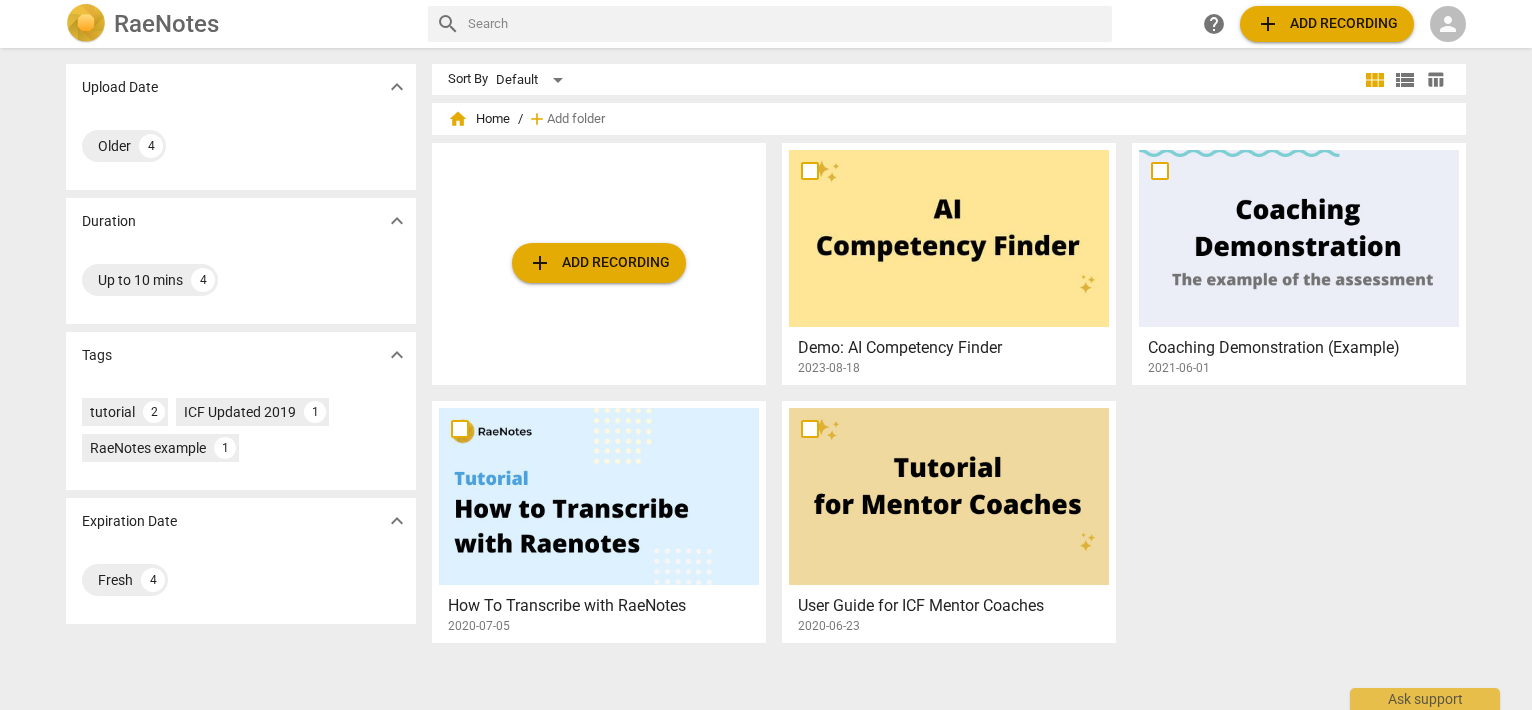 scroll, scrollTop: 0, scrollLeft: 0, axis: both 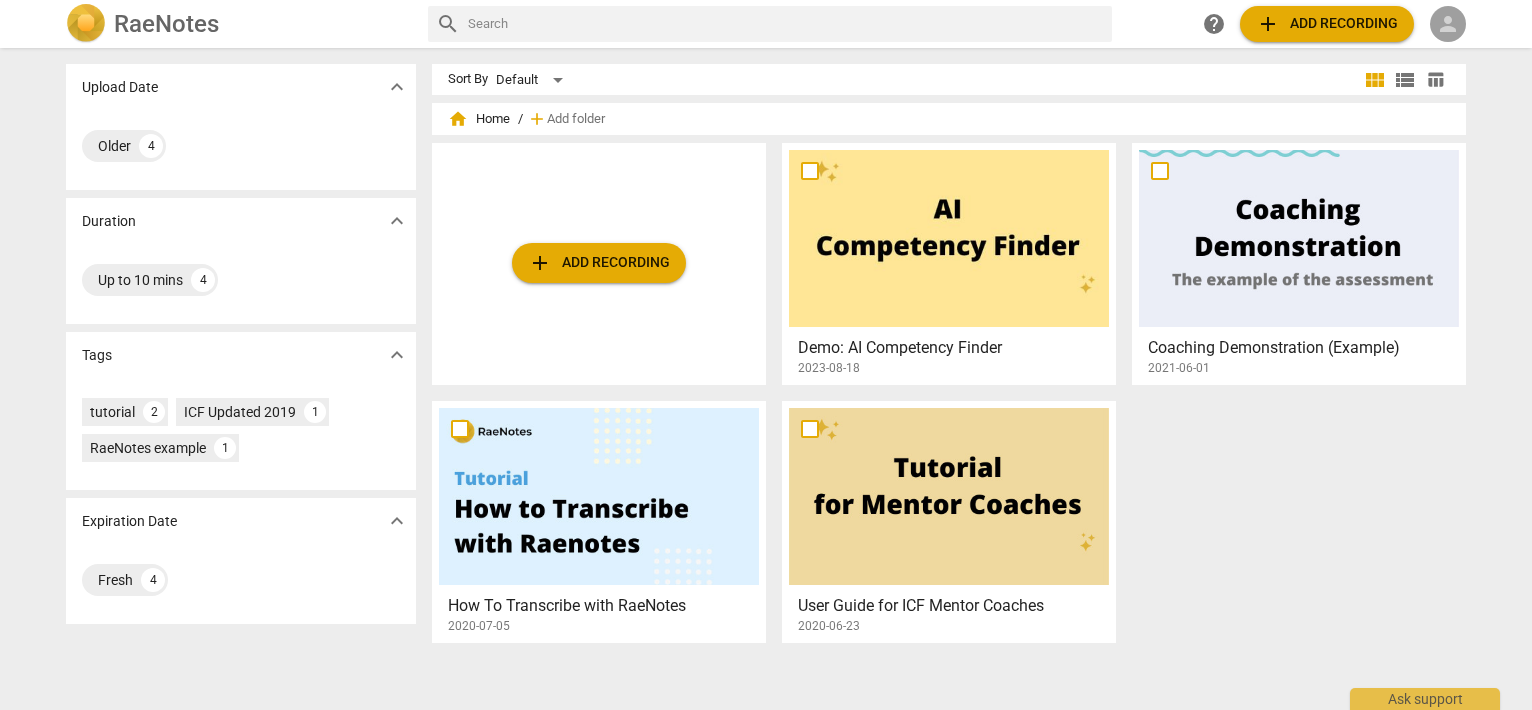 click on "person" at bounding box center (1448, 24) 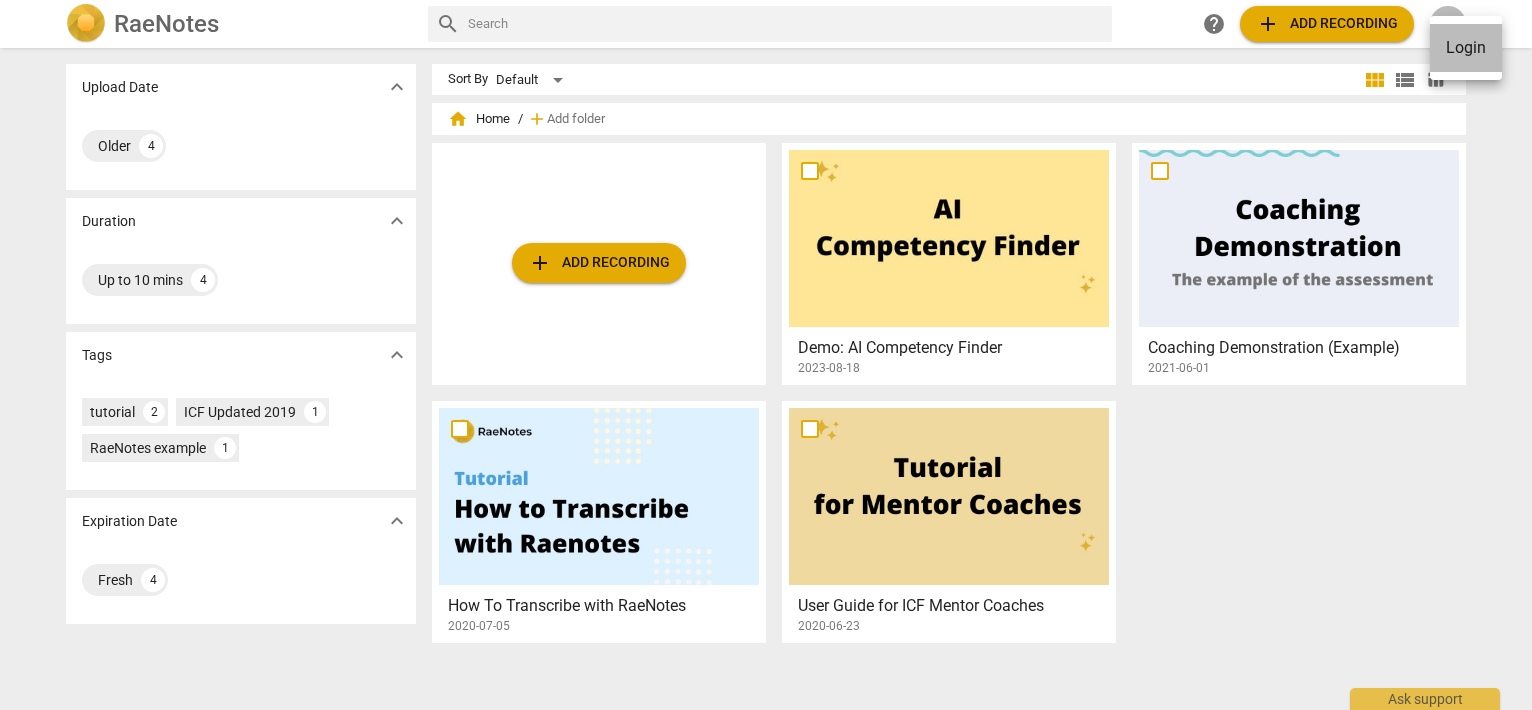click on "Login" at bounding box center (1466, 48) 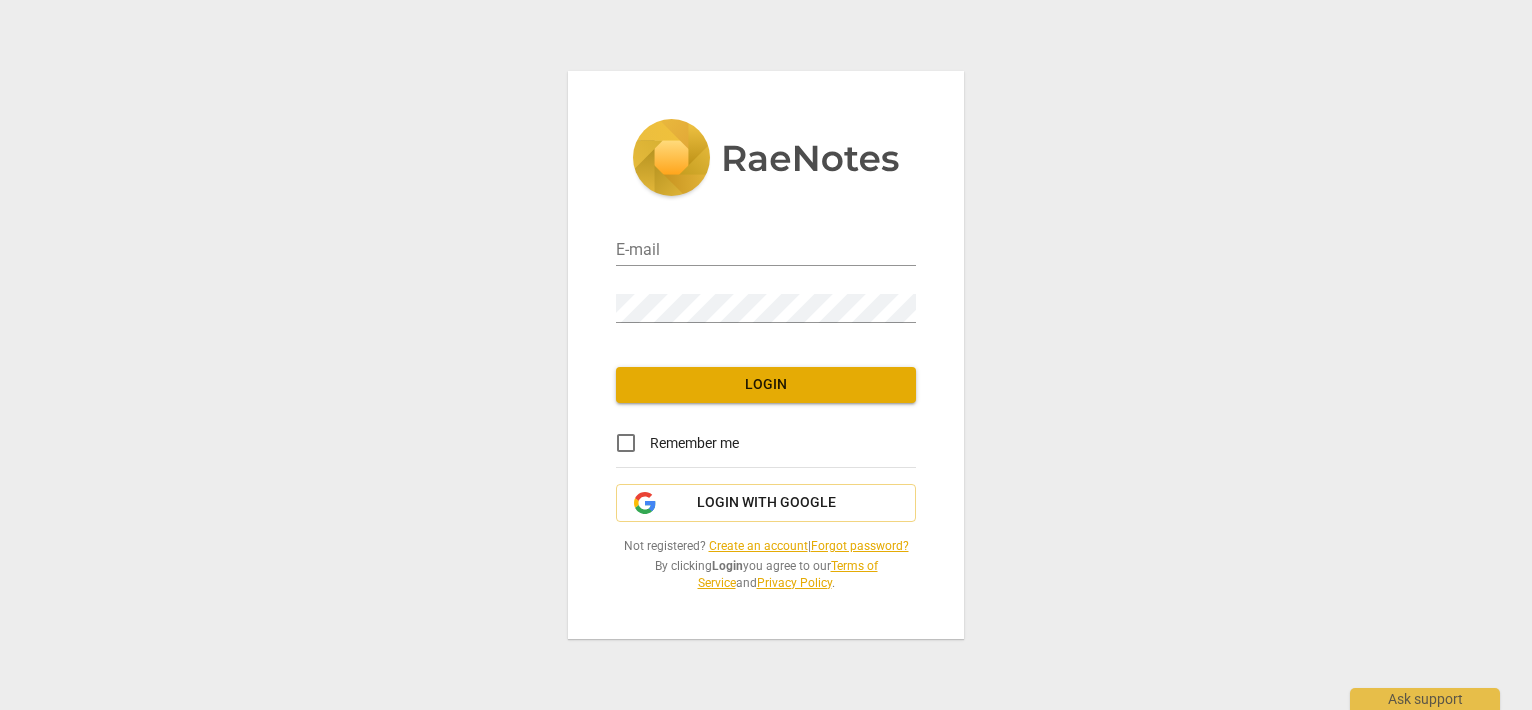 type on "sara@[EXAMPLE.COM]" 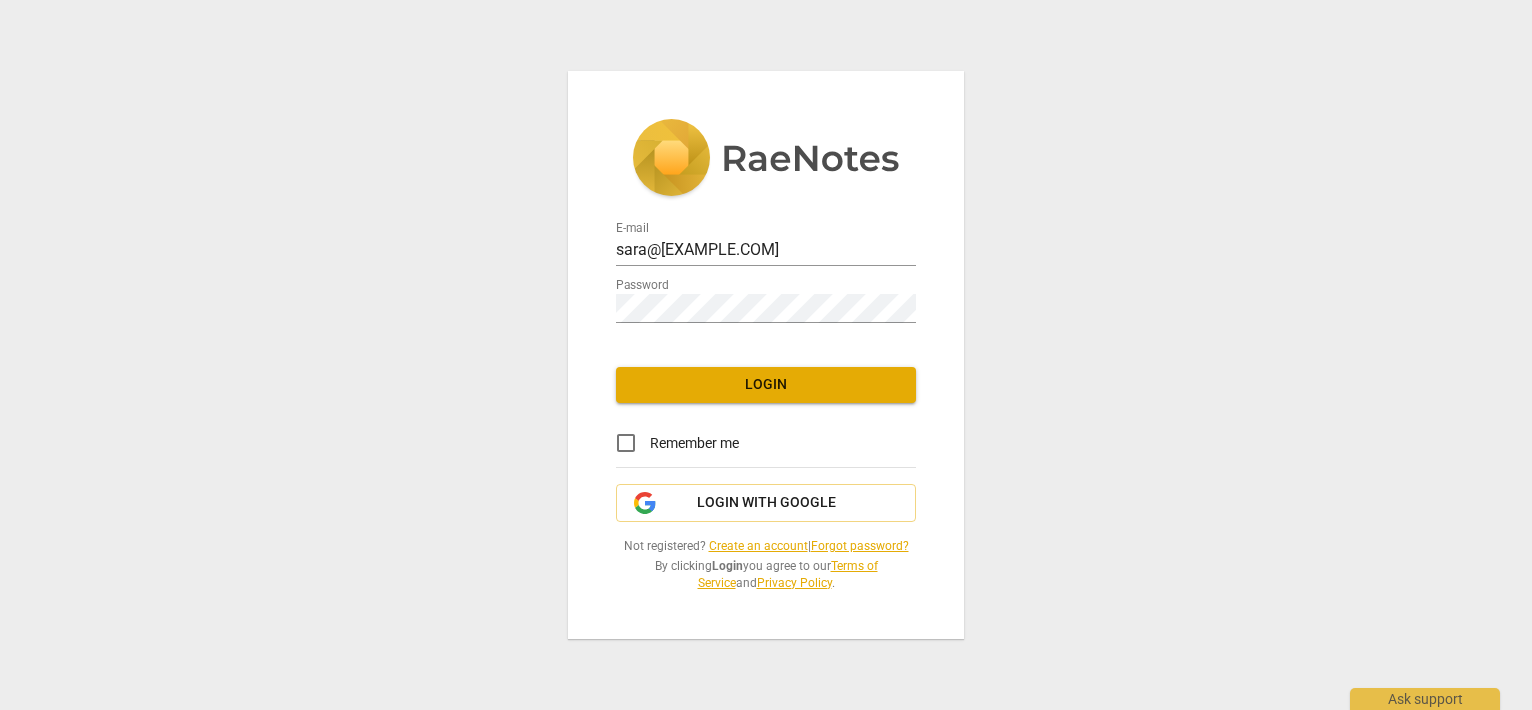 click on "Login" at bounding box center [766, 385] 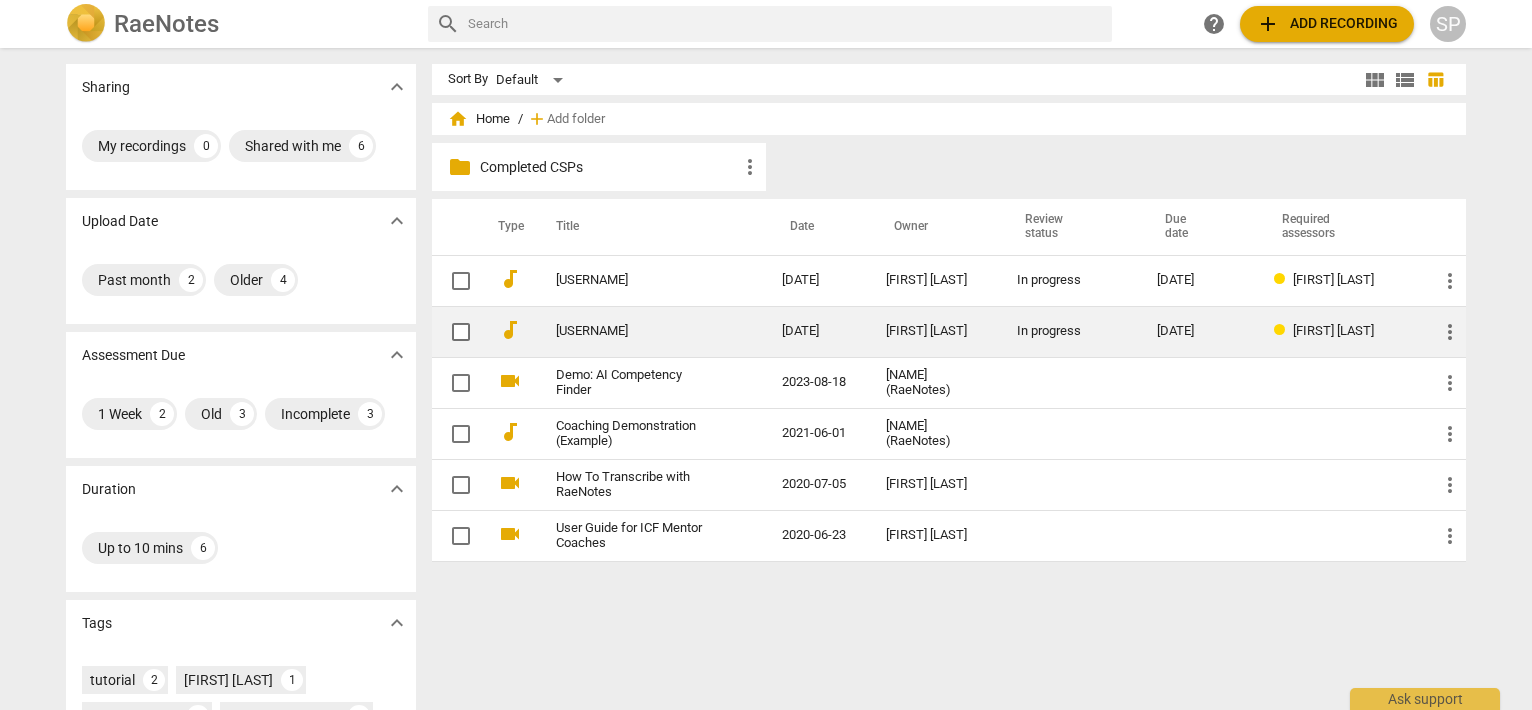 click on "[FIRST] [LAST]" at bounding box center [935, 331] 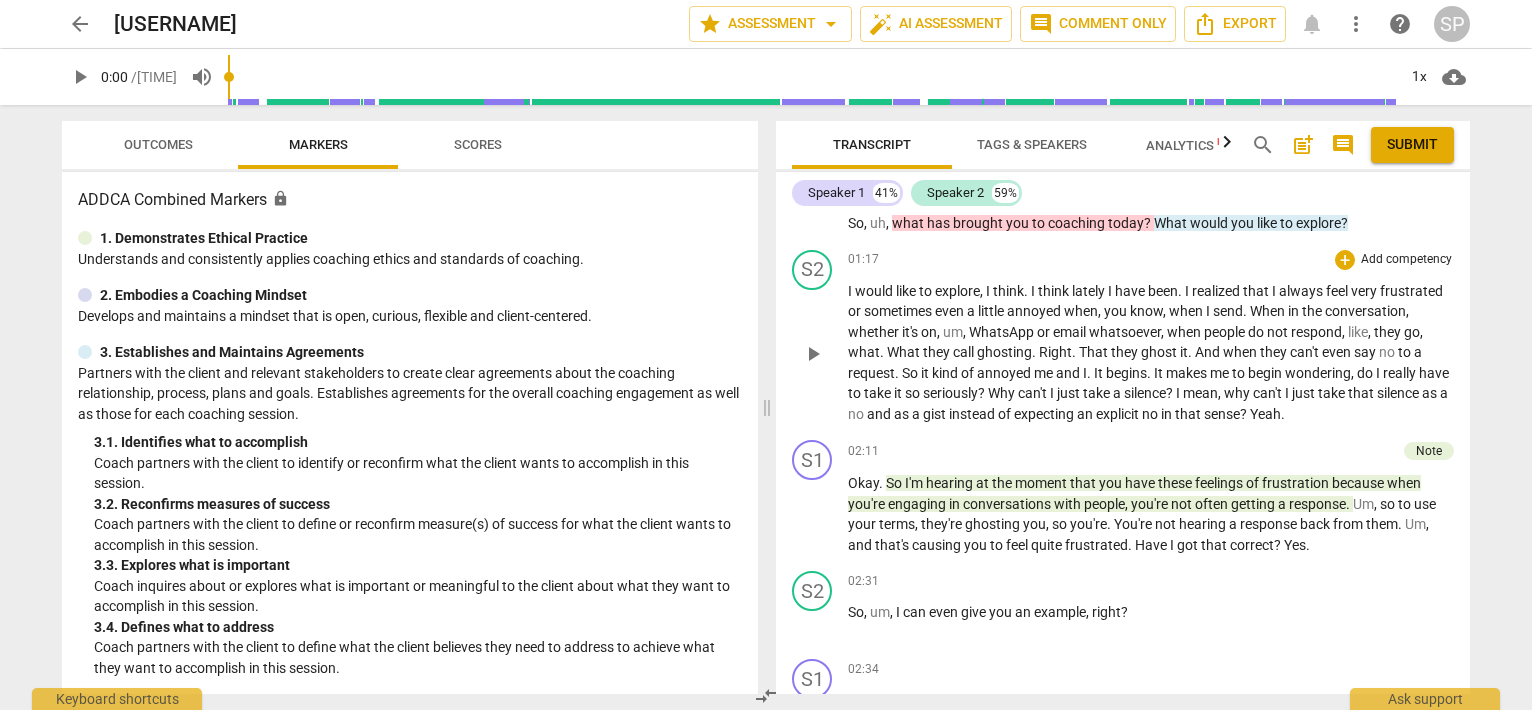 scroll, scrollTop: 800, scrollLeft: 0, axis: vertical 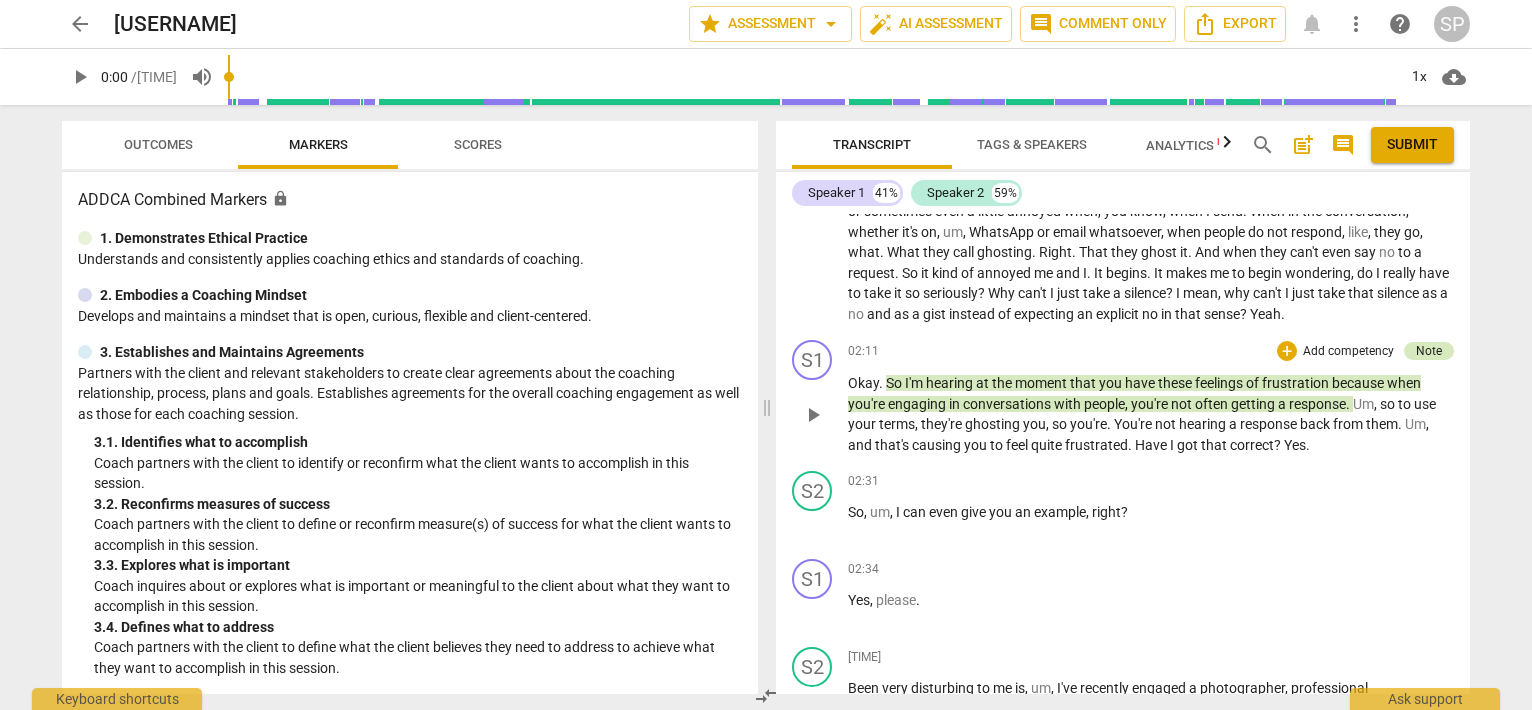 click on "Note" at bounding box center [1429, 351] 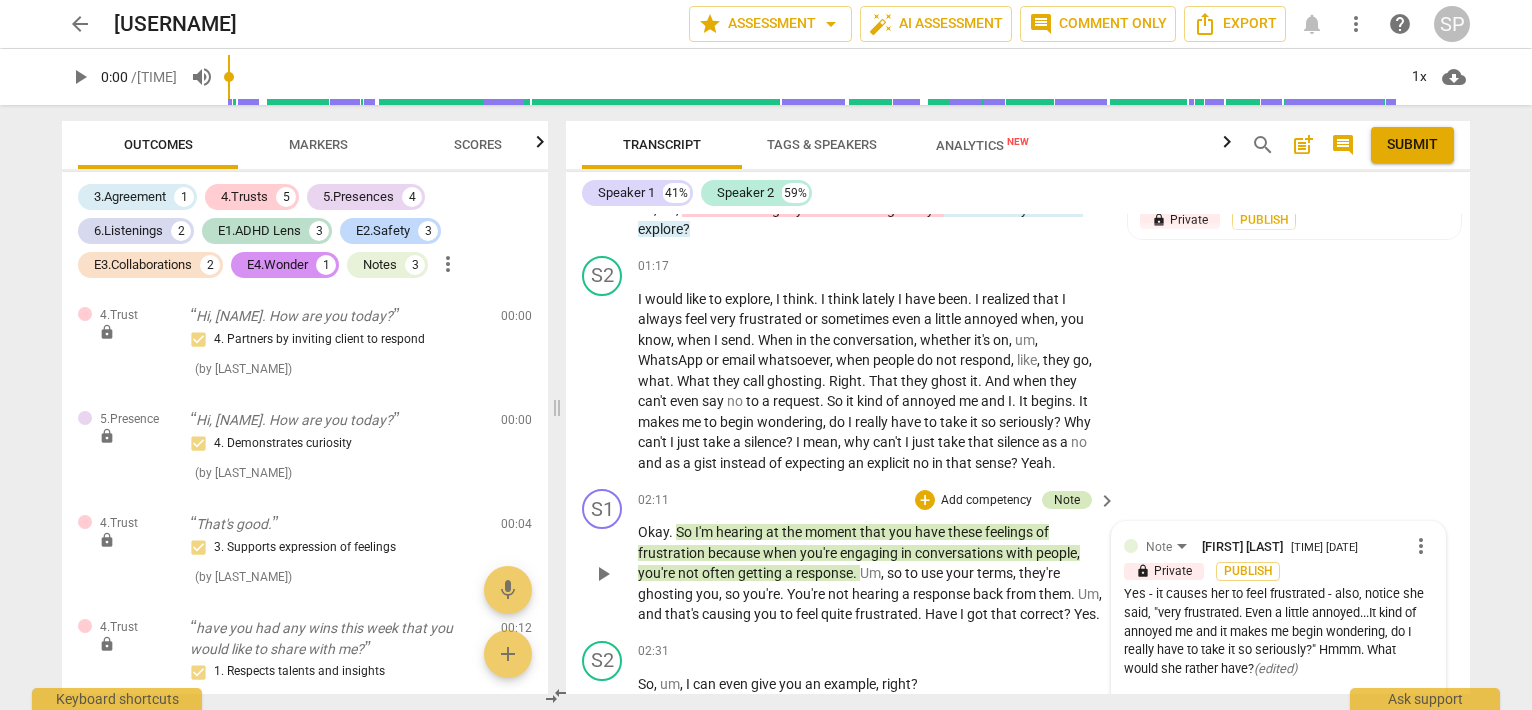 scroll, scrollTop: 905, scrollLeft: 0, axis: vertical 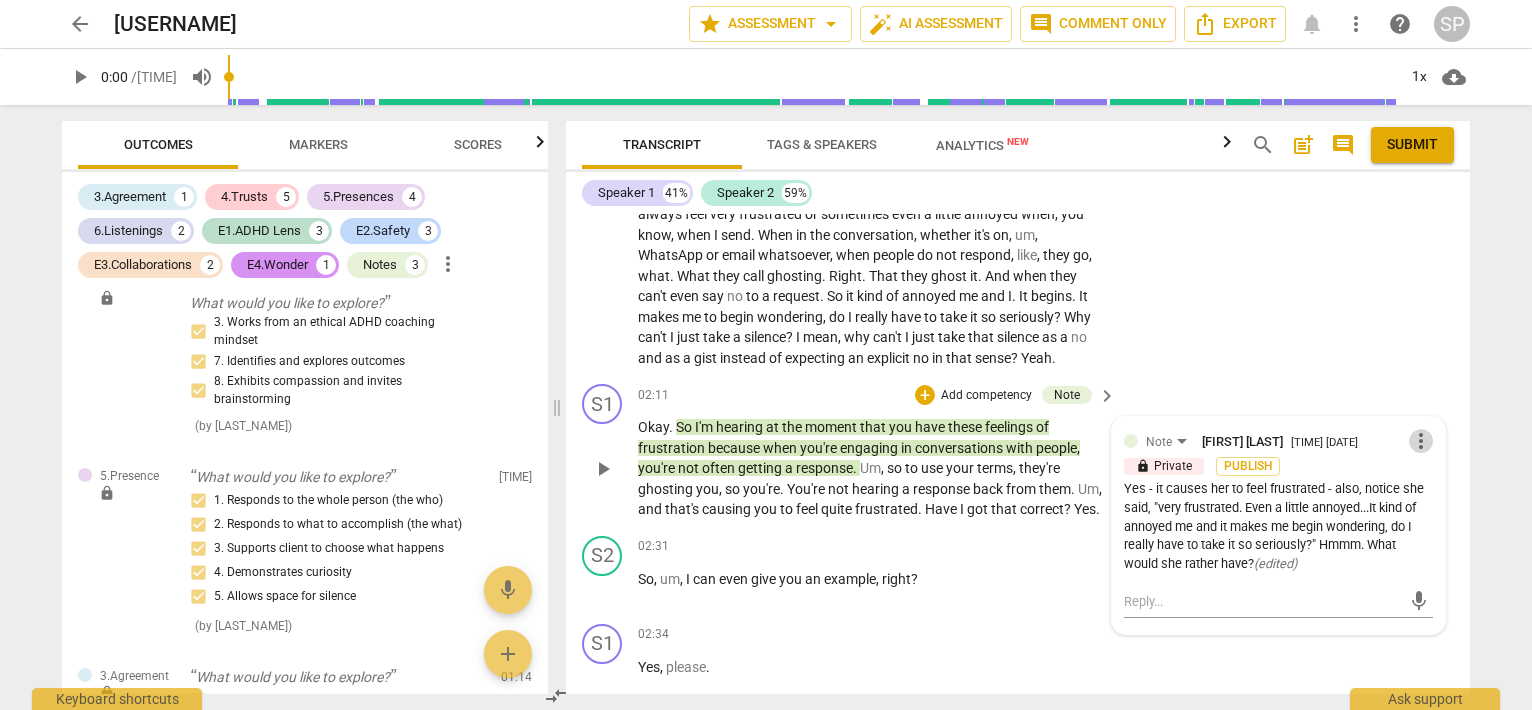 click on "more_vert" at bounding box center [1421, 441] 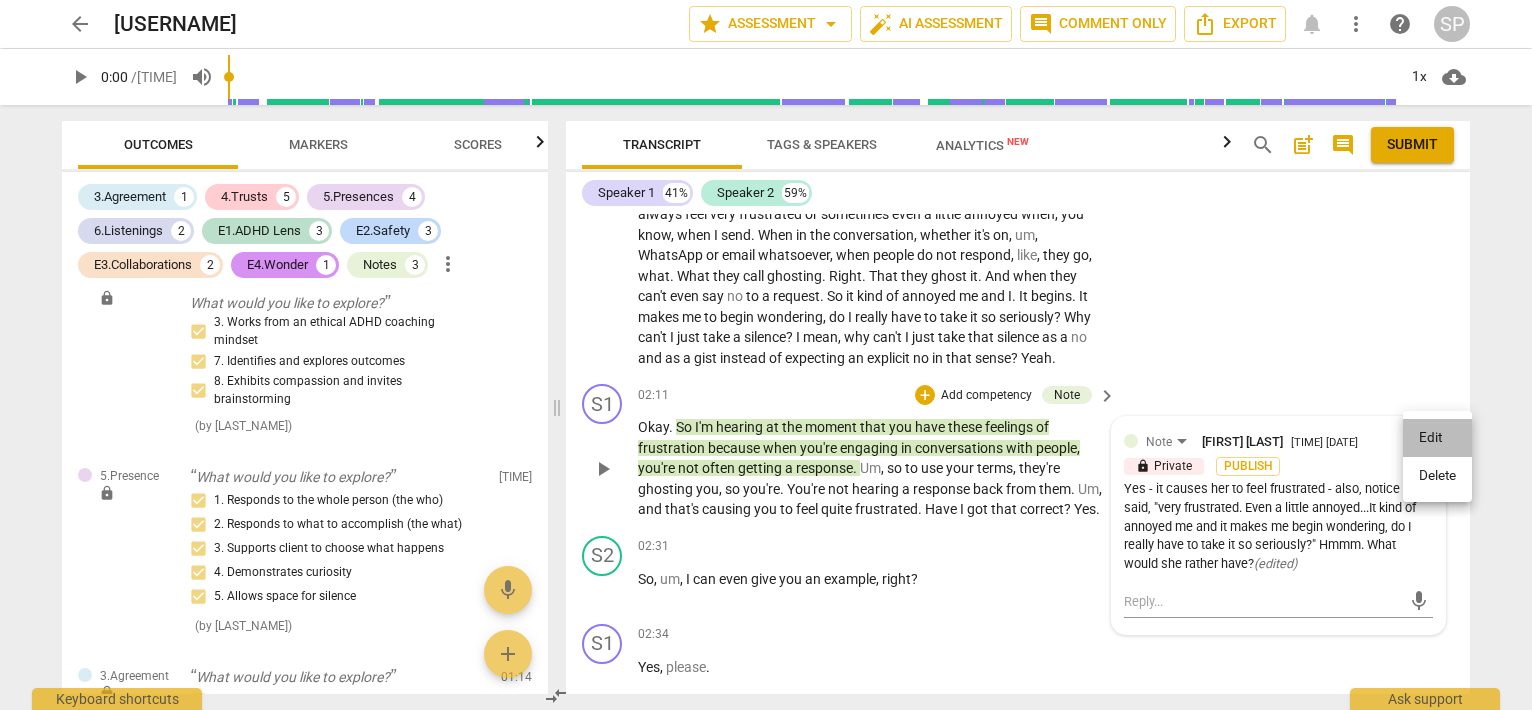 click on "Edit" at bounding box center [1437, 438] 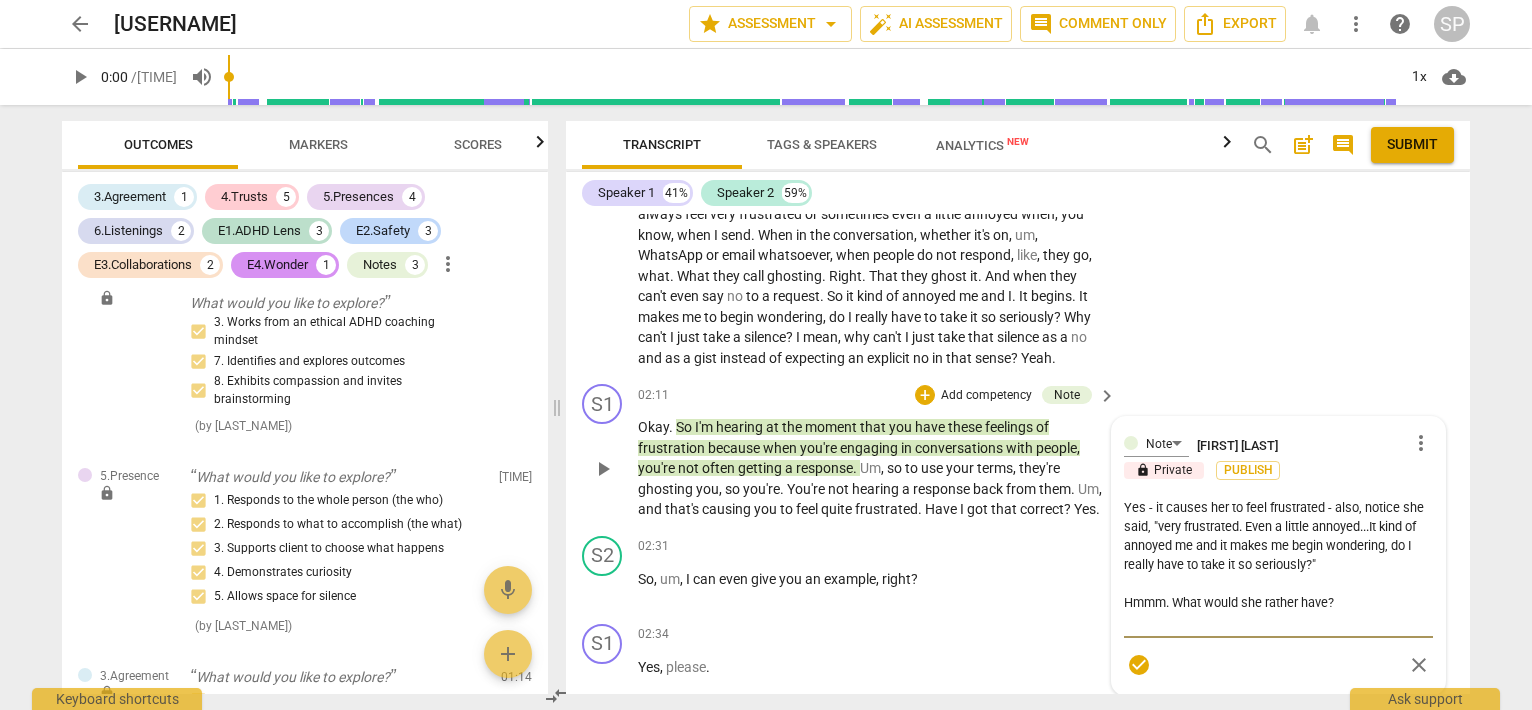 click on "Yes - it causes her to feel frustrated - also, notice she said, "very frustrated. Even a little annoyed...It kind of annoyed me and it makes me begin wondering, do I really have to take it so seriously?"
Hmmm. What would she rather have?" at bounding box center (1278, 564) 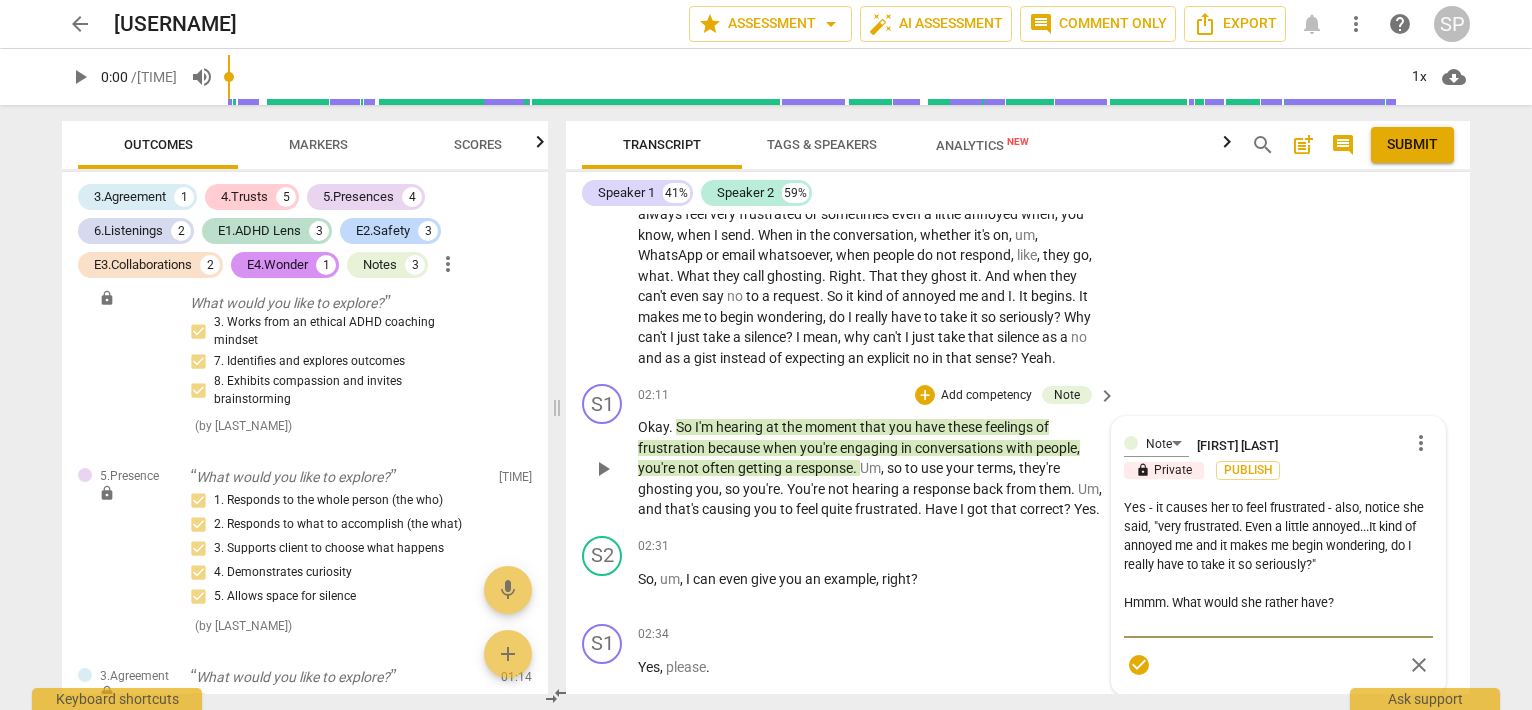 click on "Yes - it causes her to feel frustrated - also, notice she said, "very frustrated. Even a little annoyed...It kind of annoyed me and it makes me begin wondering, do I really have to take it so seriously?"
Hmmm. What would she rather have?" at bounding box center (1278, 564) 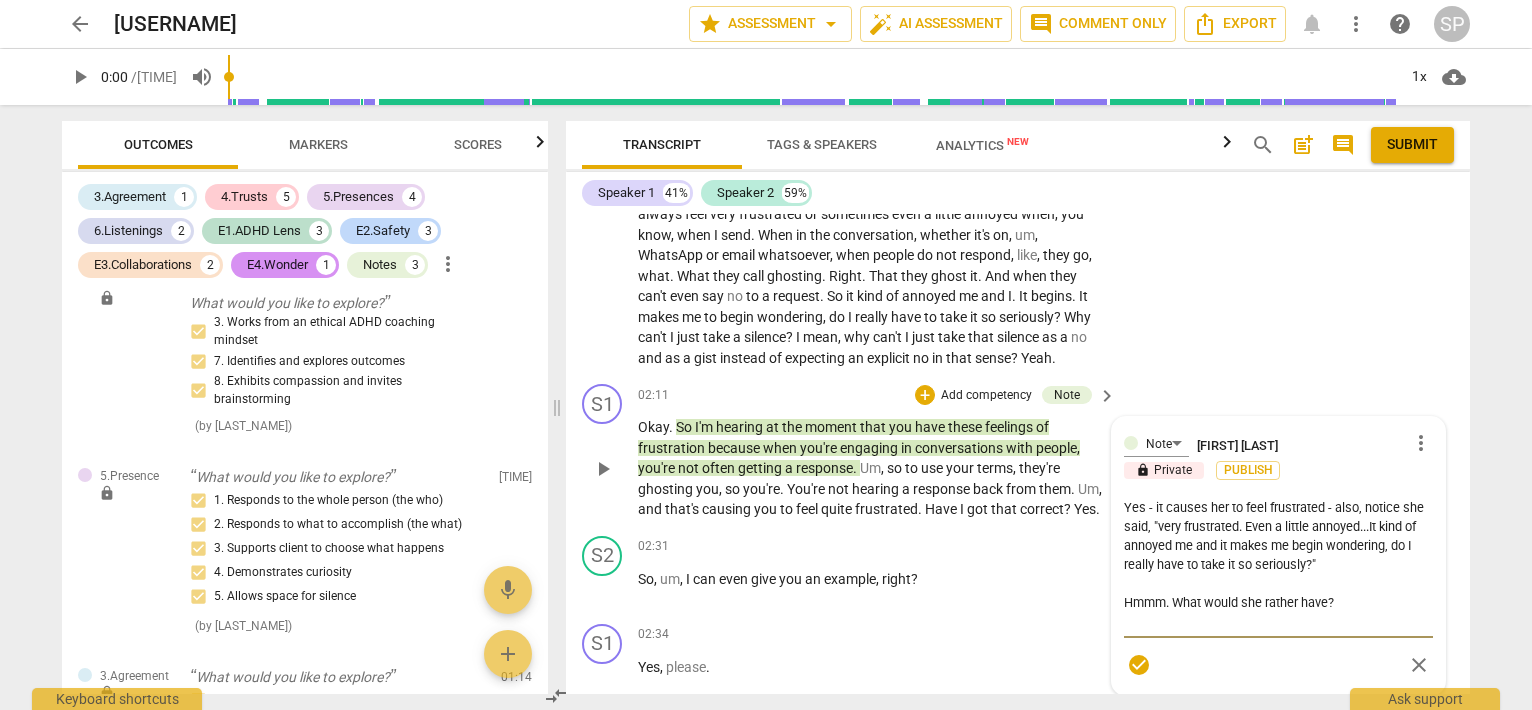 type on "Yes - it causes her to feel frustrated - also, notice she said, "very frustrated. Even a little annoyed...It kind of annoyed me and it makes me begin wondering, do I really have to take it so seriously?W"
Hmmm. What would she rather have?" 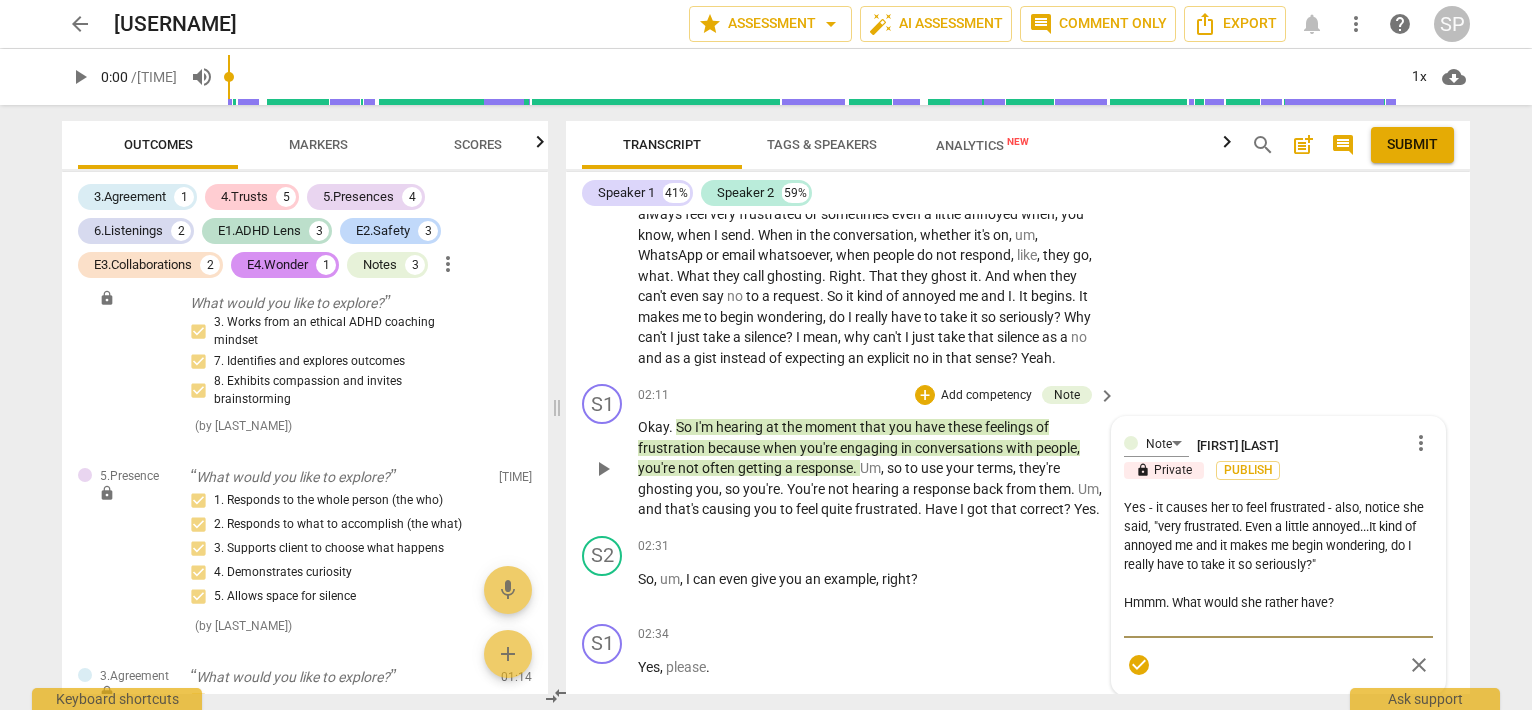 type on "Yes - it causes her to feel frustrated - also, notice she said, "very frustrated. Even a little annoyed...It kind of annoyed me and it makes me begin wondering, do I really have to take it so seriously?W"
Hmmm. What would she rather have?" 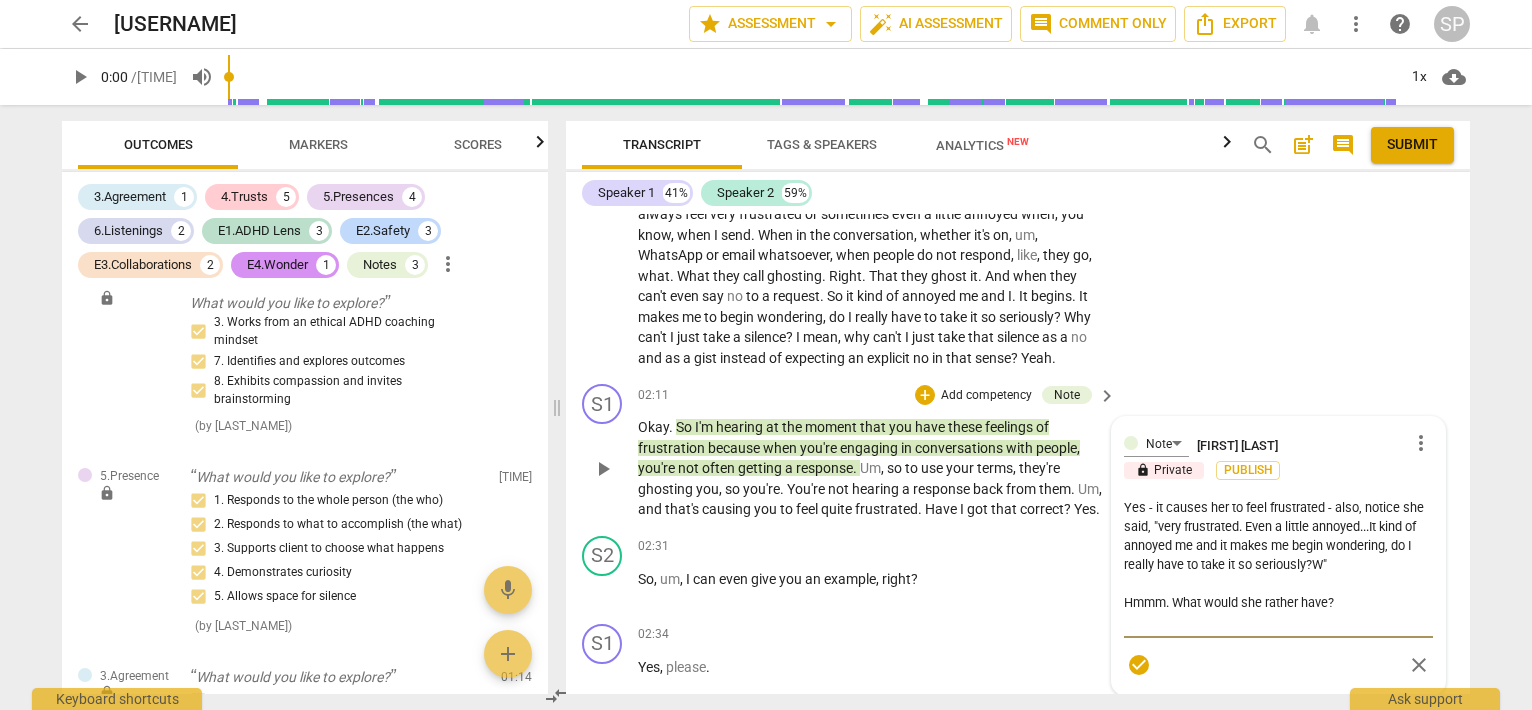 type on "Yes - it causes her to feel frustrated - also, notice she said, "very frustrated. Even a little annoyed...It kind of annoyed me and it makes me begin wondering, do I really have to take it so seriously?Wh"
Hmmm. What would she rather have?" 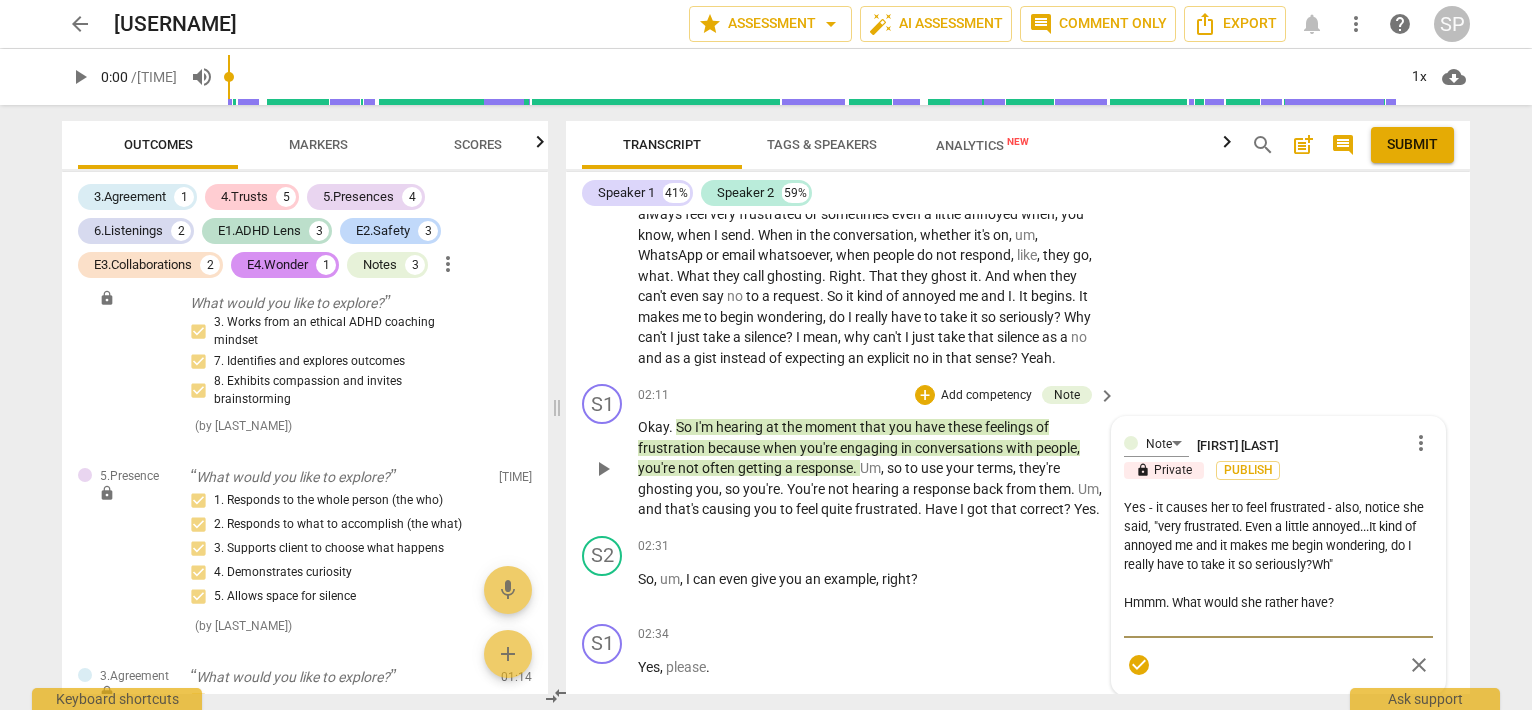 type on "Yes - it causes her to feel frustrated - also, notice she said, "very frustrated. Even a little annoyed...It kind of annoyed me and it makes me begin wondering, do I really have to take it so seriously?Why"
Hmmm. What would she rather have?" 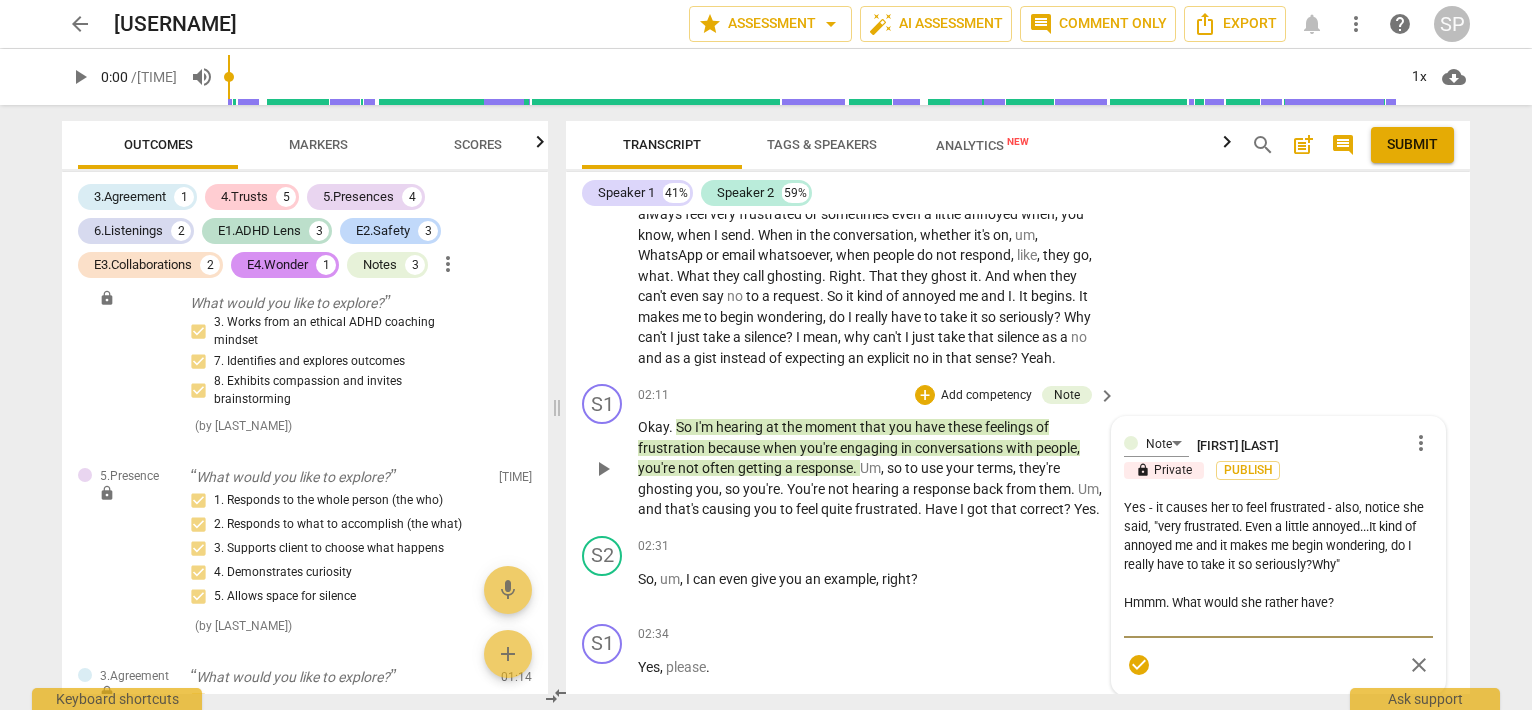 type on "Yes - it causes her to feel frustrated - also, notice she said, "very frustrated. Even a little annoyed...It kind of annoyed me and it makes me begin wondering, do I really have to take it so seriously?Why "
Hmmm. What would she rather have?" 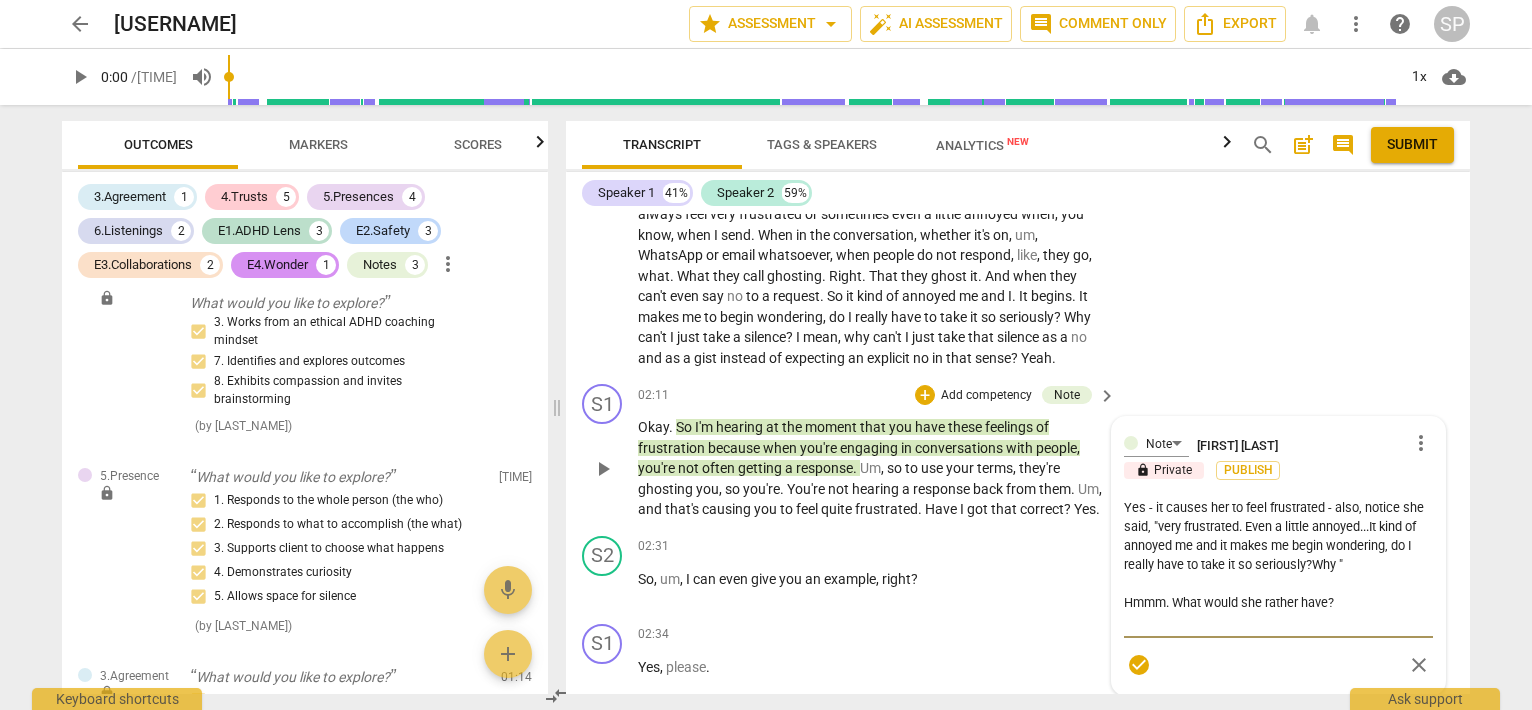 type on "Yes - it causes her to feel frustrated - also, notice she said, "very frustrated. Even a little annoyed...It kind of annoyed me and it makes me begin wondering, do I really have to take it so seriously?Why c"
Hmmm. What would she rather have?" 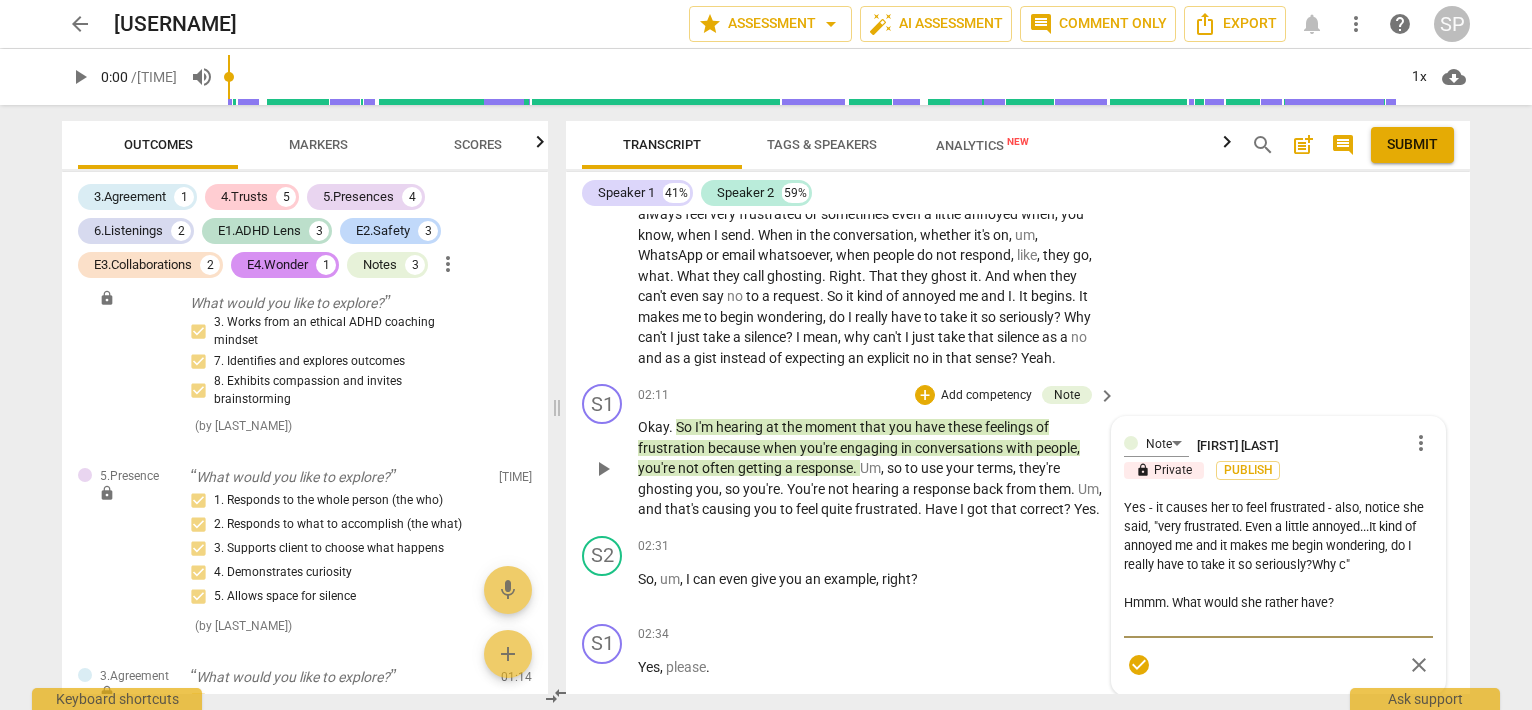 type on "Yes - it causes her to feel frustrated - also, notice she said, "very frustrated. Even a little annoyed...It kind of annoyed me and it makes me begin wondering, do I really have to take it so seriously?Why ca"
Hmmm. What would she rather have?" 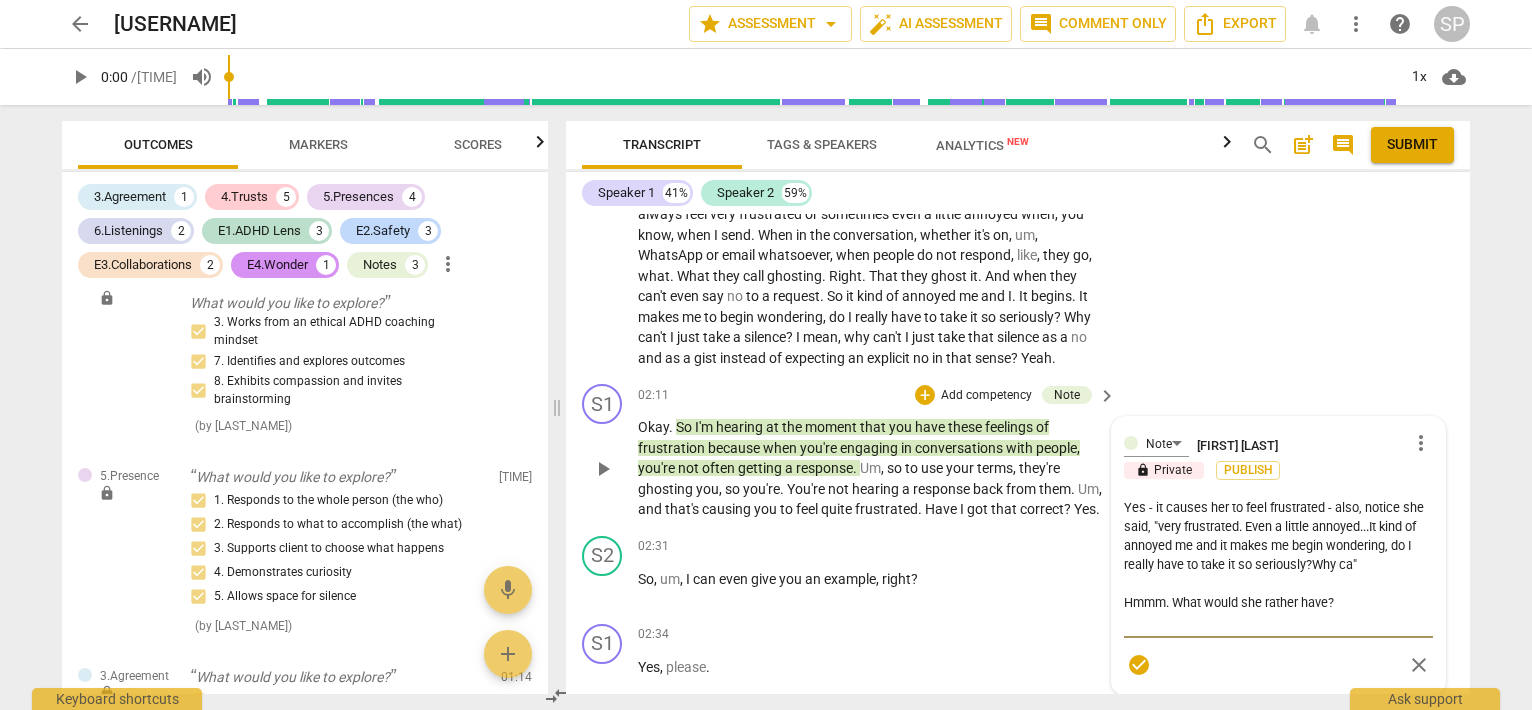 type on "Yes - it causes her to feel frustrated - also, notice she said, "very frustrated. Even a little annoyed...It kind of annoyed me and it makes me begin wondering, do I really have to take it so seriously?Why can"
Hmmm. What would she rather have?" 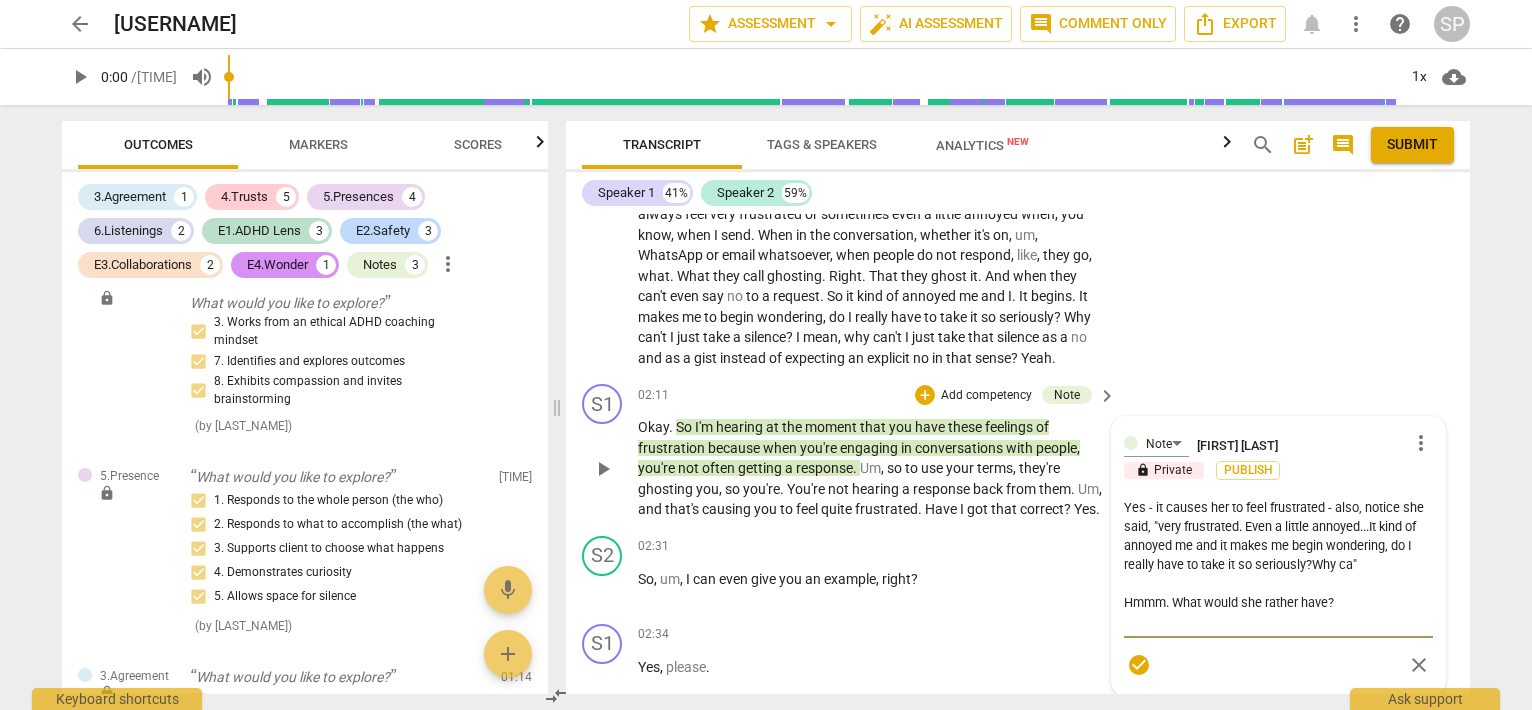 type on "Yes - it causes her to feel frustrated - also, notice she said, "very frustrated. Even a little annoyed...It kind of annoyed me and it makes me begin wondering, do I really have to take it so seriously?Why can"
Hmmm. What would she rather have?" 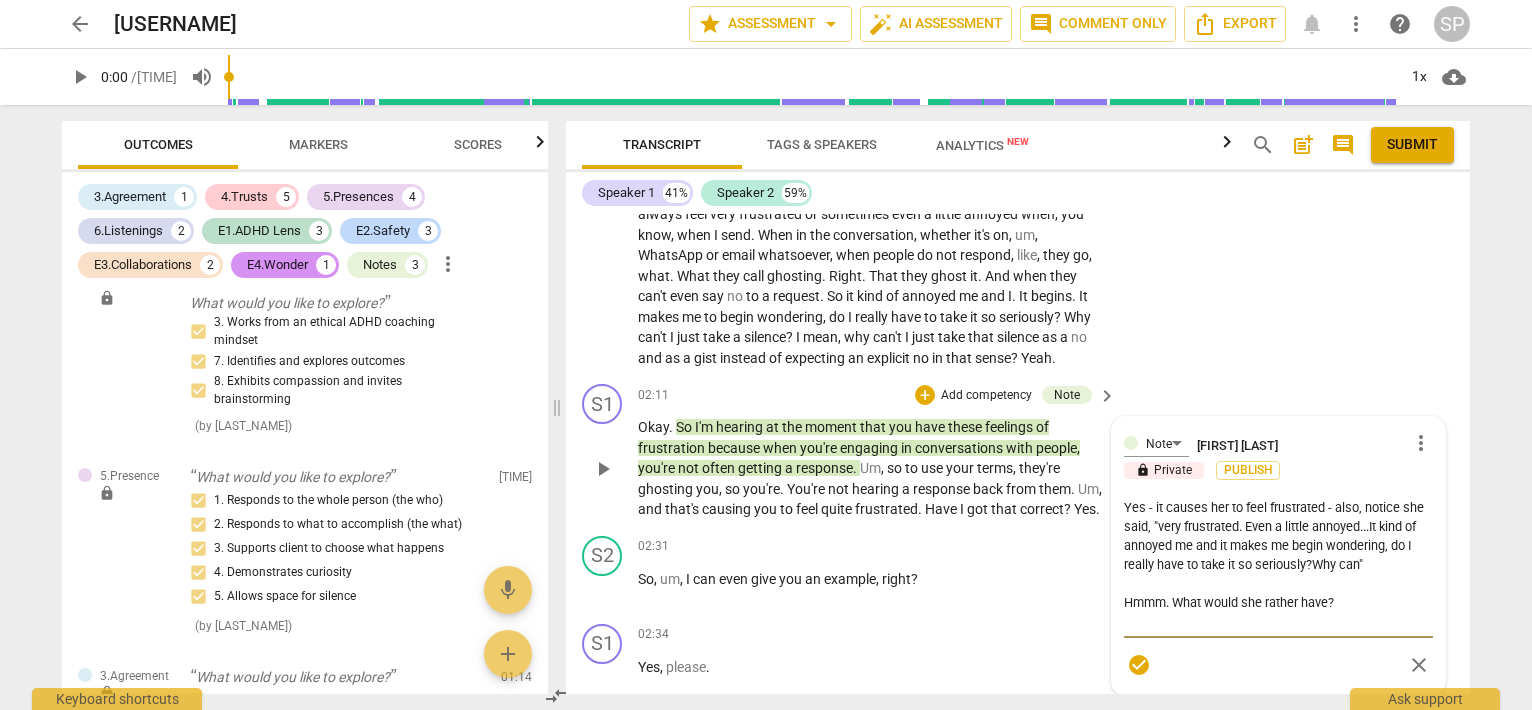 type on "Yes - it causes her to feel frustrated - also, notice she said, "very frustrated. Even a little annoyed...It kind of annoyed me and it makes me begin wondering, do I really have to take it so seriously?Why can't I"
Hmmm. What would she rather have?" 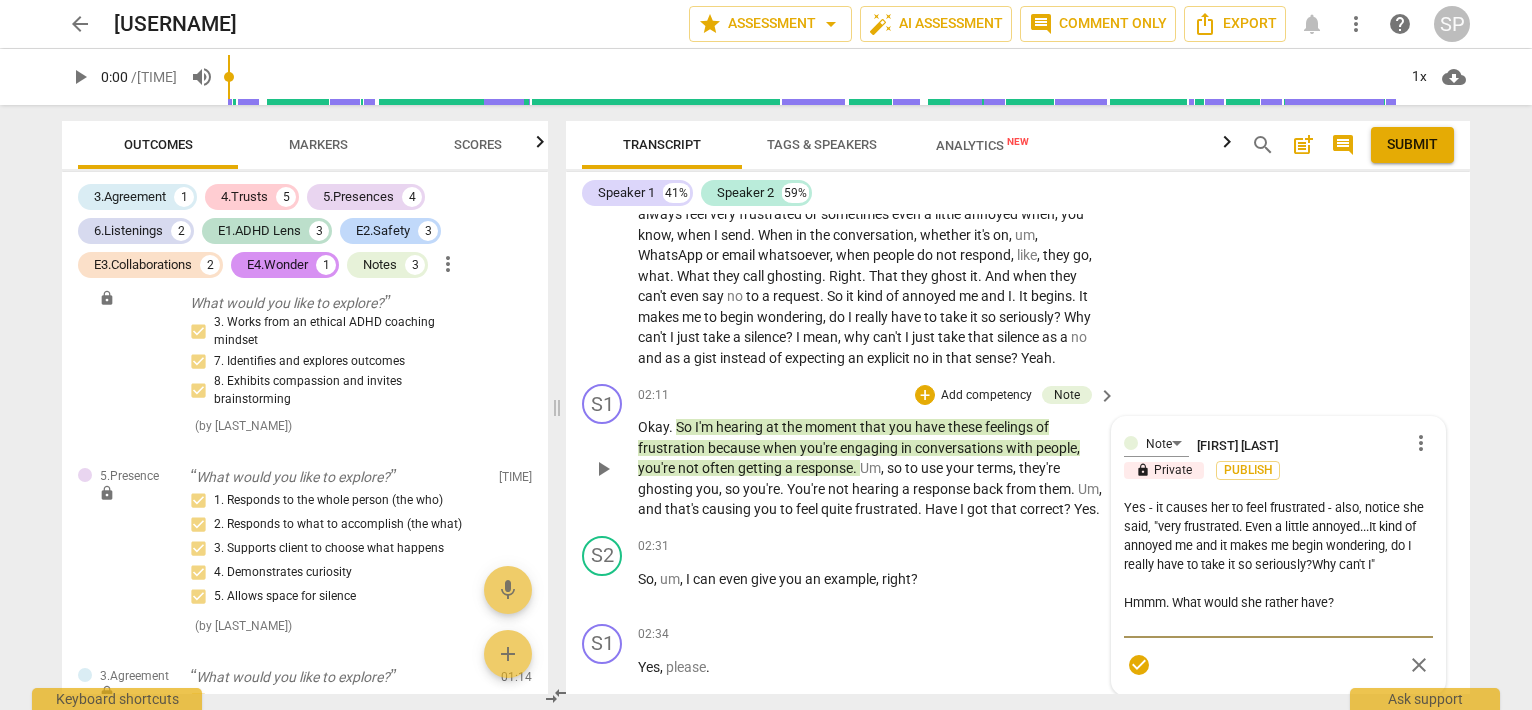 type on "Yes - it causes her to feel frustrated - also, notice she said, "very frustrated. Even a little annoyed...It kind of annoyed me and it makes me begin wondering, do I really have to take it so seriously?Why can't"
Hmmm. What would she rather have?" 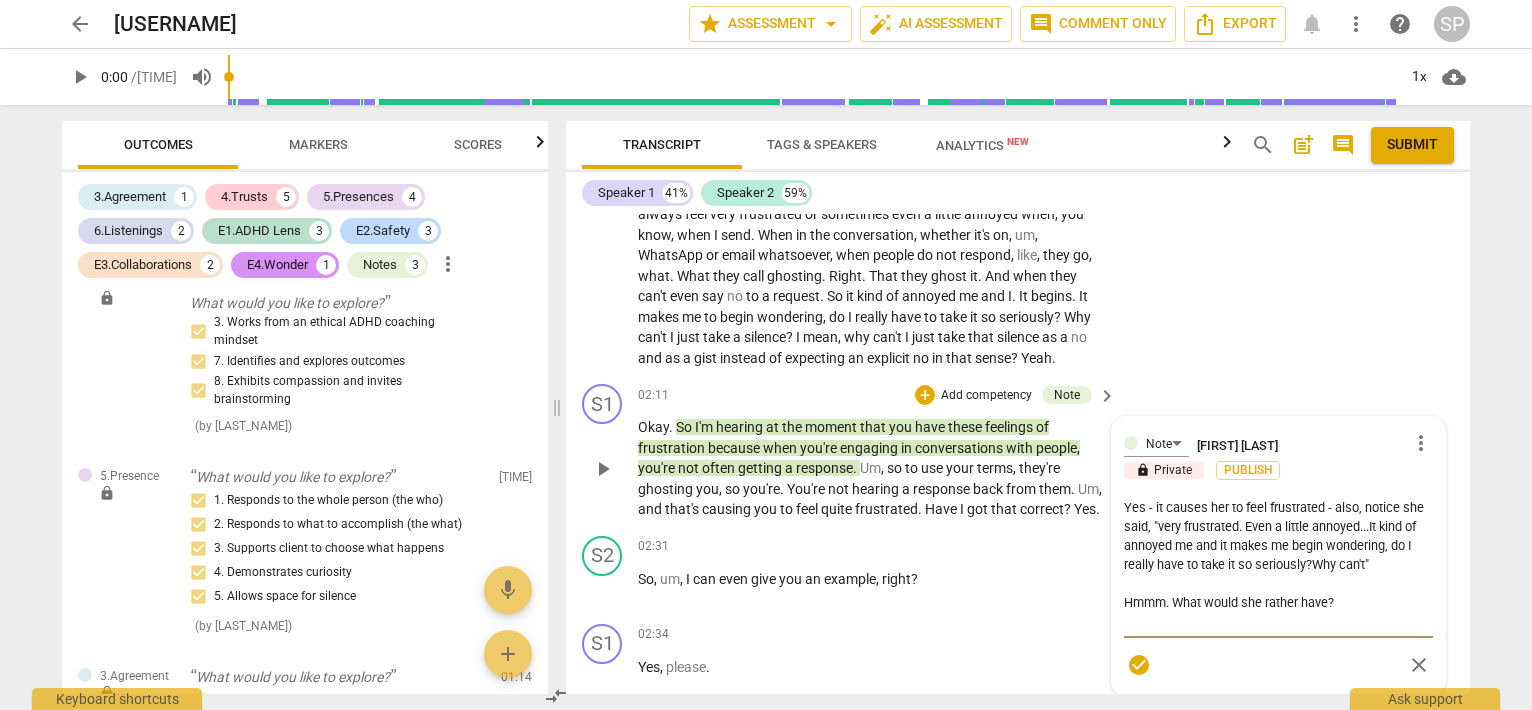 type on "Yes - it causes her to feel frustrated - also, notice she said, "very frustrated. Even a little annoyed...It kind of annoyed me and it makes me begin wondering, do I really have to take it so seriously?Why can't "
Hmmm. What would she rather have?" 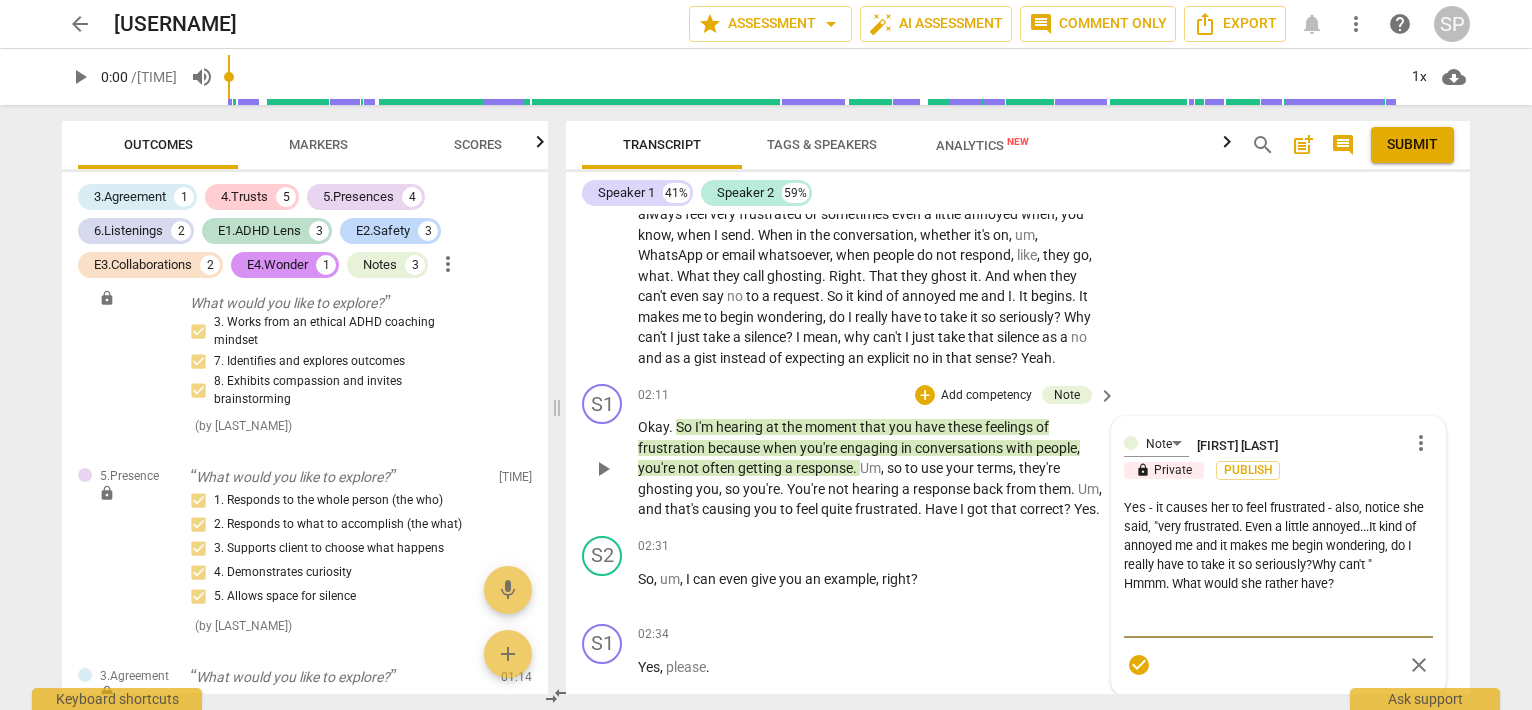 type on "Yes - it causes her to feel frustrated - also, notice she said, "very frustrated. Even a little annoyed...It kind of annoyed me and it makes me begin wondering, do I really have to take it so seriously?Why can't I"
Hmmm. What would she rather have?" 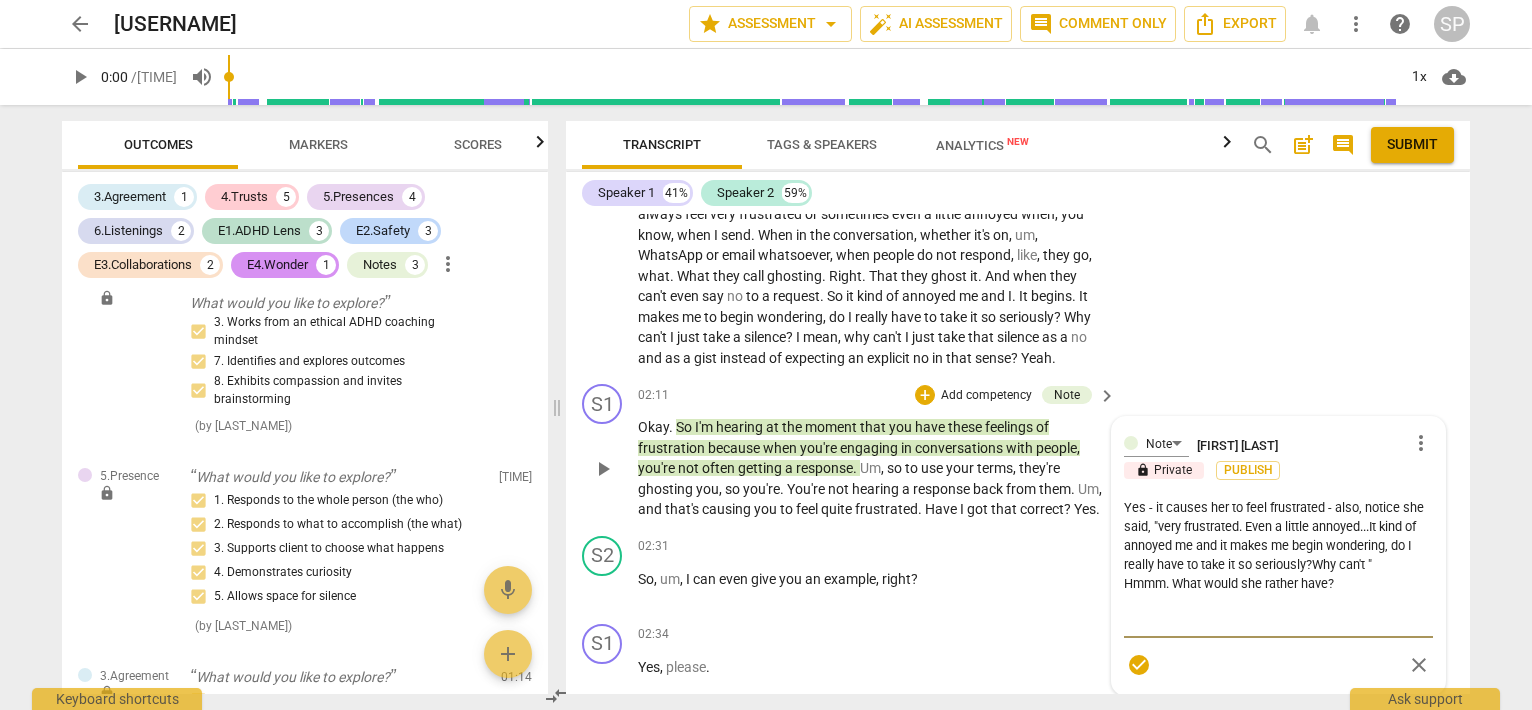 type on "Yes - it causes her to feel frustrated - also, notice she said, "very frustrated. Even a little annoyed...It kind of annoyed me and it makes me begin wondering, do I really have to take it so seriously?Why can't I"
Hmmm. What would she rather have?" 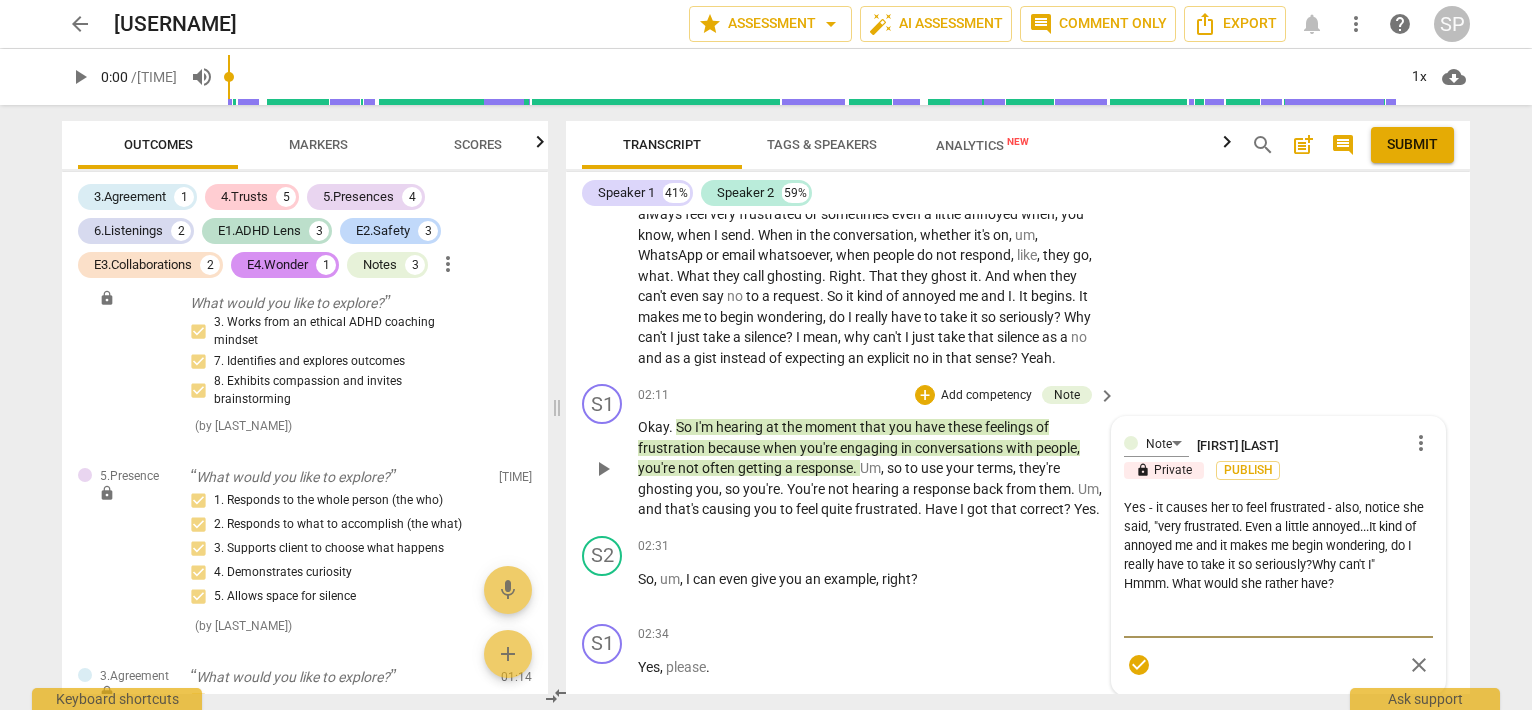 type on "Yes - it causes her to feel frustrated - also, notice she said, "very frustrated. Even a little annoyed...It kind of annoyed me and it makes me begin wondering, do I really have to take it so seriously?Why can't I "
Hmmm. What would she rather have?" 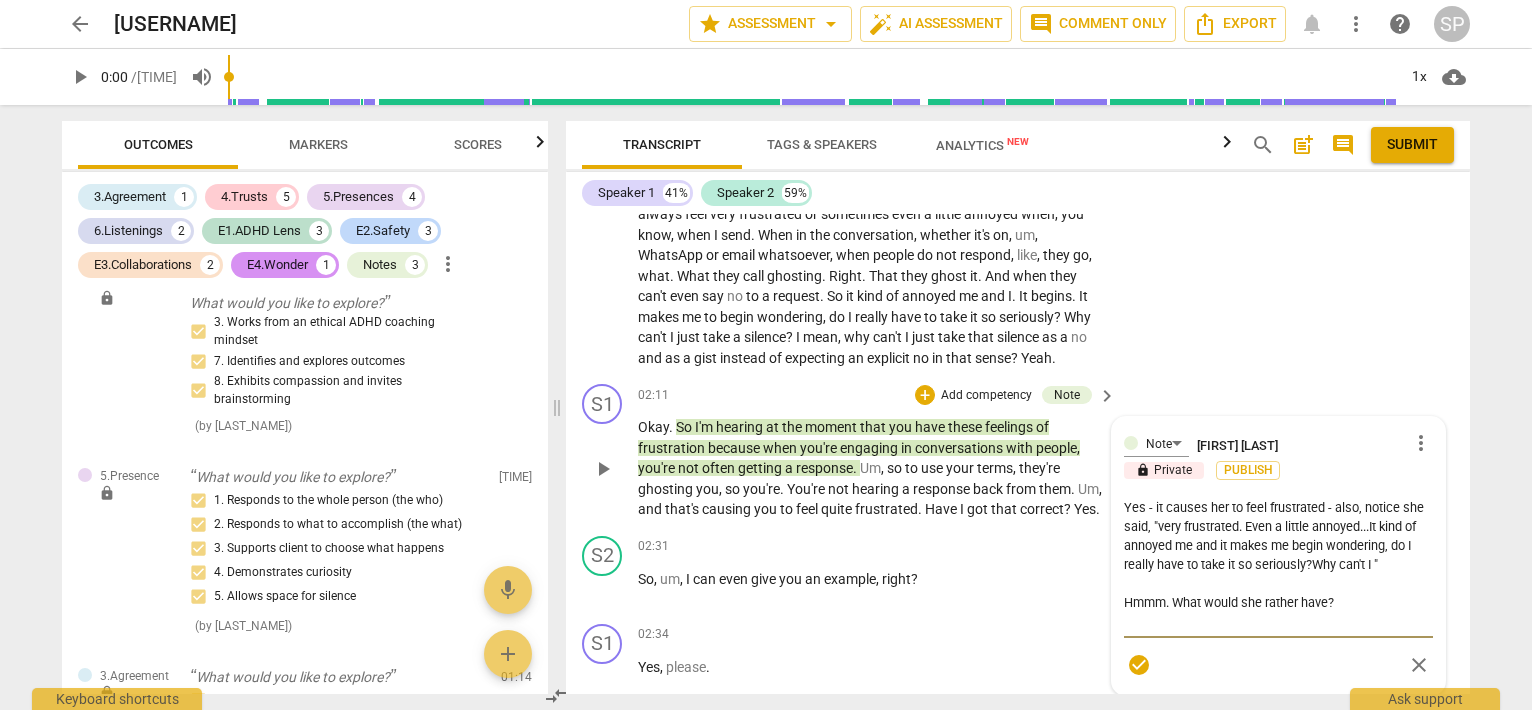 type on "Yes - it causes her to feel frustrated - also, notice she said, "very frustrated. Even a little annoyed...It kind of annoyed me and it makes me begin wondering, do I really have to take it so seriously?Why can't I j"
Hmmm. What would she rather have?" 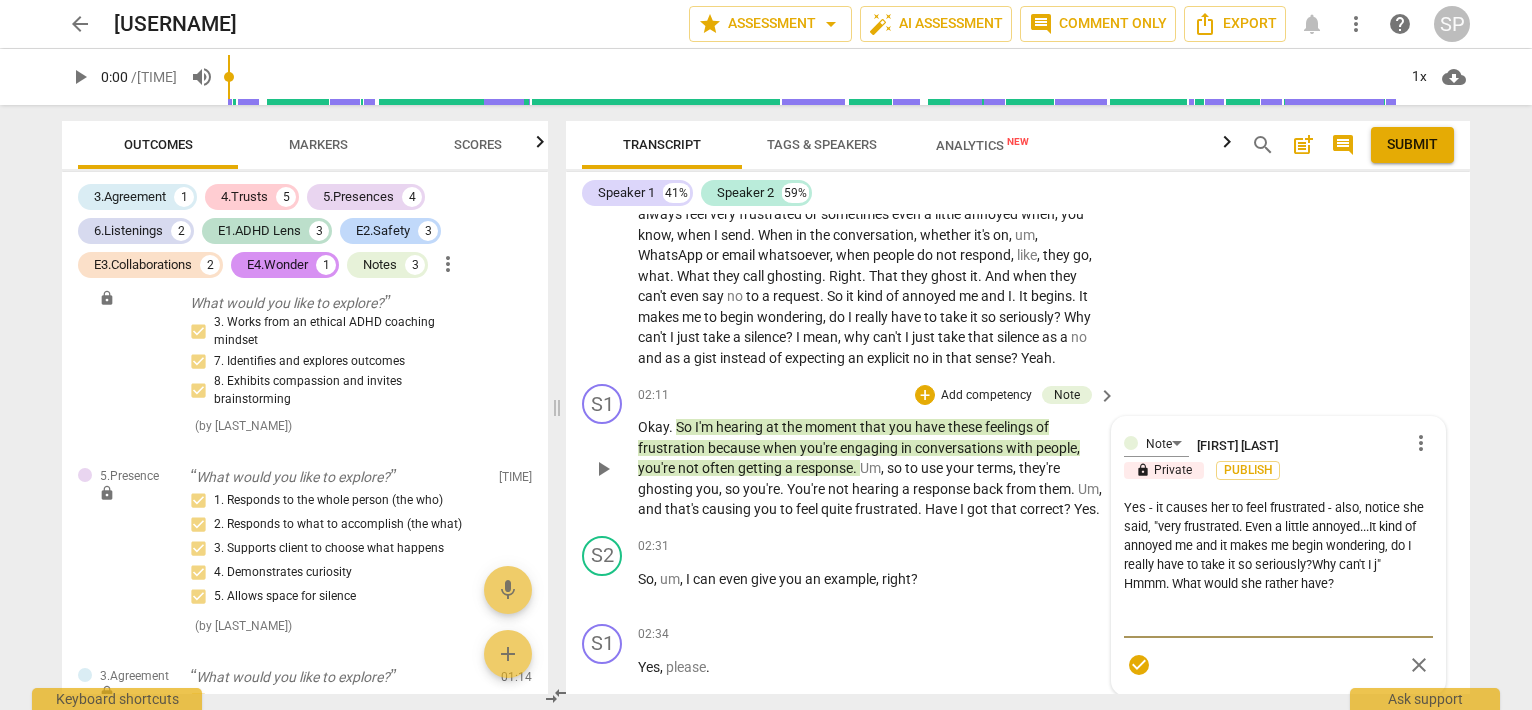 type on "Yes - it causes her to feel frustrated - also, notice she said, "very frustrated. Even a little annoyed...It kind of annoyed me and it makes me begin wondering, do I really have to take it so seriously?Why can't I ju"
Hmmm. What would she rather have?" 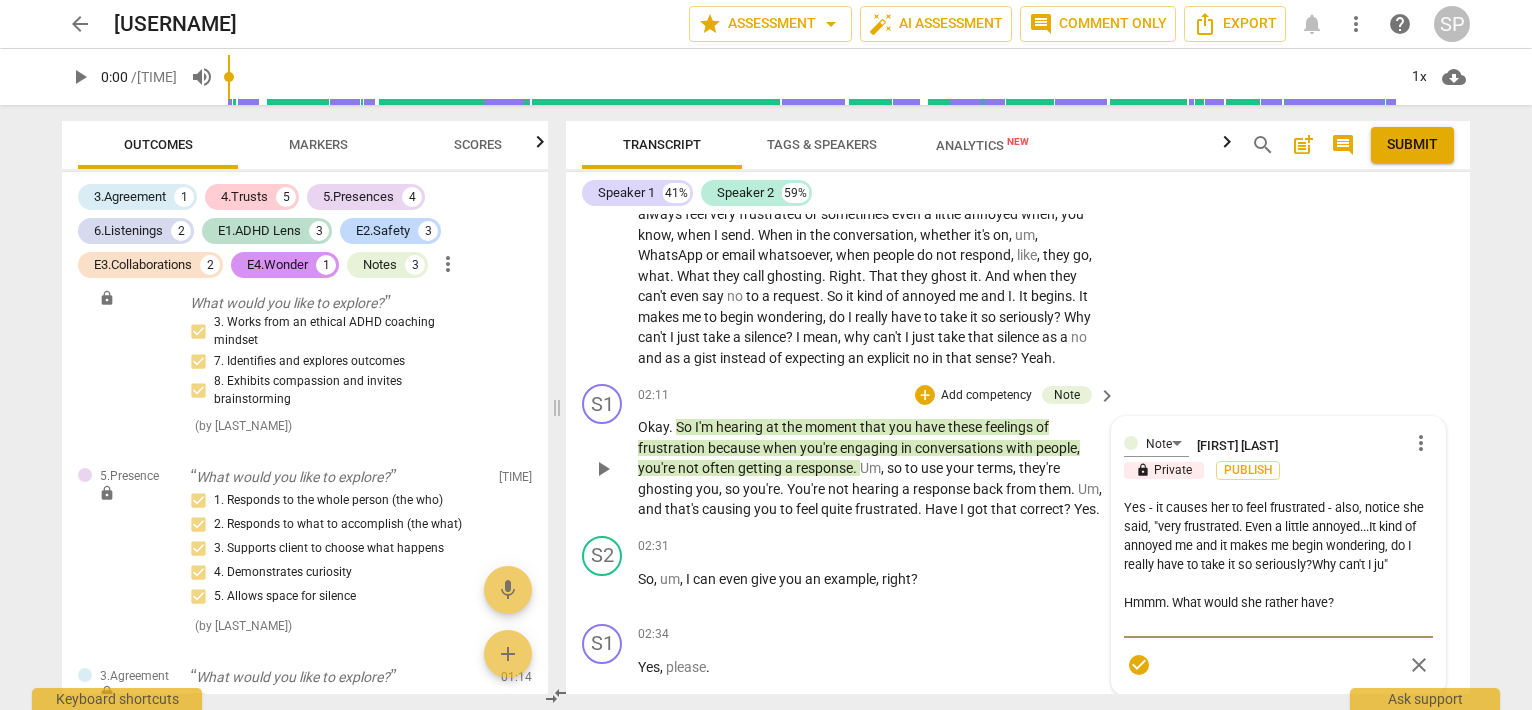 type on "Yes - it causes her to feel frustrated - also, notice she said, "very frustrated. Even a little annoyed...It kind of annoyed me and it makes me begin wondering, do I really have to take it so seriously?Why can't I jus"
Hmmm. What would she rather have?" 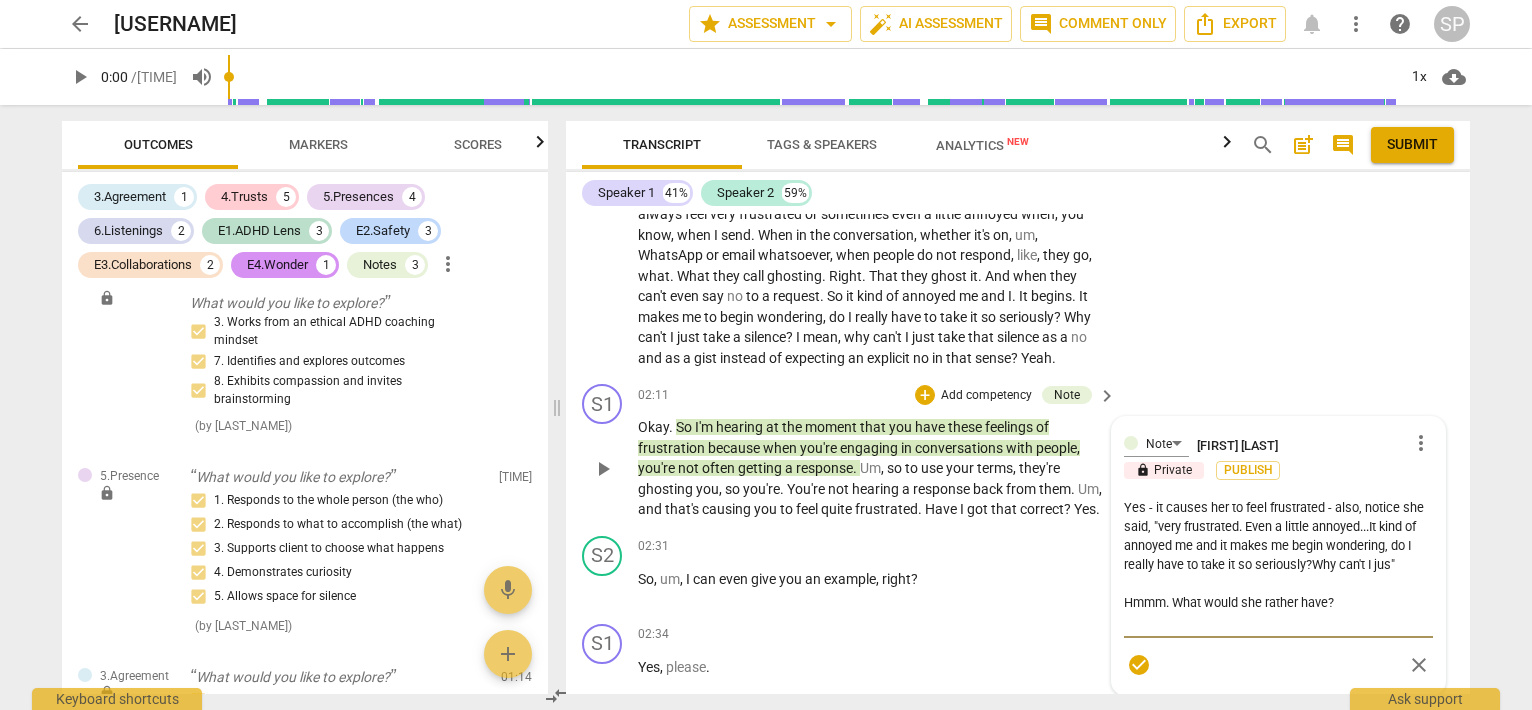 type on "Yes - it causes her to feel frustrated - also, notice she said, "very frustrated. Even a little annoyed...It kind of annoyed me and it makes me begin wondering, do I really have to take it so seriously?Why can't I just"
Hmmm. What would she rather have?" 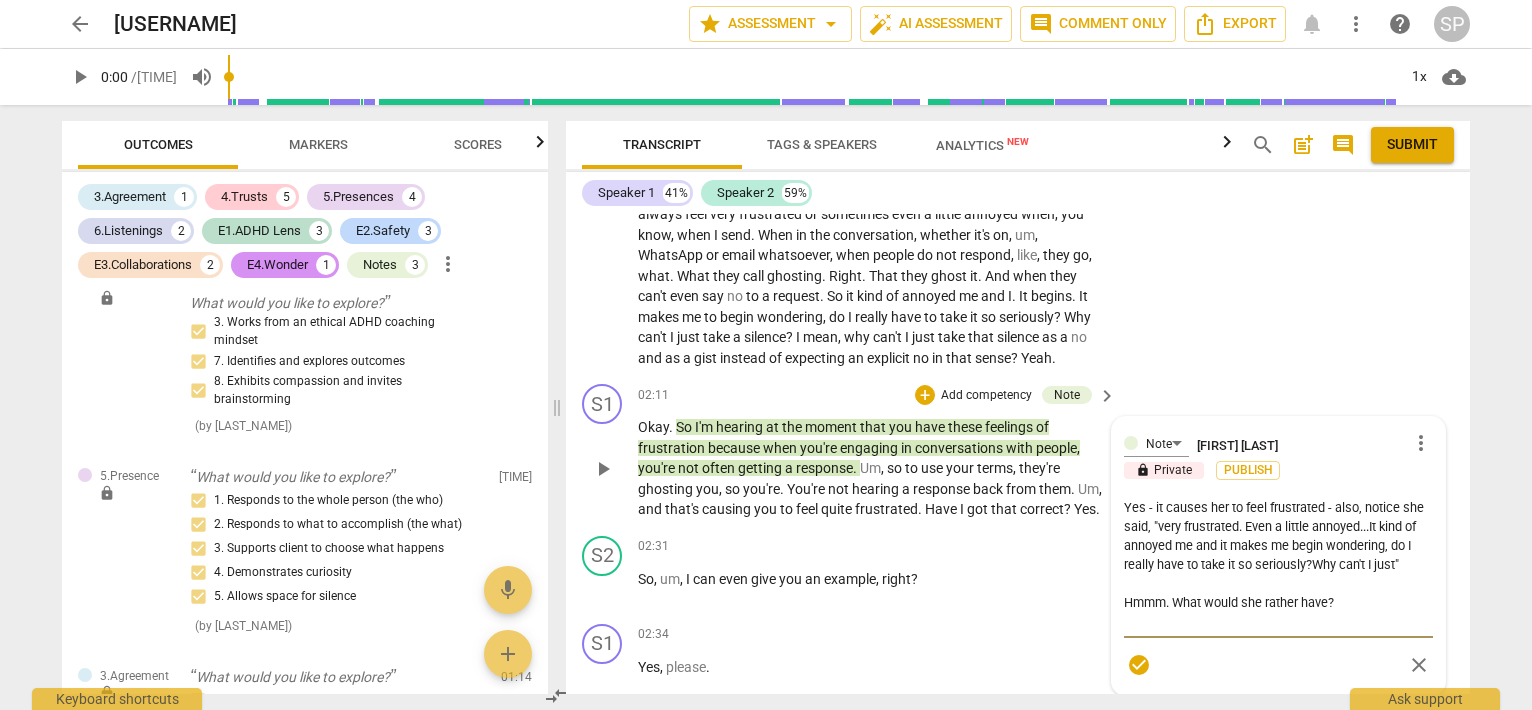type on "Yes - it causes her to feel frustrated - also, notice she said, "very frustrated. Even a little annoyed...It kind of annoyed me and it makes me begin wondering, do I really have to take it so seriously?Why can't I"
Hmmm. What would she rather have?" 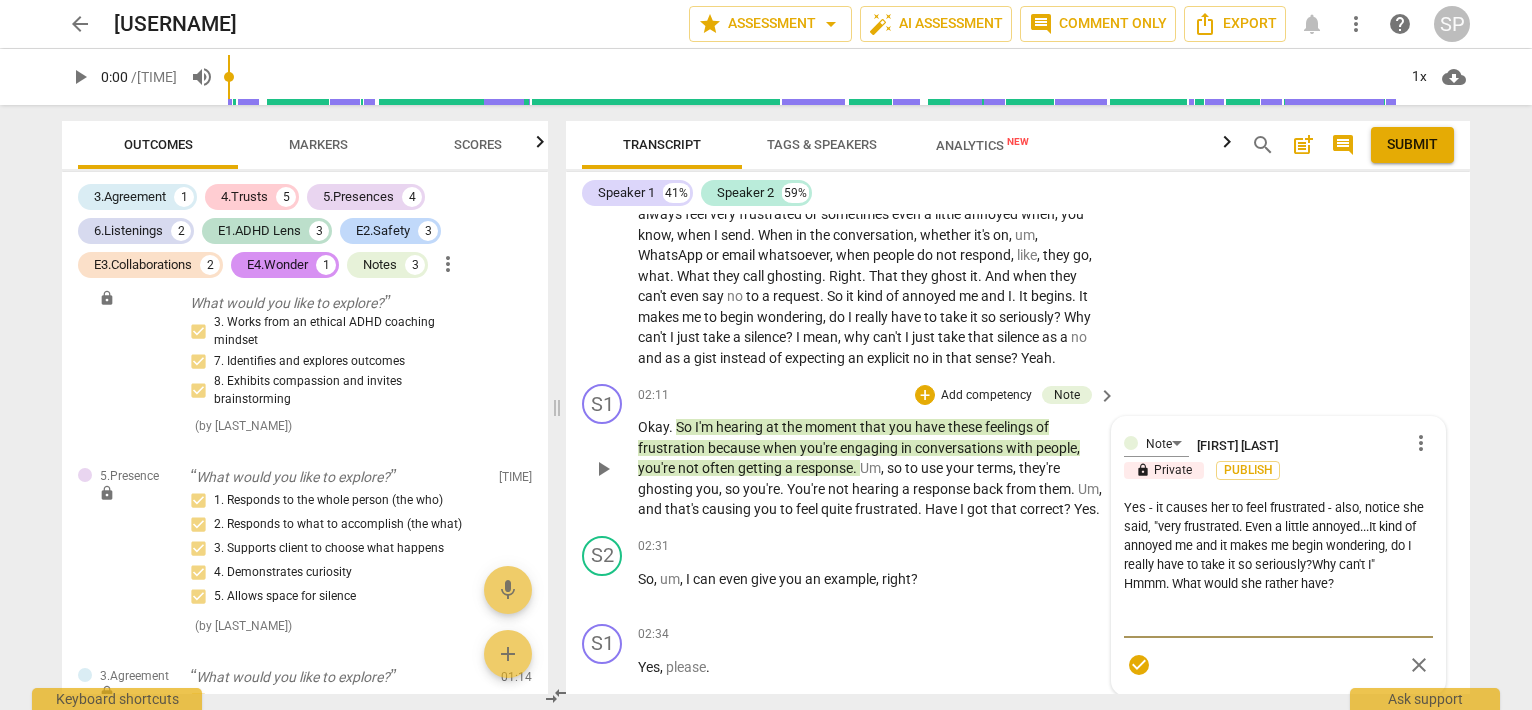 type on "Yes - it causes her to feel frustrated - also, notice she said, "very frustrated. Even a little annoyed...It kind of annoyed me and it makes me begin wondering, do I really have to take it so seriously?Why can't I just t"
Hmmm. What would she rather have?" 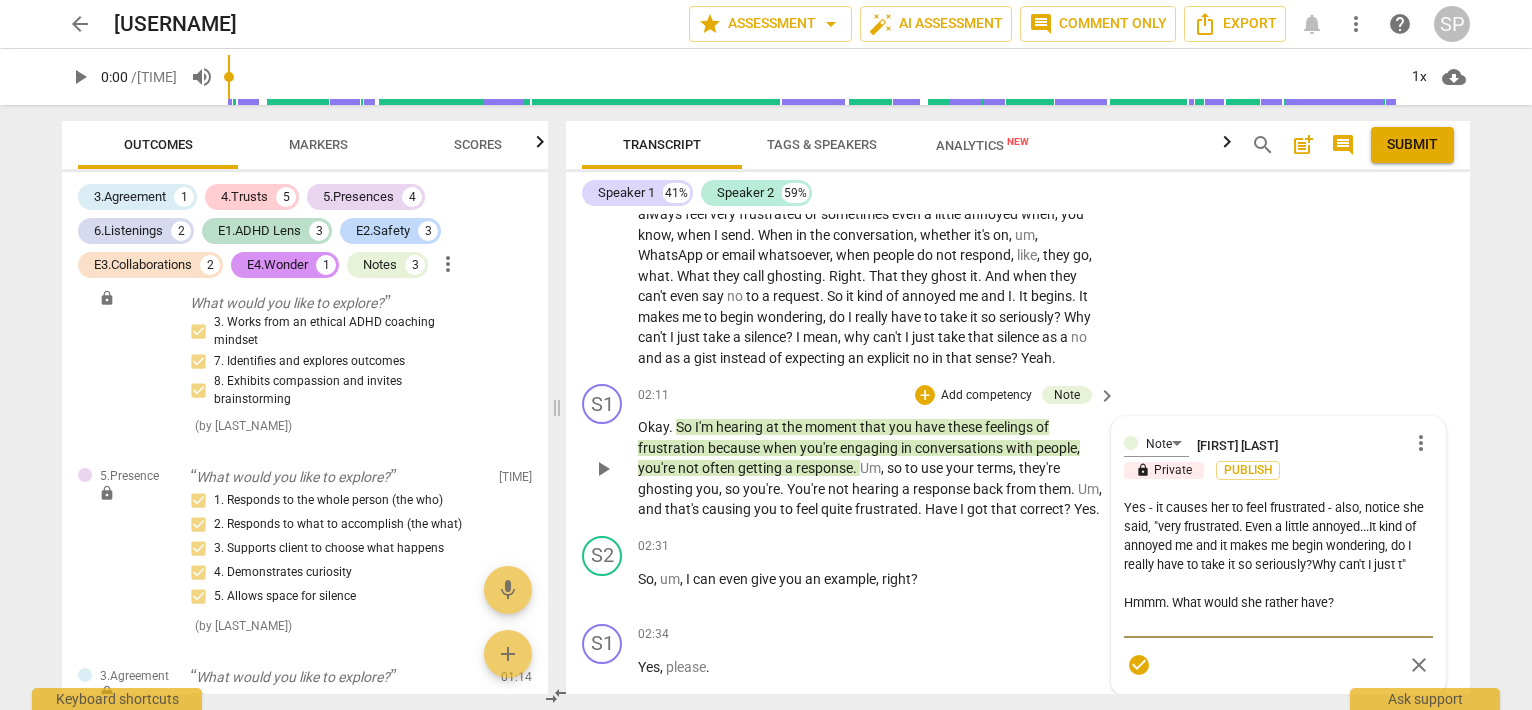 type on "Yes - it causes her to feel frustrated - also, notice she said, "very frustrated. Even a little annoyed...It kind of annoyed me and it makes me begin wondering, do I really have to take it so seriously?Why can't I just ta"
Hmmm. What would she rather have?" 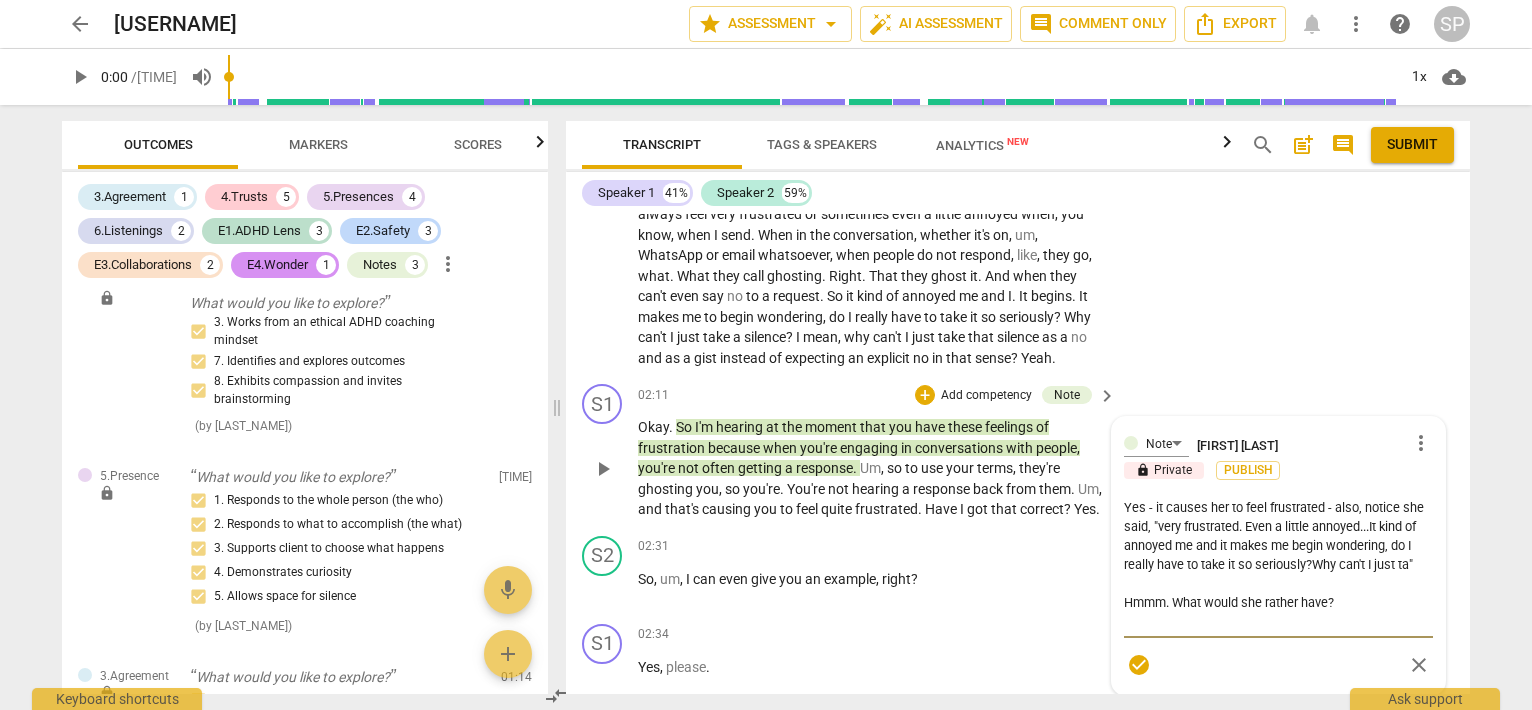 type on "Yes - it causes her to feel frustrated - also, notice she said, "very frustrated. Even a little annoyed...It kind of annoyed me and it makes me begin wondering, do I really have to take it so seriously?Why can't I just tak"
Hmmm. What would she rather have?" 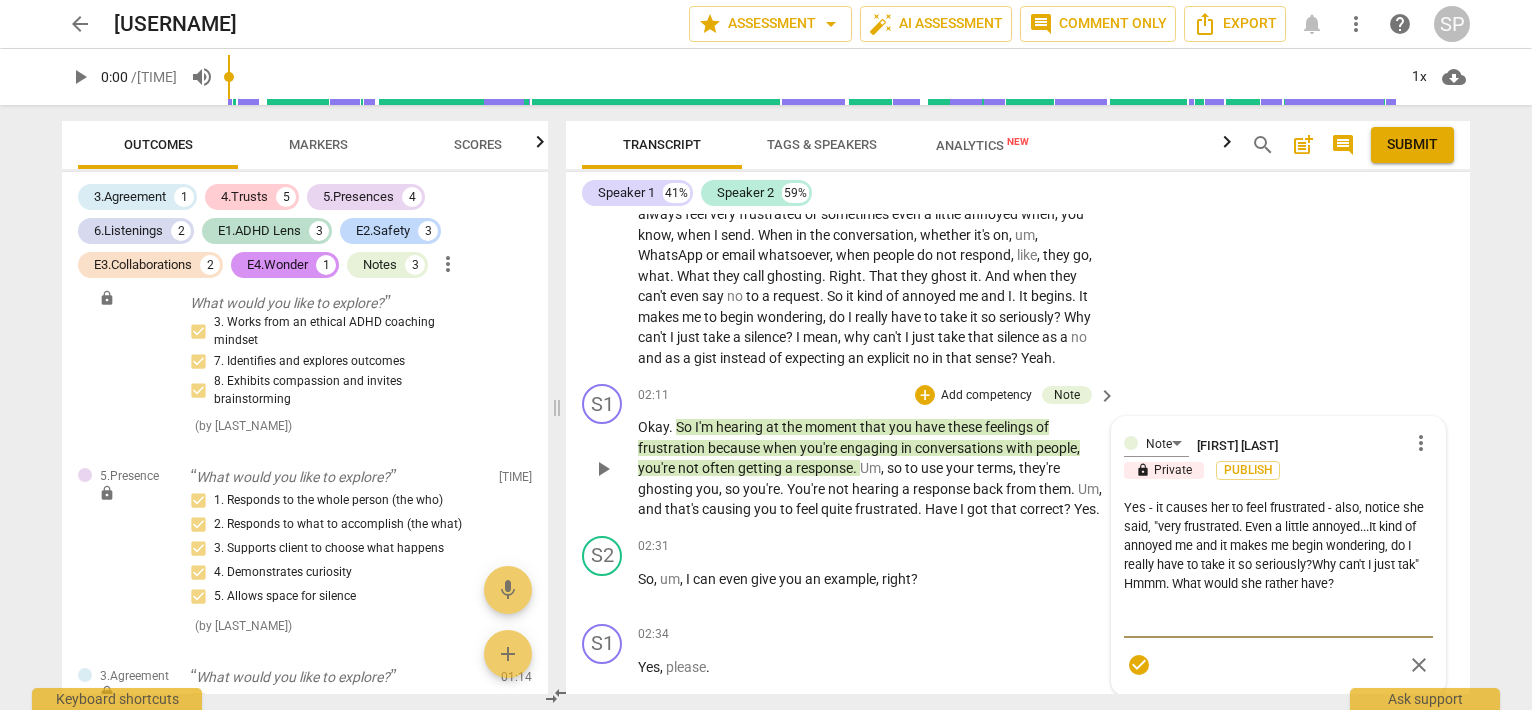 type on "Yes - it causes her to feel frustrated - also, notice she said, "very frustrated. Even a little annoyed...It kind of annoyed me and it makes me begin wondering, do I really have to take it so seriously?Why can't I just take"
Hmmm. What would she rather have?" 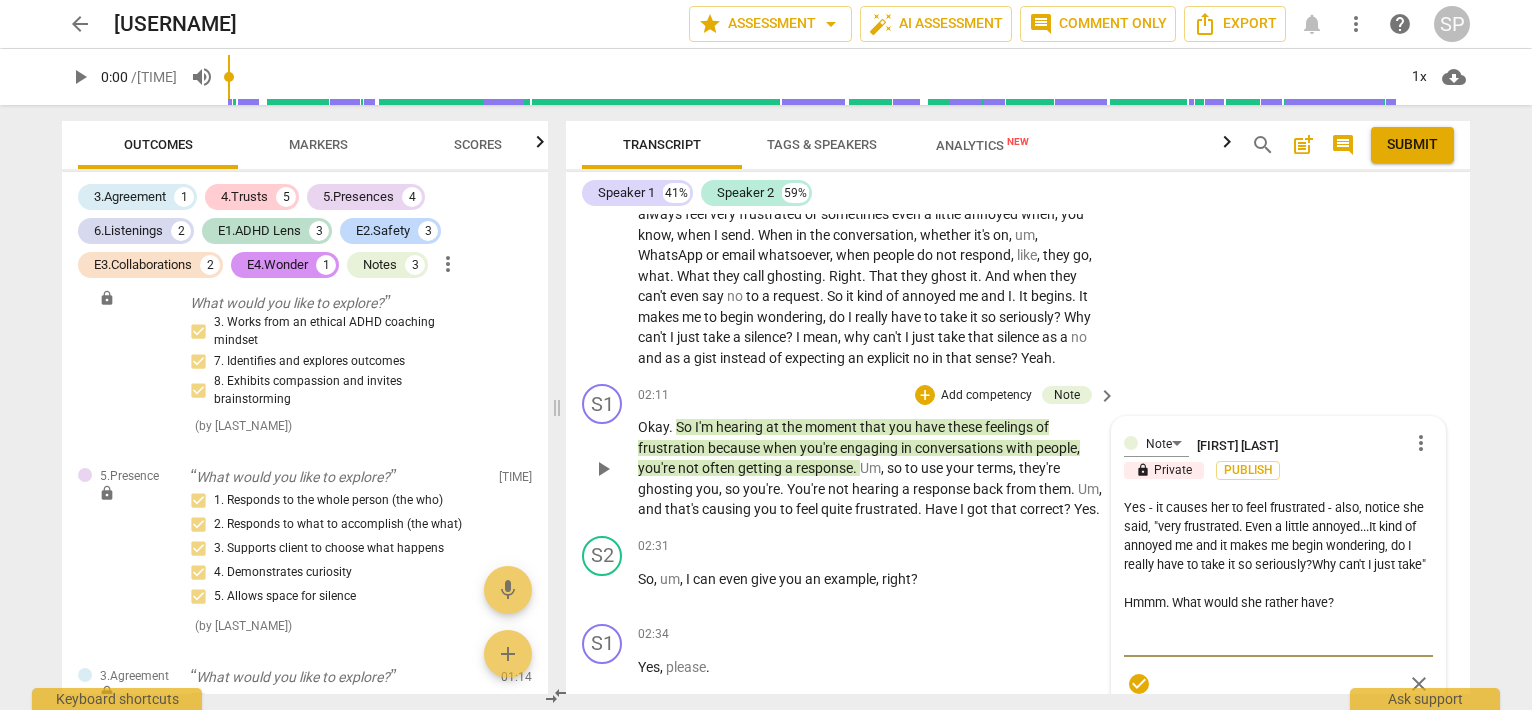 type on "Yes - it causes her to feel frustrated - also, notice she said, "very frustrated. Even a little annoyed...It kind of annoyed me and it makes me begin wondering, do I really have to take it so seriously?Why can't I just take "
Hmmm. What would she rather have?" 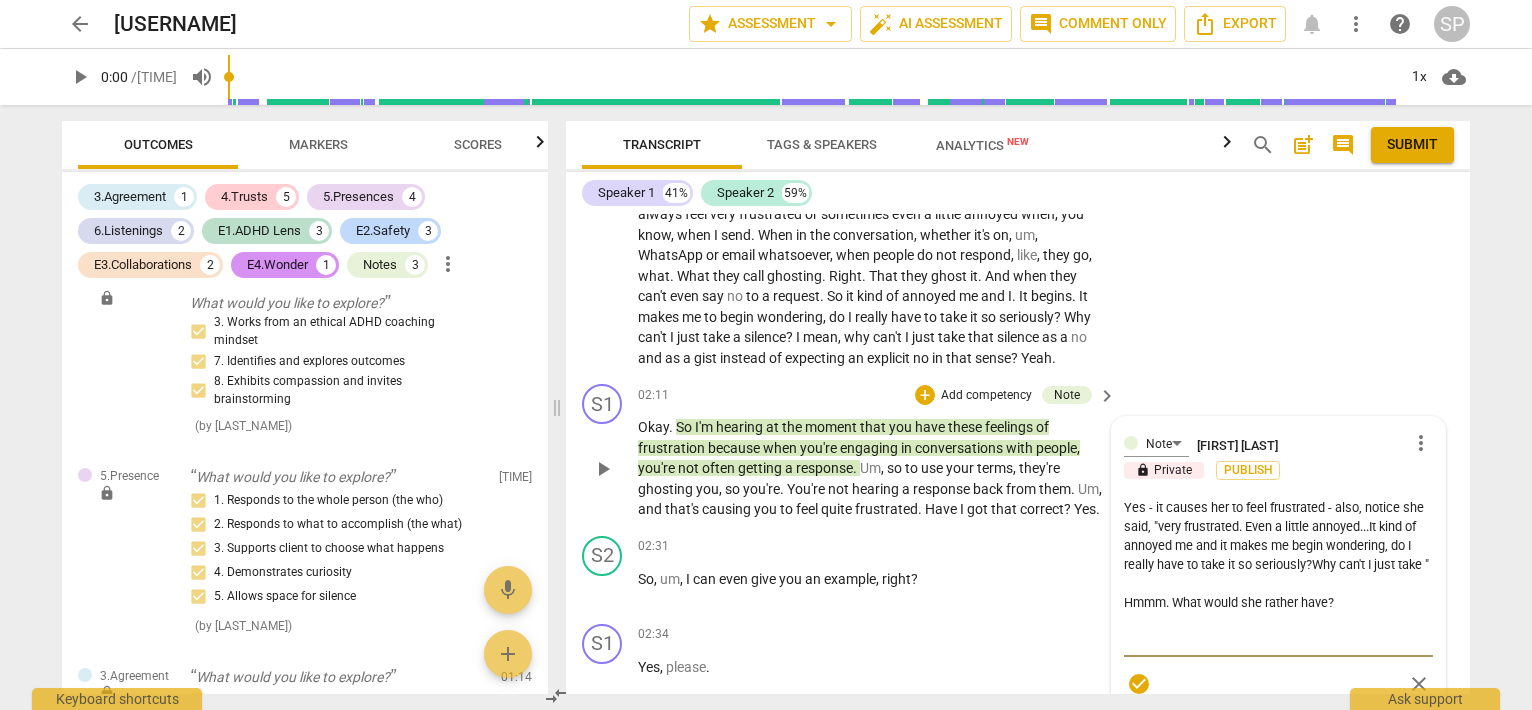 type on "Yes - it causes her to feel frustrated - also, notice she said, "very frustrated. Even a little annoyed...It kind of annoyed me and it makes me begin wondering, do I really have to take it so seriously?Why can't I just take a"
Hmmm. What would she rather have?" 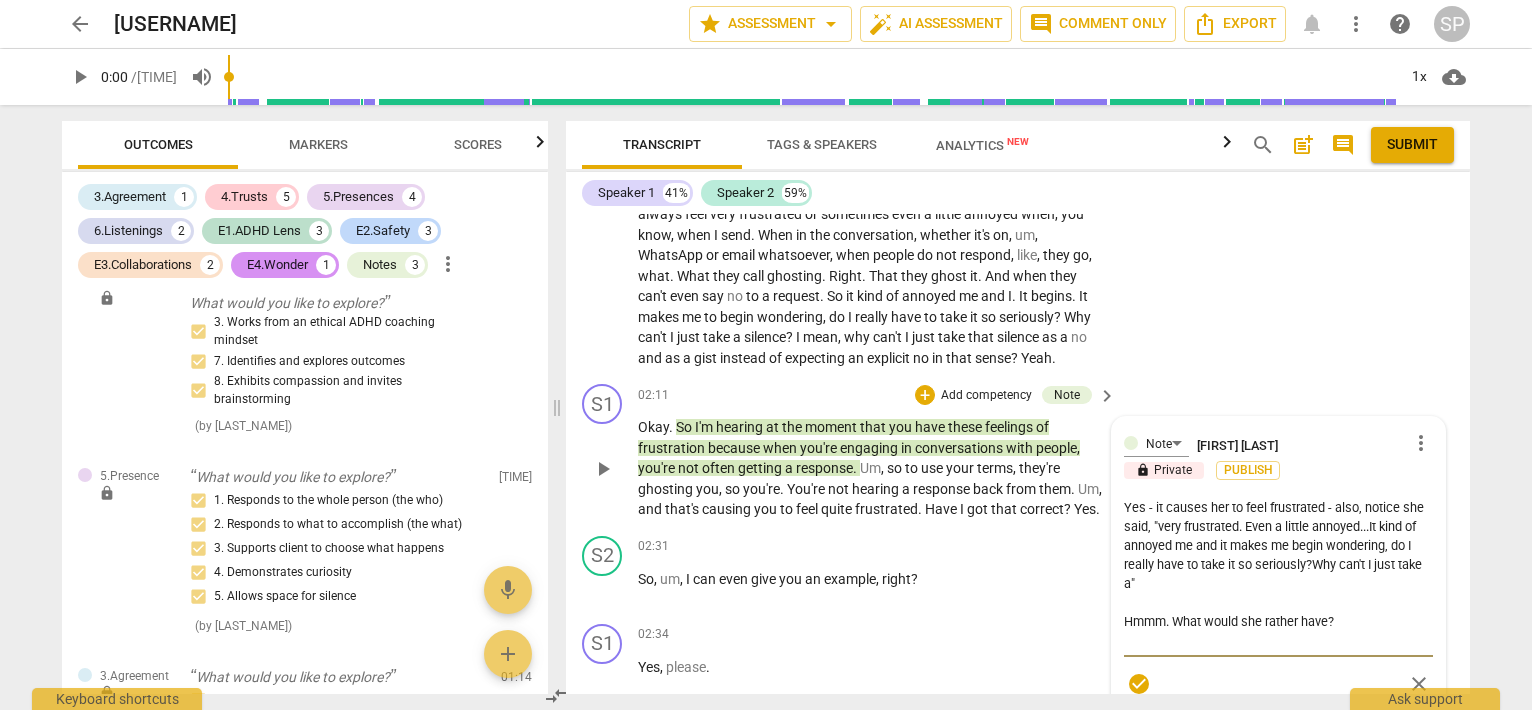 type on "Yes - it causes her to feel frustrated - also, notice she said, "very frustrated. Even a little annoyed...It kind of annoyed me and it makes me begin wondering, do I really have to take it so seriously?Why can't I just take a "
Hmmm. What would she rather have?" 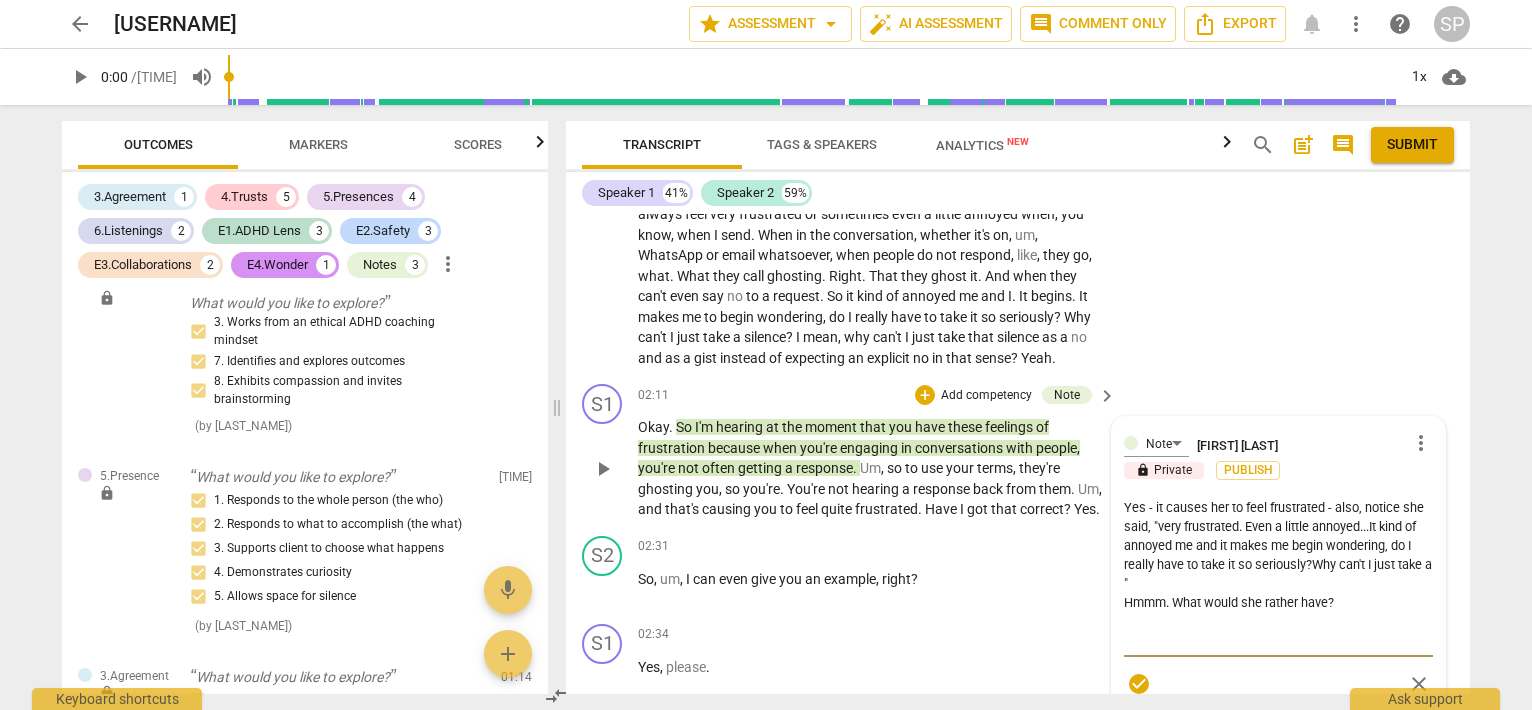 type on "Yes - it causes her to feel frustrated - also, notice she said, "very frustrated. Even a little annoyed...It kind of annoyed me and it makes me begin wondering, do I really have to take it so seriously?Why can't I just take a s"
Hmmm. What would she rather have?" 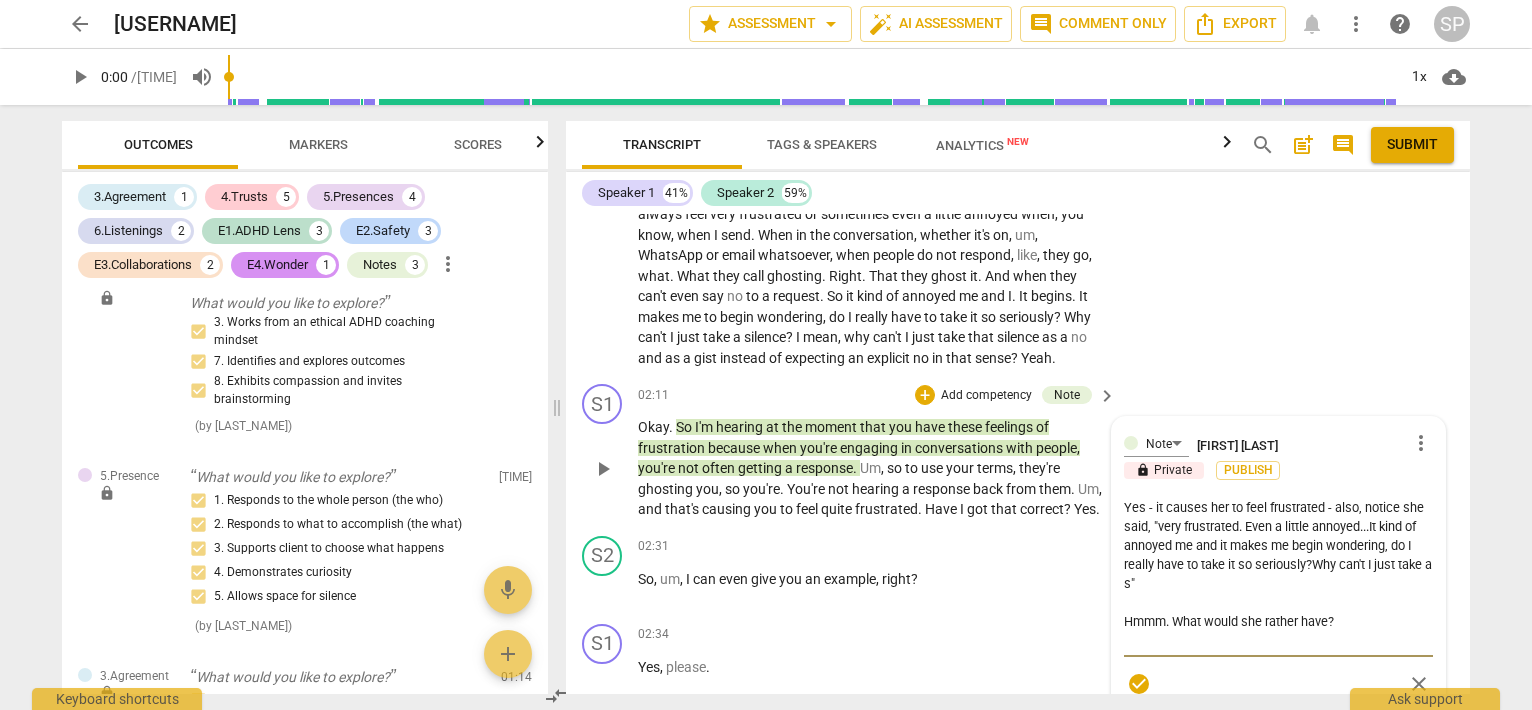type on "Yes - it causes her to feel frustrated - also, notice she said, "very frustrated. Even a little annoyed...It kind of annoyed me and it makes me begin wondering, do I really have to take it so seriously?Why can't I just take a si"
Hmmm. What would she rather have?" 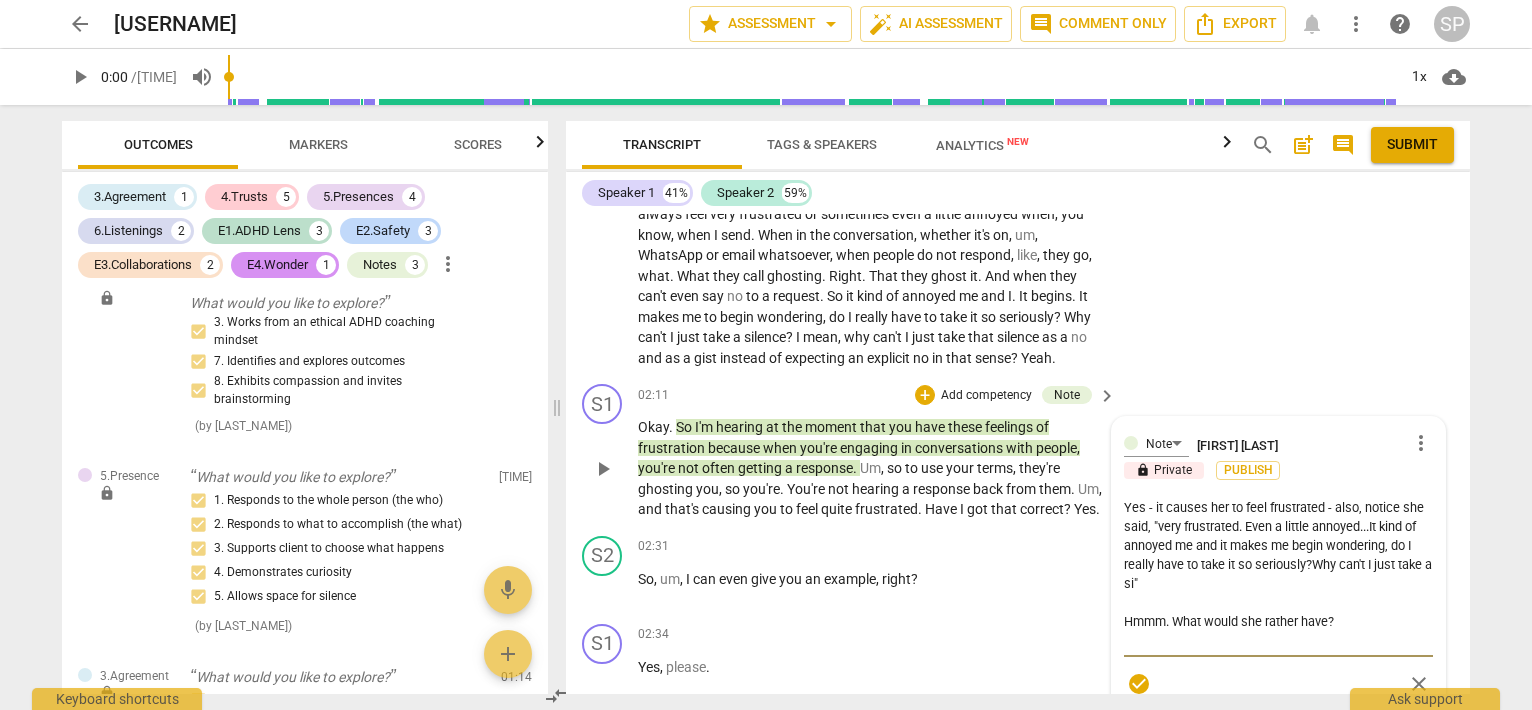 type on "Yes - it causes her to feel frustrated - also, notice she said, "very frustrated. Even a little annoyed...It kind of annoyed me and it makes me begin wondering, do I really have to take it so seriously?Why can't I just take a sil"
Hmmm. What would she rather have?" 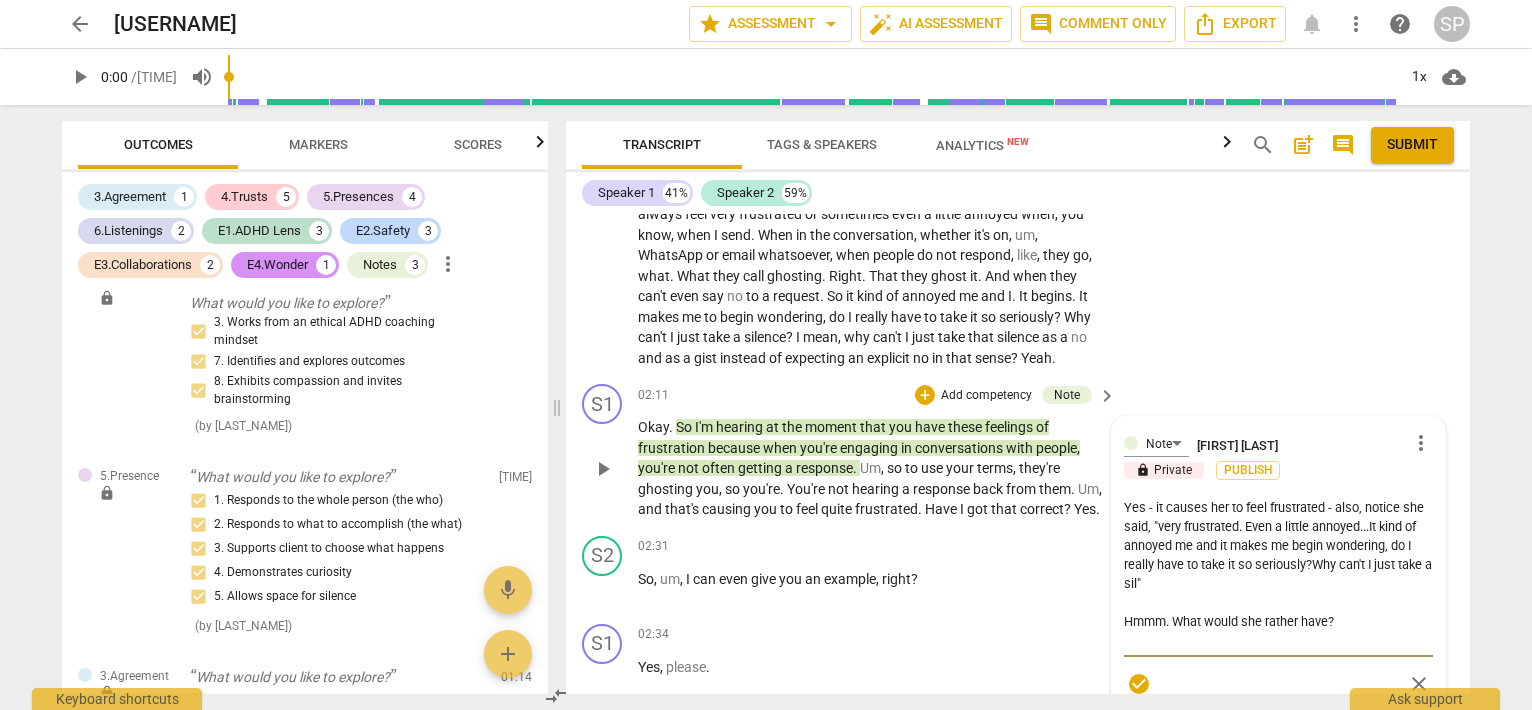 type on "Yes - it causes her to feel frustrated - also, notice she said, "very frustrated. Even a little annoyed...It kind of annoyed me and it makes me begin wondering, do I really have to take it so seriously?Why can't I just take a sile"
Hmmm. What would she rather have?" 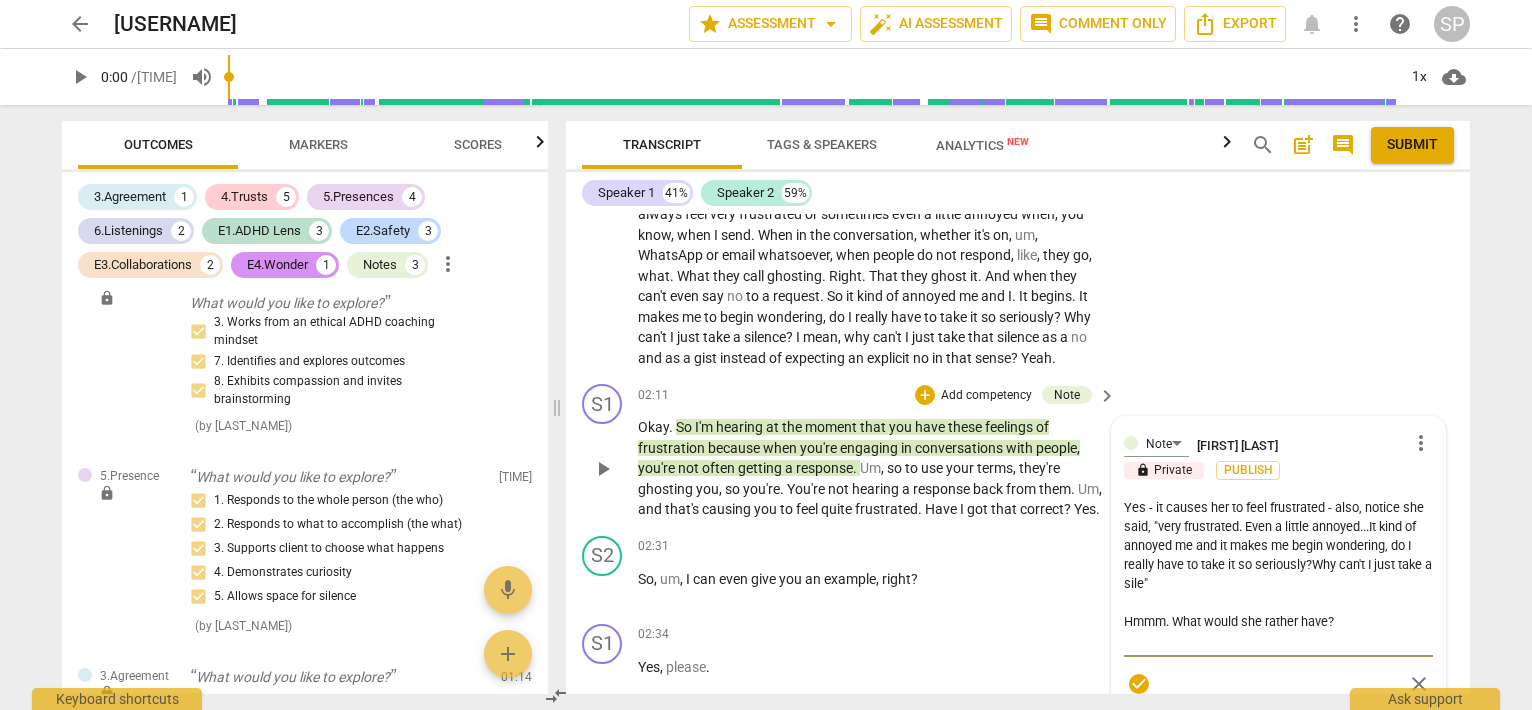 type on "Yes - it causes her to feel frustrated - also, notice she said, "very frustrated. Even a little annoyed...It kind of annoyed me and it makes me begin wondering, do I really have to take it so seriously?Why can't I just take a silen"
Hmmm. What would she rather have?" 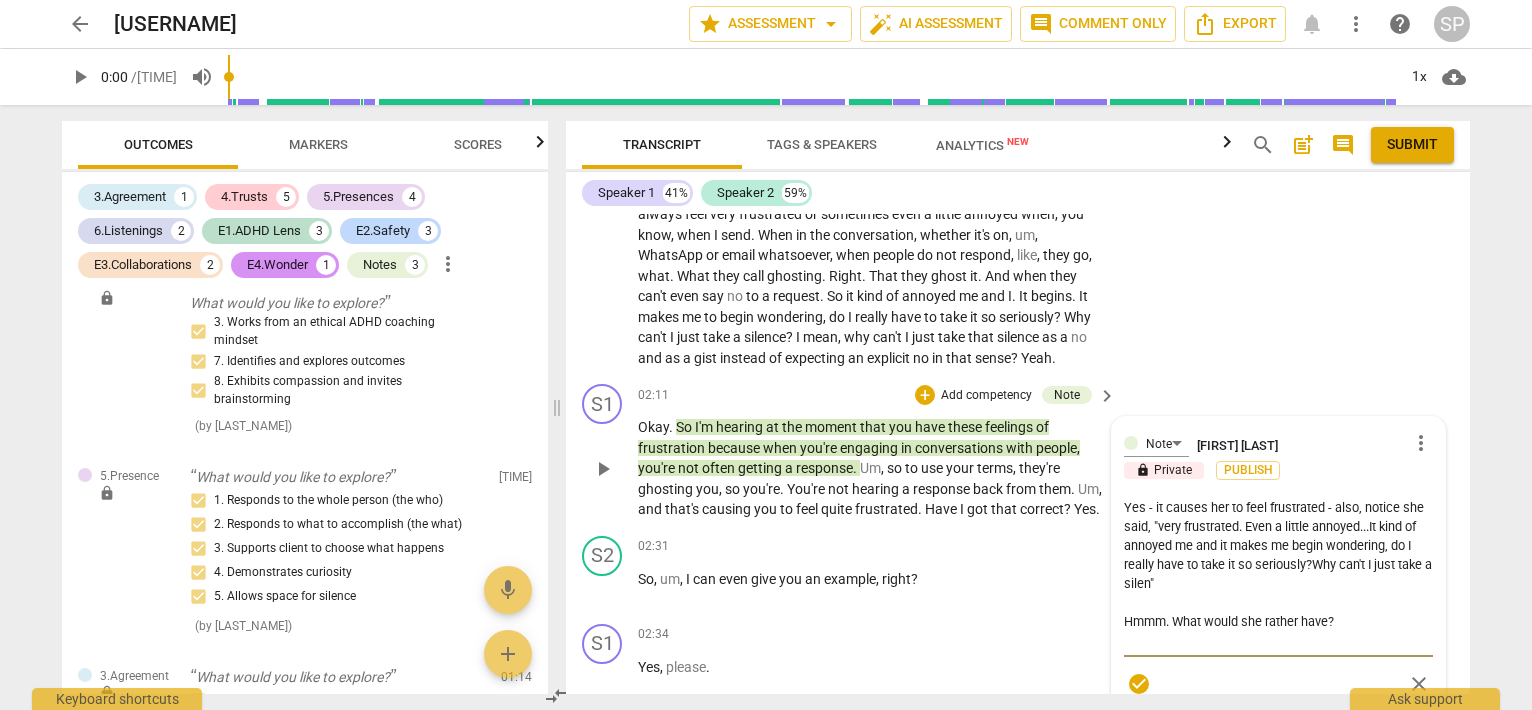 type on "Yes - it causes her to feel frustrated - also, notice she said, "very frustrated. Even a little annoyed...It kind of annoyed me and it makes me begin wondering, do I really have to take it so seriously?Why can't I just take a silenc"
Hmmm. What would she rather have?" 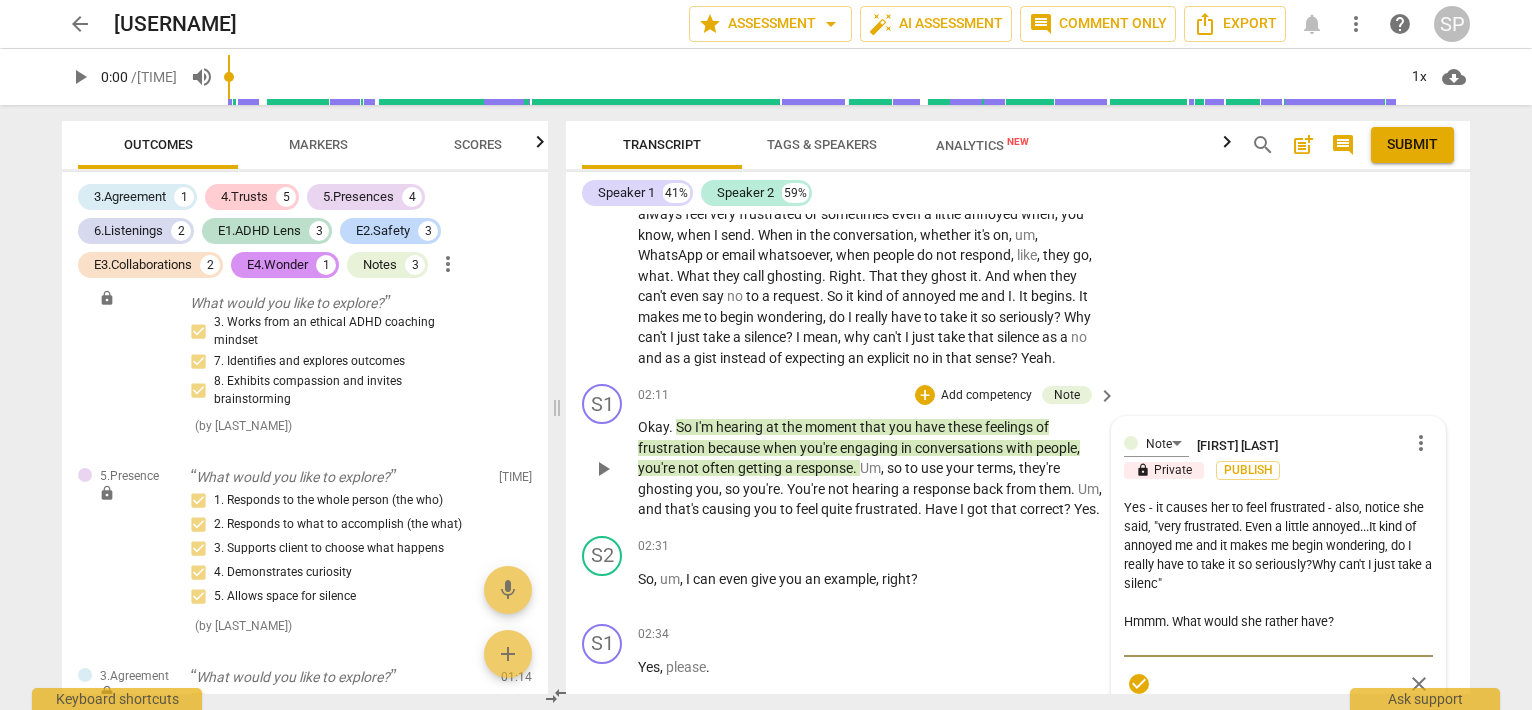 type on "Yes - it causes her to feel frustrated - also, notice she said, "very frustrated. Even a little annoyed...It kind of annoyed me and it makes me begin wondering, do I really have to take it so seriously?Why can't I just take a silence"
Hmmm. What would she rather have?" 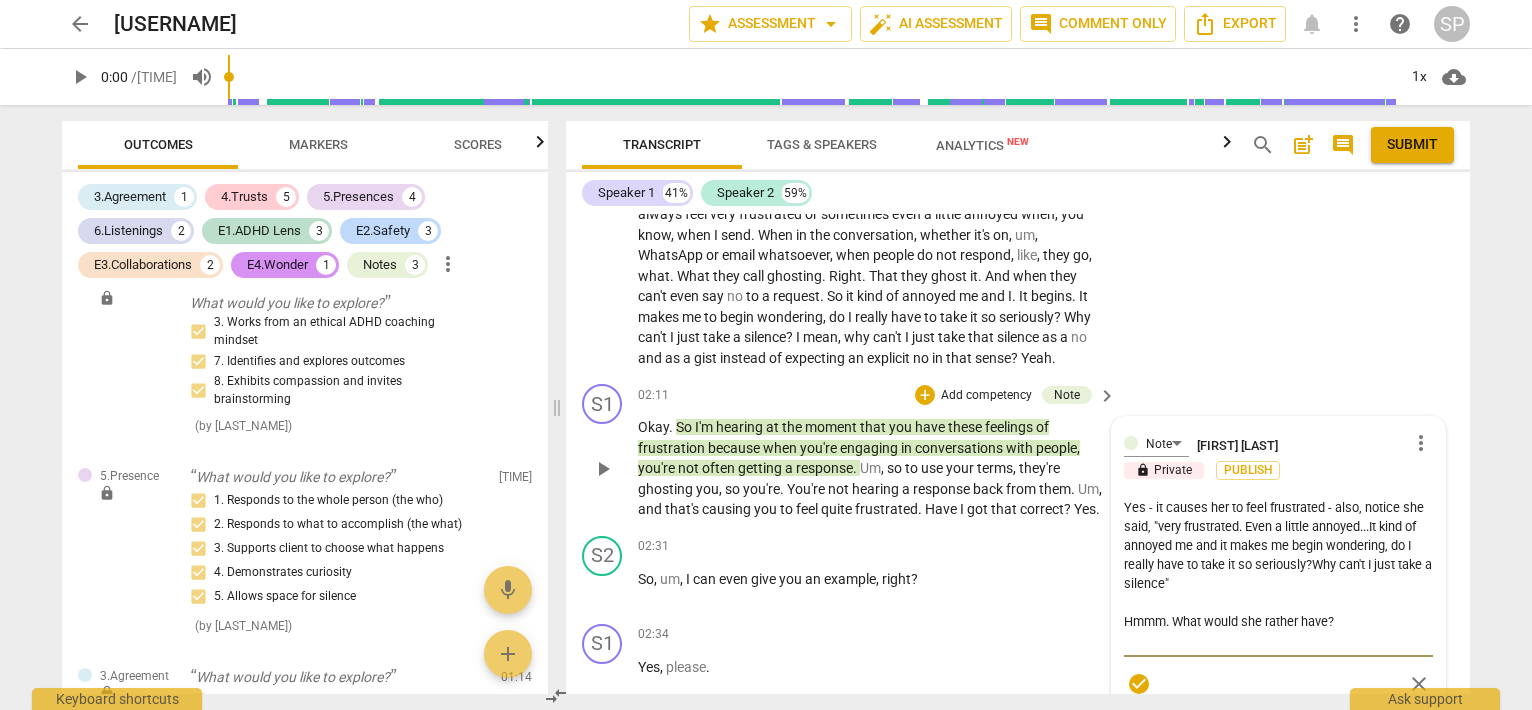 type on "Yes - it causes her to feel frustrated - also, notice she said, "very frustrated. Even a little annoyed...It kind of annoyed me and it makes me begin wondering, do I really have to take it so seriously?Why can't I just take a silence?"
Hmmm. What would she rather have?" 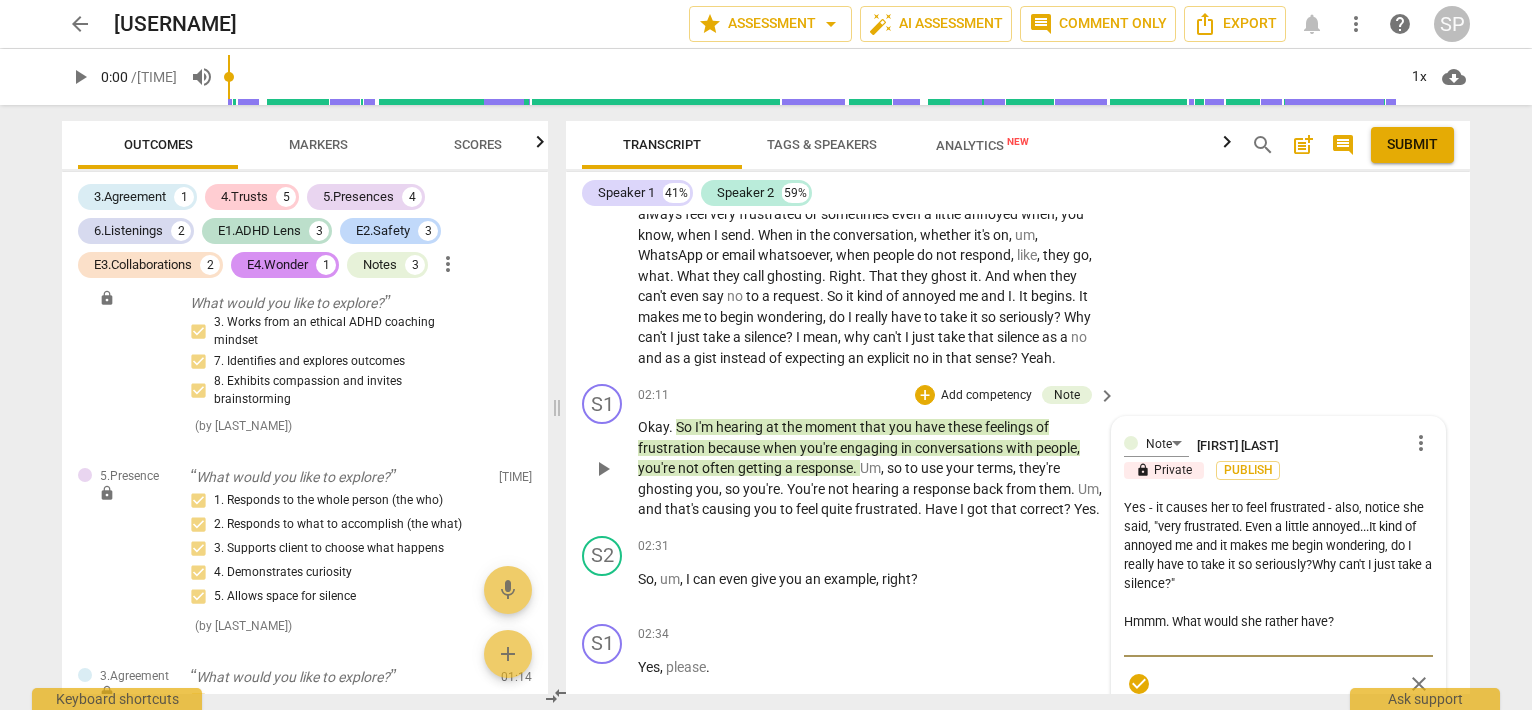 click on "Yes - it causes her to feel frustrated - also, notice she said, "very frustrated. Even a little annoyed...It kind of annoyed me and it makes me begin wondering, do I really have to take it so seriously?Why can't I just take a silence?"
Hmmm. What would she rather have?" at bounding box center [1278, 574] 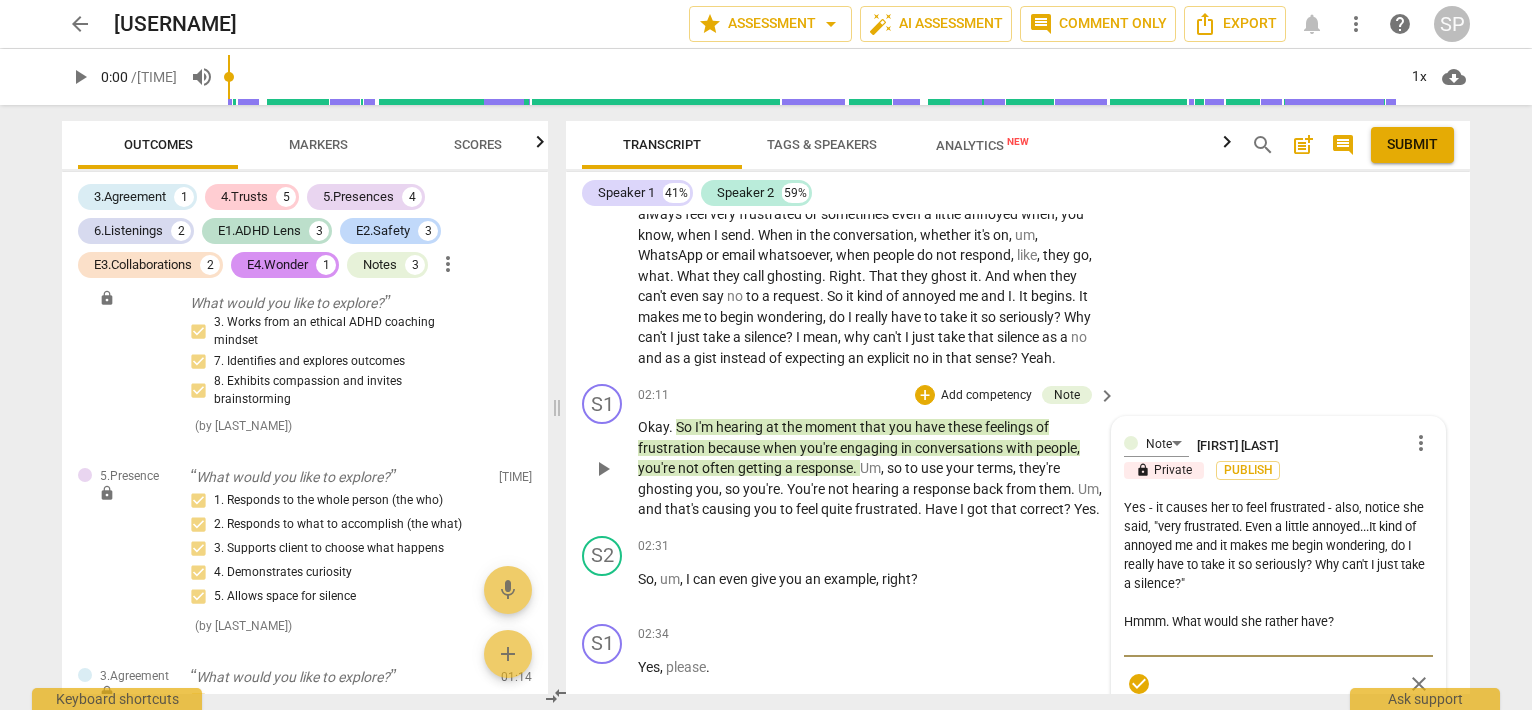 type on "Yes - it causes her to feel frustrated - also, notice she said, "very frustrated. Even a little annoyed...It kind of annoyed me and it makes me begin wondering, do I really have to take it so seriously?  Why can't I just take a silence?"
Hmmm. What would she rather have?" 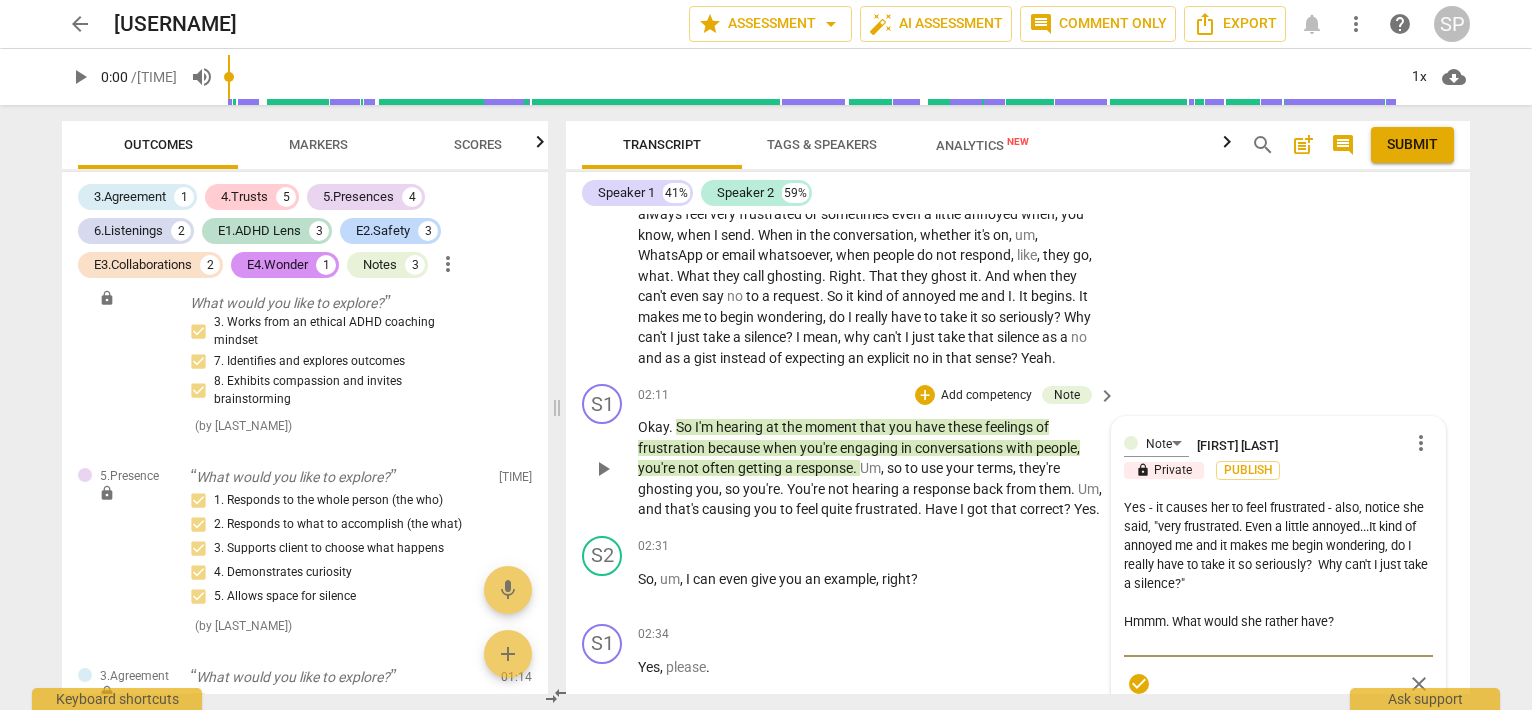 click on "Yes - it causes her to feel frustrated - also, notice she said, "very frustrated. Even a little annoyed...It kind of annoyed me and it makes me begin wondering, do I really have to take it so seriously?  Why can't I just take a silence?"
Hmmm. What would she rather have?" at bounding box center [1278, 574] 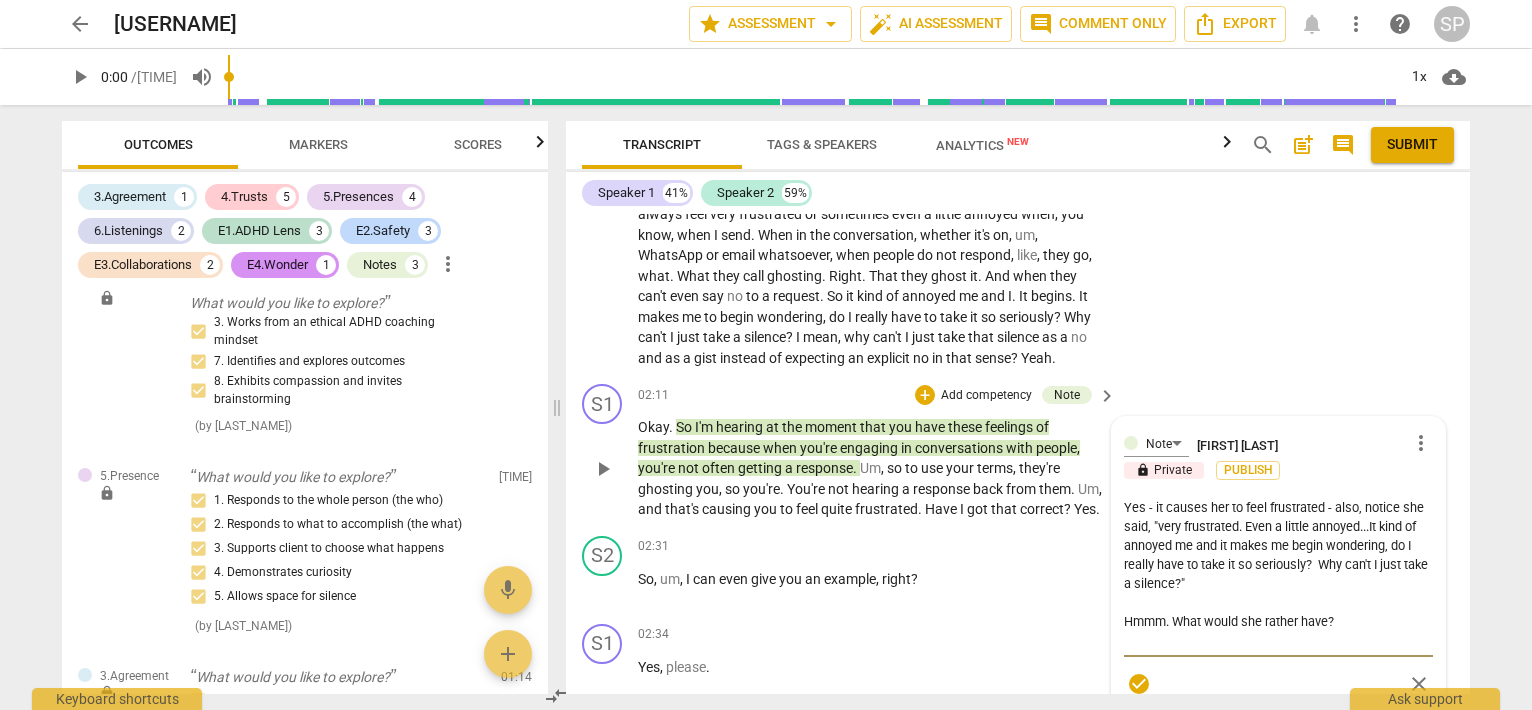 type on "Yes - it causes her to feel frustrated - also, notice she said, "very frustrated. Even a little annoyed...It kind of annoyed me and it makes me begin wondering, do I really have to take it so seriously?  Why can't I just take a silence?"  S
Hmmm. What would she rather have?" 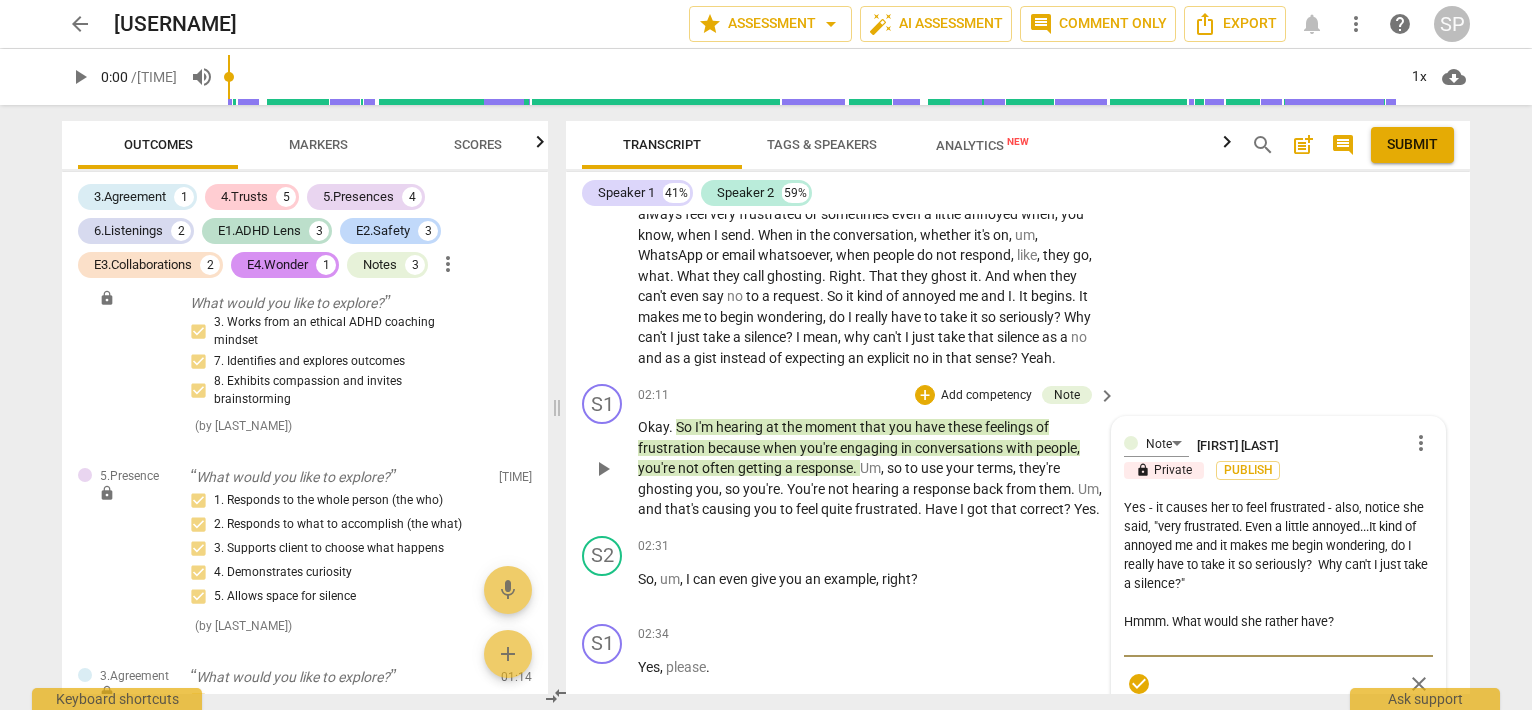 type on "Yes - it causes her to feel frustrated - also, notice she said, "very frustrated. Even a little annoyed...It kind of annoyed me and it makes me begin wondering, do I really have to take it so seriously?  Why can't I just take a silence?"  S
Hmmm. What would she rather have?" 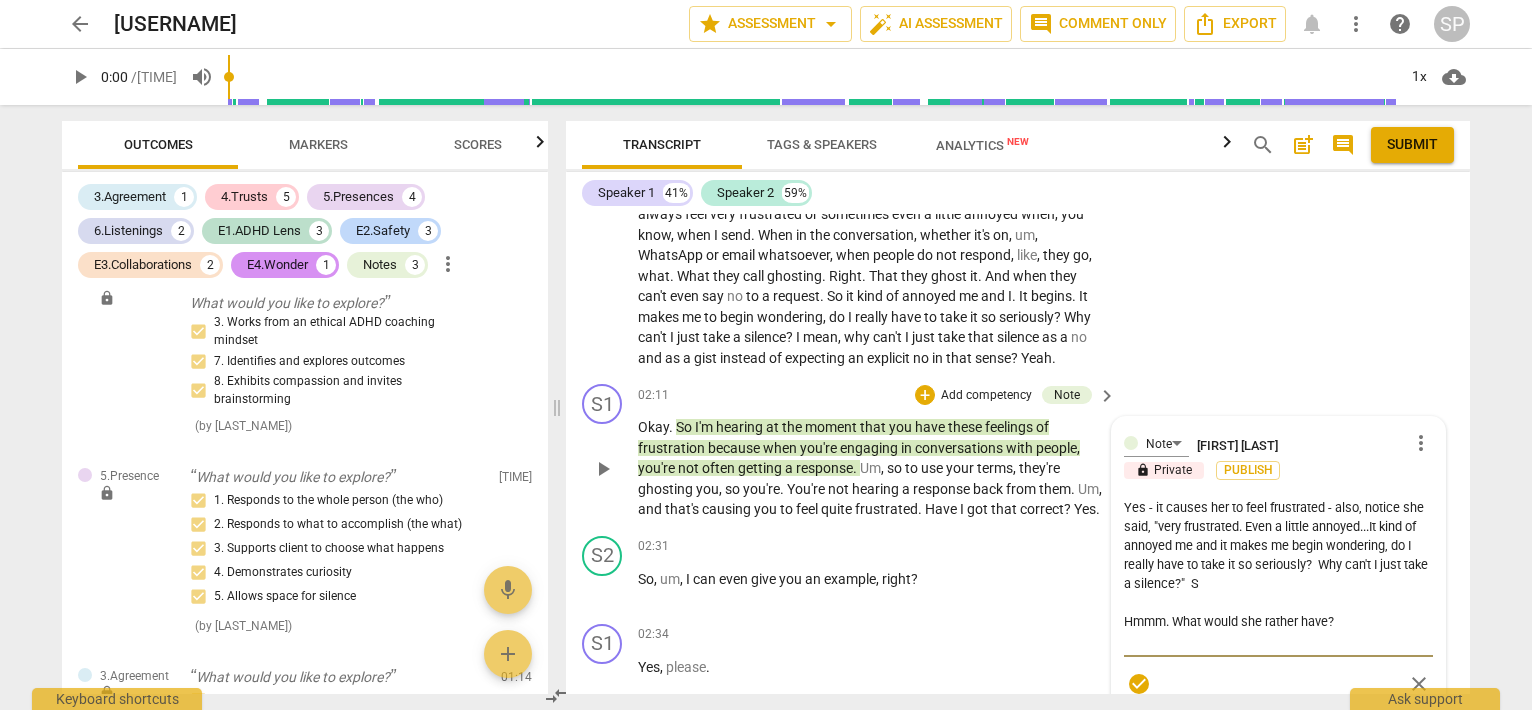 type on "Yes - it causes her to feel frustrated - also, notice she said, "very frustrated. Even a little annoyed...It kind of annoyed me and it makes me begin wondering, do I really have to take it so seriously?  Why can't I just take a silence?"  St
Hmmm. What would she rather have?" 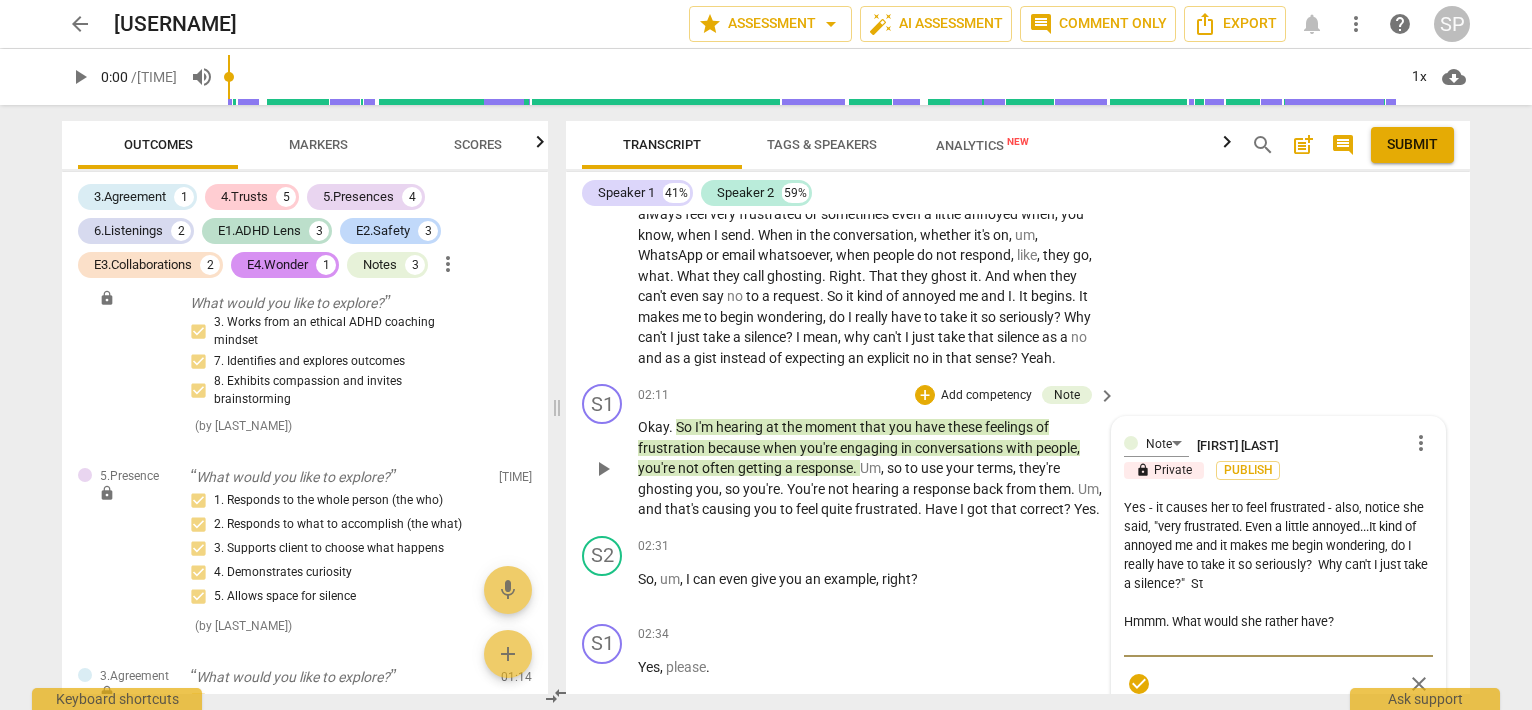 type on "Yes - it causes her to feel frustrated - also, notice she said, "very frustrated. Even a little annoyed...It kind of annoyed me and it makes me begin wondering, do I really have to take it so seriously?  Why can't I just take a silence?"  Sta
Hmmm. What would she rather have?" 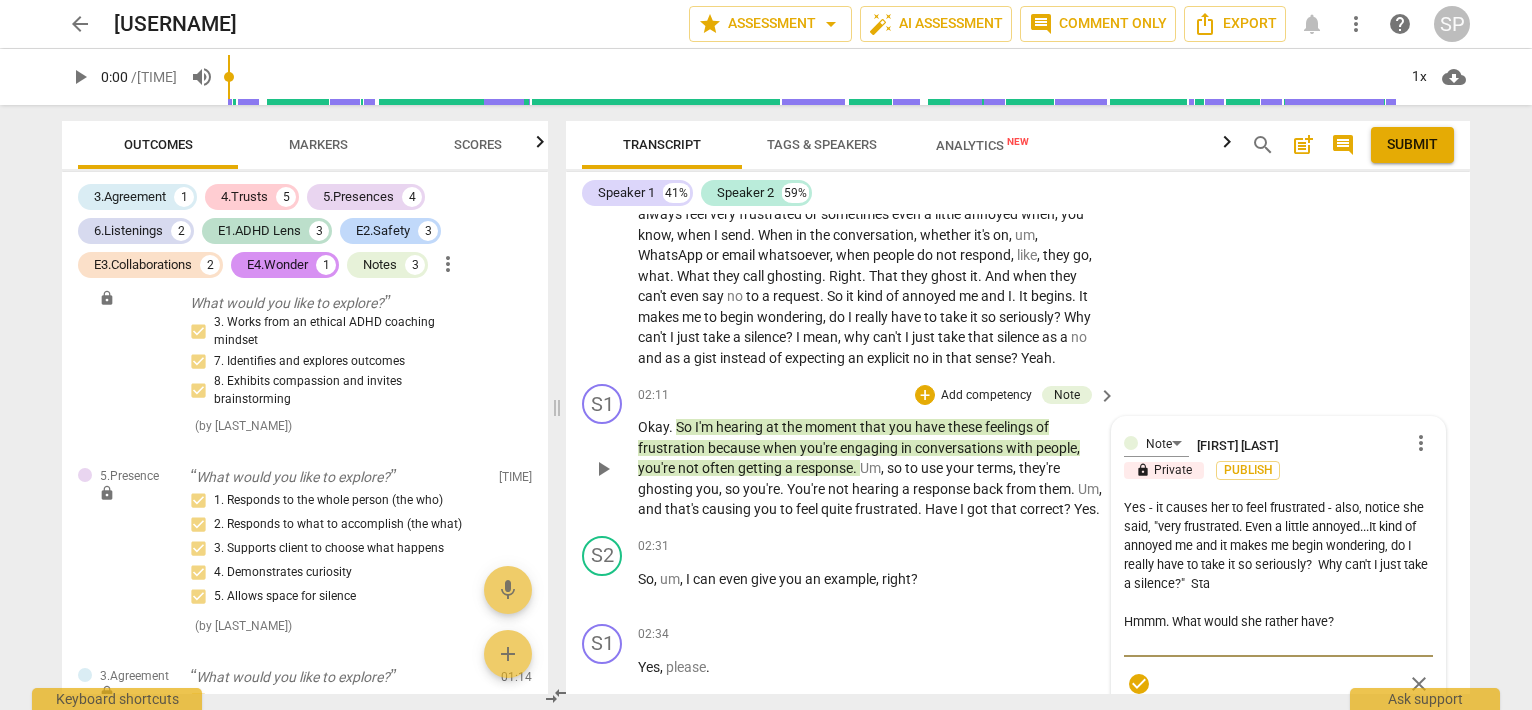 type on "Yes - it causes her to feel frustrated - also, notice she said, "very frustrated. Even a little annoyed...It kind of annoyed me and it makes me begin wondering, do I really have to take it so seriously?  Why can't I just take a silence?"  Stay
Hmmm. What would she rather have?" 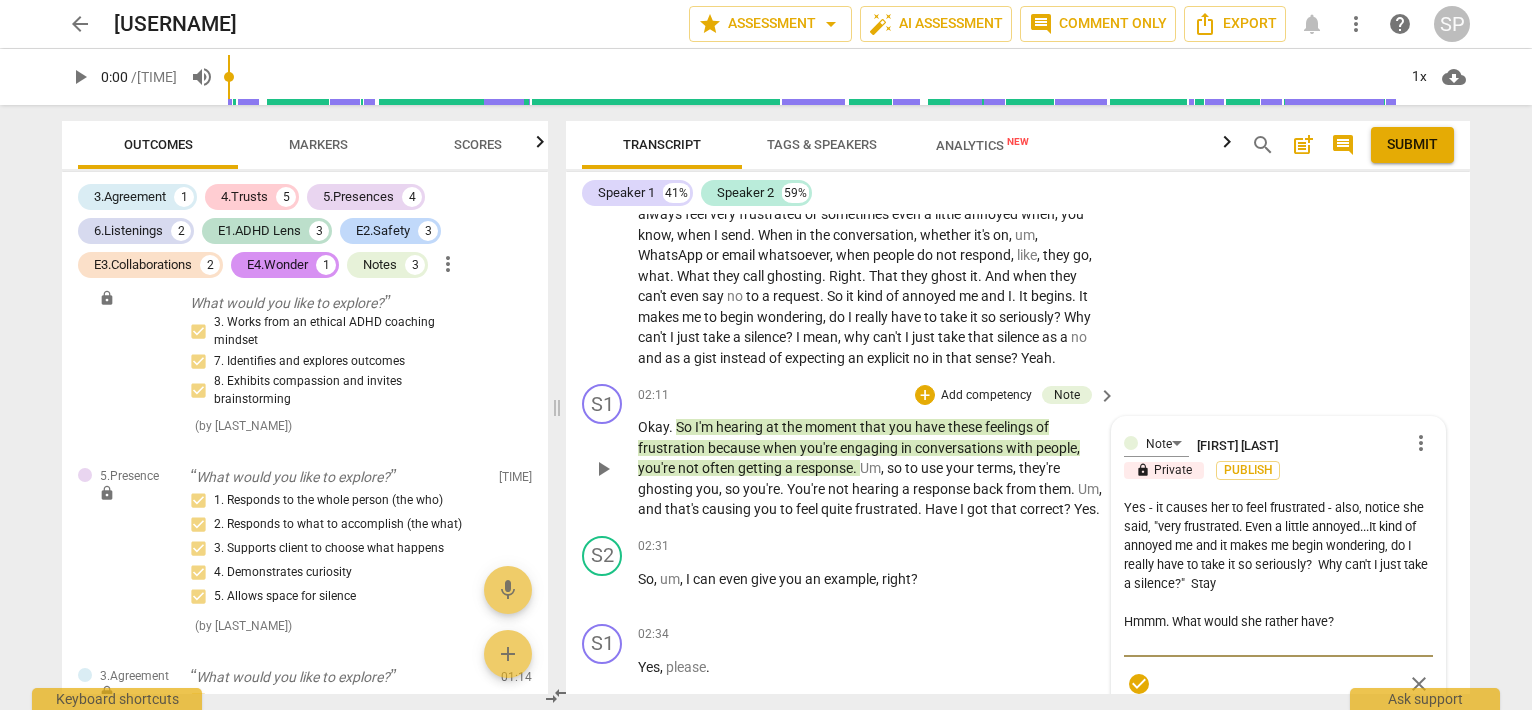 type on "Yes - it causes her to feel frustrated - also, notice she said, "very frustrated. Even a little annoyed...It kind of annoyed me and it makes me begin wondering, do I really have to take it so seriously?  Why can't I just take a silence?"  Stay curious - and use that same positive energy you brought to her "win" to help acknowledge her for "wondering" about this.  Don't be too rigid about needing it to be about something else.
Hmmm. What would she rather have?" 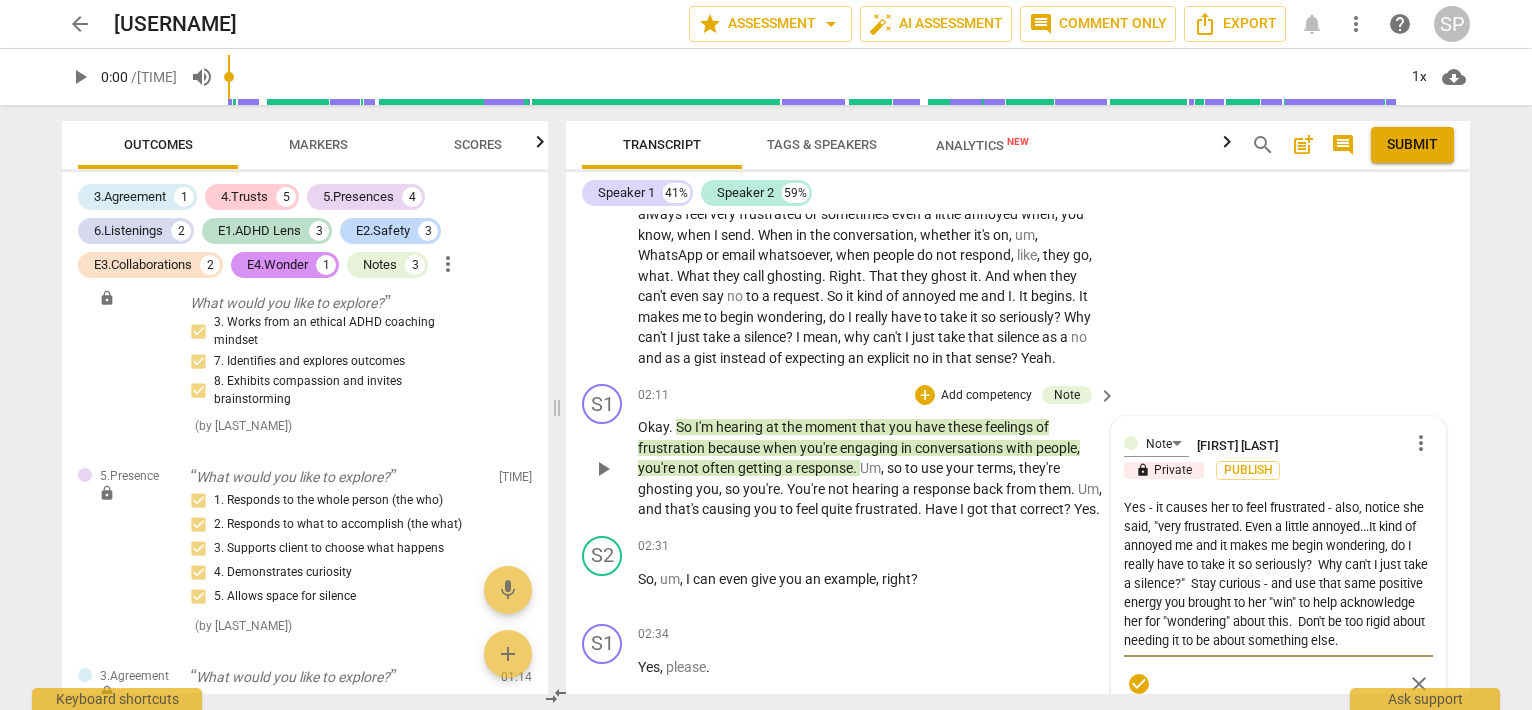 type on "Yes - it causes her to feel frustrated - also, notice she said, "very frustrated. Even a little annoyed...It kind of annoyed me and it makes me begin wondering, do I really have to take it so seriously?  Why can't I just take a silence?"  Stay c
Hmmm. What would she rather have?" 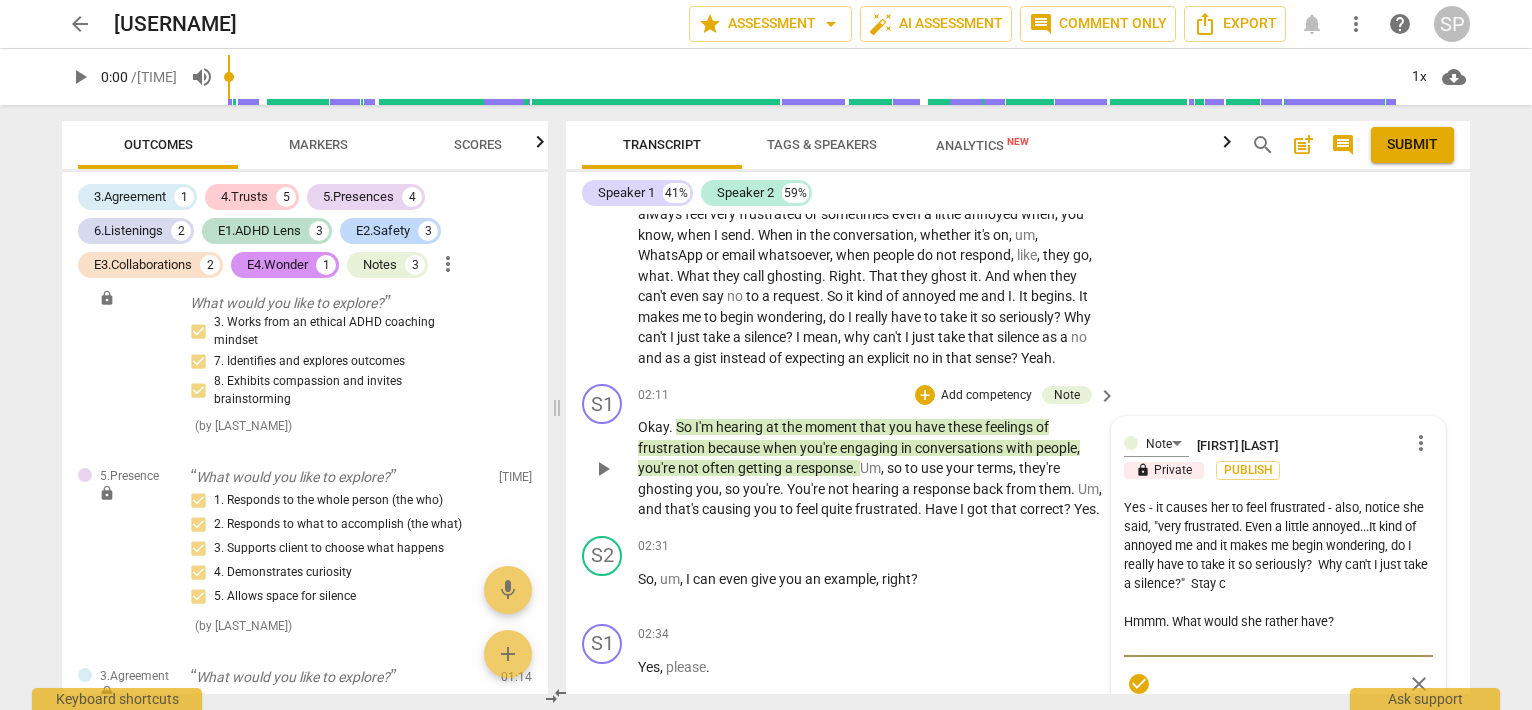 type on "Yes - it causes her to feel frustrated - also, notice she said, "very frustrated. Even a little annoyed...It kind of annoyed me and it makes me begin wondering, do I really have to take it so seriously?  Why can't I just take a silence?"  Stay cu
Hmmm. What would she rather have?" 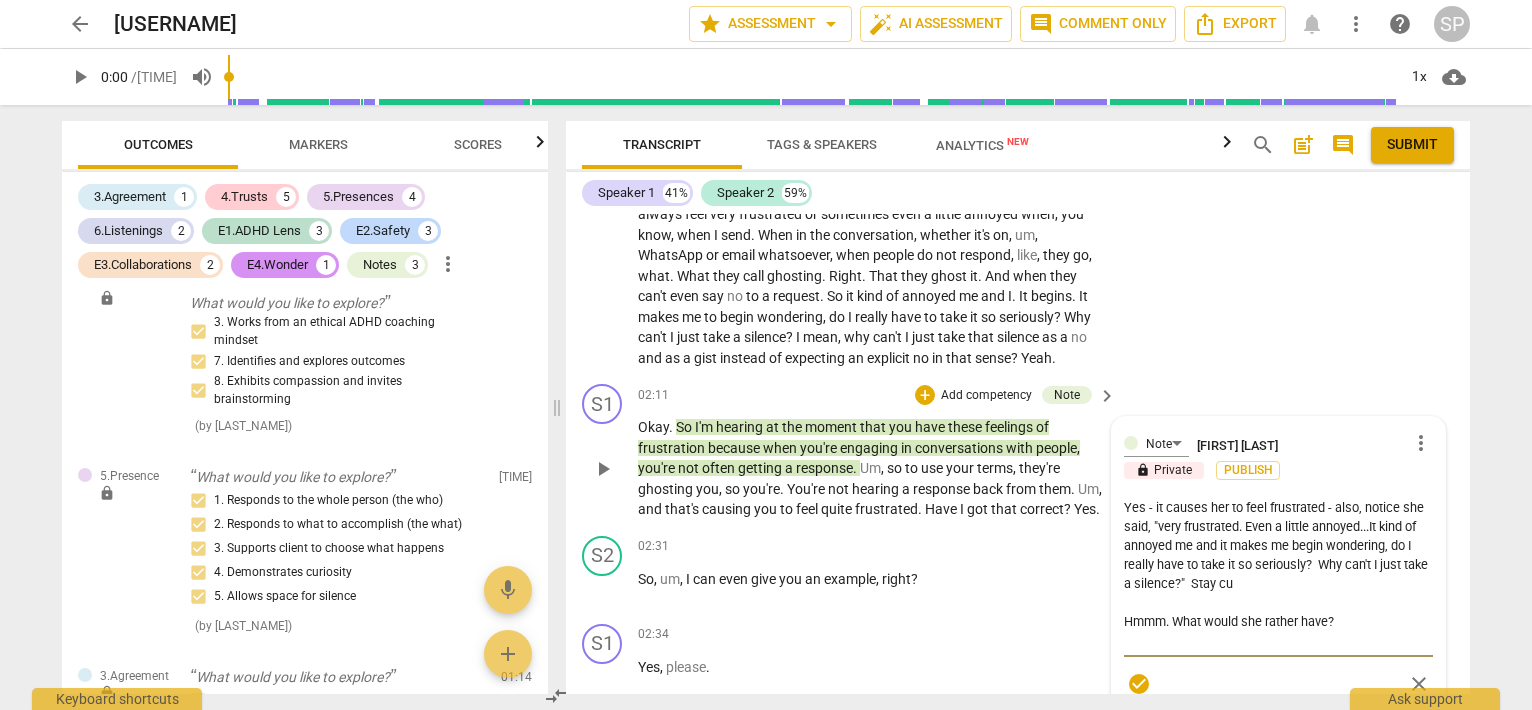 type on "Yes - it causes her to feel frustrated - also, notice she said, "very frustrated. Even a little annoyed...It kind of annoyed me and it makes me begin wondering, do I really have to take it so seriously?  Why can't I just take a silence?"  Stay cur
Hmmm. What would she rather have?" 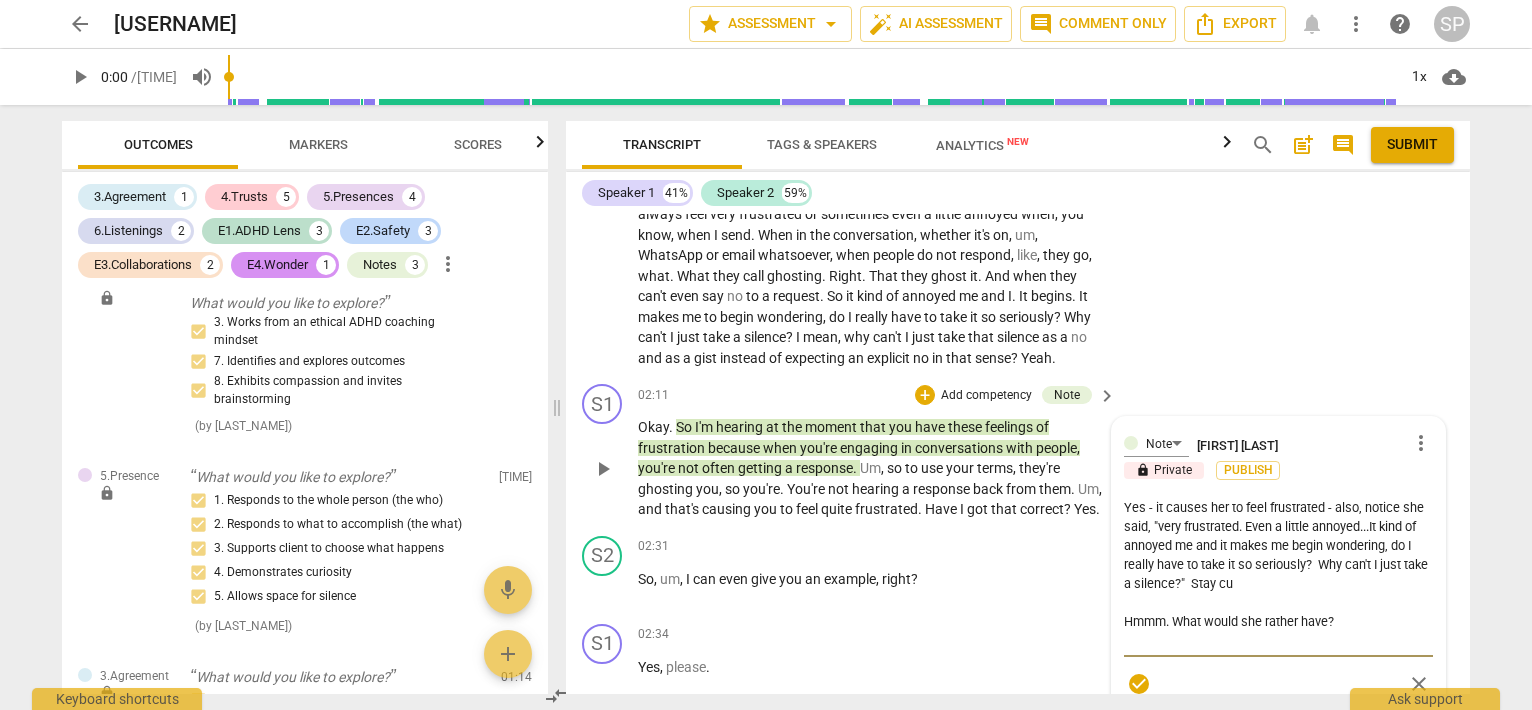 type on "Yes - it causes her to feel frustrated - also, notice she said, "very frustrated. Even a little annoyed...It kind of annoyed me and it makes me begin wondering, do I really have to take it so seriously?  Why can't I just take a silence?"  Stay cur
Hmmm. What would she rather have?" 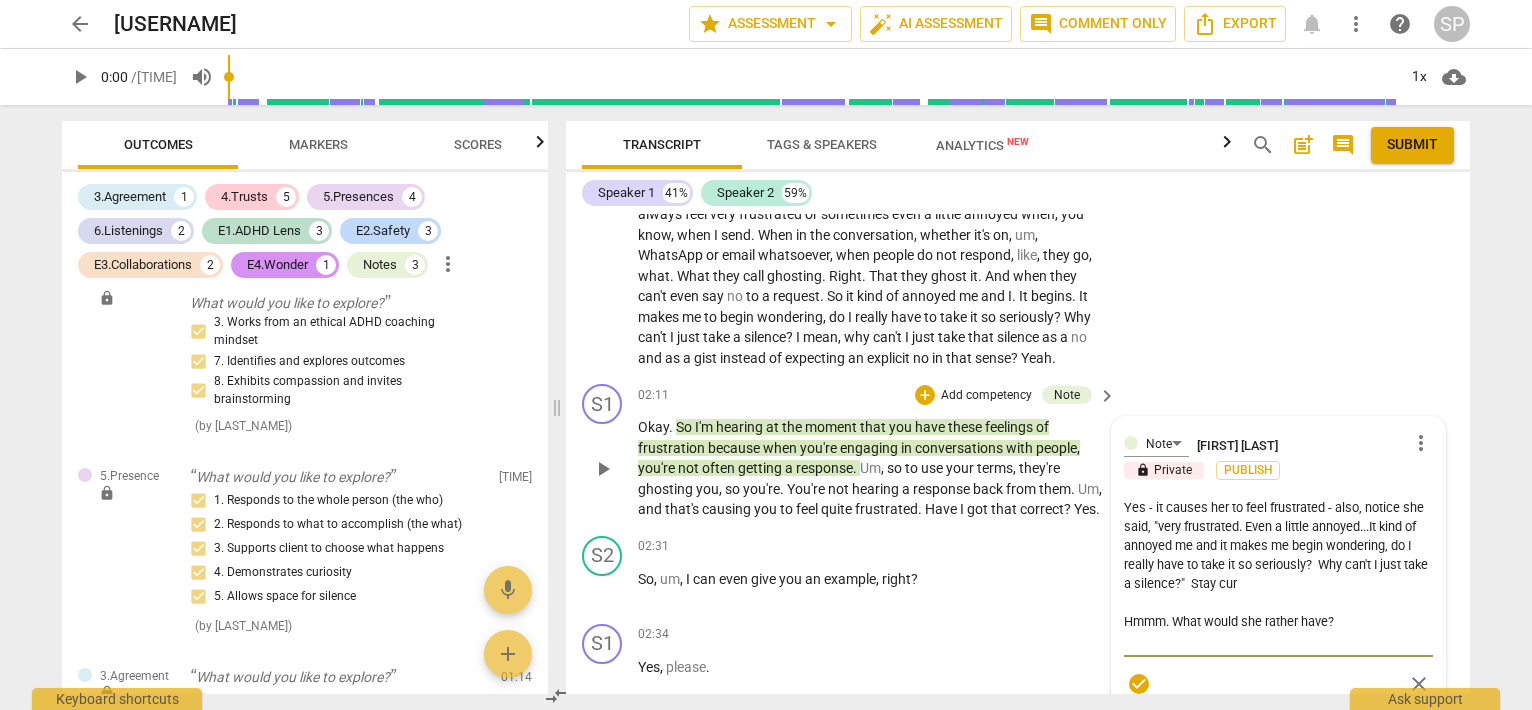 type on "Yes - it causes her to feel frustrated - also, notice she said, "very frustrated. Even a little annoyed...It kind of annoyed me and it makes me begin wondering, do I really have to take it so seriously?  Why can't I just take a silence?"  Stay curi
Hmmm. What would she rather have?" 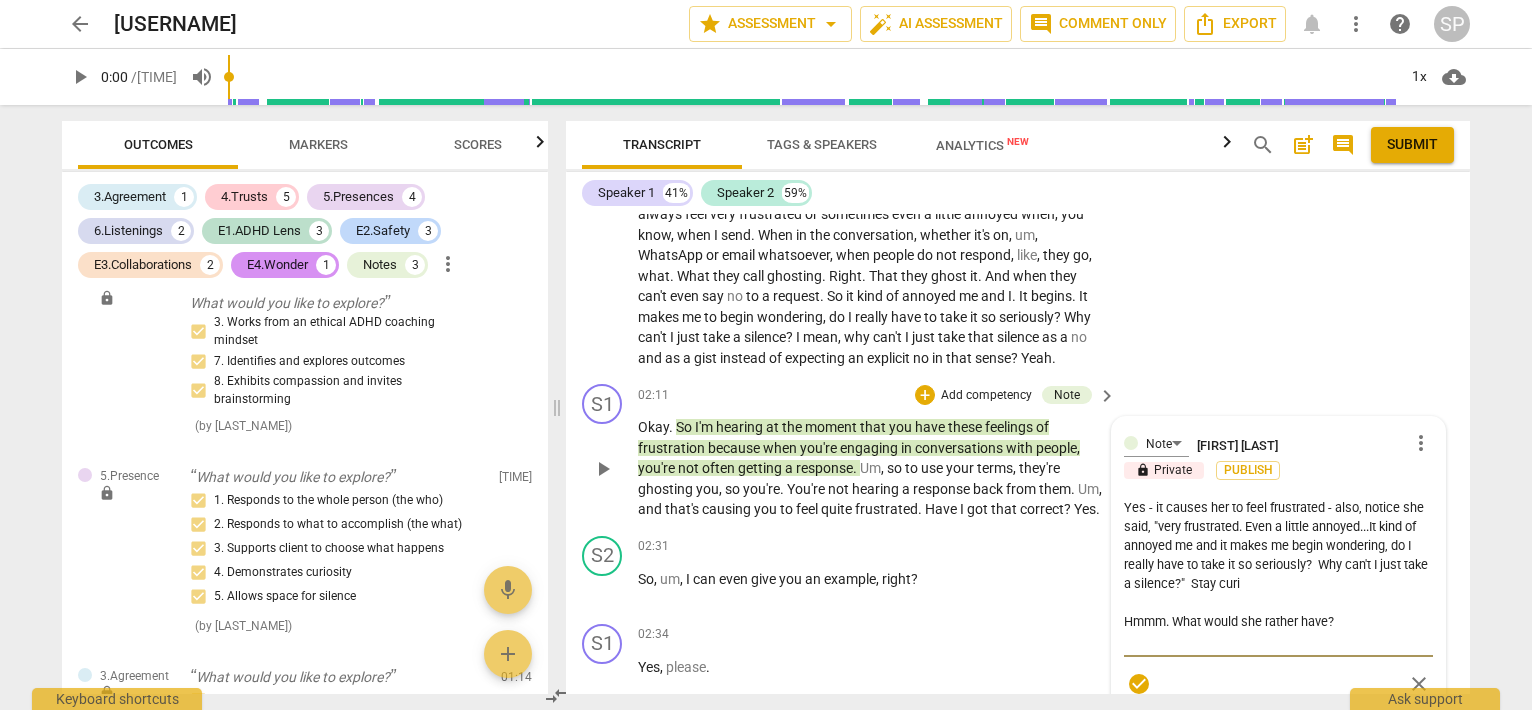 type on "Yes - it causes her to feel frustrated - also, notice she said, "very frustrated. Even a little annoyed...It kind of annoyed me and it makes me begin wondering, do I really have to take it so seriously?  Why can't I just take a silence?"  Stay curio
Hmmm. What would she rather have?" 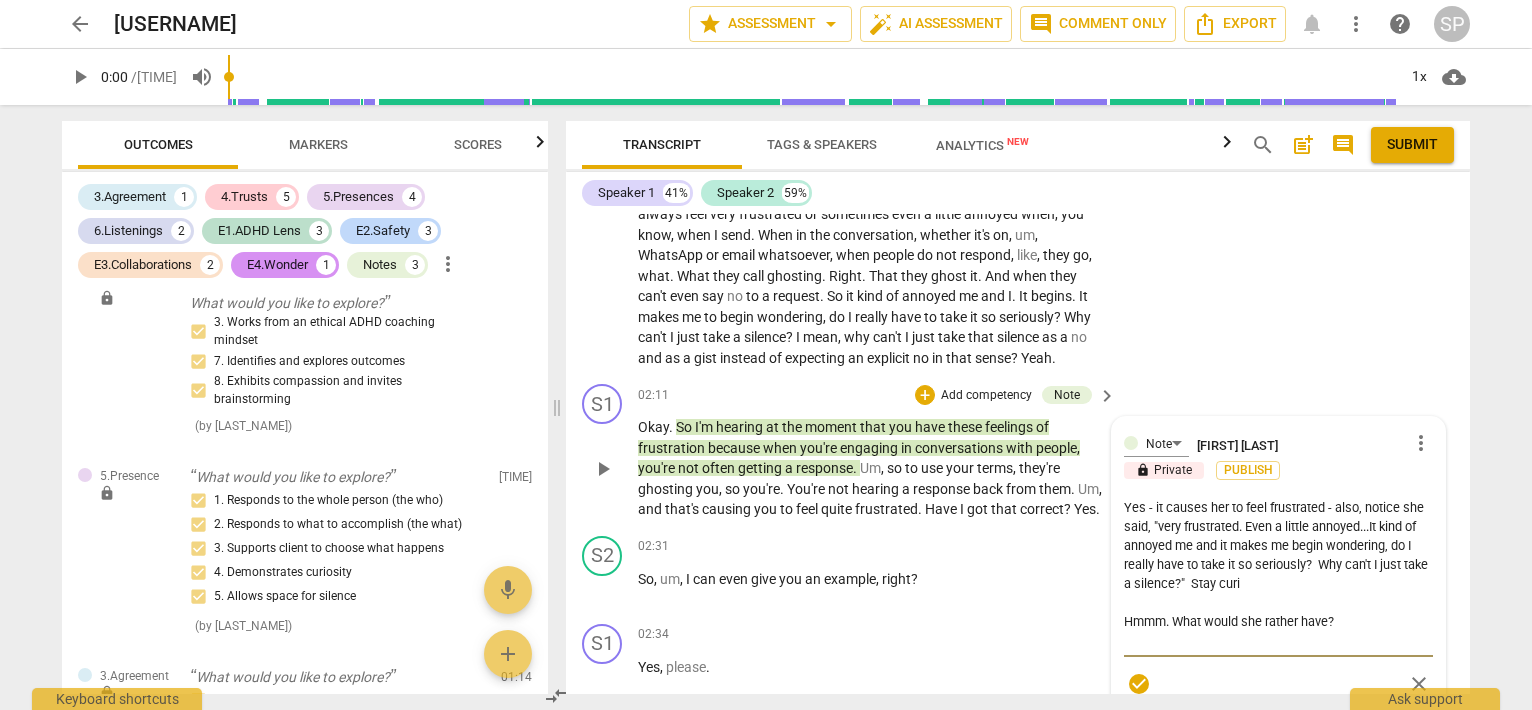 type on "Yes - it causes her to feel frustrated - also, notice she said, "very frustrated. Even a little annoyed...It kind of annoyed me and it makes me begin wondering, do I really have to take it so seriously?  Why can't I just take a silence?"  Stay curio
Hmmm. What would she rather have?" 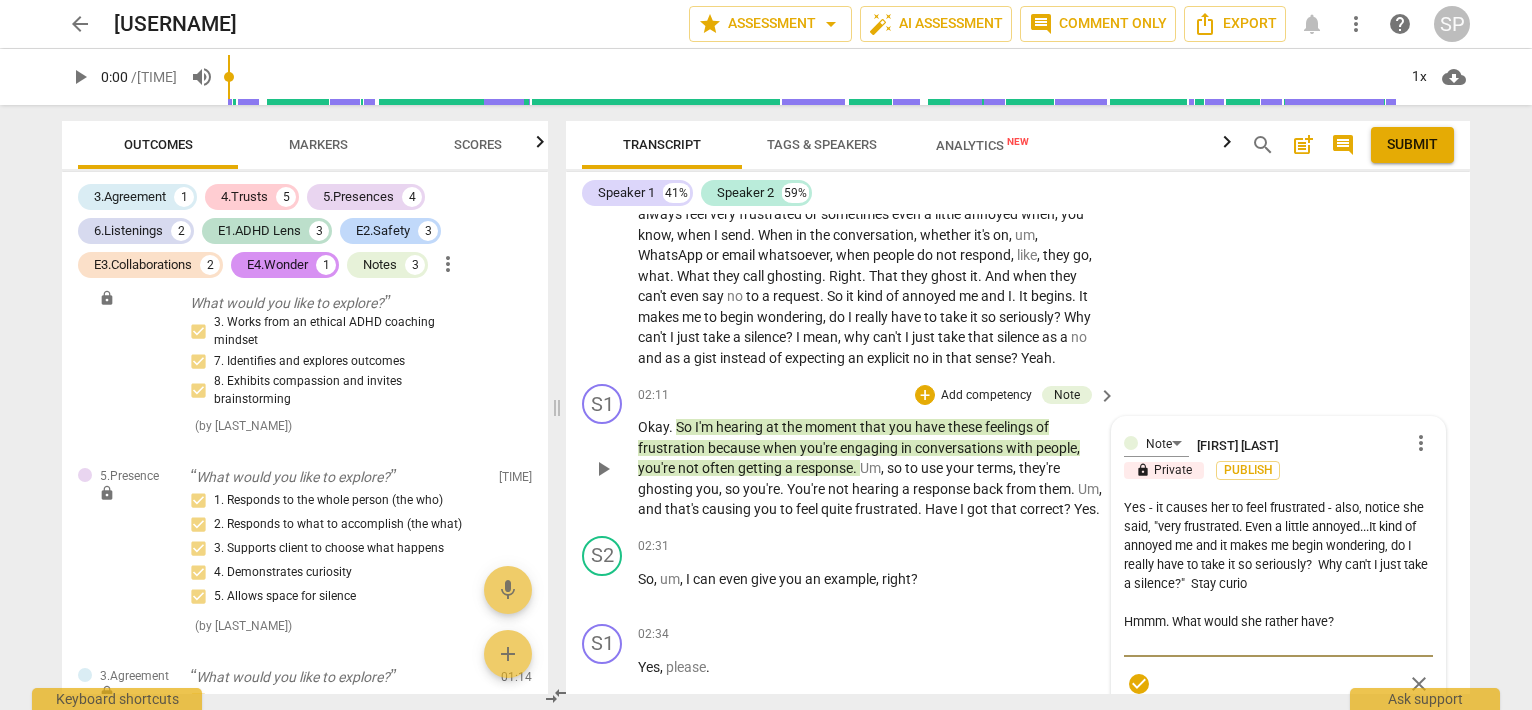 type on "Yes - it causes her to feel frustrated - also, notice she said, "very frustrated. Even a little annoyed...It kind of annoyed me and it makes me begin wondering, do I really have to take it so seriously?  Why can't I just take a silence?"  Stay curiou
Hmmm. What would she rather have?" 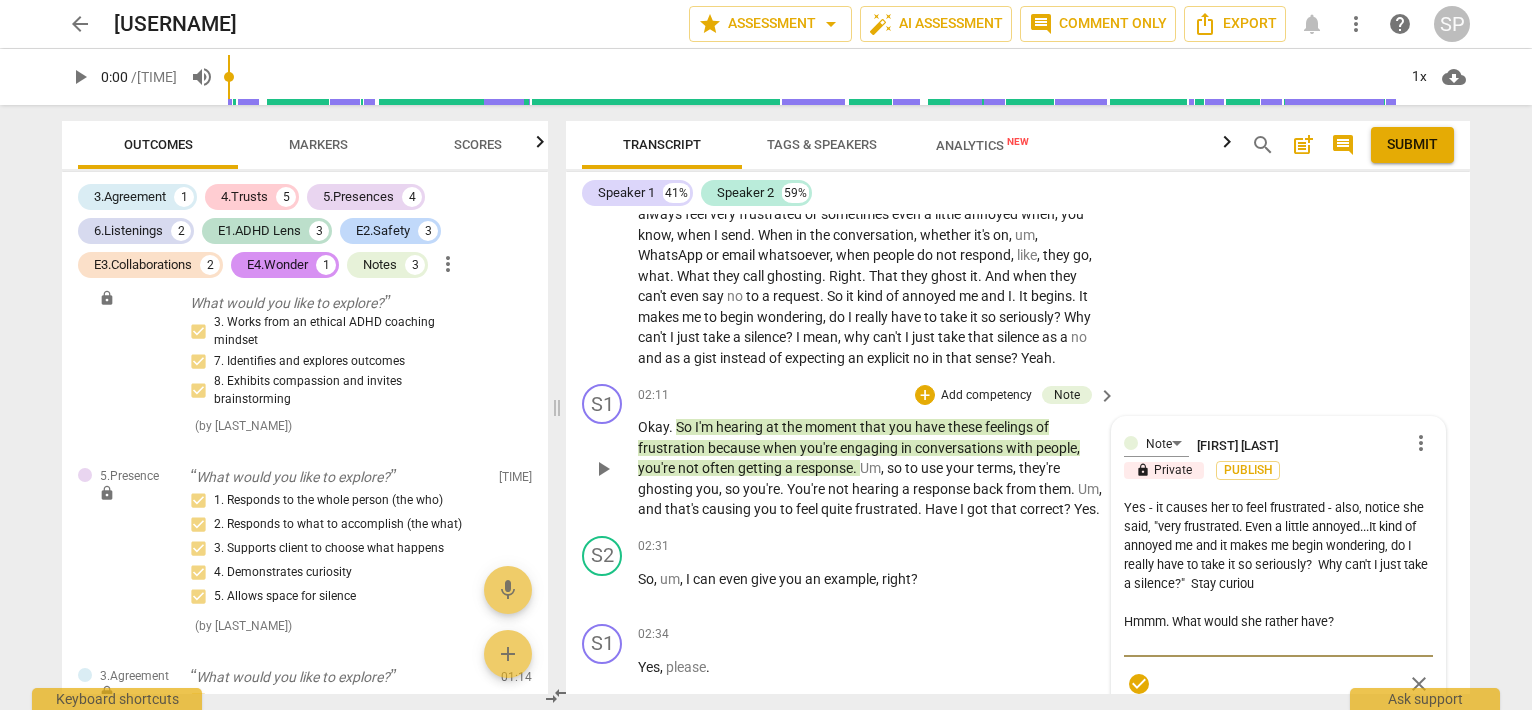 type on "Yes - it causes her to feel frustrated - also, notice she said, "very frustrated. Even a little annoyed...It kind of annoyed me and it makes me begin wondering, do I really have to take it so seriously?  Why can't I just take a silence?"  Stay curious
Hmmm. What would she rather have?" 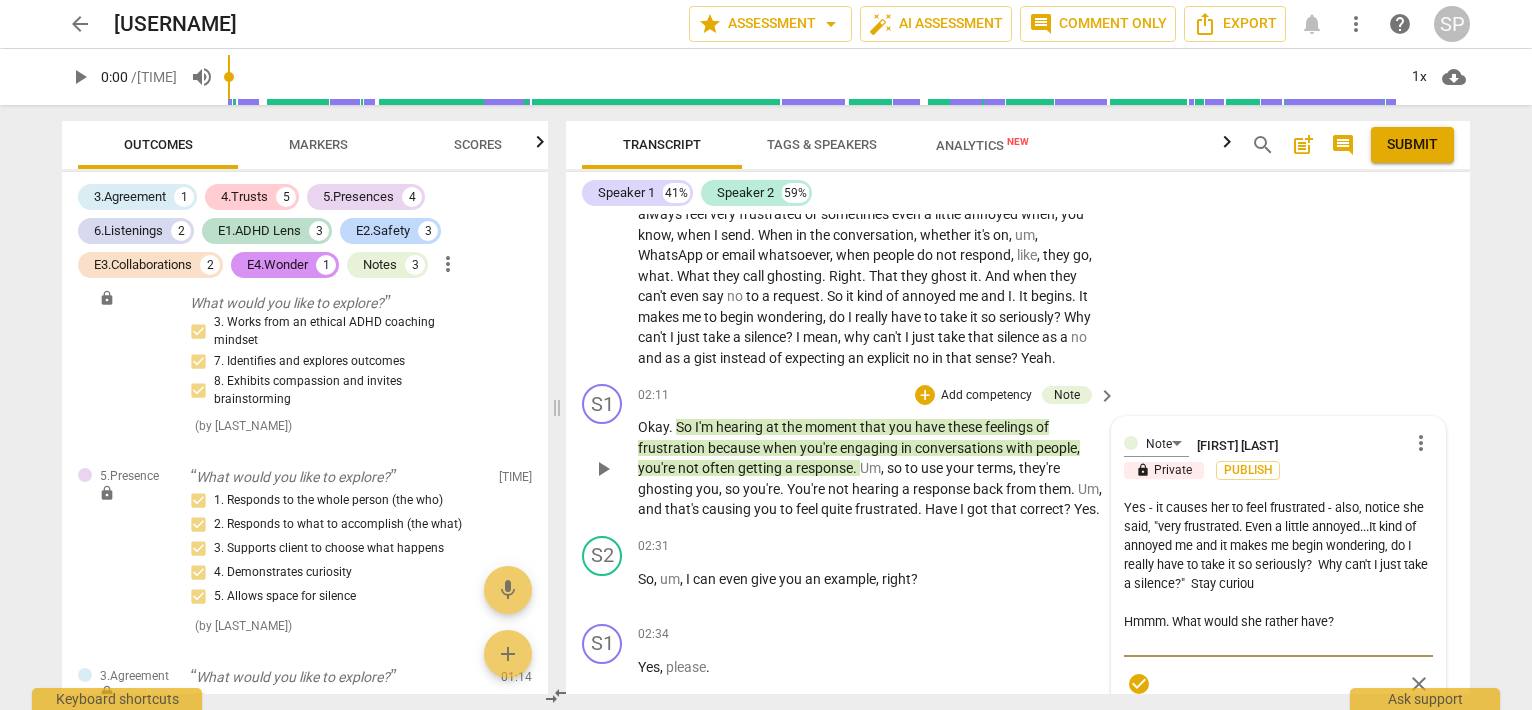 type on "Yes - it causes her to feel frustrated - also, notice she said, "very frustrated. Even a little annoyed...It kind of annoyed me and it makes me begin wondering, do I really have to take it so seriously?  Why can't I just take a silence?"  Stay curious
Hmmm. What would she rather have?" 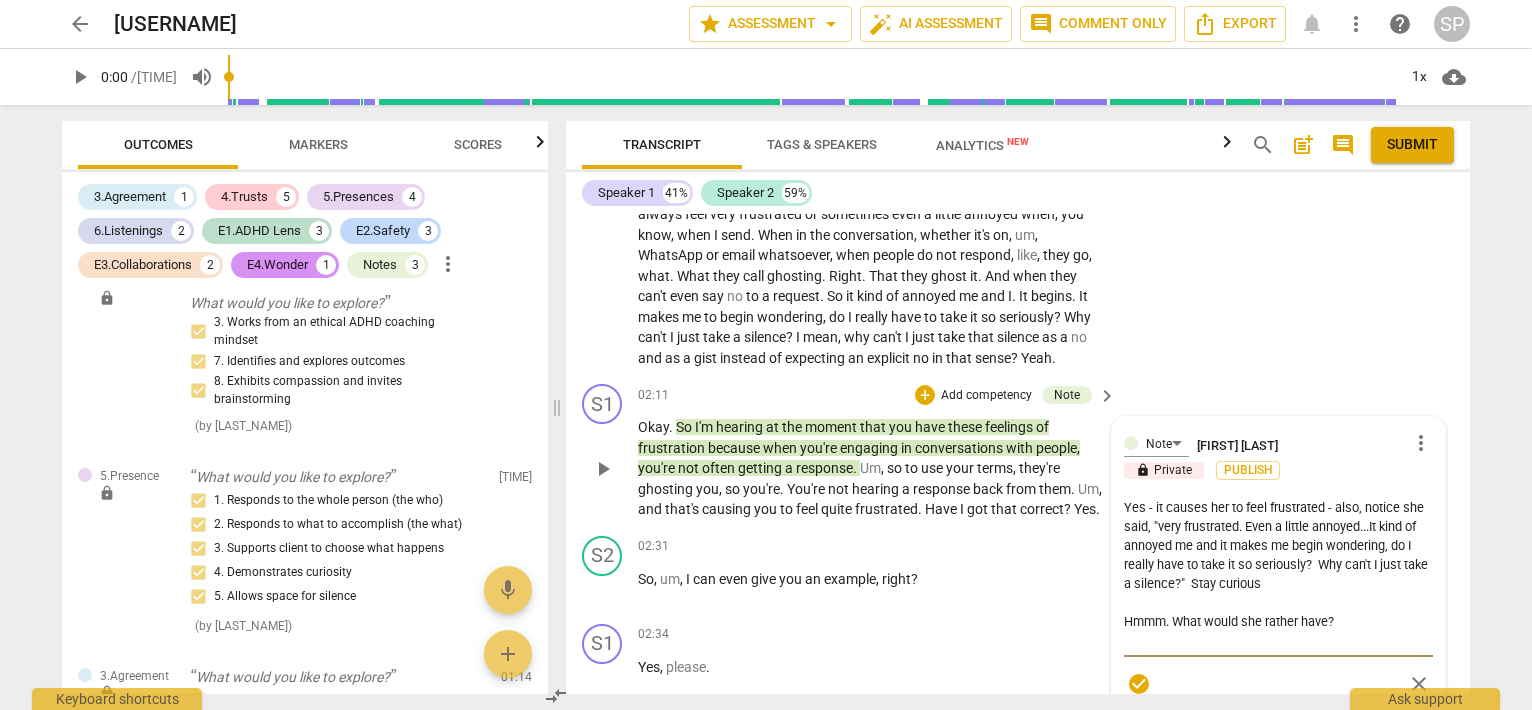 type on "Yes - it causes her to feel frustrated - also, notice she said, "very frustrated. Even a little annoyed...It kind of annoyed me and it makes me begin wondering, do I really have to take it so seriously?  Why can't I just take a silence?"  Stay curious
Hmmm. What would she rather have?" 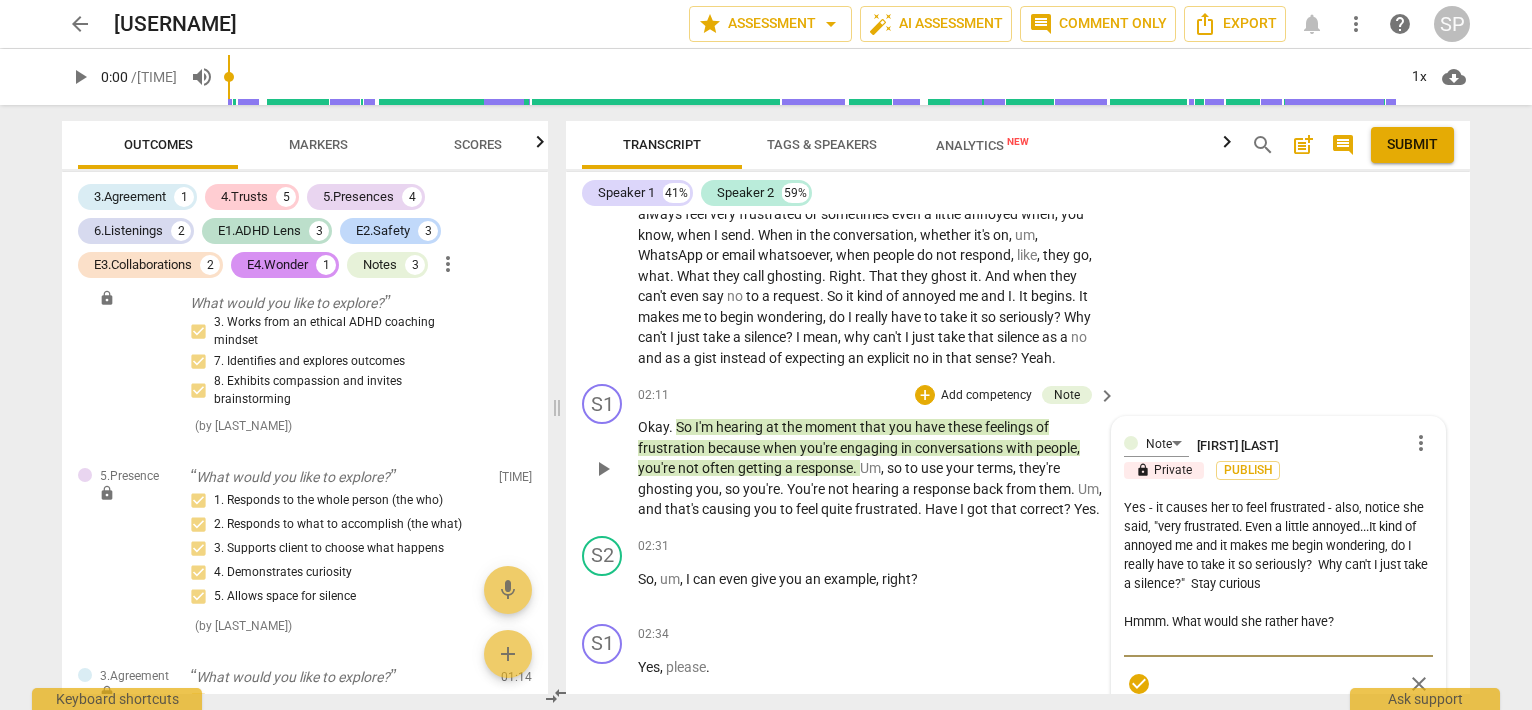 type on "Yes - it causes her to feel frustrated - also, notice she said, "very frustrated. Even a little annoyed...It kind of annoyed me and it makes me begin wondering, do I really have to take it so seriously?  Why can't I just take a silence?"  Stay curious -
Hmmm. What would she rather have?" 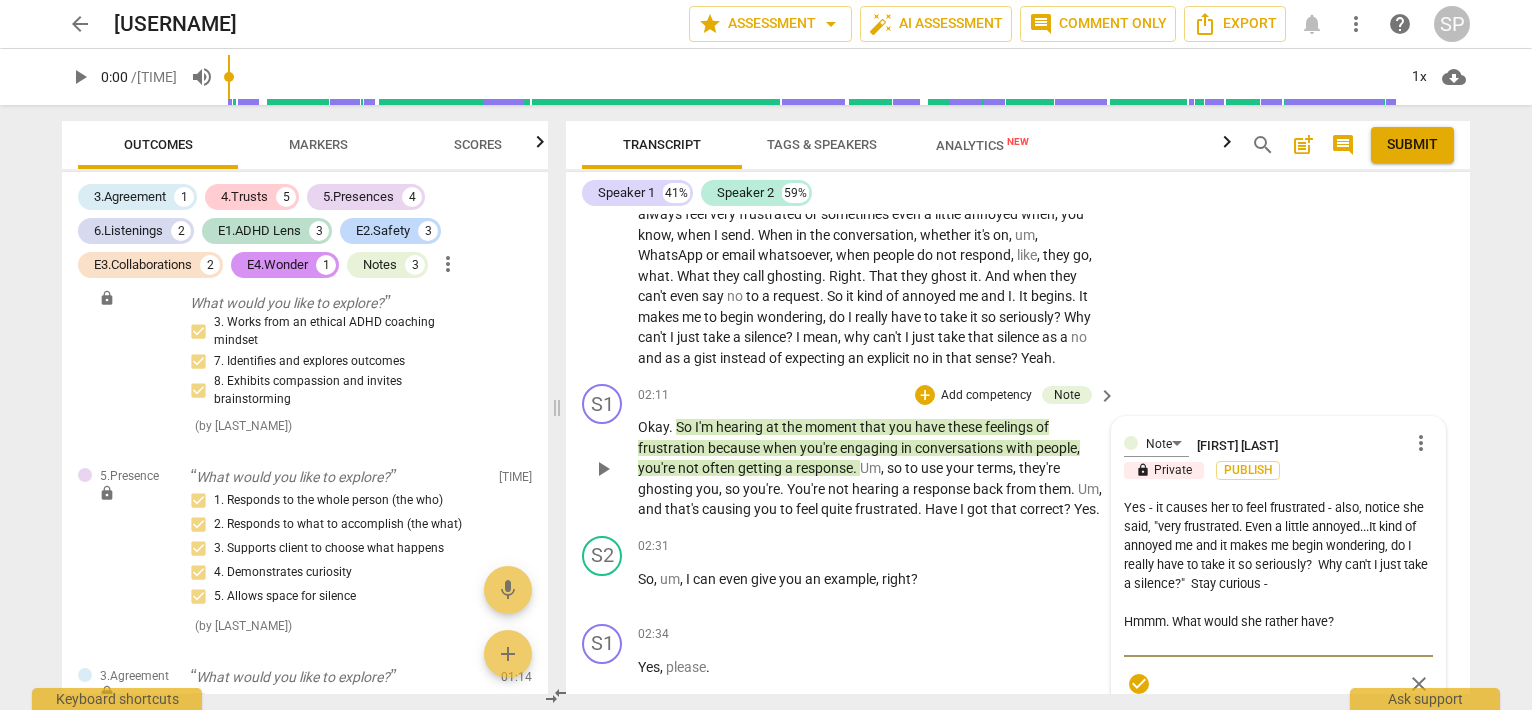 type on "Yes - it causes her to feel frustrated - also, notice she said, "very frustrated. Even a little annoyed...It kind of annoyed me and it makes me begin wondering, do I really have to take it so seriously?  Why can't I just take a silence?"  Stay curious -
Hmmm. What would she rather have?" 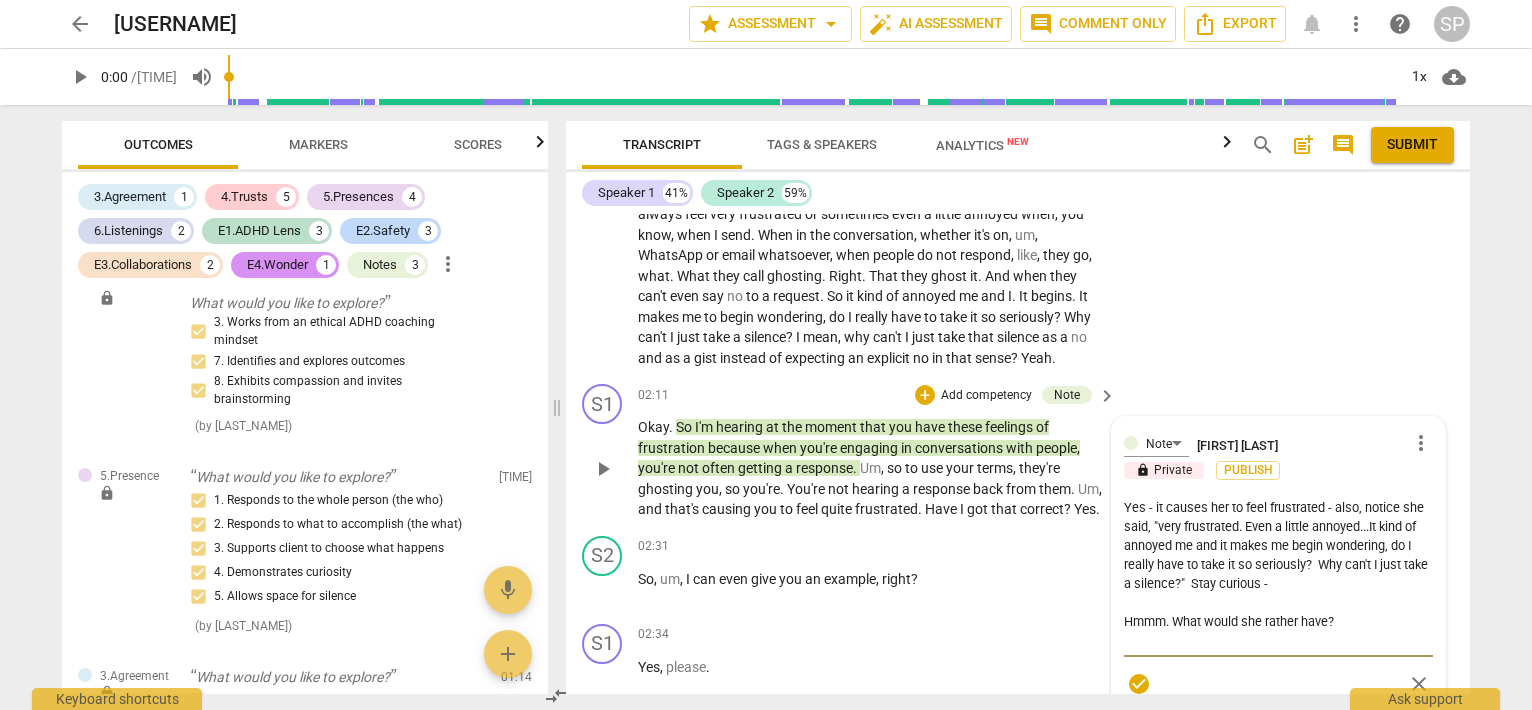 type on "Yes - it causes her to feel frustrated - also, notice she said, "very frustrated. Even a little annoyed...It kind of annoyed me and it makes me begin wondering, do I really have to take it so seriously?  Why can't I just take a silence?"  Stay curious - a
Hmmm. What would she rather have?" 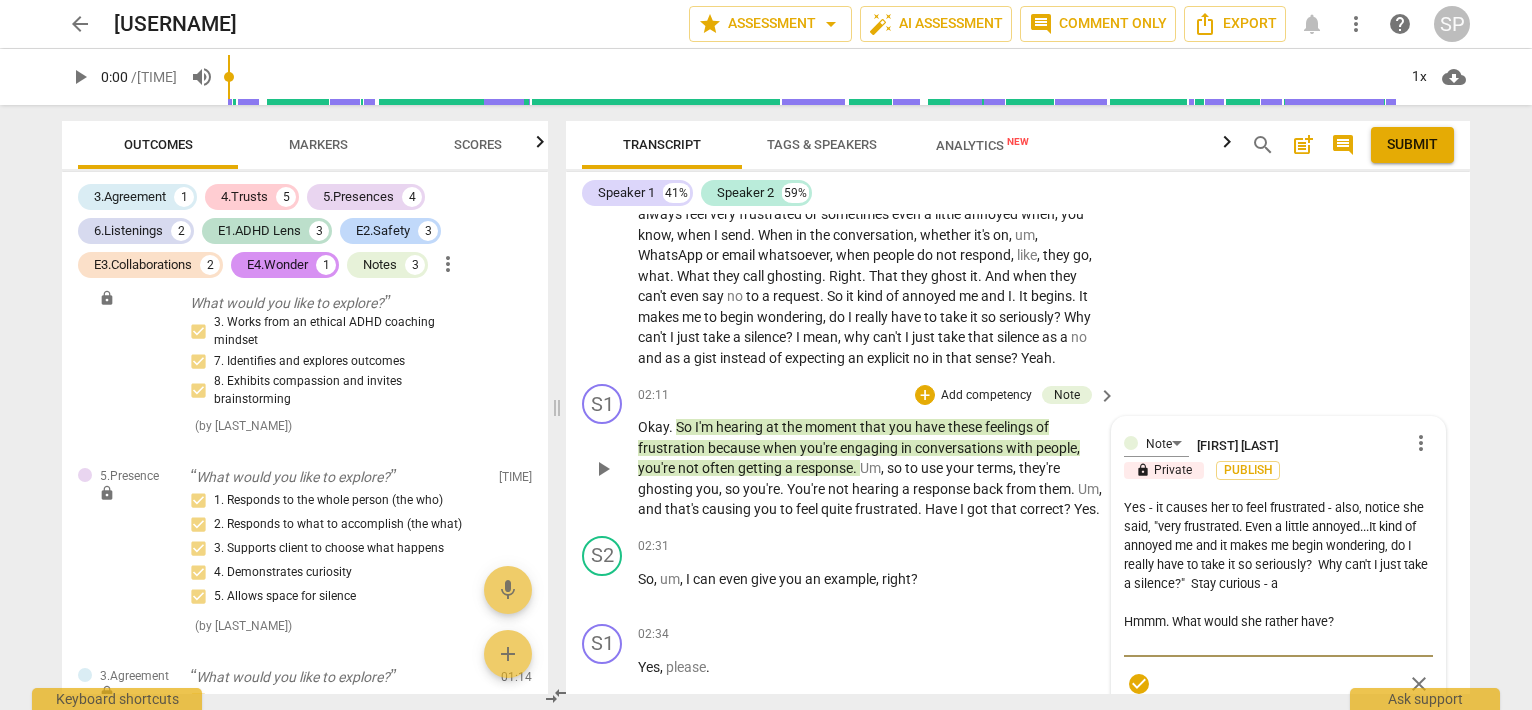 type on "Yes - it causes her to feel frustrated - also, notice she said, "very frustrated. Even a little annoyed...It kind of annoyed me and it makes me begin wondering, do I really have to take it so seriously?  Why can't I just take a silence?"  Stay curious - an
Hmmm. What would she rather have?" 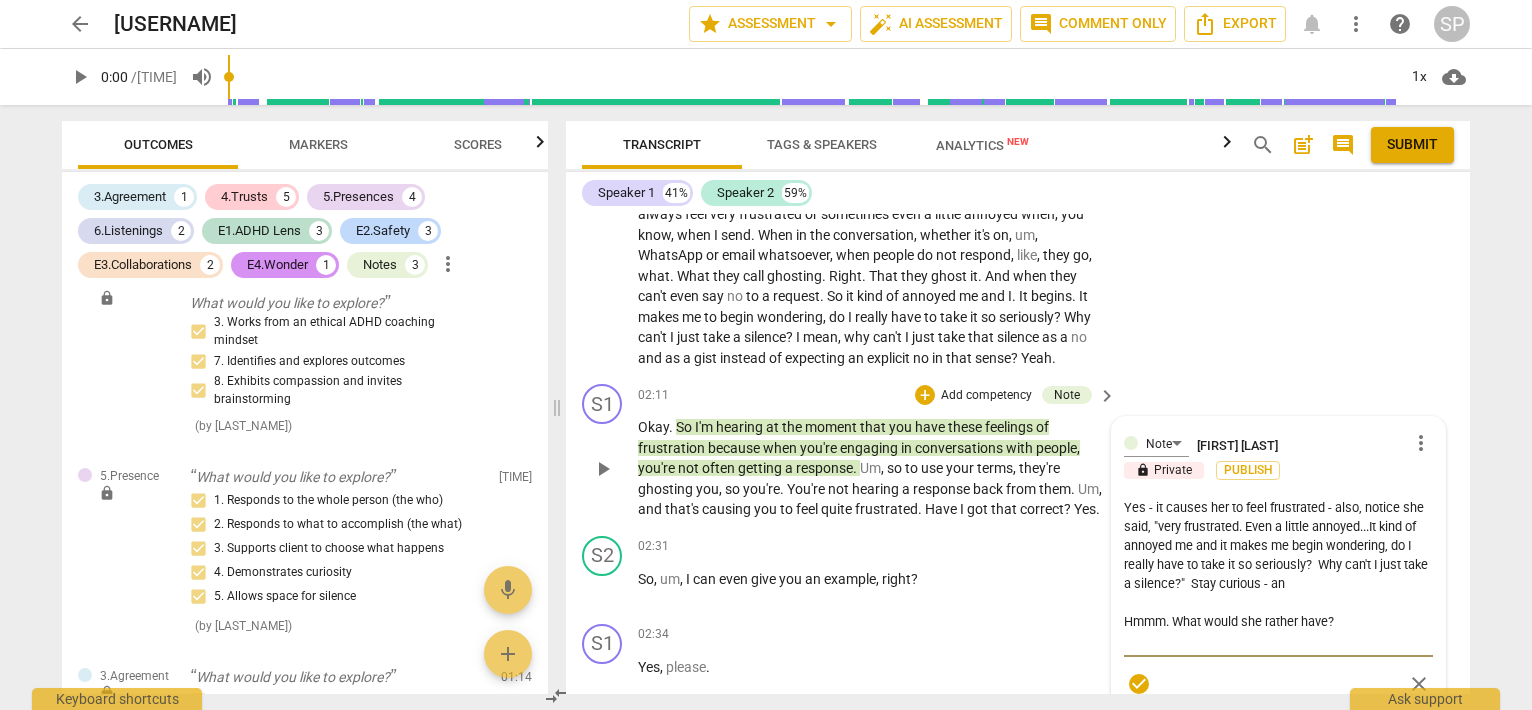 type on "Yes - it causes her to feel frustrated - also, notice she said, "very frustrated. Even a little annoyed...It kind of annoyed me and it makes me begin wondering, do I really have to take it so seriously?  Why can't I just take a silence?"  Stay curious - and
Hmmm. What would she rather have?" 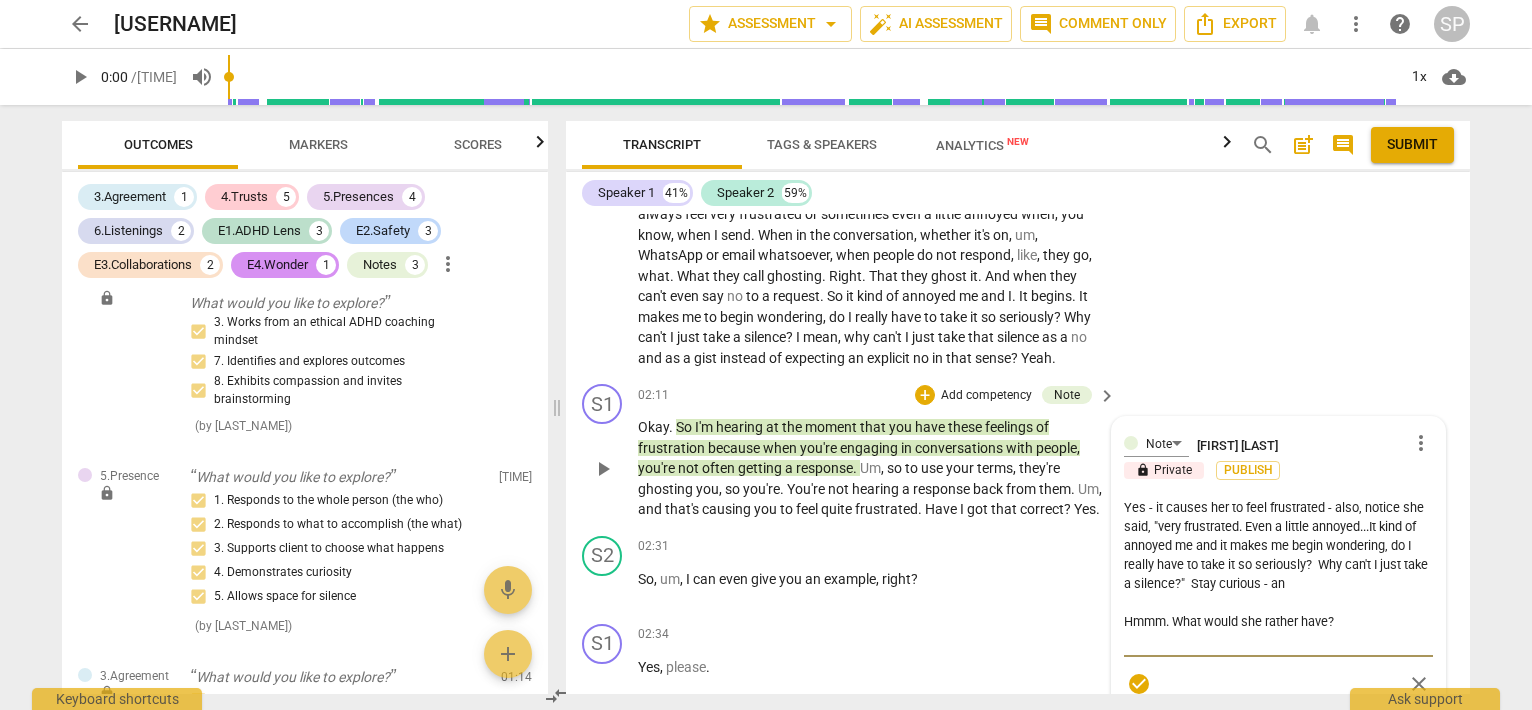 type on "Yes - it causes her to feel frustrated - also, notice she said, "very frustrated. Even a little annoyed...It kind of annoyed me and it makes me begin wondering, do I really have to take it so seriously?  Why can't I just take a silence?"  Stay curious - and
Hmmm. What would she rather have?" 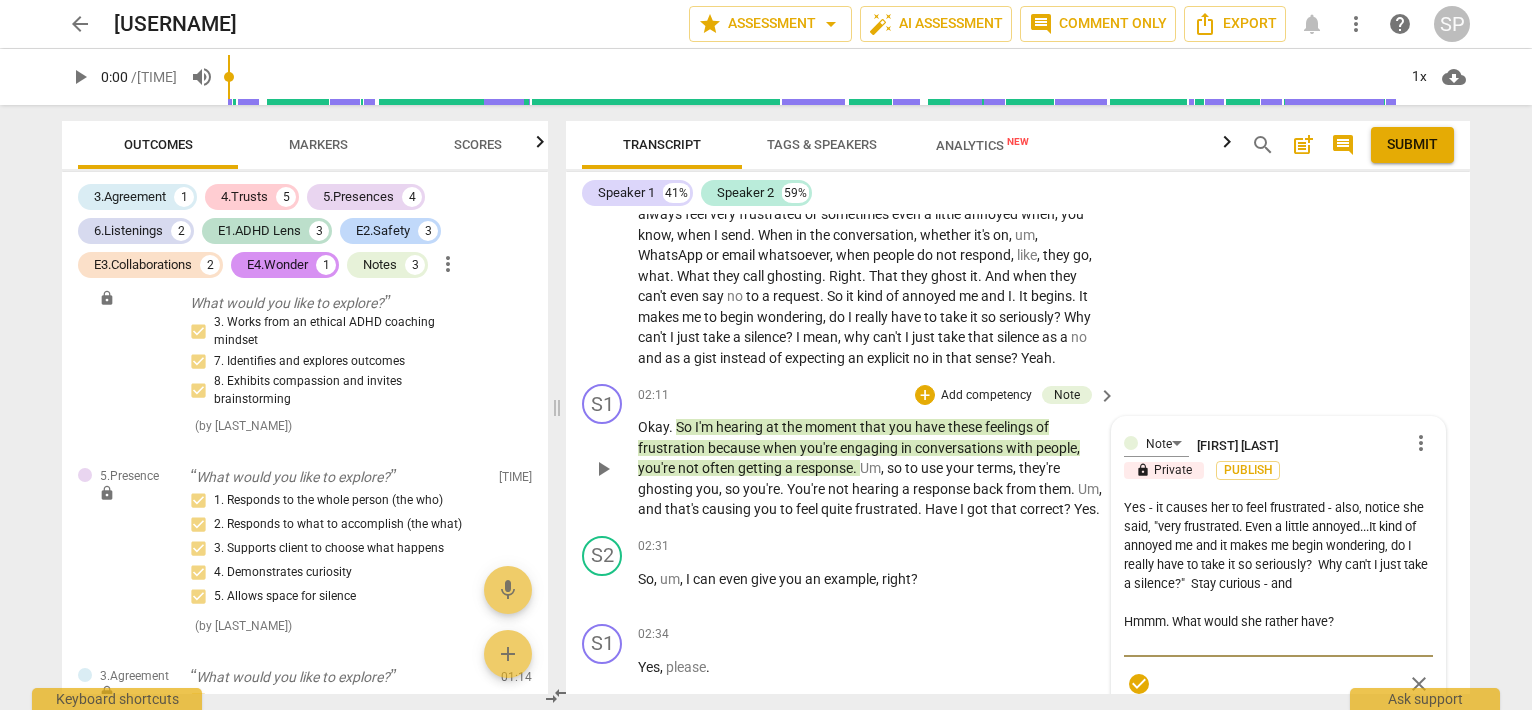 type on "Yes - it causes her to feel frustrated - also, notice she said, "very frustrated. Even a little annoyed...It kind of annoyed me and it makes me begin wondering, do I really have to take it so seriously?  Why can't I just take a silence?"  Stay curious - and
Hmmm. What would she rather have?" 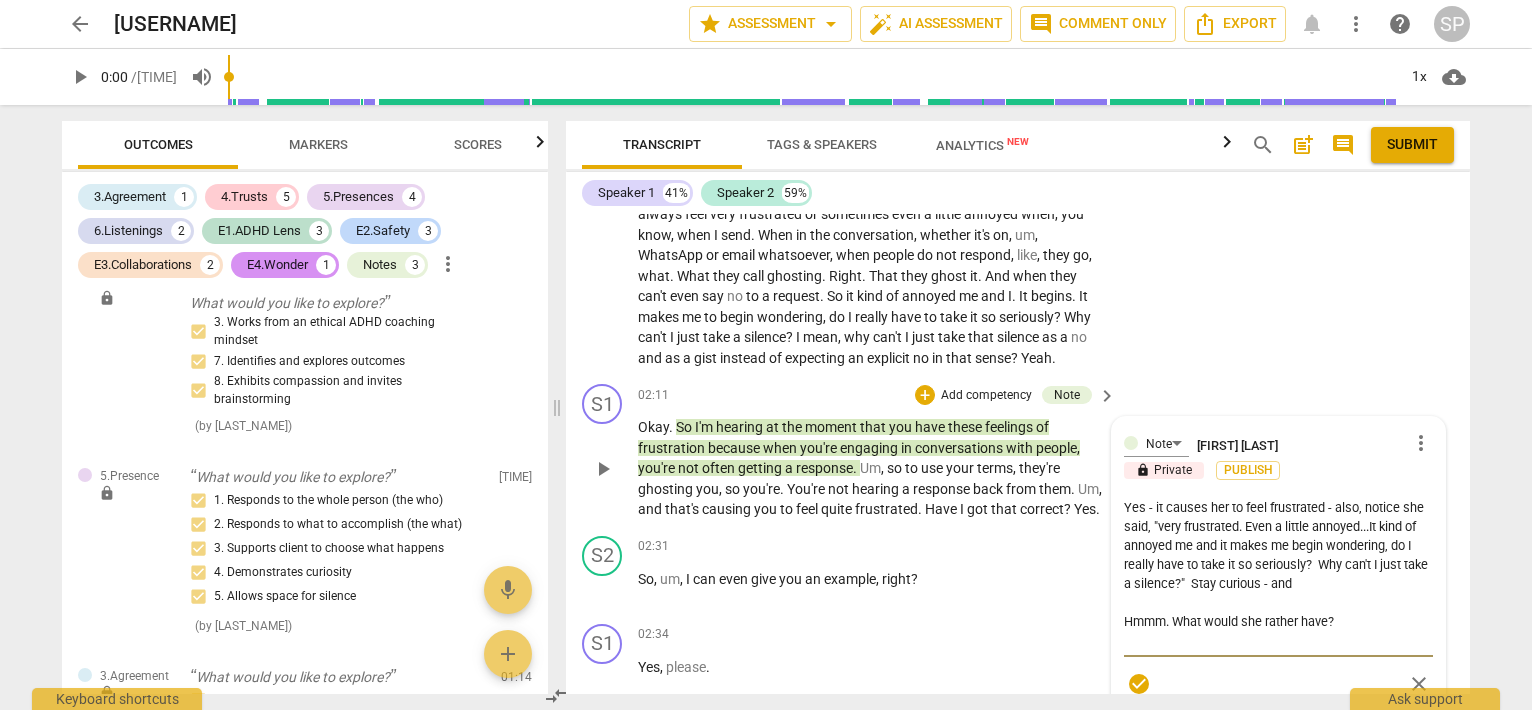 type on "Yes - it causes her to feel frustrated - also, notice she said, "very frustrated. Even a little annoyed...It kind of annoyed me and it makes me begin wondering, do I really have to take it so seriously?  Why can't I just take a silence?"  Stay curious - and
Hmmm. What would she rather have?" 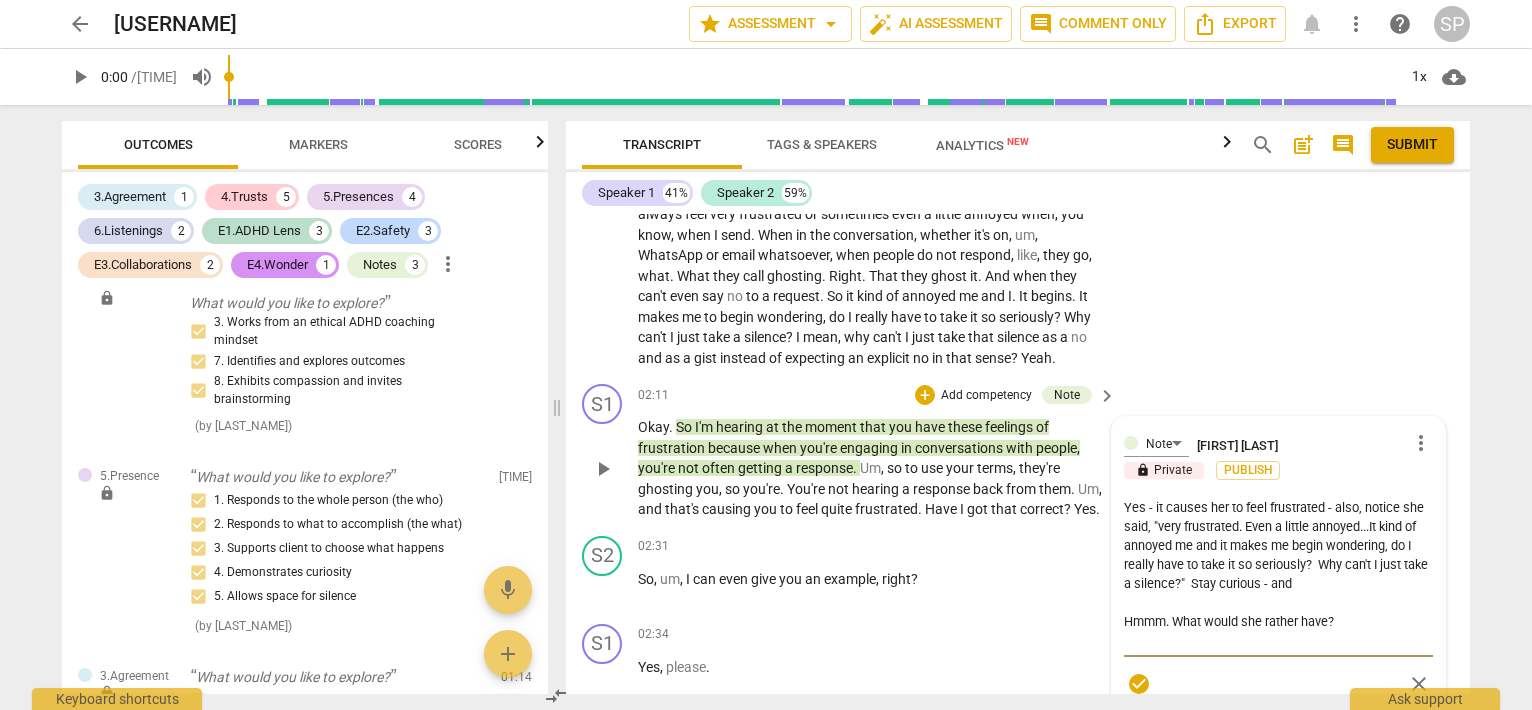 type on "Yes - it causes her to feel frustrated - also, notice she said, "very frustrated. Even a little annoyed...It kind of annoyed me and it makes me begin wondering, do I really have to take it so seriously?  Why can't I just take a silence?"  Stay curious - and u
Hmmm. What would she rather have?" 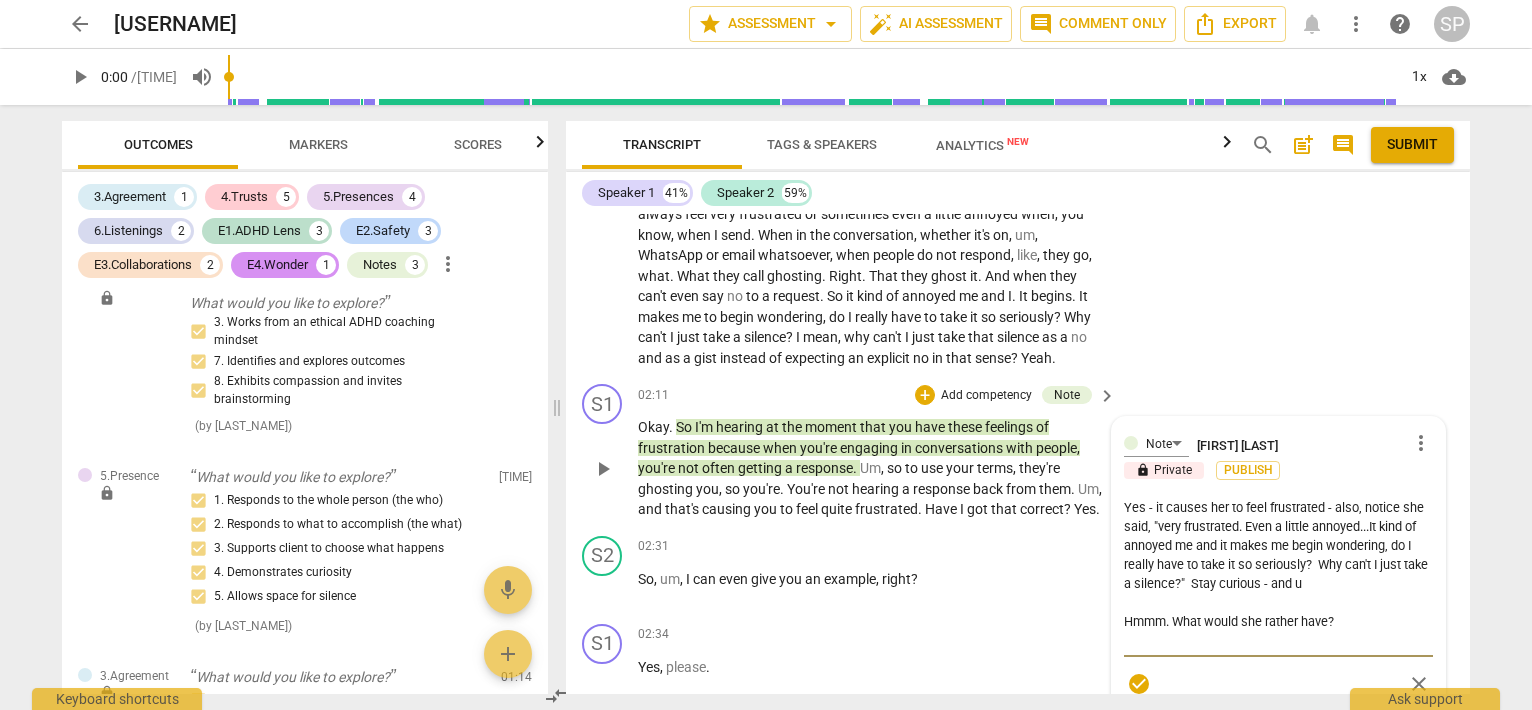 type on "Yes - it causes her to feel frustrated - also, notice she said, "very frustrated. Even a little annoyed...It kind of annoyed me and it makes me begin wondering, do I really have to take it so seriously?  Why can't I just take a silence?"  Stay curious - and us
Hmmm. What would she rather have?" 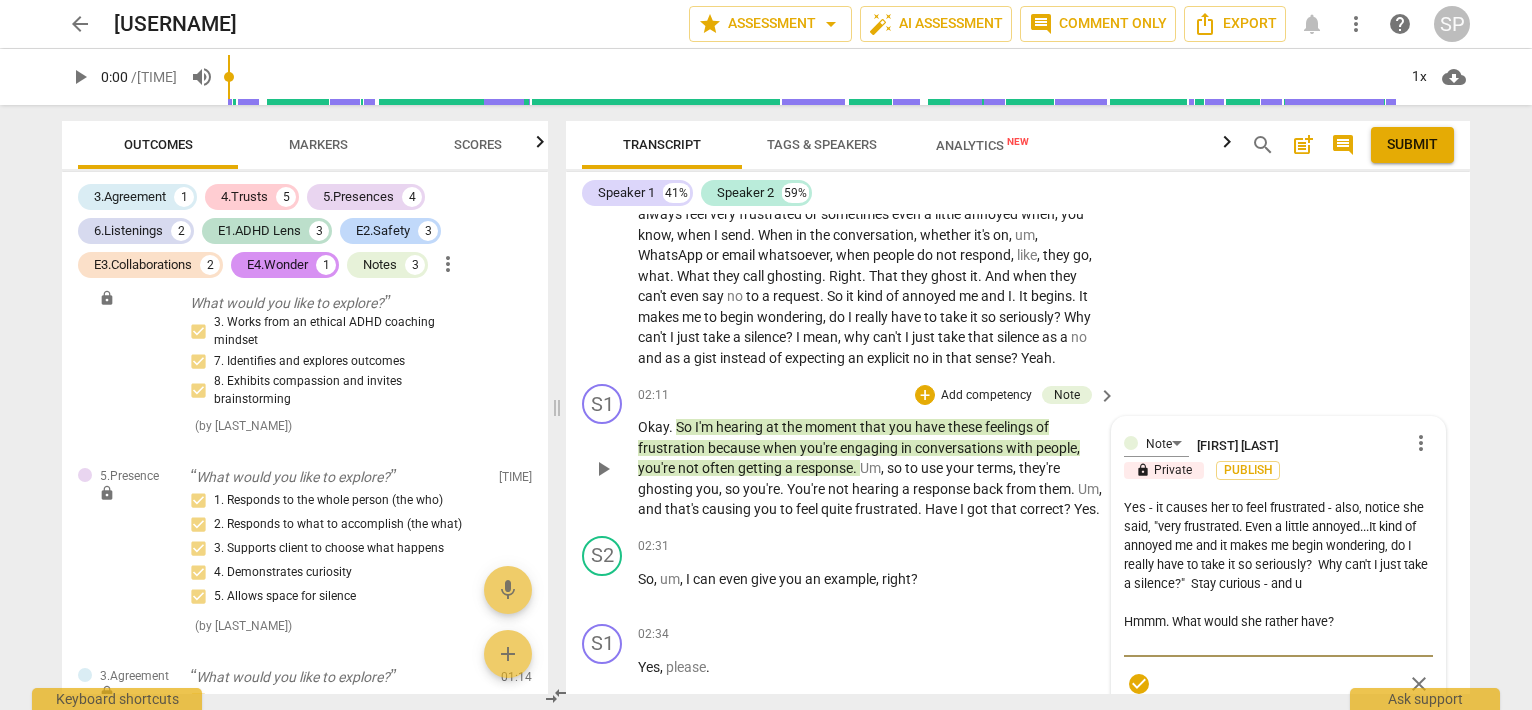 type on "Yes - it causes her to feel frustrated - also, notice she said, "very frustrated. Even a little annoyed...It kind of annoyed me and it makes me begin wondering, do I really have to take it so seriously?  Why can't I just take a silence?"  Stay curious - and us
Hmmm. What would she rather have?" 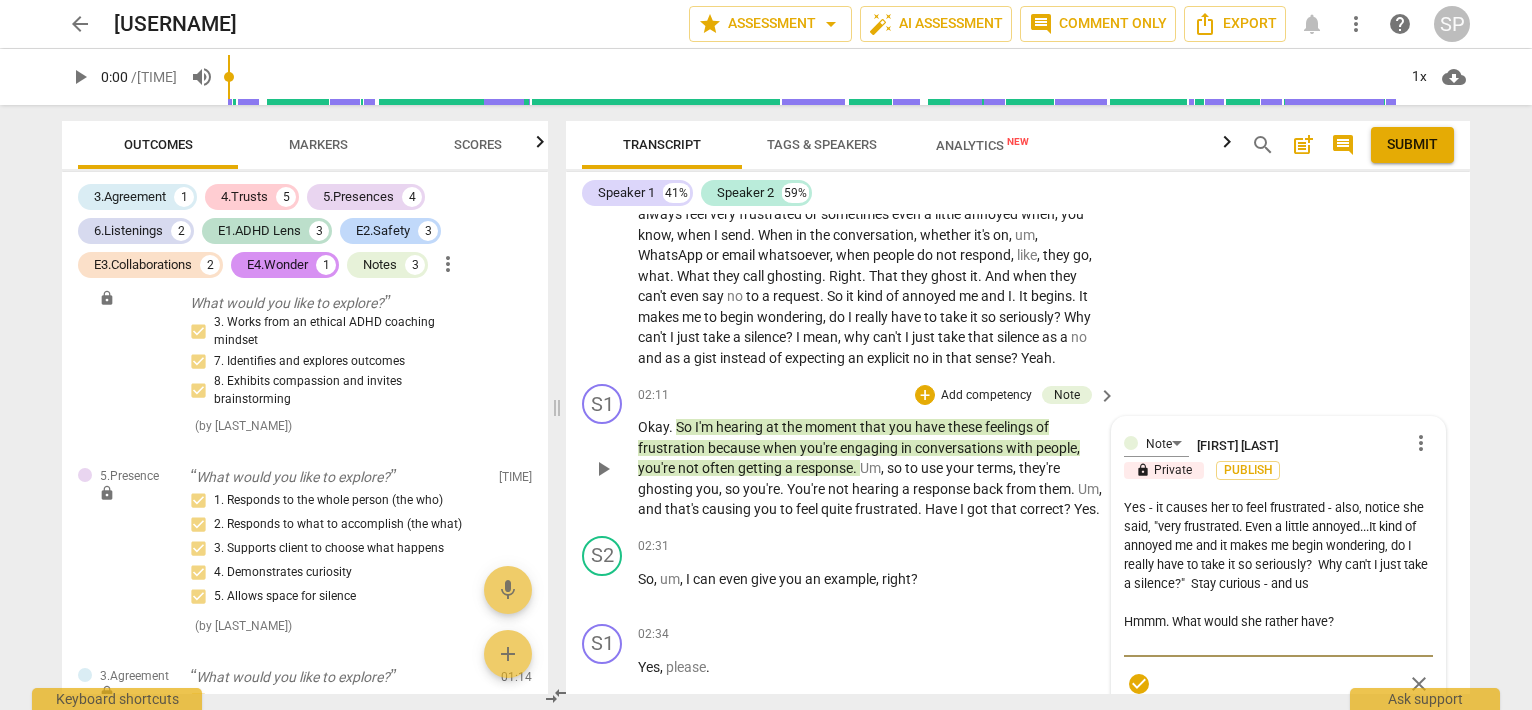 type on "Yes - it causes her to feel frustrated - also, notice she said, "very frustrated. Even a little annoyed...It kind of annoyed me and it makes me begin wondering, do I really have to take it so seriously?  Why can't I just take a silence?"  Stay curious - and use
Hmmm. What would she rather have?" 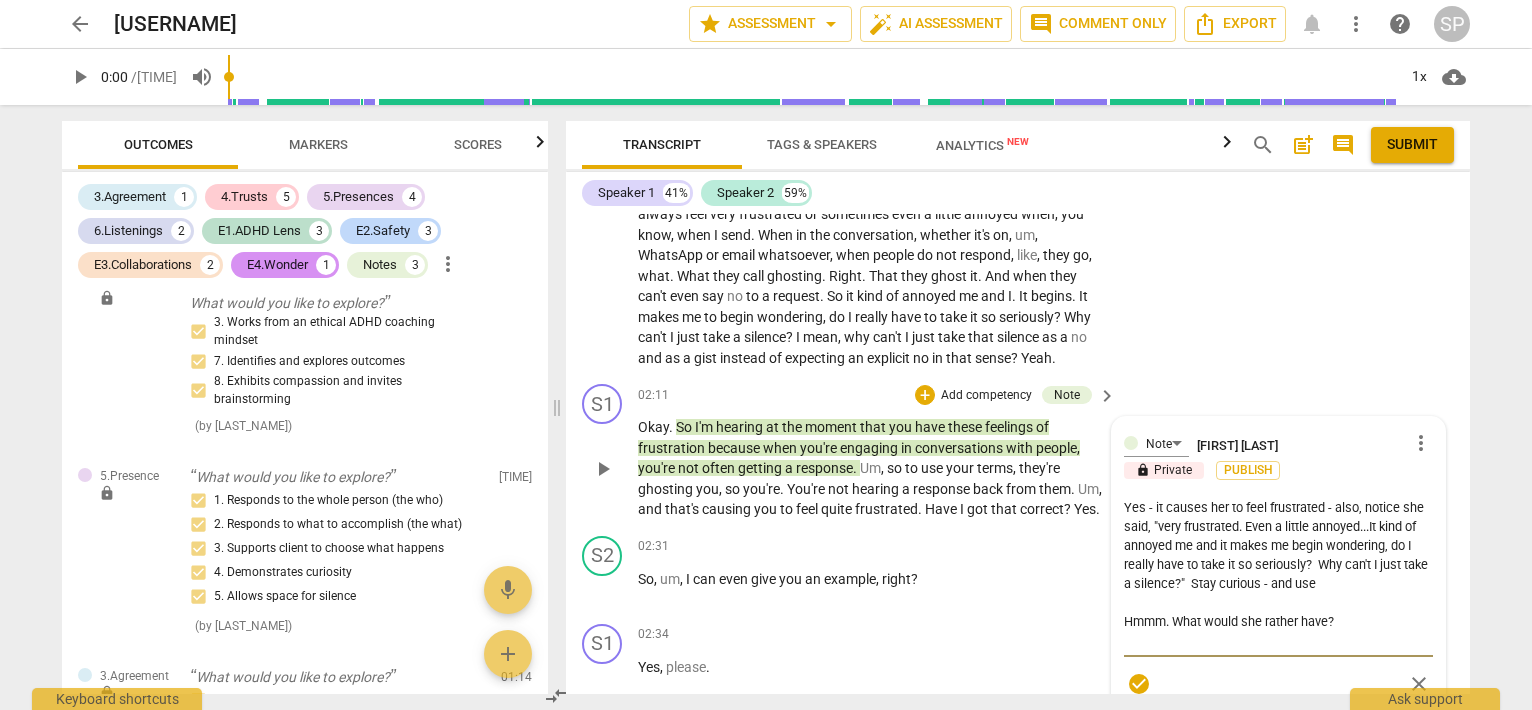 type on "Yes - it causes her to feel frustrated - also, notice she said, "very frustrated. Even a little annoyed...It kind of annoyed me and it makes me begin wondering, do I really have to take it so seriously?  Why can't I just take a silence?"  Stay curious - and use
Hmmm. What would she rather have?" 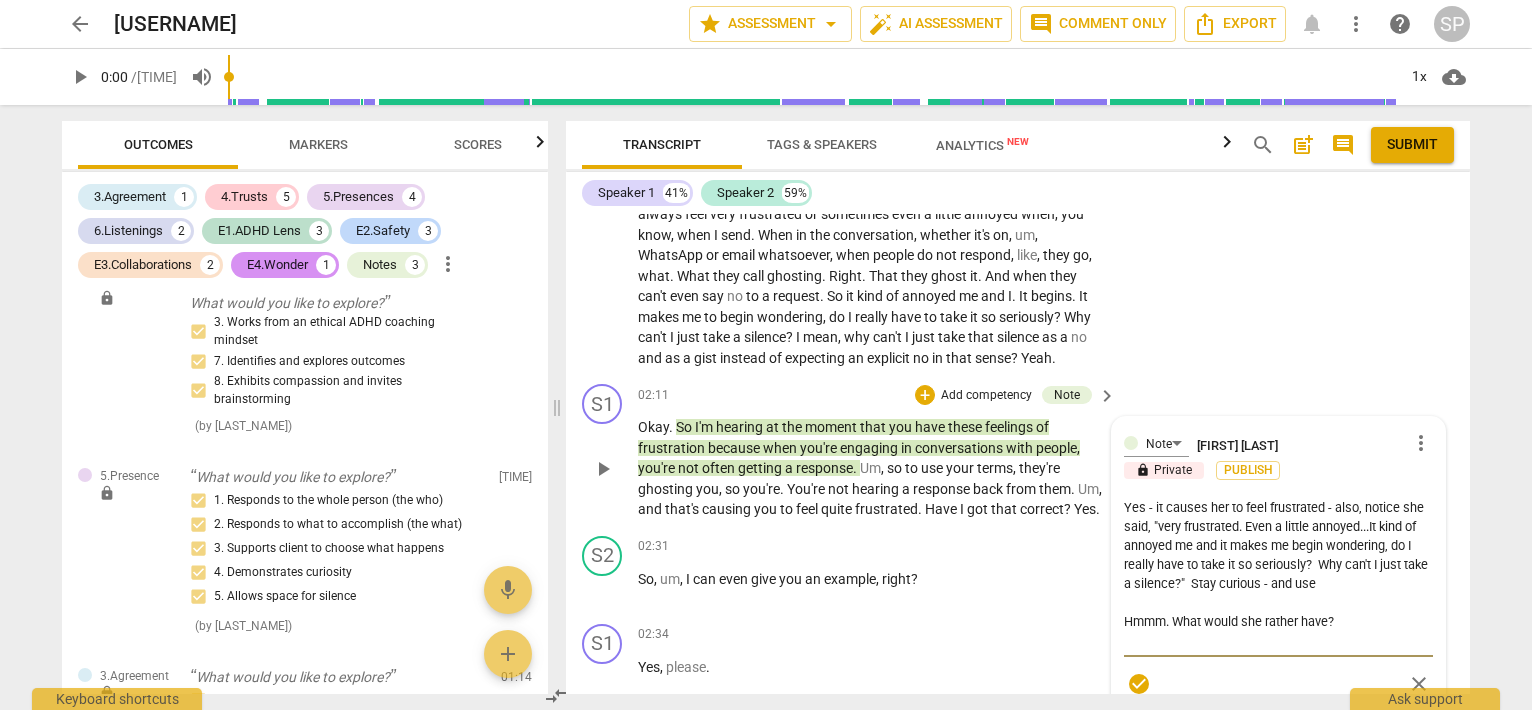 type on "Yes - it causes her to feel frustrated - also, notice she said, "very frustrated. Even a little annoyed...It kind of annoyed me and it makes me begin wondering, do I really have to take it so seriously?  Why can't I just take a silence?"  Stay curious - and use t
Hmmm. What would she rather have?" 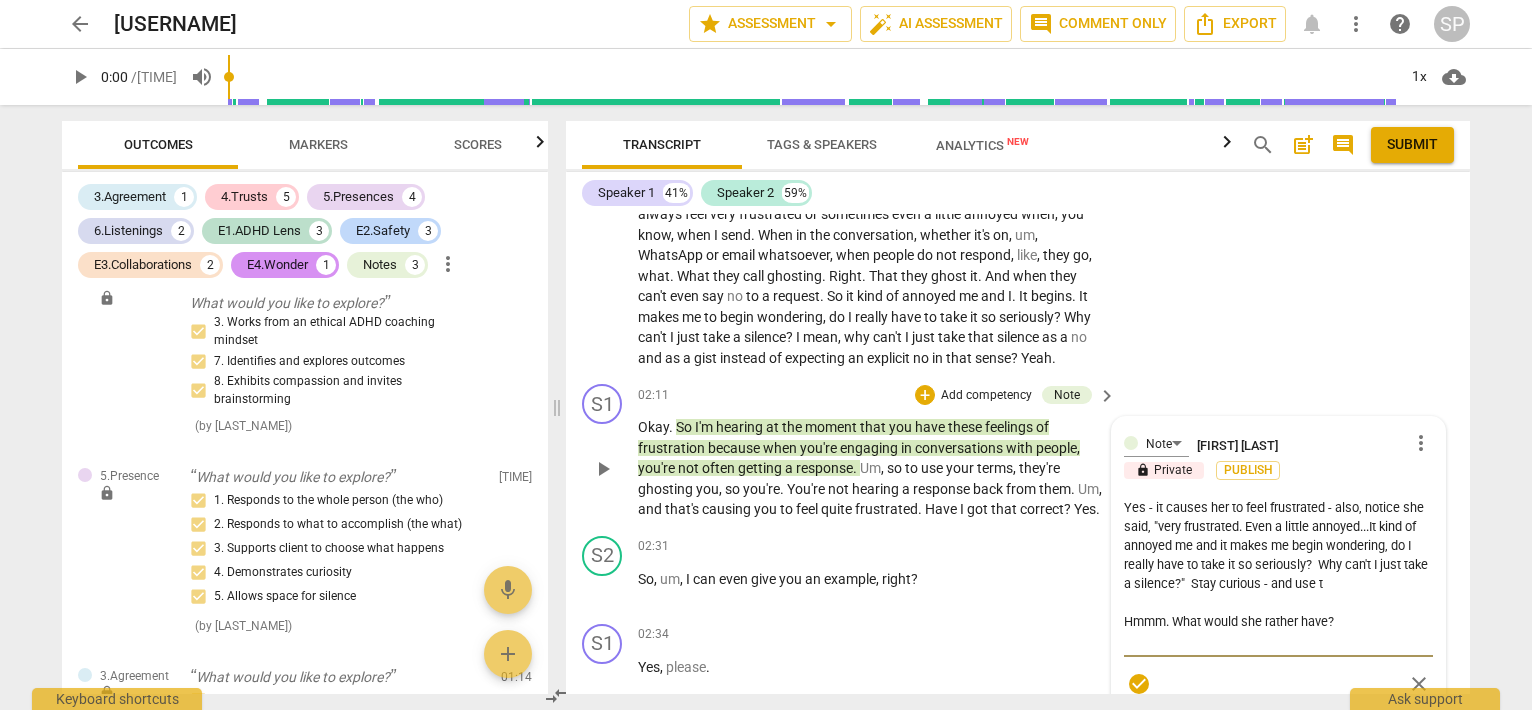 type on "Yes - it causes her to feel frustrated - also, notice she said, "very frustrated. Even a little annoyed...It kind of annoyed me and it makes me begin wondering, do I really have to take it so seriously?  Why can't I just take a silence?"  Stay curious - and use th
Hmmm. What would she rather have?" 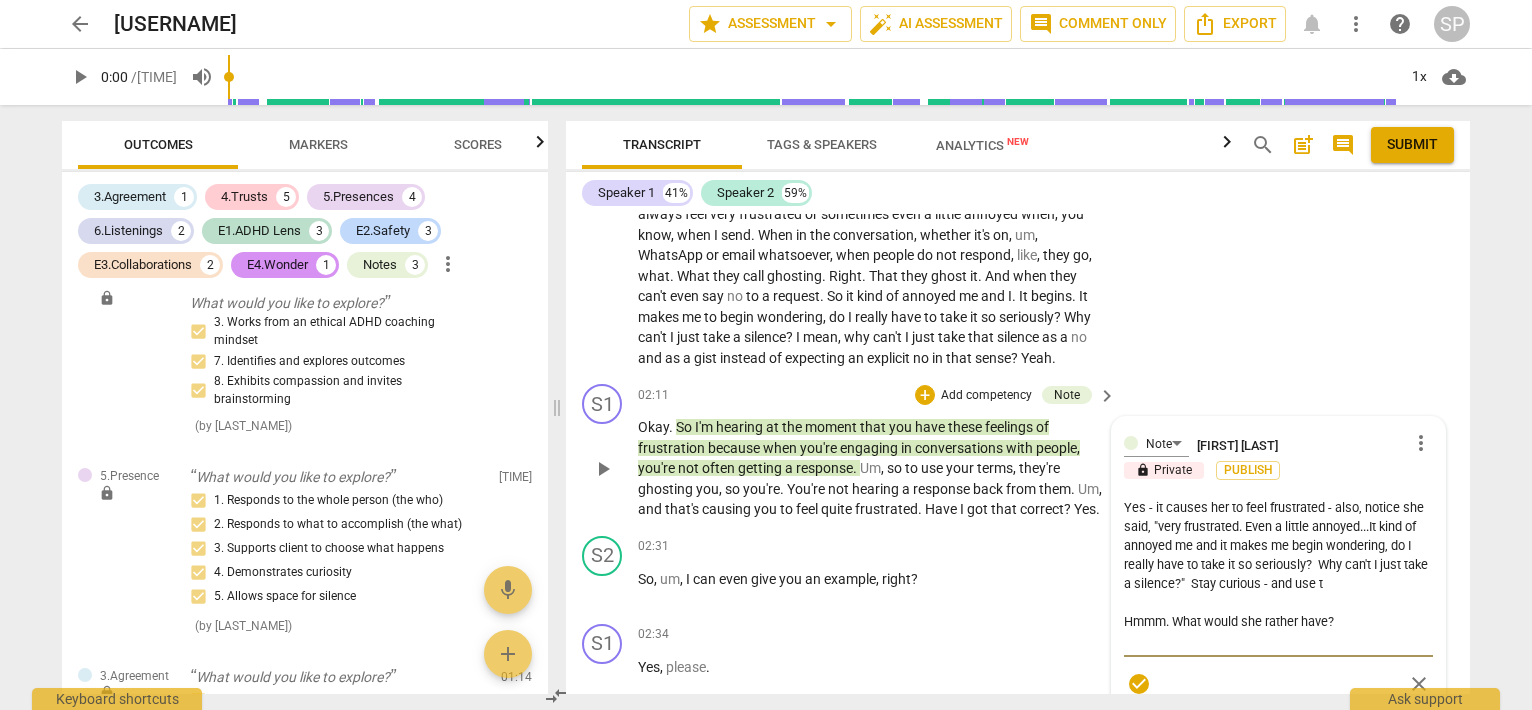 type on "Yes - it causes her to feel frustrated - also, notice she said, "very frustrated. Even a little annoyed...It kind of annoyed me and it makes me begin wondering, do I really have to take it so seriously?  Why can't I just take a silence?"  Stay curious - and use th
Hmmm. What would she rather have?" 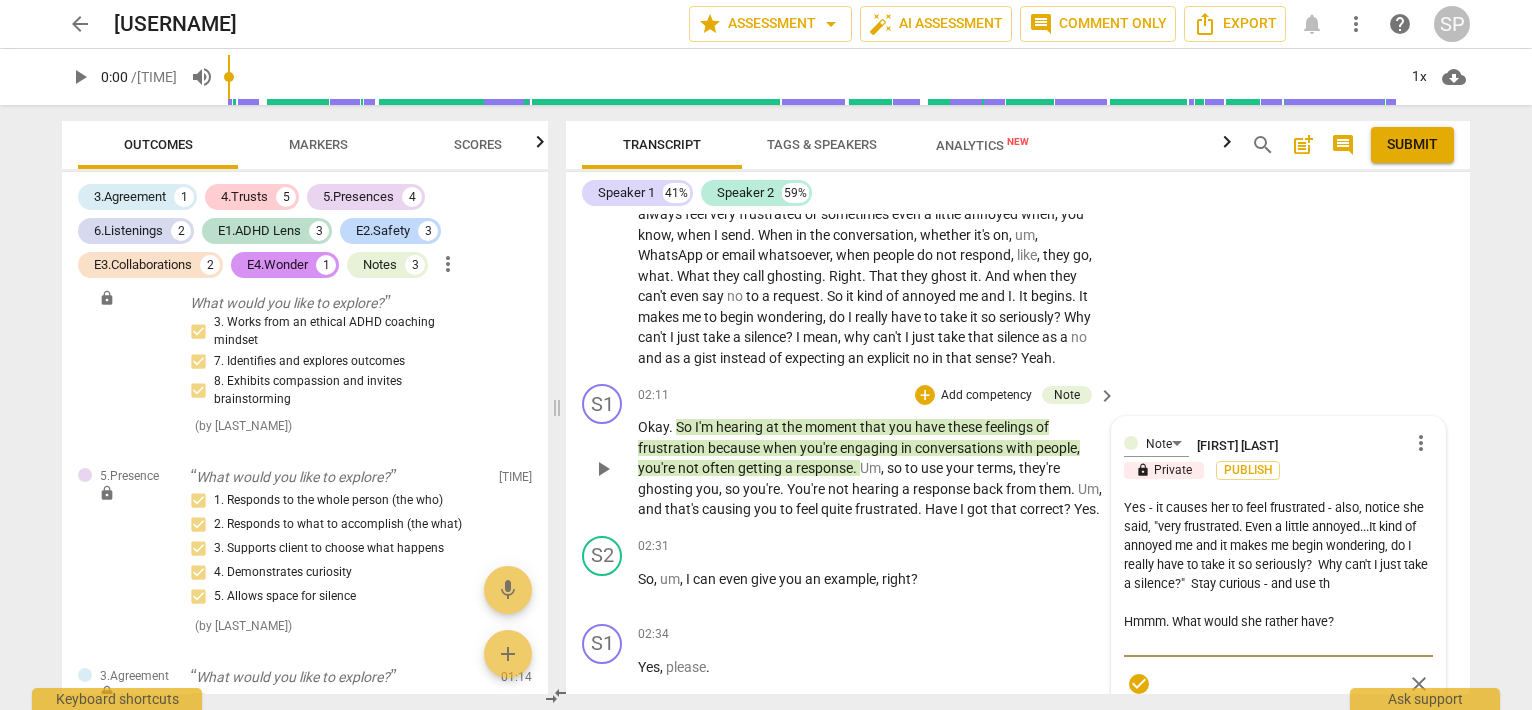 type on "Yes - it causes her to feel frustrated - also, notice she said, "very frustrated. Even a little annoyed...It kind of annoyed me and it makes me begin wondering, do I really have to take it so seriously?  Why can't I just take a silence?"  Stay curious - and use tha
Hmmm. What would she rather have?" 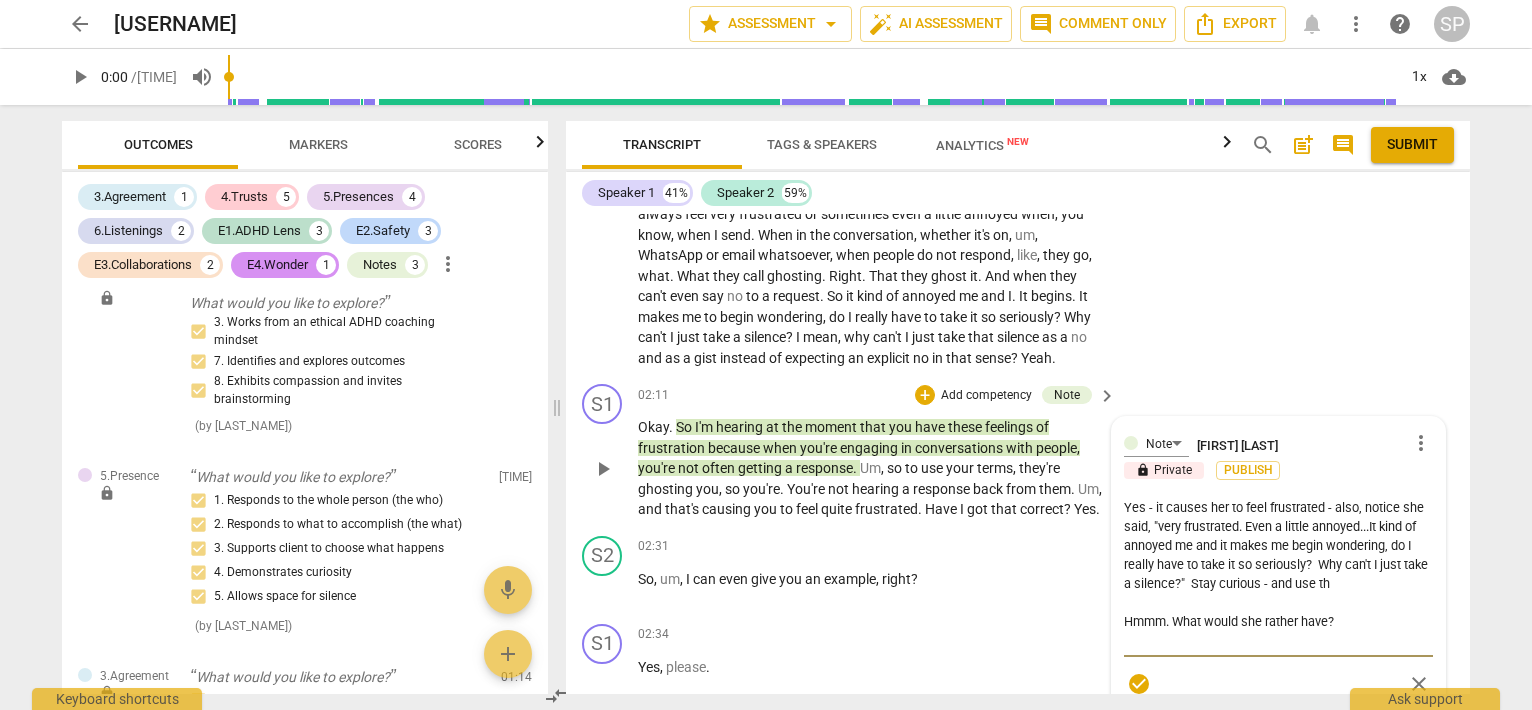 type on "Yes - it causes her to feel frustrated - also, notice she said, "very frustrated. Even a little annoyed...It kind of annoyed me and it makes me begin wondering, do I really have to take it so seriously?  Why can't I just take a silence?"  Stay curious - and use tha
Hmmm. What would she rather have?" 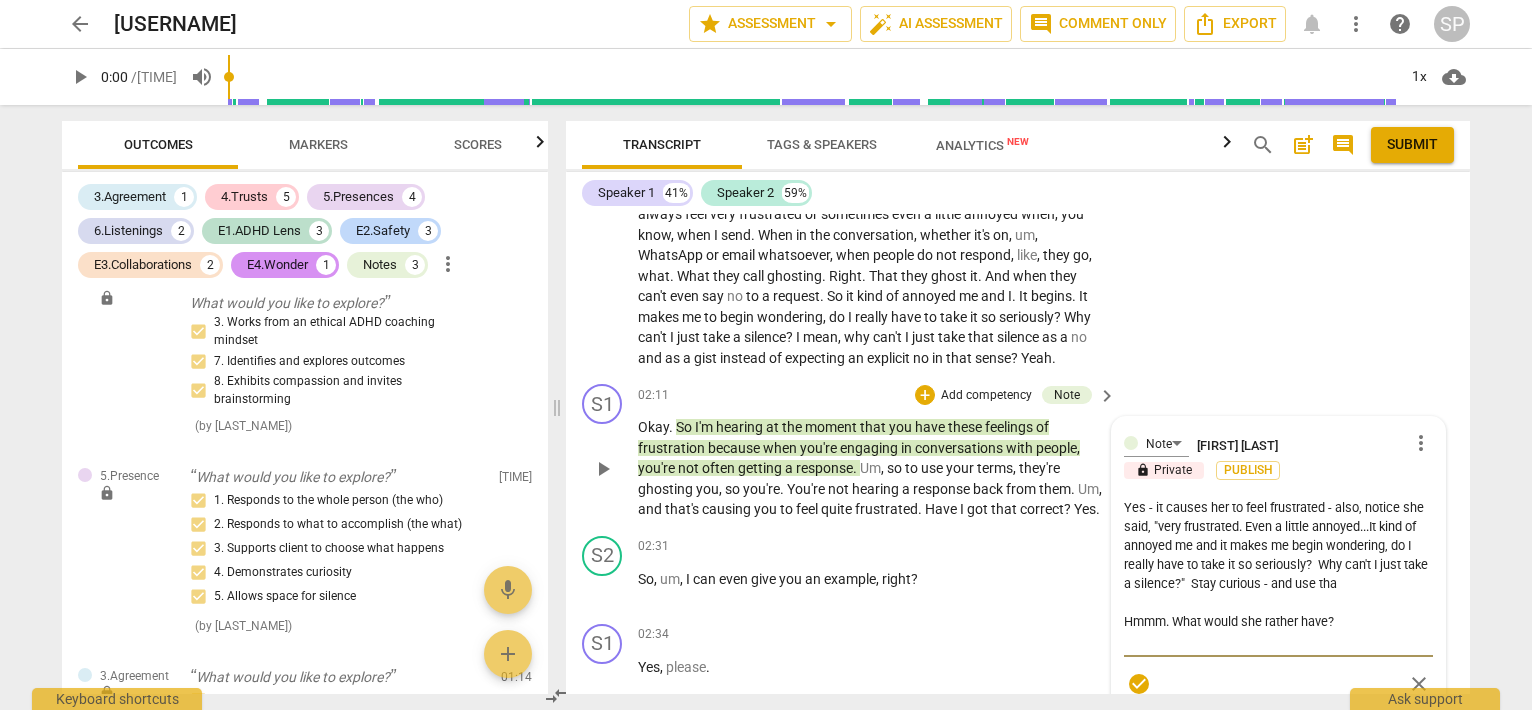 type on "Yes - it causes her to feel frustrated - also, notice she said, "very frustrated. Even a little annoyed...It kind of annoyed me and it makes me begin wondering, do I really have to take it so seriously?  Why can't I just take a silence?"  Stay curious - and use that
Hmmm. What would she rather have?" 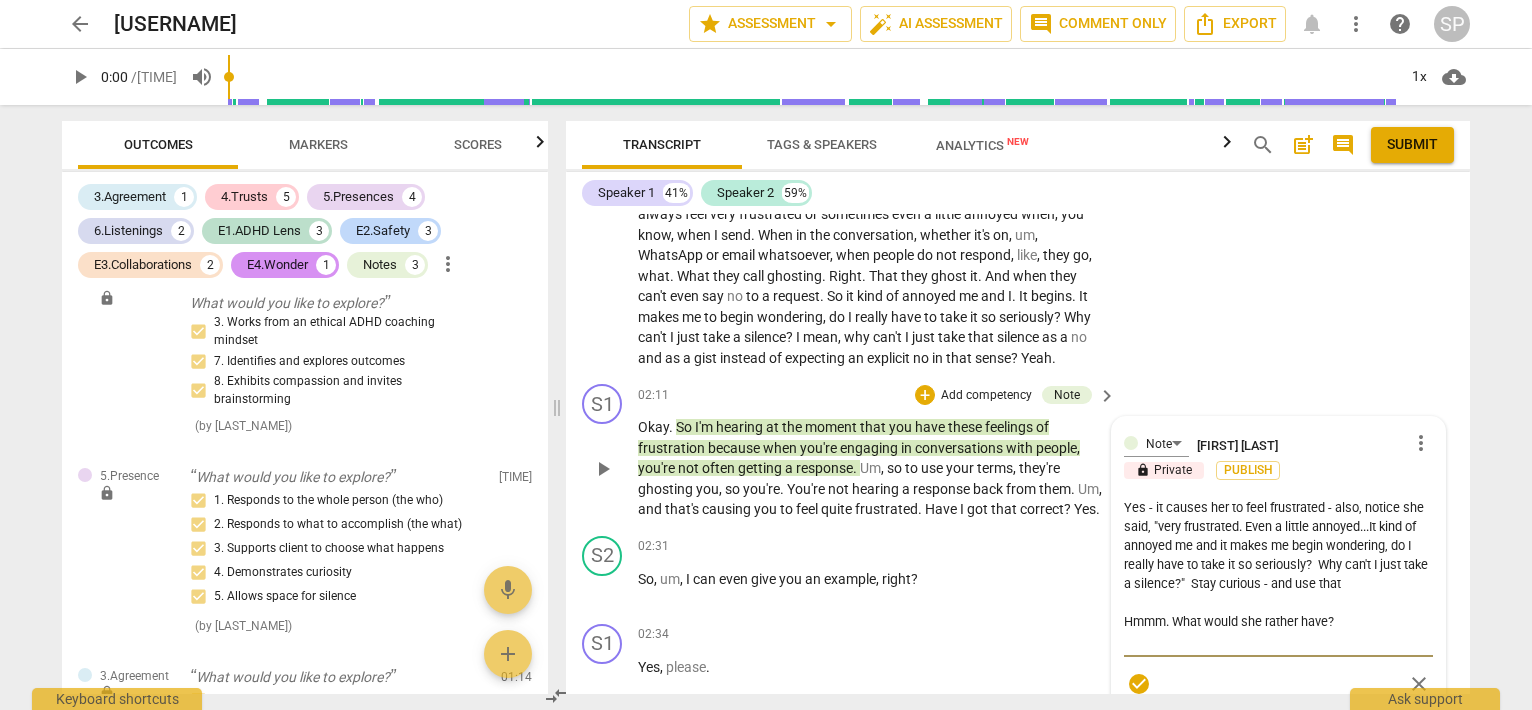 type on "Yes - it causes her to feel frustrated - also, notice she said, "very frustrated. Even a little annoyed...It kind of annoyed me and it makes me begin wondering, do I really have to take it so seriously?  Why can't I just take a silence?"  Stay curious - and use that
Hmmm. What would she rather have?" 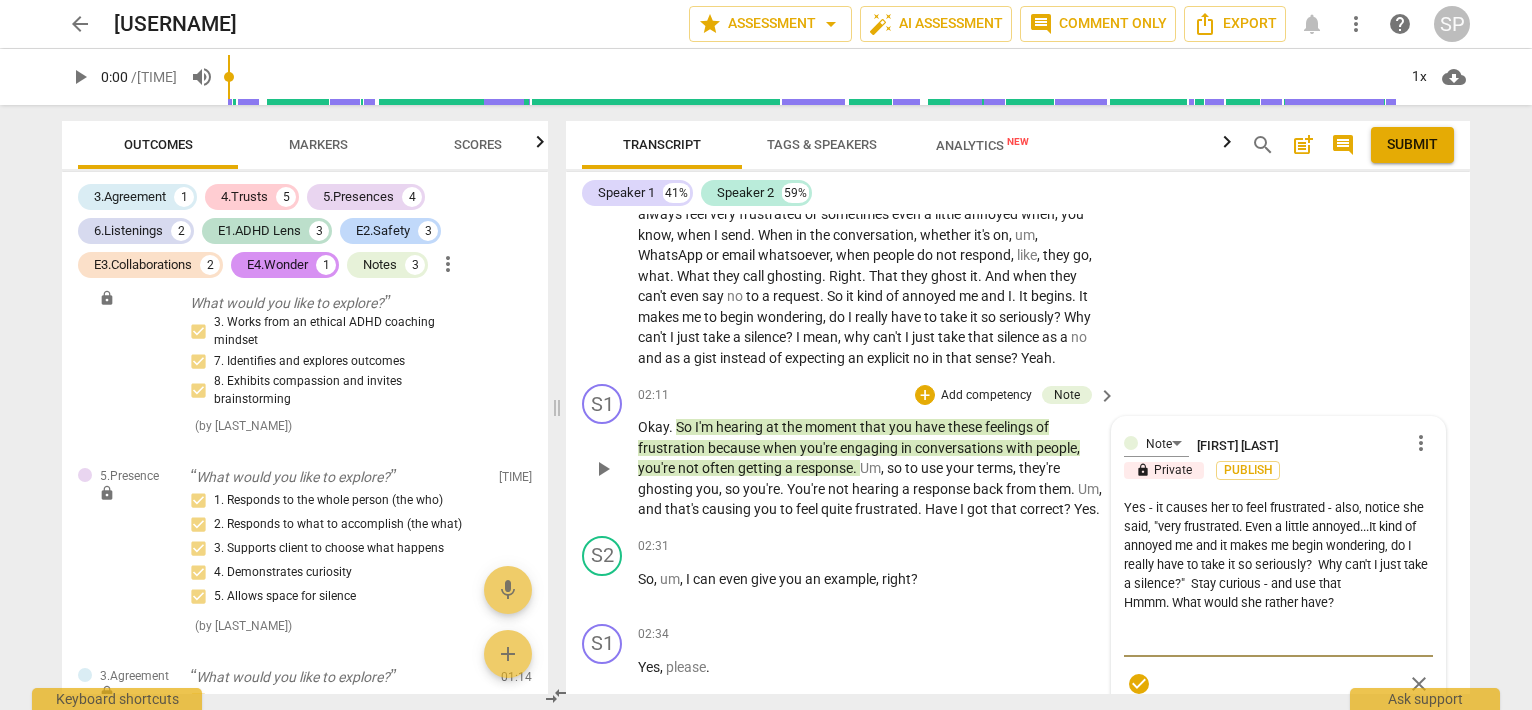 type on "Yes - it causes her to feel frustrated - also, notice she said, "very frustrated. Even a little annoyed...It kind of annoyed me and it makes me begin wondering, do I really have to take it so seriously?  Why can't I just take a silence?"  Stay curious - and use that s
Hmmm. What would she rather have?" 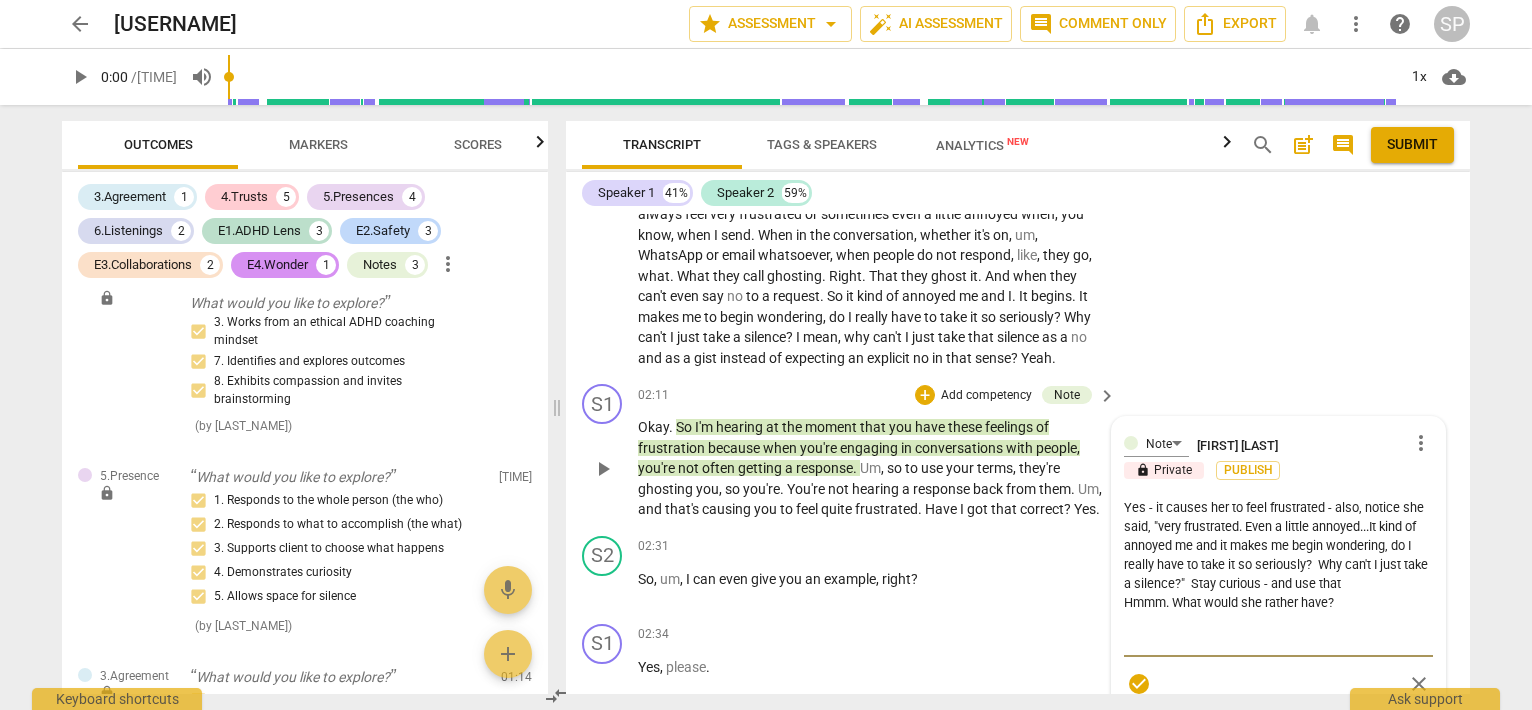 type on "Yes - it causes her to feel frustrated - also, notice she said, "very frustrated. Even a little annoyed...It kind of annoyed me and it makes me begin wondering, do I really have to take it so seriously?  Why can't I just take a silence?"  Stay curious - and use that s
Hmmm. What would she rather have?" 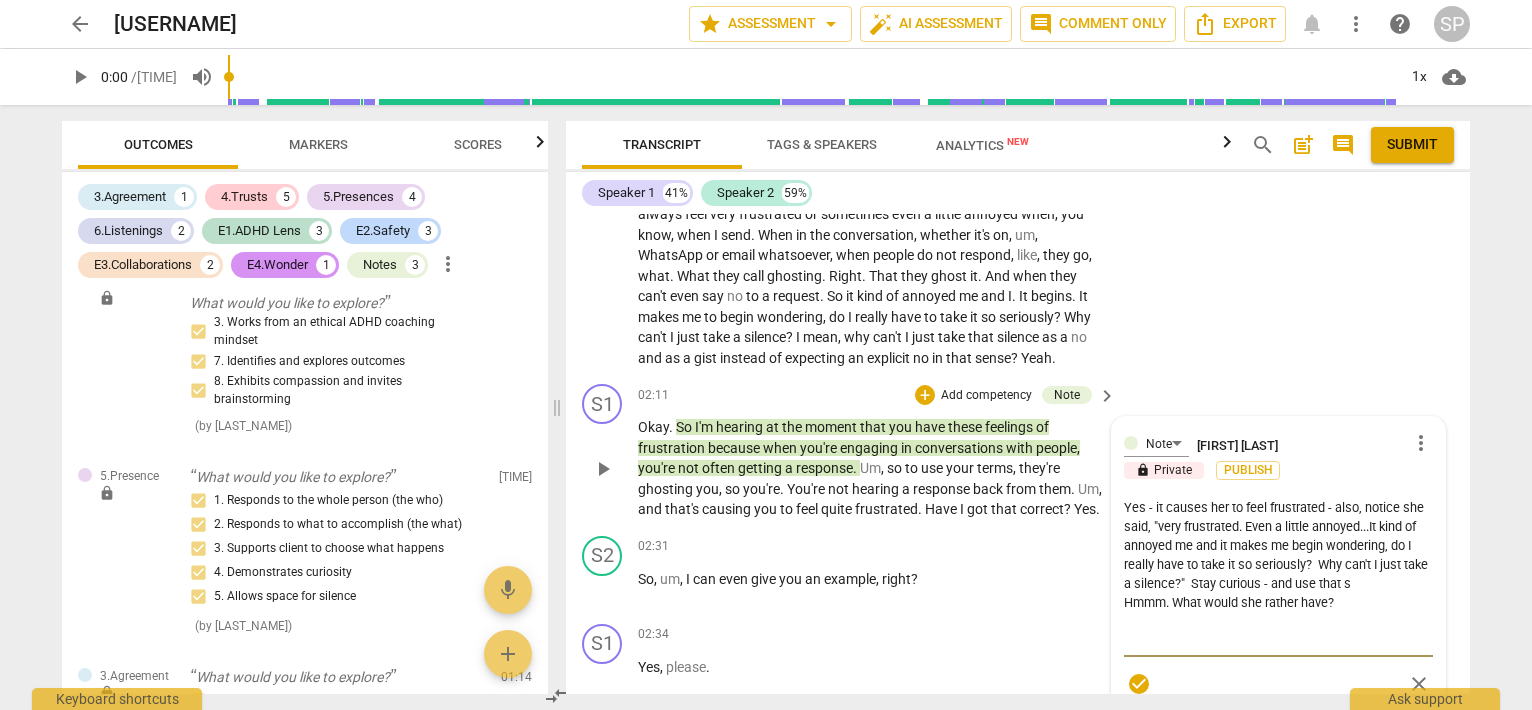 type on "Yes - it causes her to feel frustrated - also, notice she said, "very frustrated. Even a little annoyed...It kind of annoyed me and it makes me begin wondering, do I really have to take it so seriously?  Why can't I just take a silence?"  Stay curious - and use that sa
Hmmm. What would she rather have?" 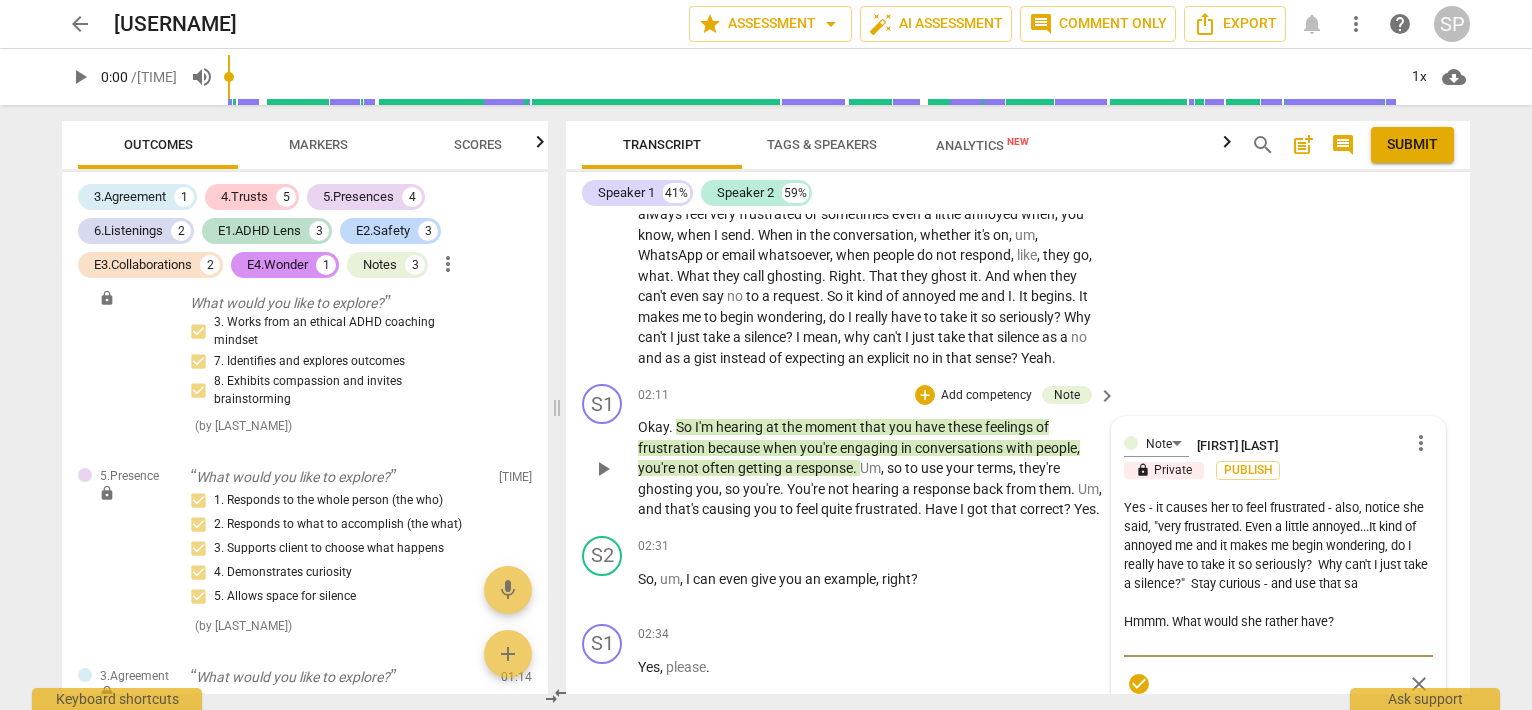type on "Yes - it causes her to feel frustrated - also, notice she said, "very frustrated. Even a little annoyed...It kind of annoyed me and it makes me begin wondering, do I really have to take it so seriously? Why can't I just take a silence?" Stay curious - and use that sam
Hmmm. What would she rather have?" 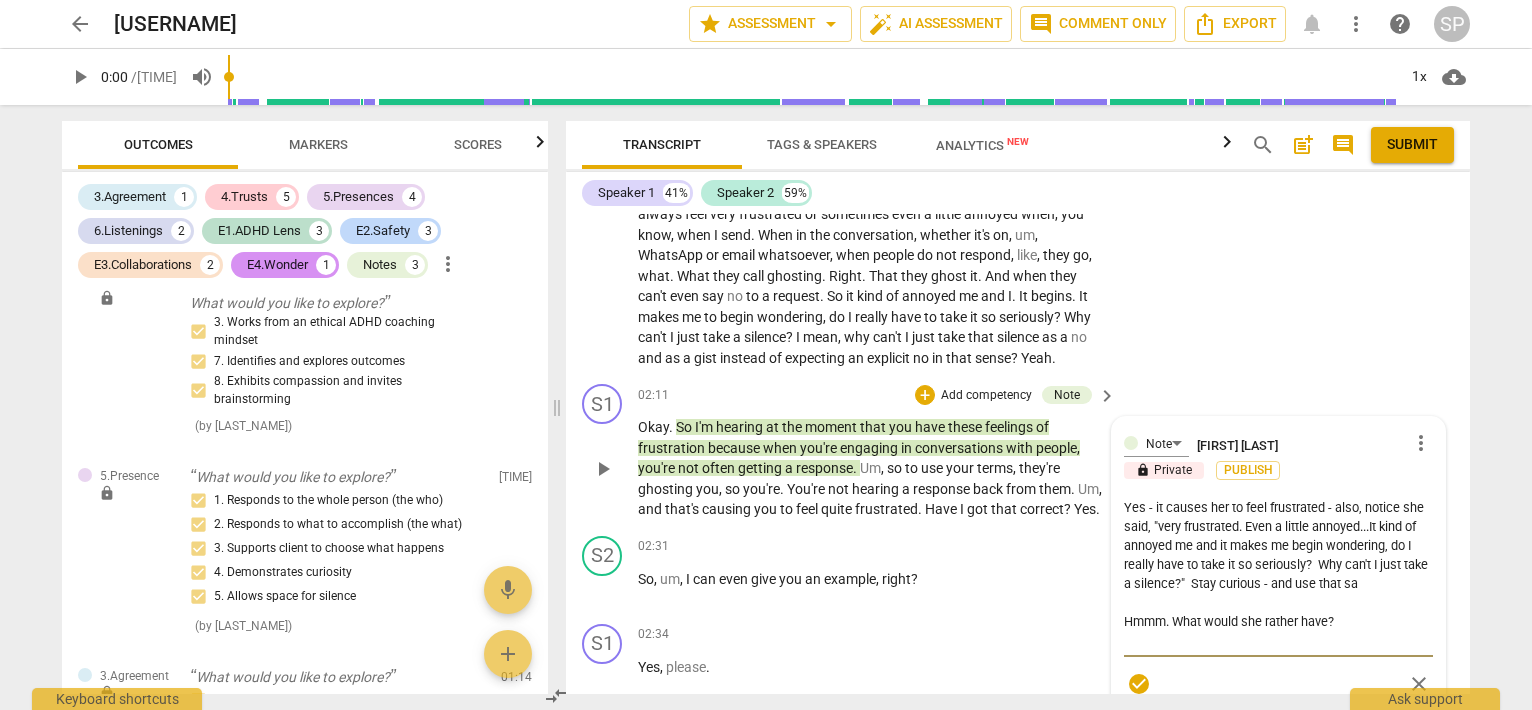 type on "Yes - it causes her to feel frustrated - also, notice she said, "very frustrated. Even a little annoyed...It kind of annoyed me and it makes me begin wondering, do I really have to take it so seriously? Why can't I just take a silence?" Stay curious - and use that sam
Hmmm. What would she rather have?" 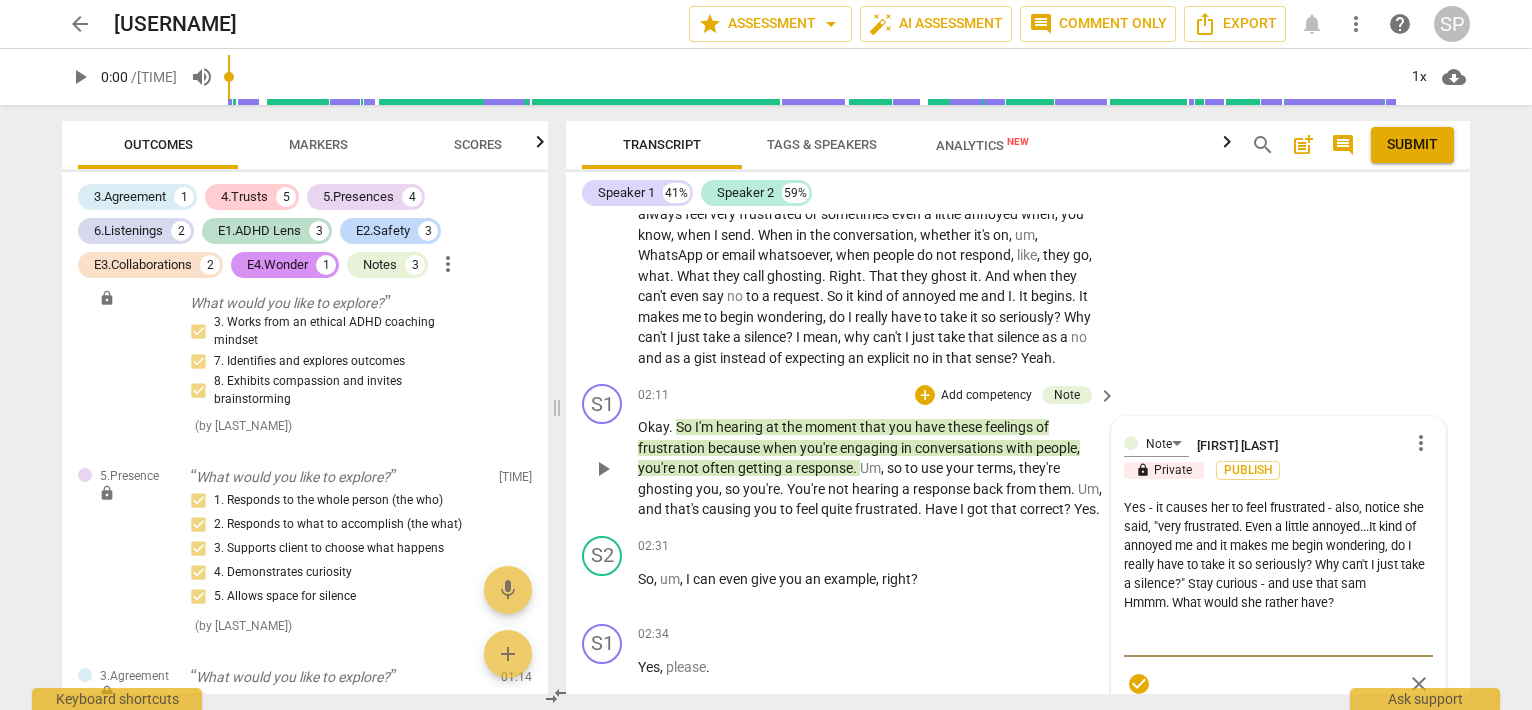 type on "Yes - it causes her to feel frustrated - also, notice she said, "very frustrated. Even a little annoyed...It kind of annoyed me and it makes me begin wondering, do I really have to take it so seriously?  Why can't I just take a silence?"  Stay curious - and use that same
Hmmm. What would she rather have?" 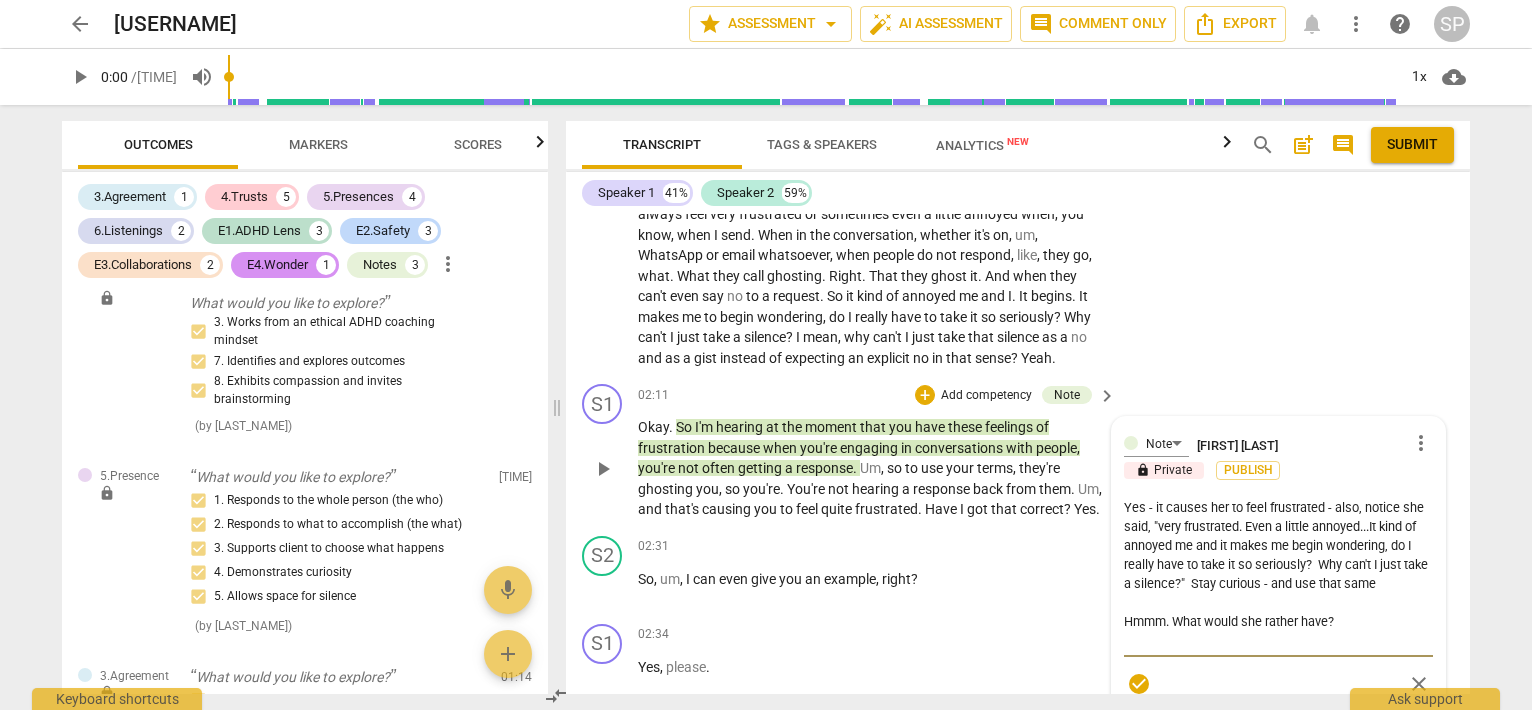 type on "Yes - it causes her to feel frustrated - also, notice she said, "very frustrated. Even a little annoyed...It kind of annoyed me and it makes me begin wondering, do I really have to take it so seriously?  Why can't I just take a silence?"  Stay curious - and use that same
Hmmm. What would she rather have?" 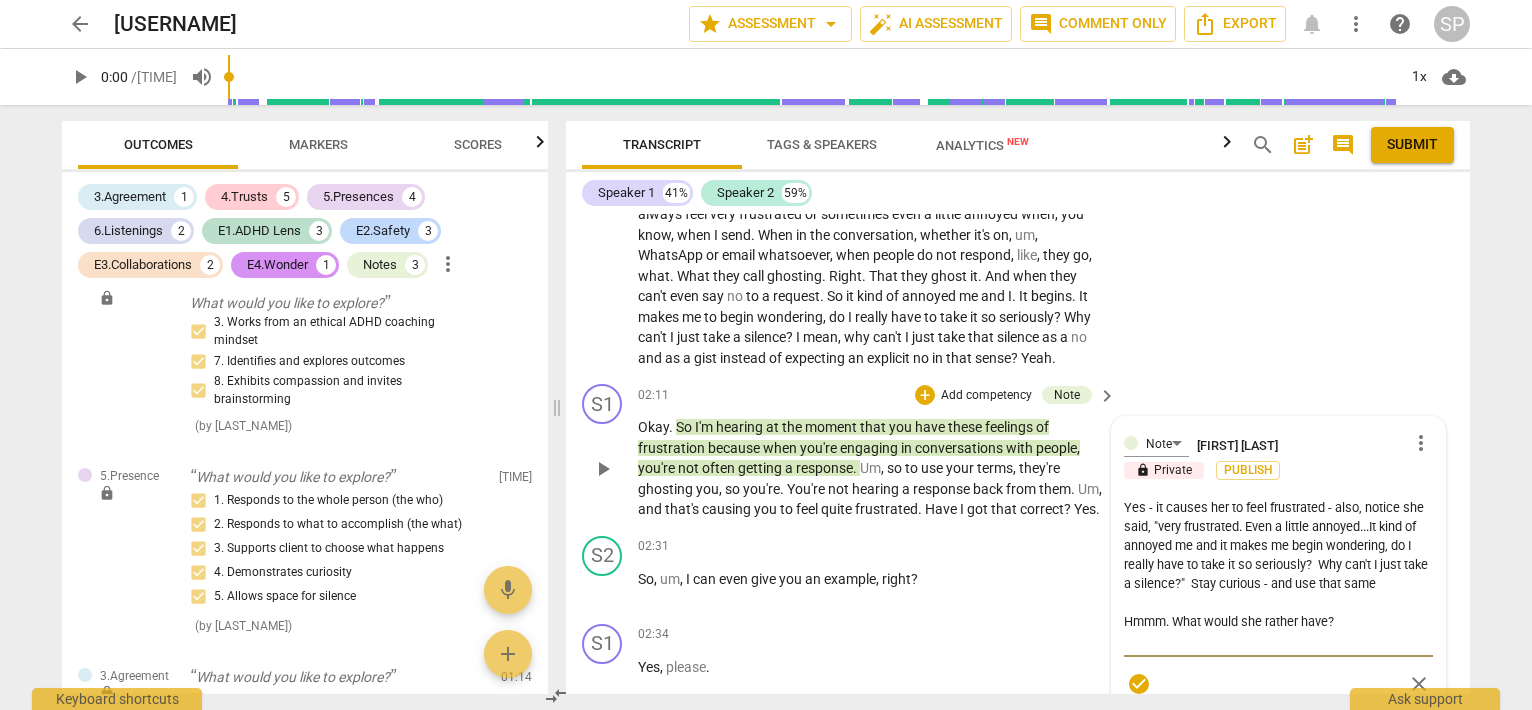 type on "Yes - it causes her to feel frustrated - also, notice she said, "very frustrated. Even a little annoyed...It kind of annoyed me and it makes me begin wondering, do I really have to take it so seriously?  Why can't I just take a silence?"  Stay curious - and use that same
Hmmm. What would she rather have?" 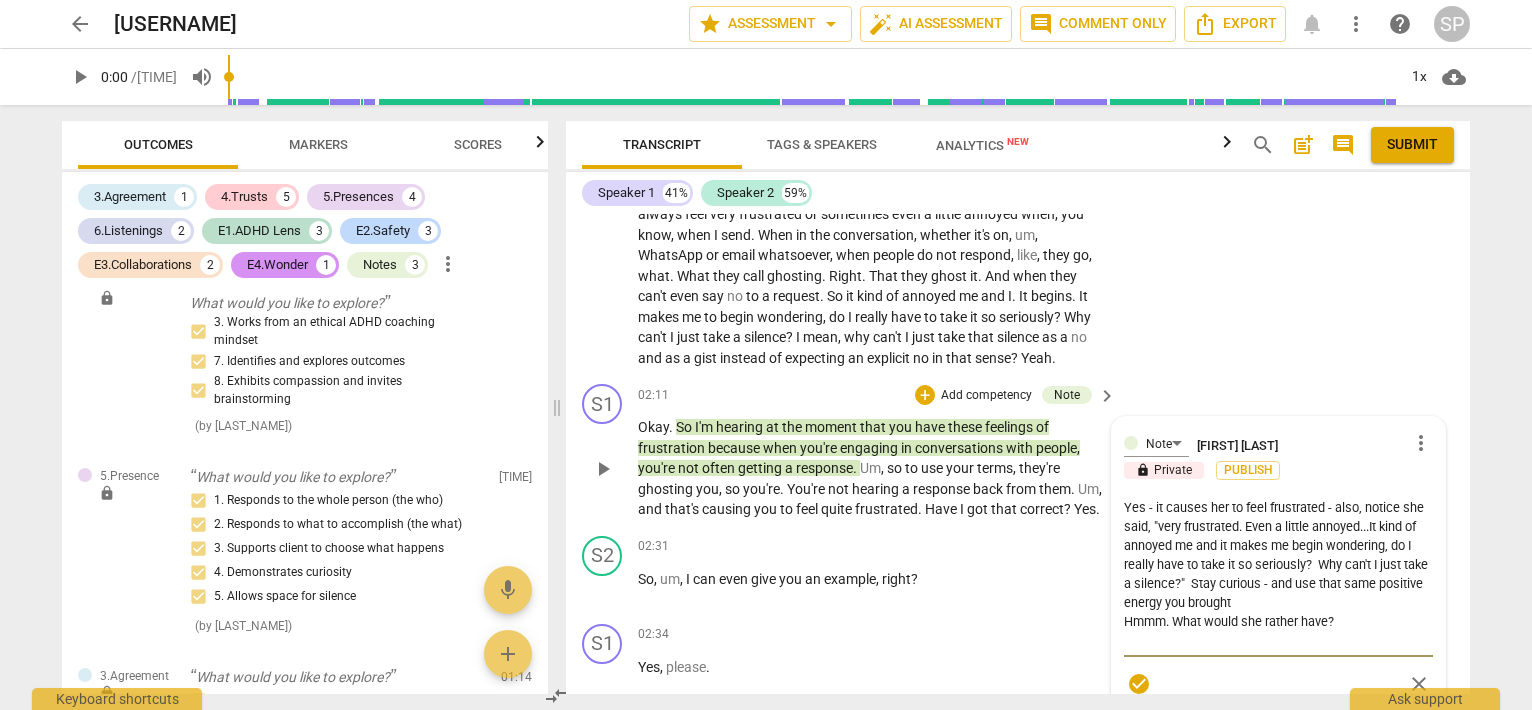 type on "Yes - it causes her to feel frustrated - also, notice she said, "very frustrated. Even a little annoyed...It kind of annoyed me and it makes me begin wondering, do I really have to take it so seriously?  Why can't I just take a silence?"  Stay curious - and use that same po
Hmmm. What would she rather have?" 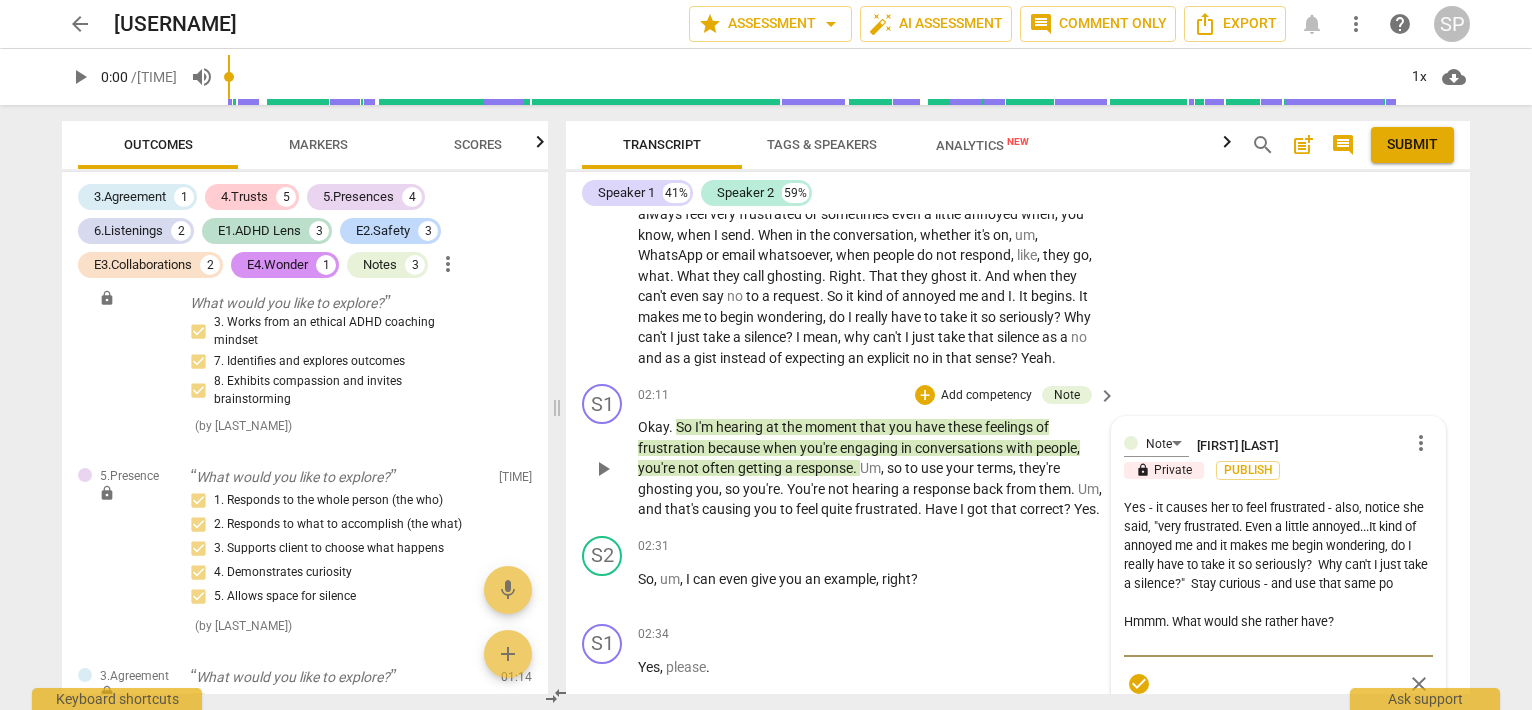 type on "Yes - it causes her to feel frustrated - also, notice she said, "very frustrated. Even a little annoyed...It kind of annoyed me and it makes me begin wondering, do I really have to take it so seriously?  Why can't I just take a silence?"  Stay curious - and use that same pos
Hmmm. What would she rather have?" 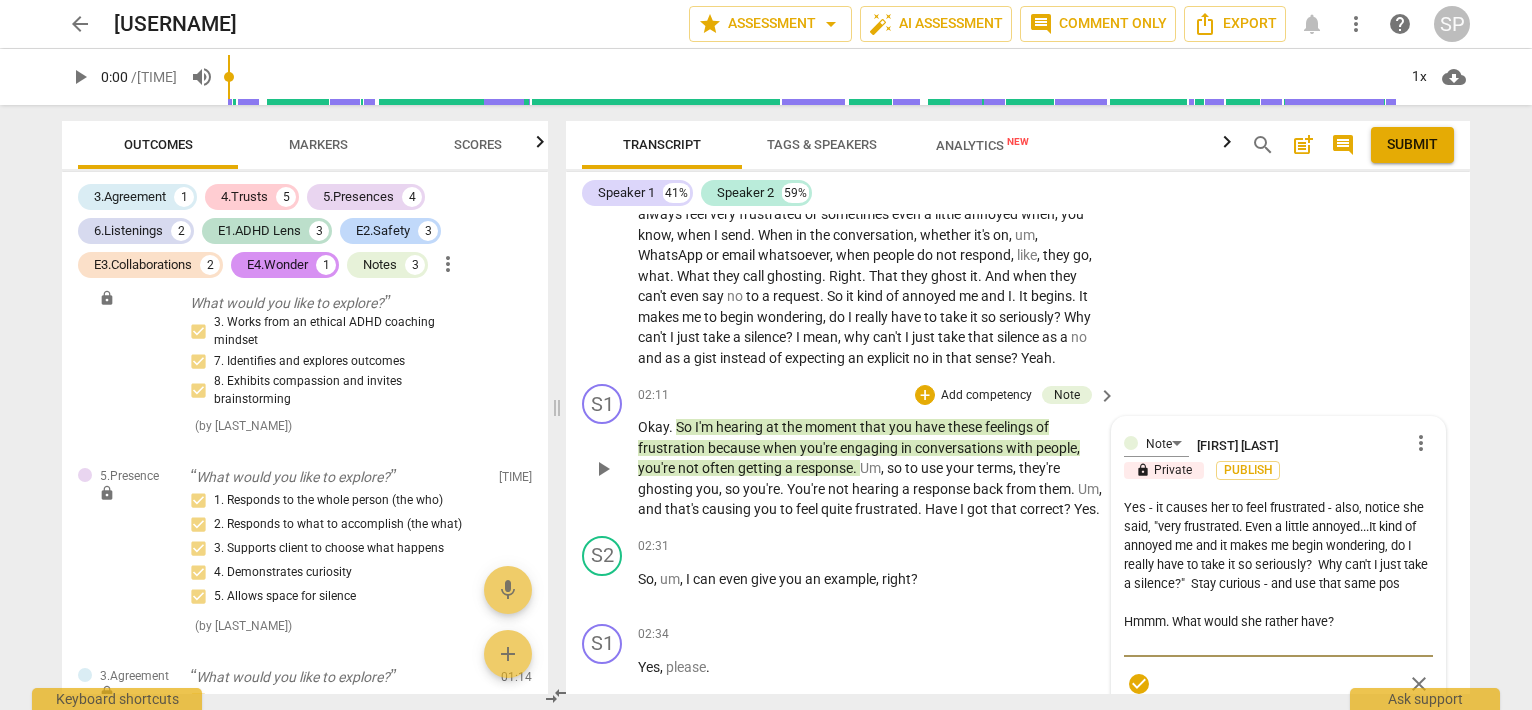 type on "Yes - it causes her to feel frustrated - also, notice she said, "very frustrated. Even a little annoyed...It kind of annoyed me and it makes me begin wondering, do I really have to take it so seriously?  Why can't I just take a silence?"  Stay curious - and use that same posi
Hmmm. What would she rather have?" 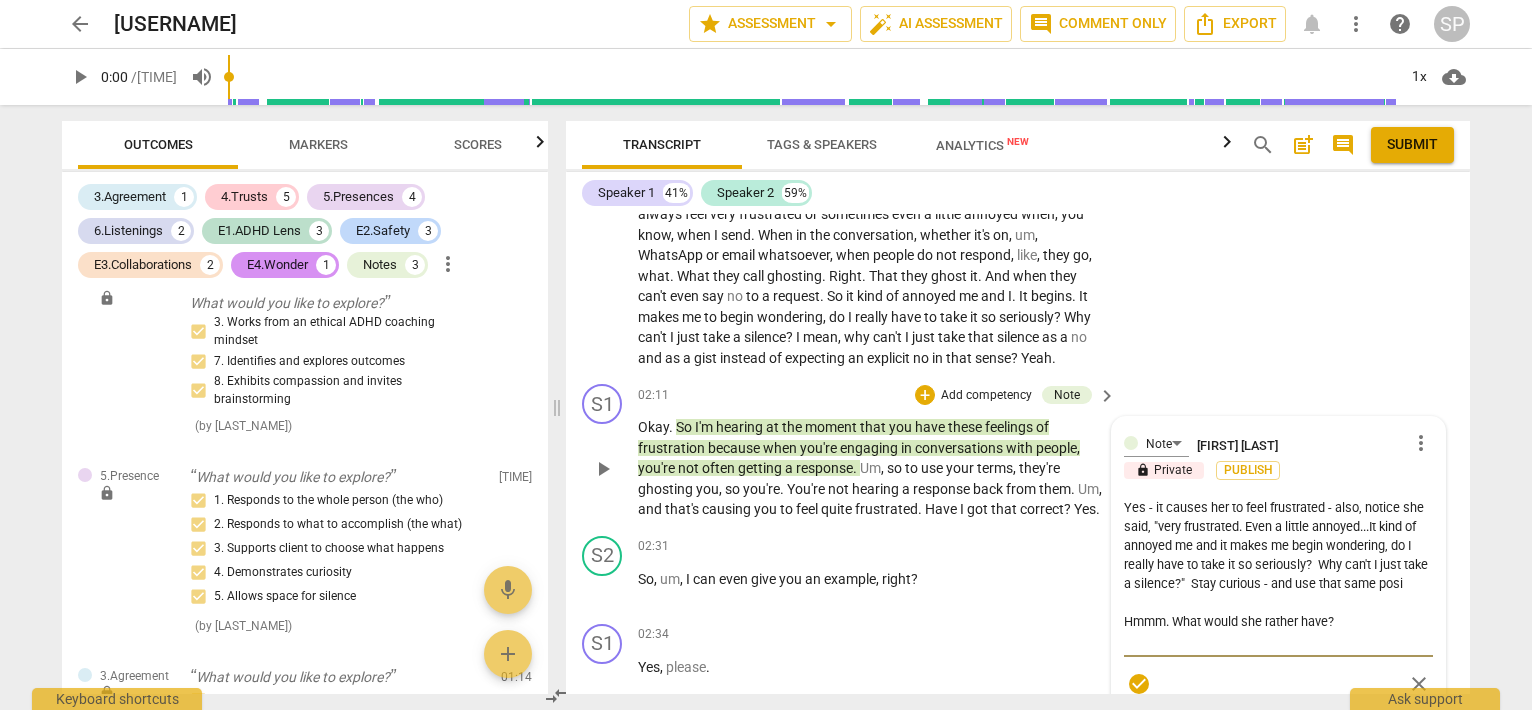 type on "Yes - it causes her to feel frustrated - also, notice she said, "very frustrated. Even a little annoyed...It kind of annoyed me and it makes me begin wondering, do I really have to take it so seriously?  Why can't I just take a silence?"  Stay curious - and use that same posit
Hmmm. What would she rather have?" 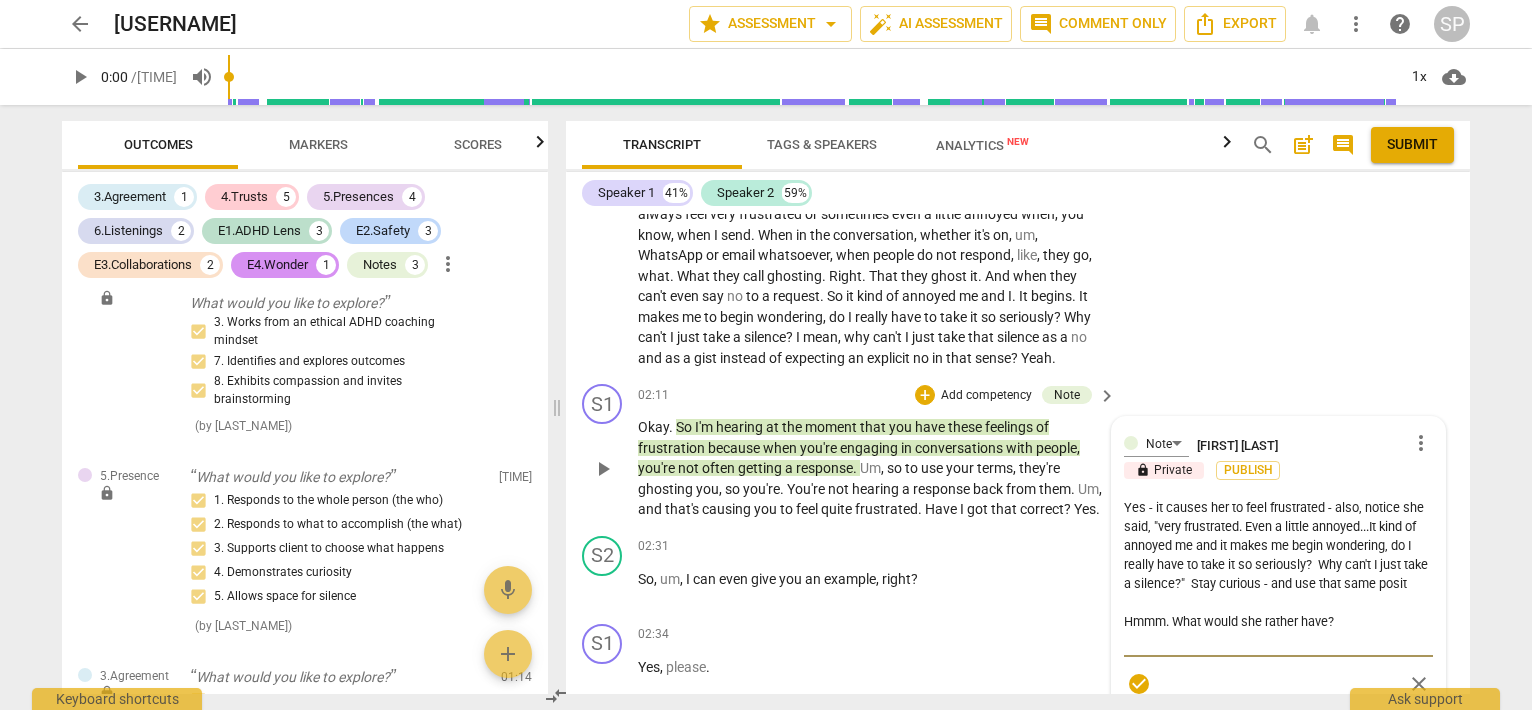 type on "Yes - it causes her to feel frustrated - also, notice she said, "very frustrated. Even a little annoyed...It kind of annoyed me and it makes me begin wondering, do I really have to take it so seriously?  Why can't I just take a silence?"  Stay curious - and use that same positi
Hmmm. What would she rather have?" 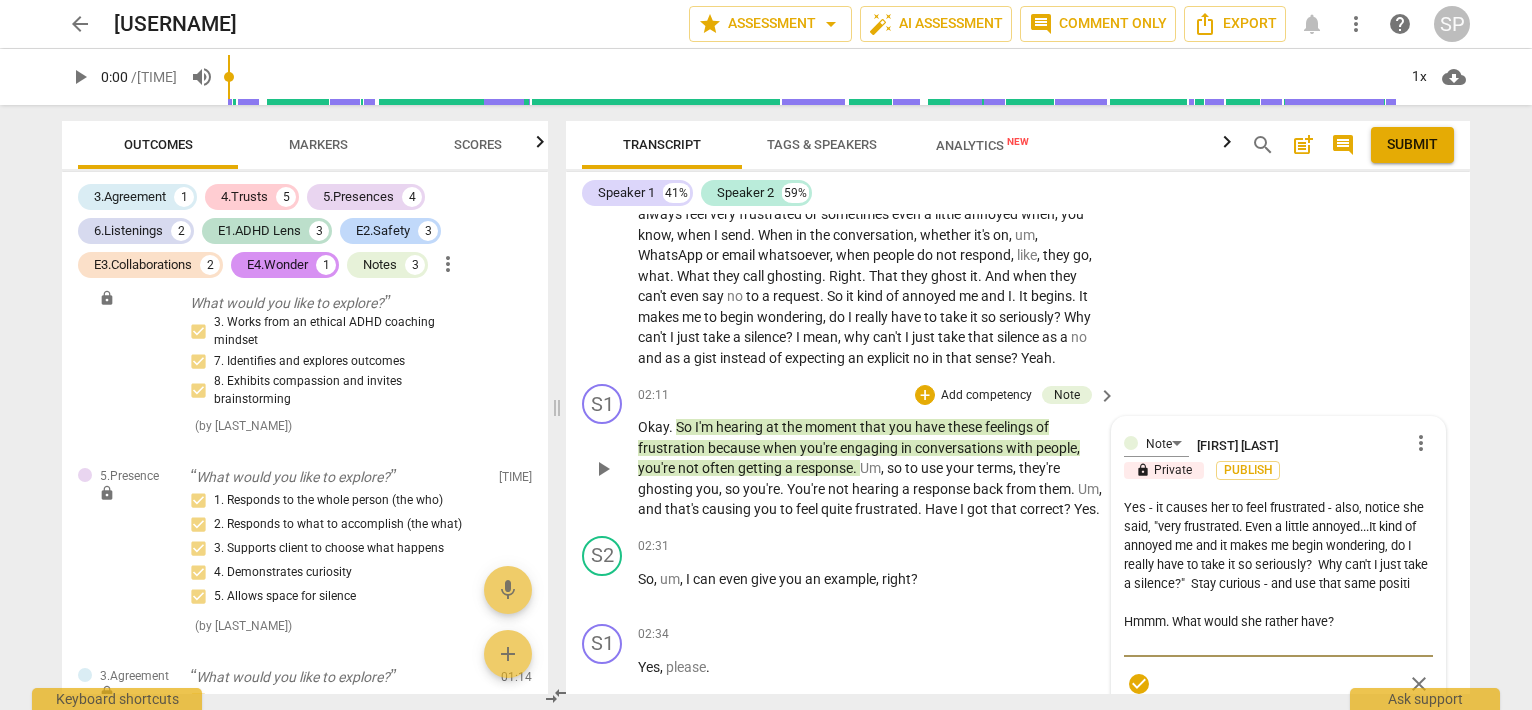 type on "Yes - it causes her to feel frustrated - also, notice she said, "very frustrated. Even a little annoyed...It kind of annoyed me and it makes me begin wondering, do I really have to take it so seriously? Why can't I just take a silence?" Stay curious - and use that positiv
Hmmm. What would she rather have?" 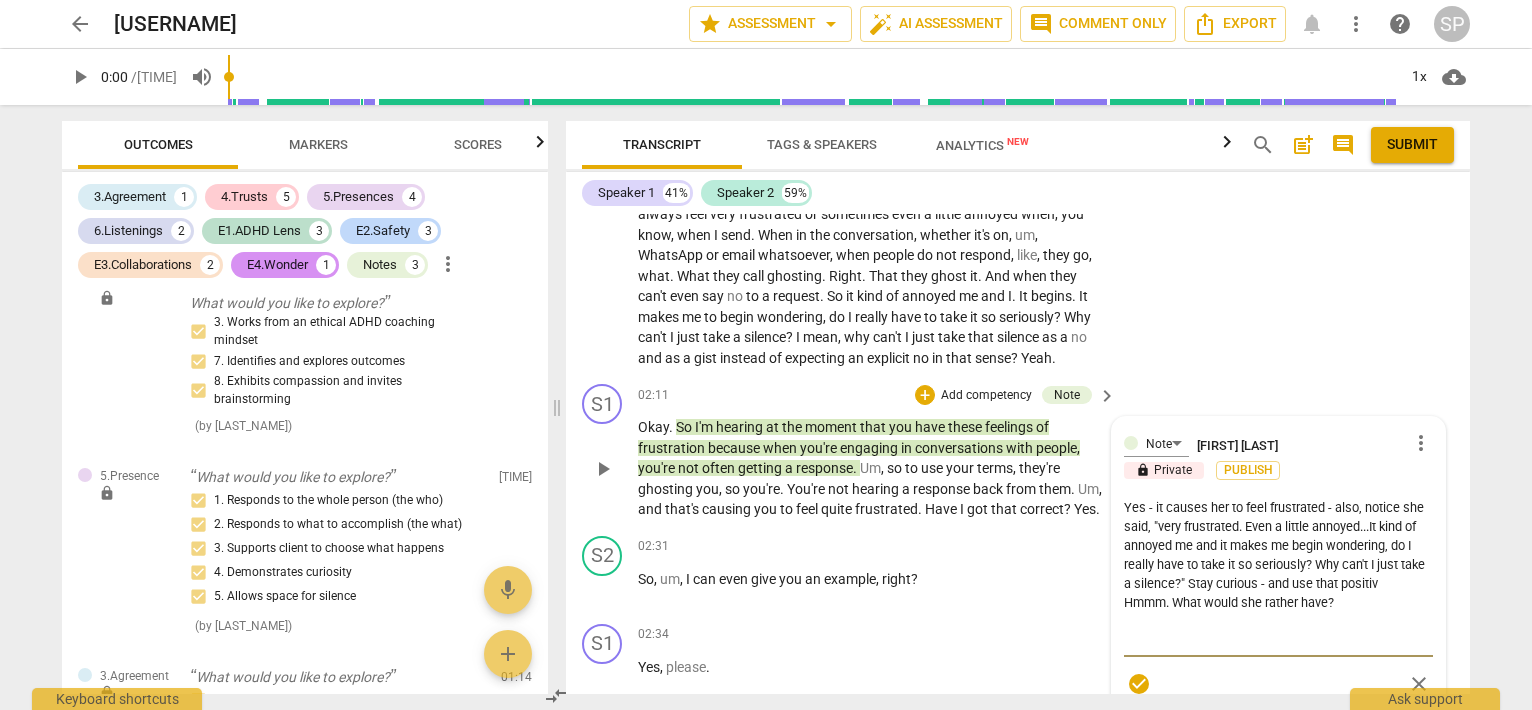 type on "Yes - it causes her to feel frustrated - also, notice she said, "very frustrated. Even a little annoyed...It kind of annoyed me and it makes me begin wondering, do I really have to take it so seriously?  Why can't I just take a silence?"  Stay curious - and use that same positive
Hmmm. What would she rather have?" 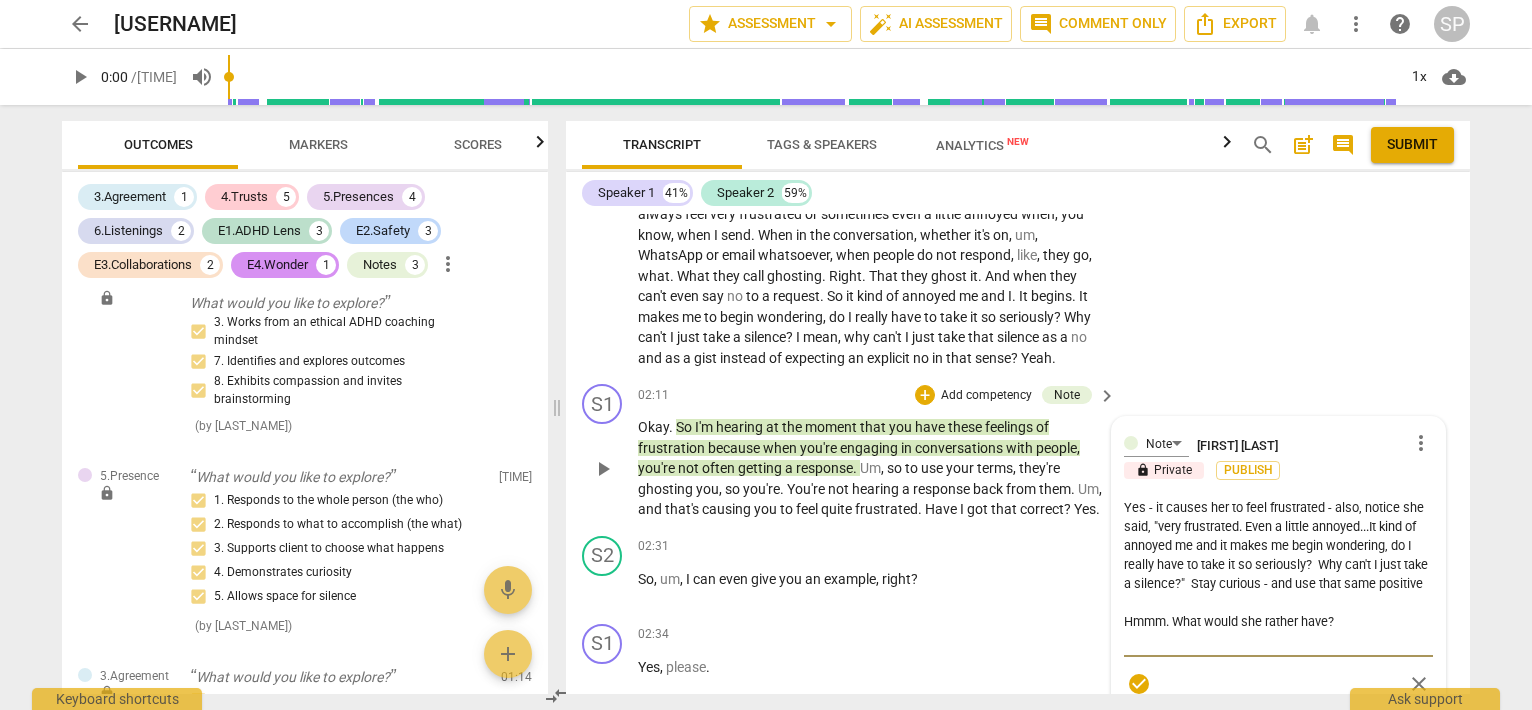 type on "Yes - it causes her to feel frustrated - also, notice she said, "very frustrated. Even a little annoyed...It kind of annoyed me and it makes me begin wondering, do I really have to take it so seriously?  Why can't I just take a silence?"  Stay curious - and use that same positive
Hmmm. What would she rather have?" 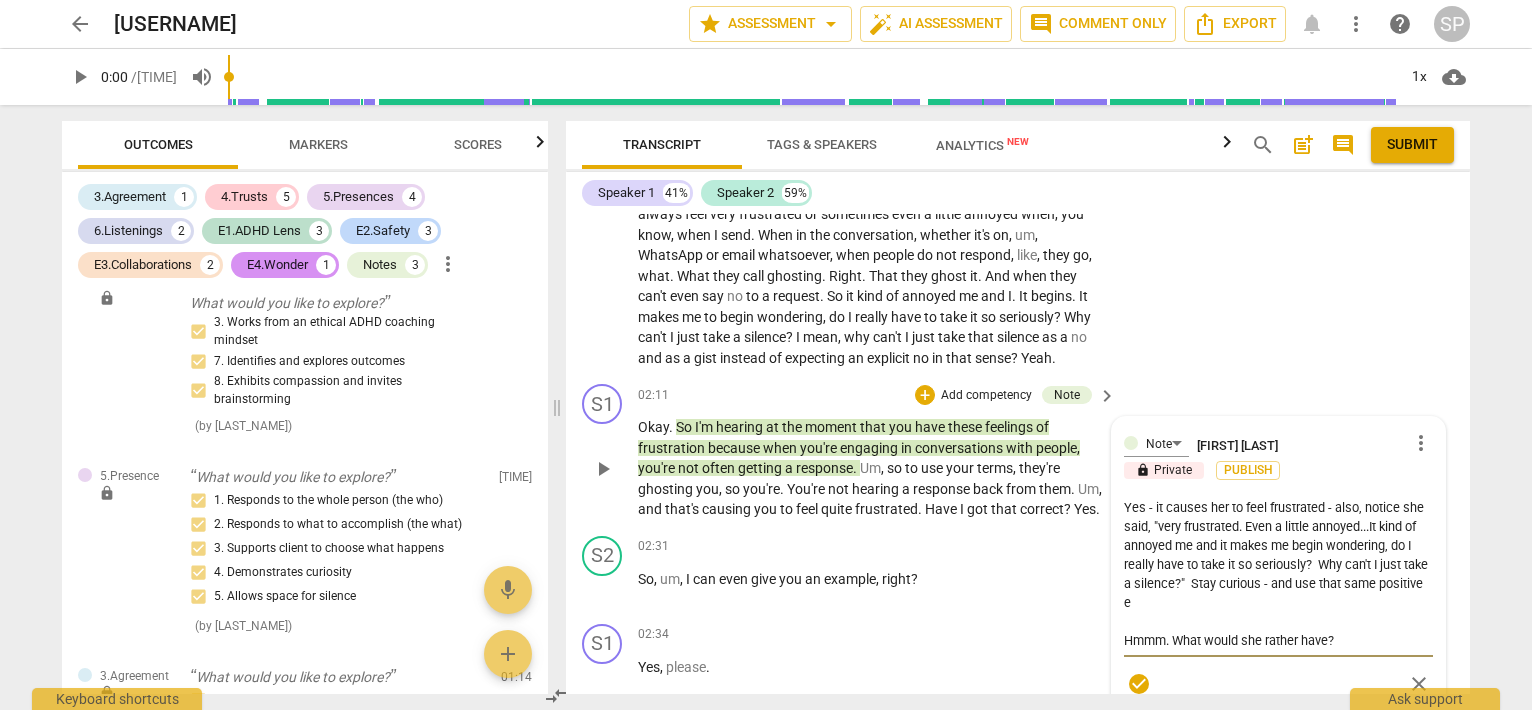 type on "Yes - it causes her to feel frustrated - also, notice she said, "very frustrated. Even a little annoyed...It kind of annoyed me and it makes me begin wondering, do I really have to take it so seriously? Why can't I just take a silence?" Stay curious - and use that same positive en
Hmmm. What would she rather have?" 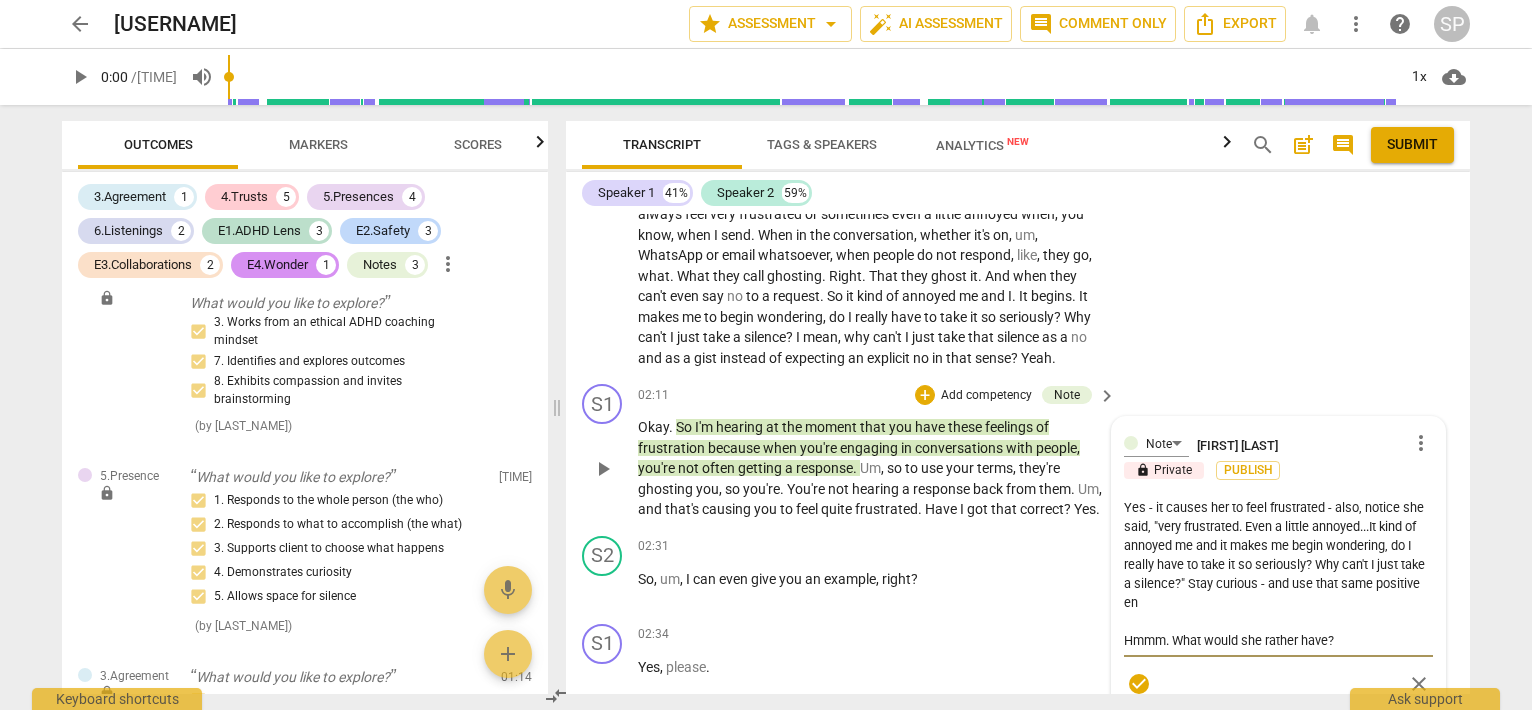 type on "Yes - it causes her to feel frustrated - also, notice she said, "very frustrated. Even a little annoyed...It kind of annoyed me and it makes me begin wondering, do I really have to take it so seriously?  Why can't I just take a silence?"  Stay curious - and use that same positive ene
Hmmm. What would she rather have?" 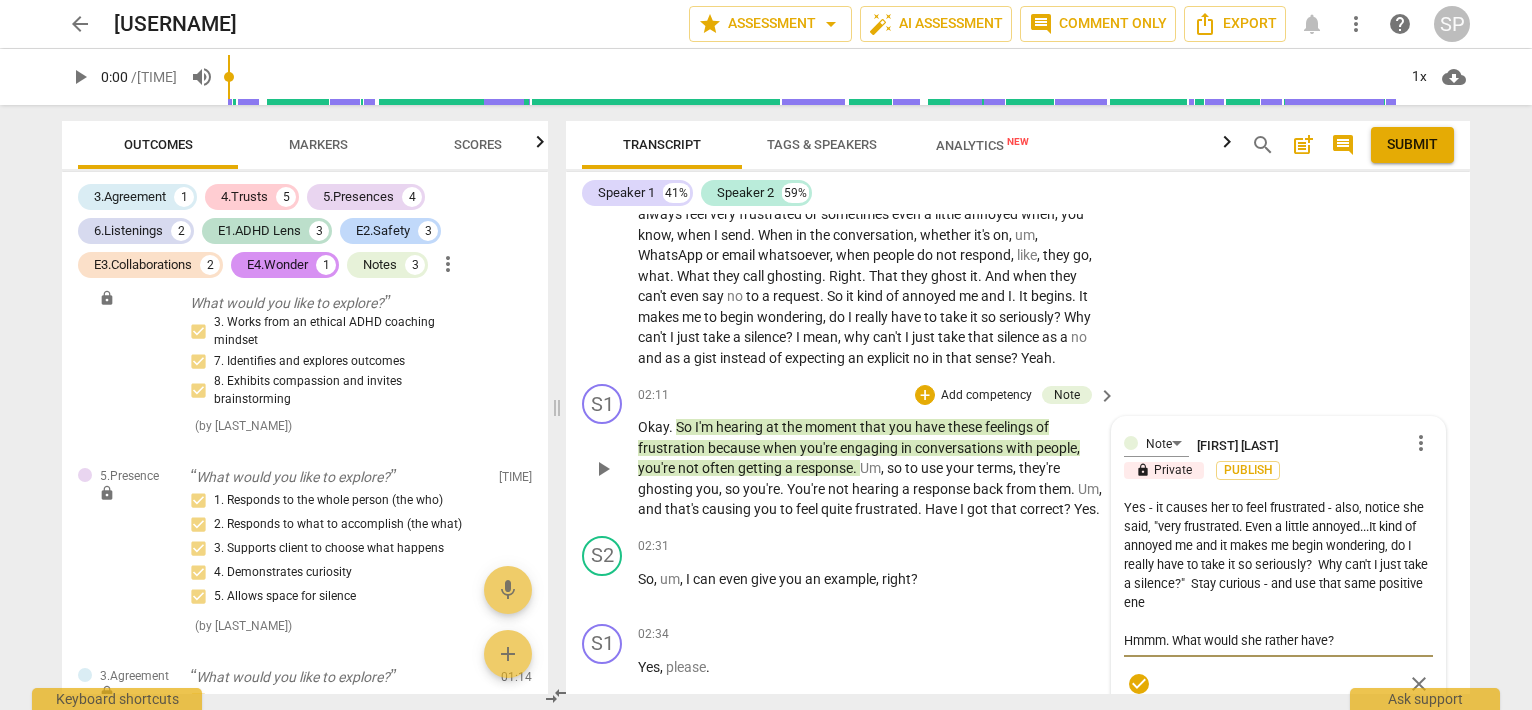 type on "Yes - it causes her to feel frustrated - also, notice she said, "very frustrated. Even a little annoyed...It kind of annoyed me and it makes me begin wondering, do I really have to take it so seriously?  Why can't I just take a silence?"  Stay curious - and use that same positive ener
Hmmm. What would she rather have?" 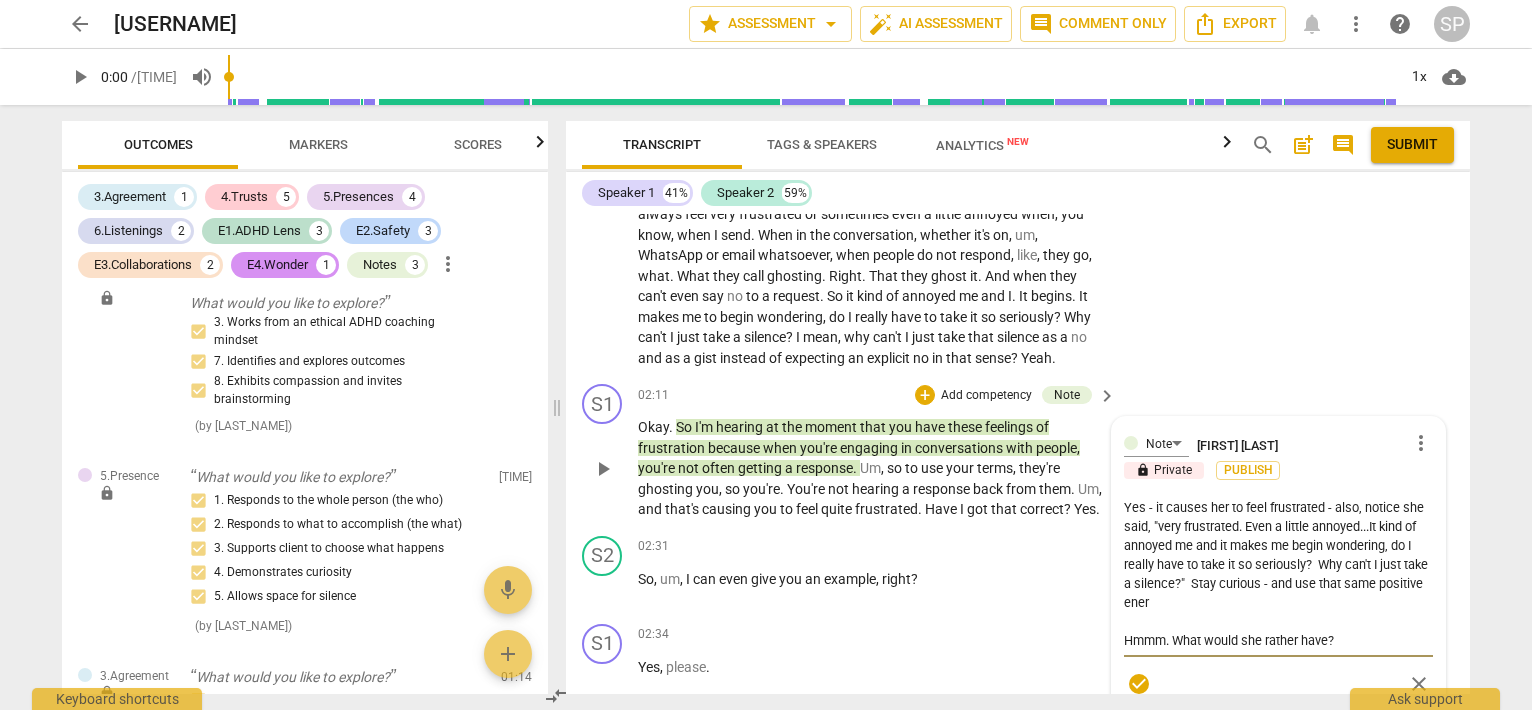 type on "Yes - it causes her to feel frustrated - also, notice she said, "very frustrated. Even a little annoyed...It kind of annoyed me and it makes me begin wondering, do I really have to take it so seriously?  Why can't I just take a silence?"  Stay curious - and use that same positive energ
Hmmm. What would she rather have?" 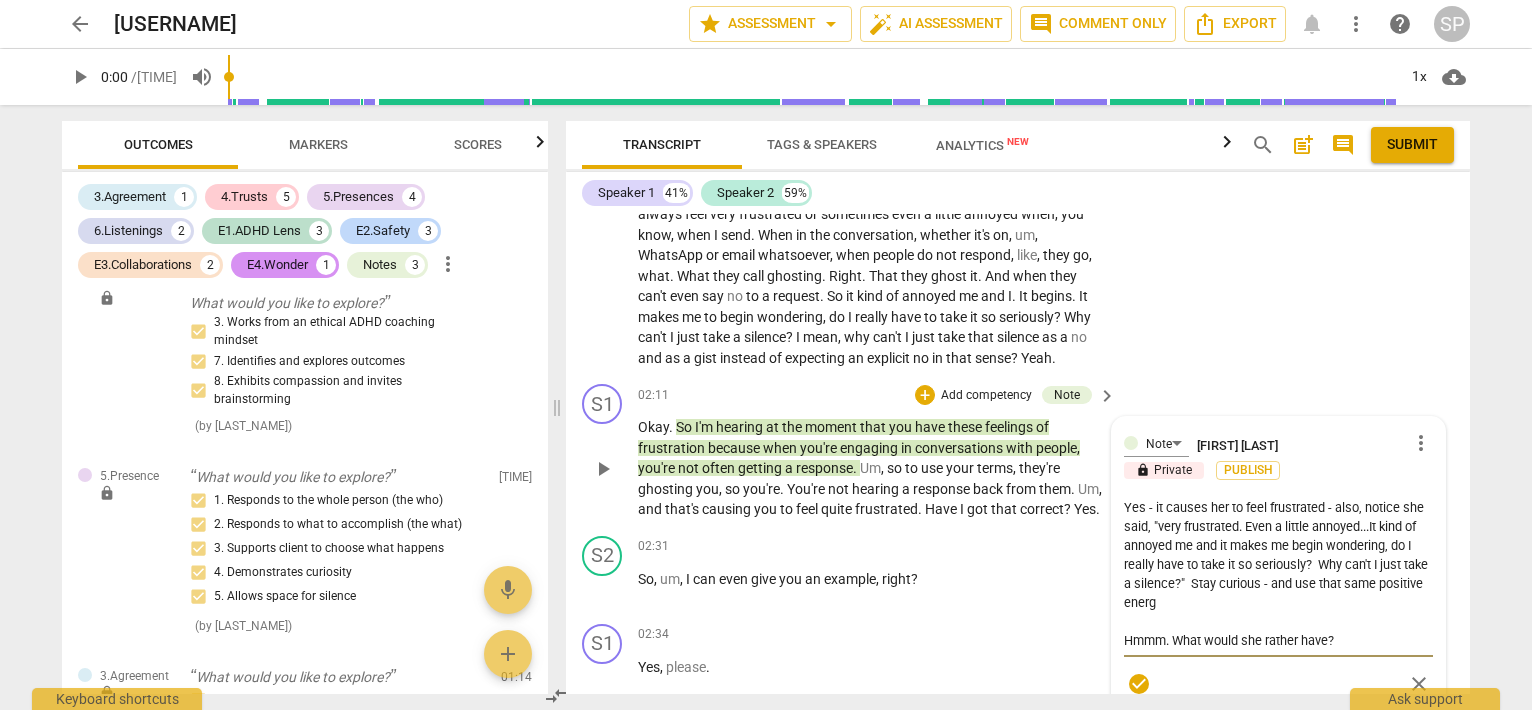 type on "Yes - it causes her to feel frustrated - also, notice she said, "very frustrated. Even a little annoyed...It kind of annoyed me and it makes me begin wondering, do I really have to take it so seriously? Why can't I just take a silence?" Stay curious - and use that same positive energu
Hmmm. What would she rather have?" 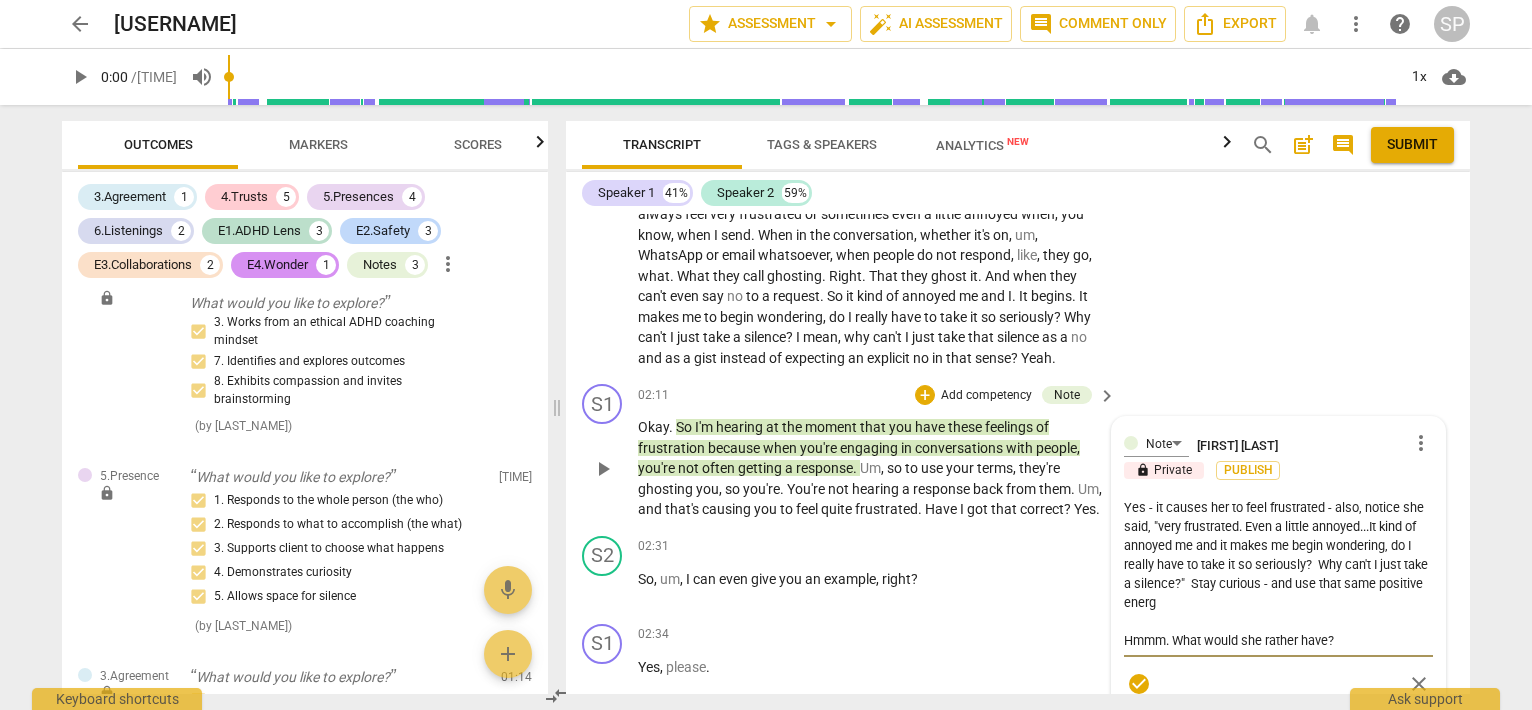 type on "Yes - it causes her to feel frustrated - also, notice she said, "very frustrated. Even a little annoyed...It kind of annoyed me and it makes me begin wondering, do I really have to take it so seriously? Why can't I just take a silence?" Stay curious - and use that same positive energu
Hmmm. What would she rather have?" 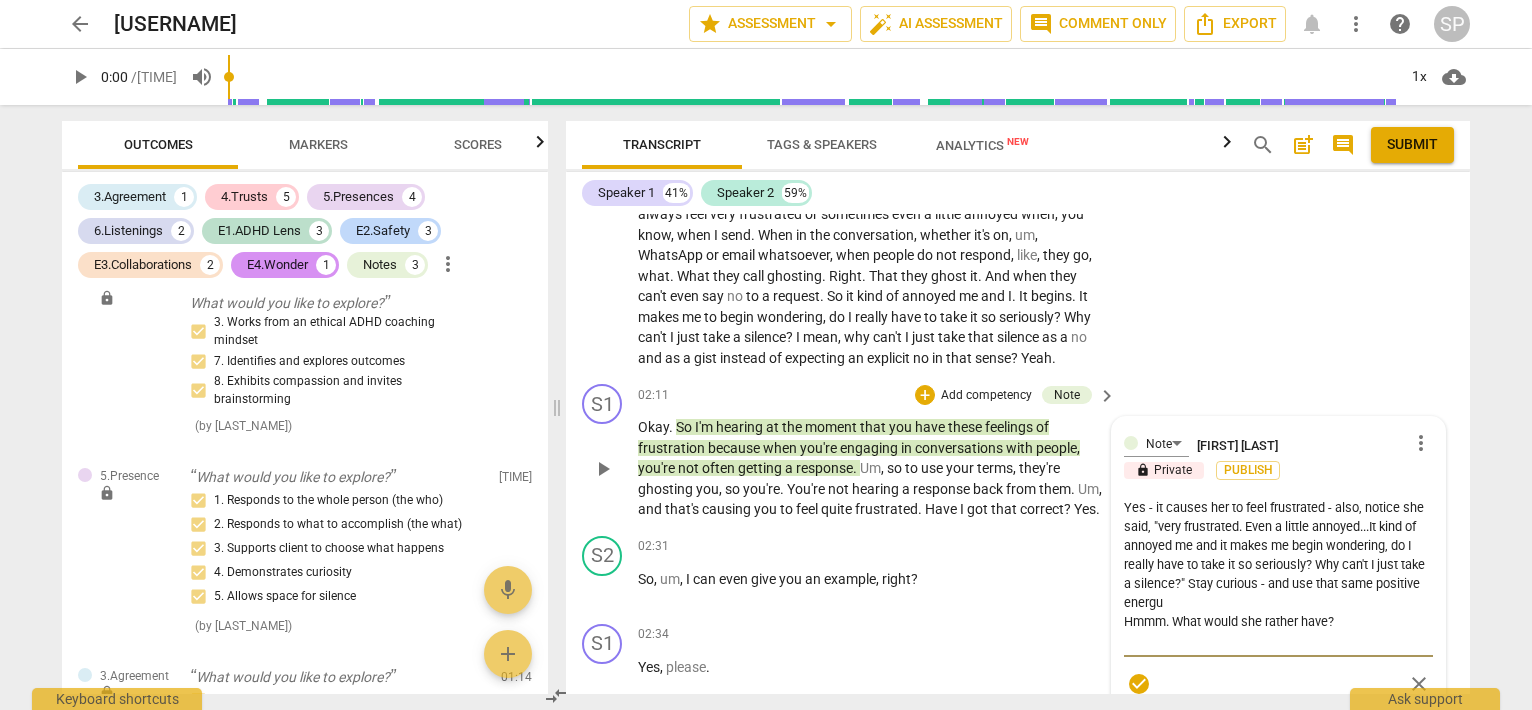 type on "Yes - it causes her to feel frustrated - also, notice she said, "very frustrated. Even a little annoyed...It kind of annoyed me and it makes me begin wondering, do I really have to take it so seriously?  Why can't I just take a silence?"  Stay curious - and use that same positive energ
Hmmm. What would she rather have?" 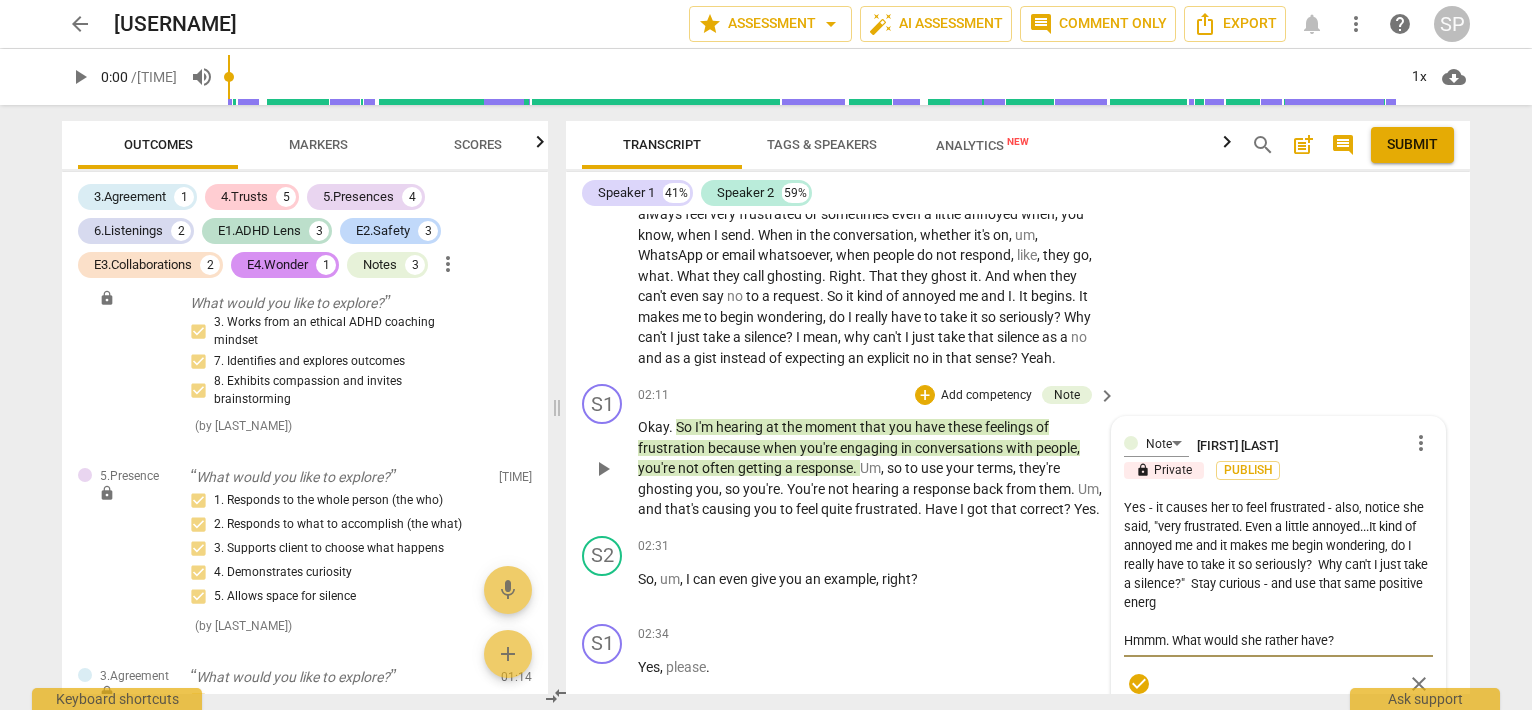 type on "Yes - it causes her to feel frustrated - also, notice she said, "very frustrated. Even a little annoyed...It kind of annoyed me and it makes me begin wondering, do I really have to take it so seriously?  Why can't I just take a silence?"  Stay curious - and
Hmmm. What would she rather have?" 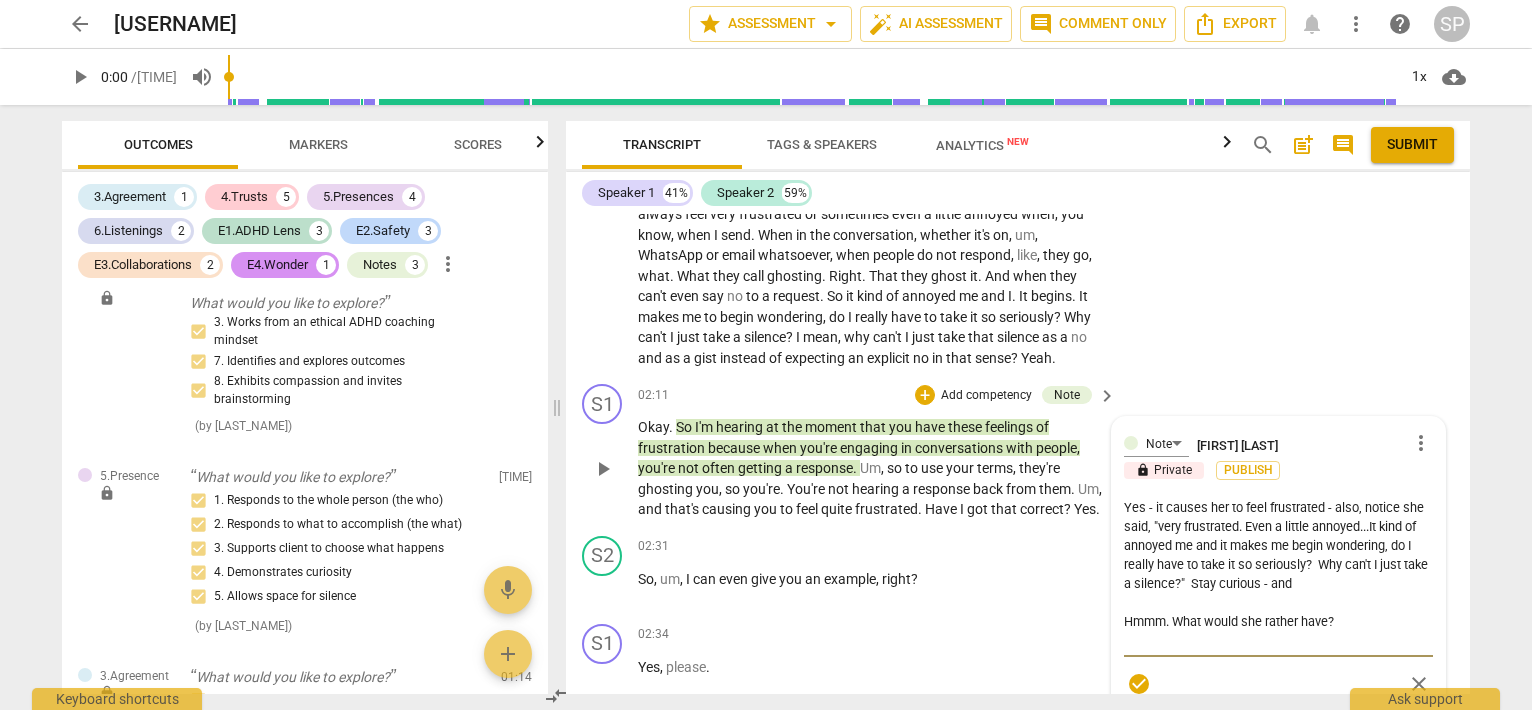 type on "Yes - it causes her to feel frustrated - also, notice she said, "very frustrated. Even a little annoyed...It kind of annoyed me and it makes me begin wondering, do I really have to take it so seriously?  Why can't I just take a silence?"  Stay curious - and use that same positive energy
Hmmm. What would she rather have?" 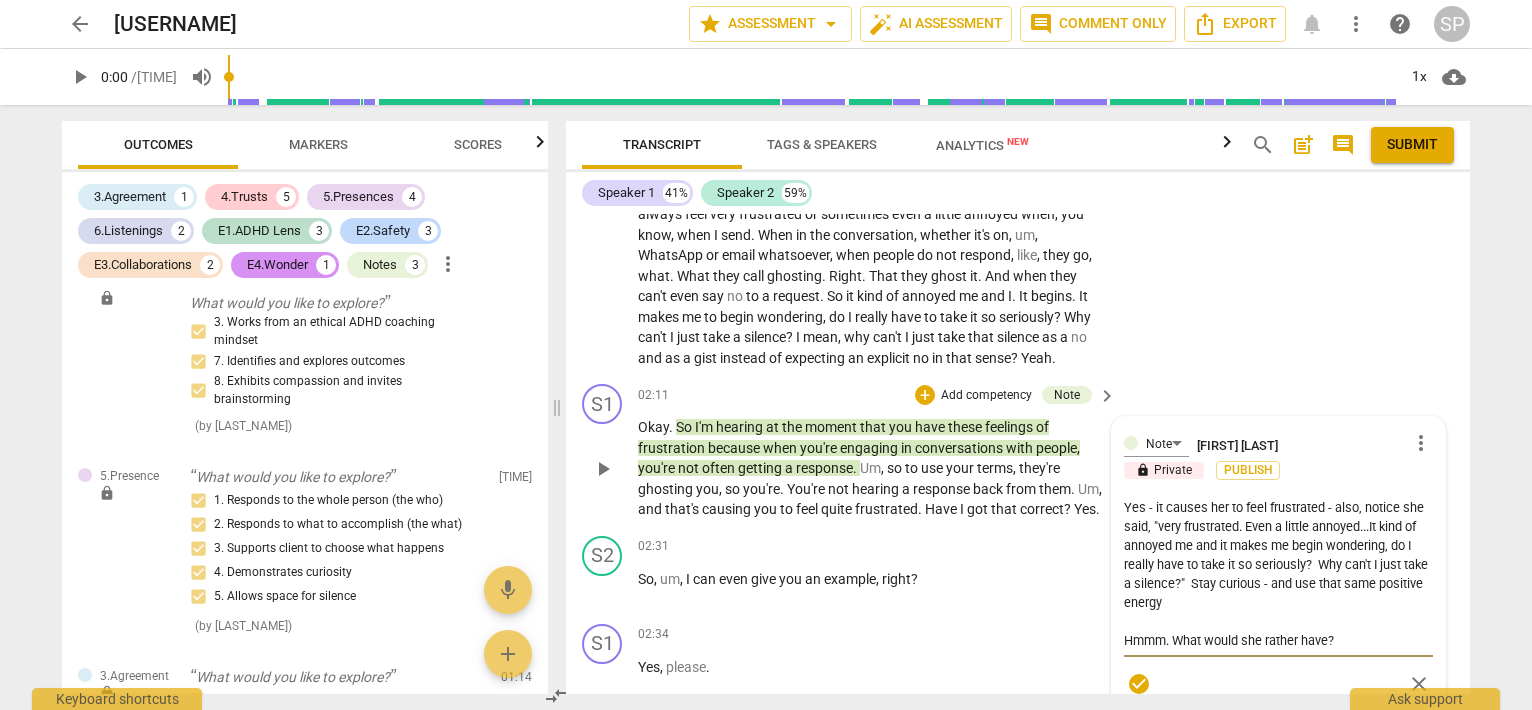 type on "Yes - it causes her to feel frustrated - also, notice she said, "very frustrated. Even a little annoyed...It kind of annoyed me and it makes me begin wondering, do I really have to take it so seriously?  Why can't I just take a silence?"  Stay curious - and use that same positive energy y
Hmmm. What would she rather have?" 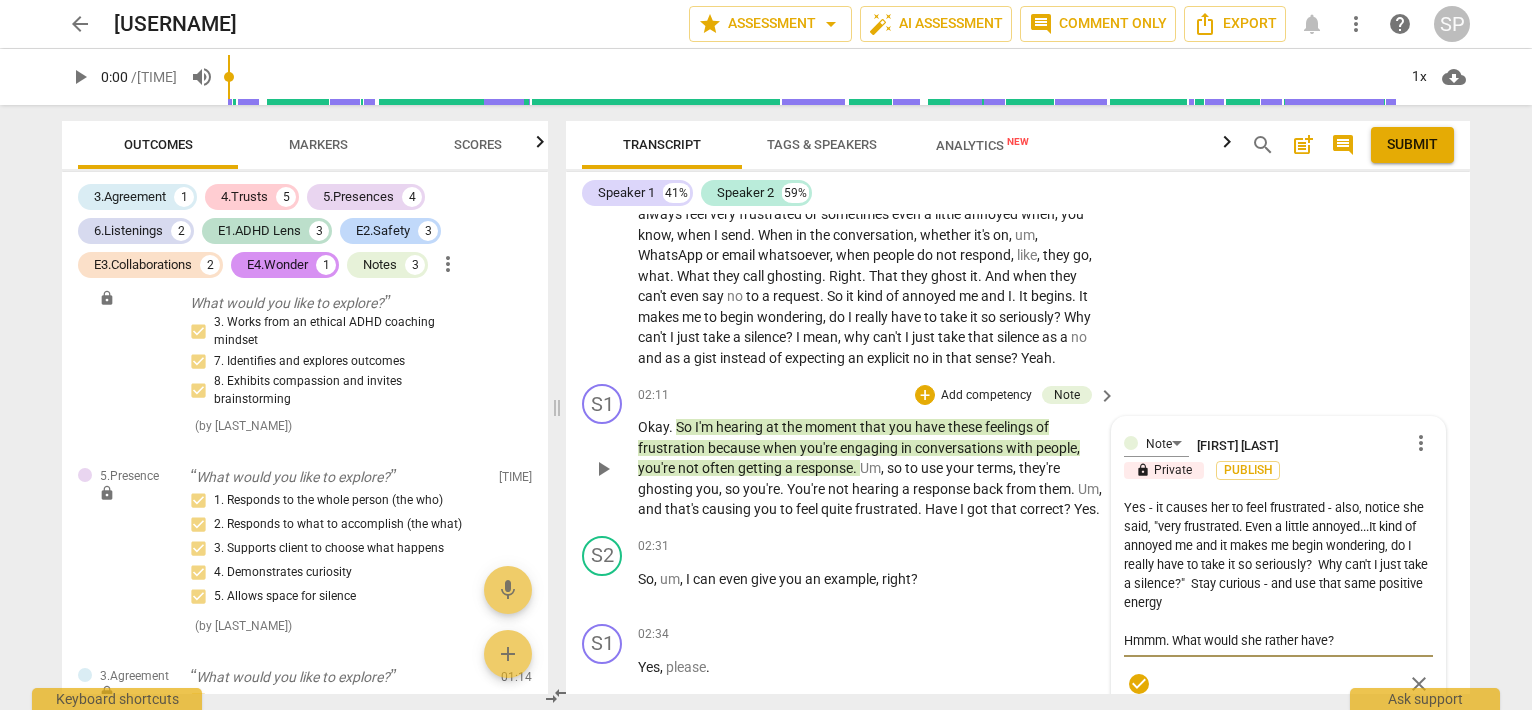 type on "Yes - it causes her to feel frustrated - also, notice she said, "very frustrated. Even a little annoyed...It kind of annoyed me and it makes me begin wondering, do I really have to take it so seriously?  Why can't I just take a silence?"  Stay curious - and use that same positive energy y
Hmmm. What would she rather have?" 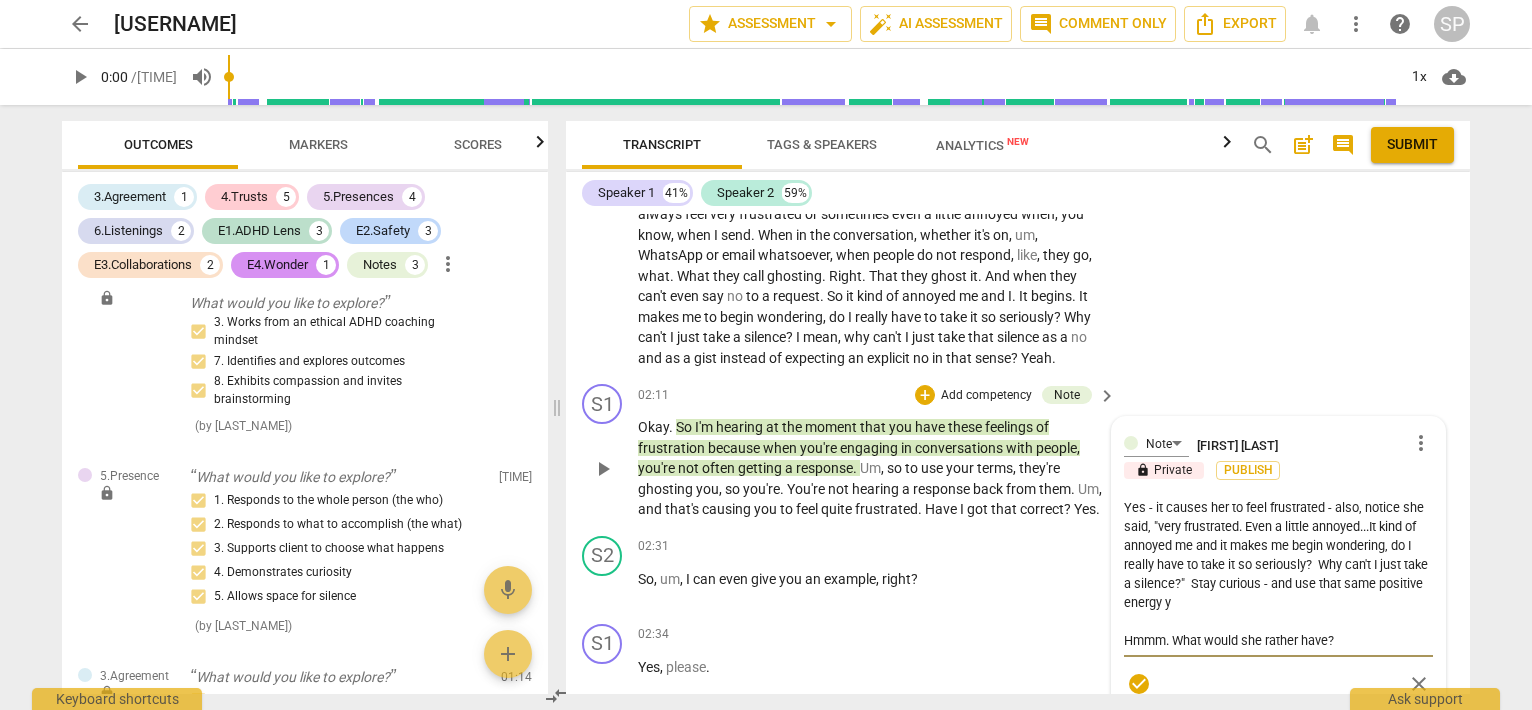 type on "Yes - it causes her to feel frustrated - also, notice she said, "very frustrated. Even a little annoyed...It kind of annoyed me and it makes me begin wondering, do I really have to take it so seriously?  Why can't I just take a silence?"  Stay curious - and use that same positive energy yo
Hmmm. What would she rather have?" 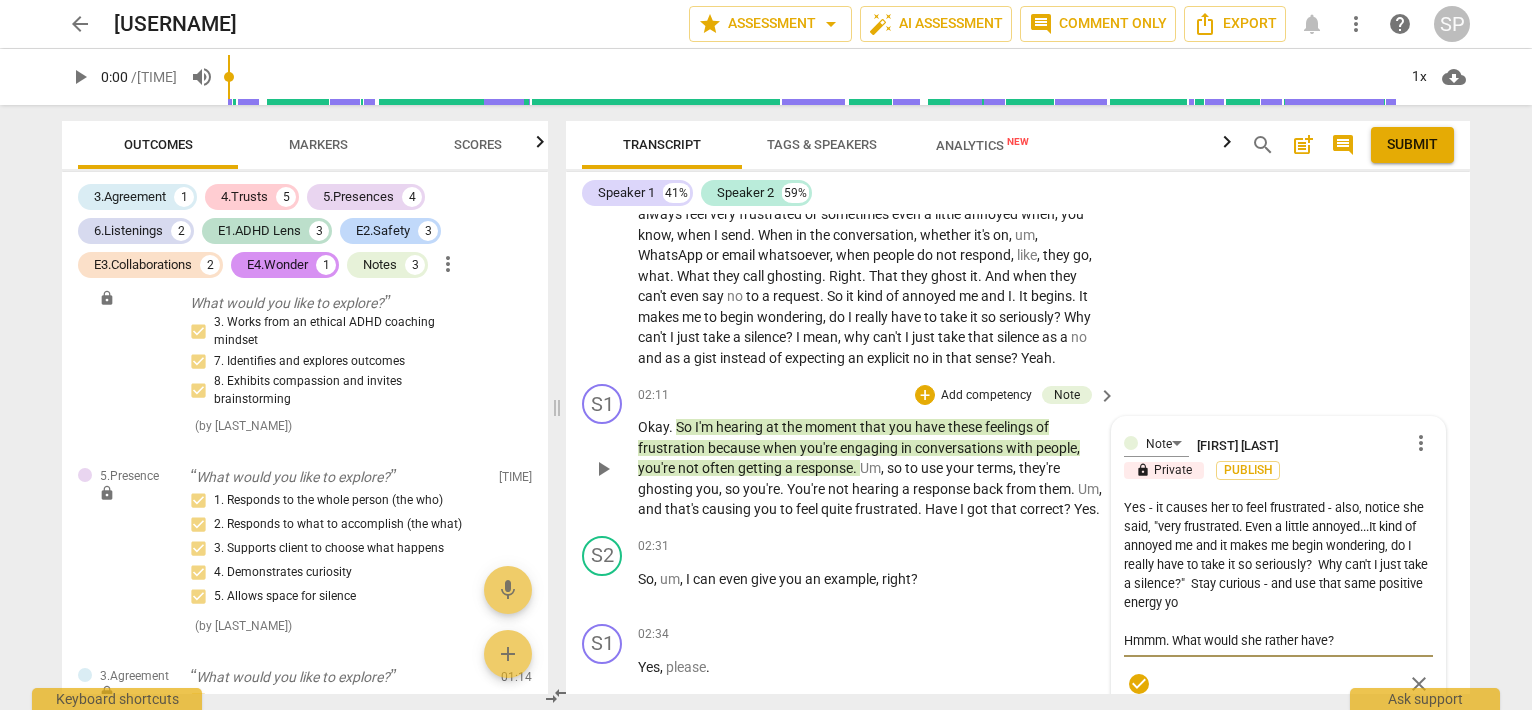 type on "Yes - it causes her to feel frustrated - also, notice she said, "very frustrated. Even a little annoyed...It kind of annoyed me and it makes me begin wondering, do I really have to take it so seriously?  Why can't I just take a silence?"  Stay curious - and use that same positive energy you
Hmmm. What would she rather have?" 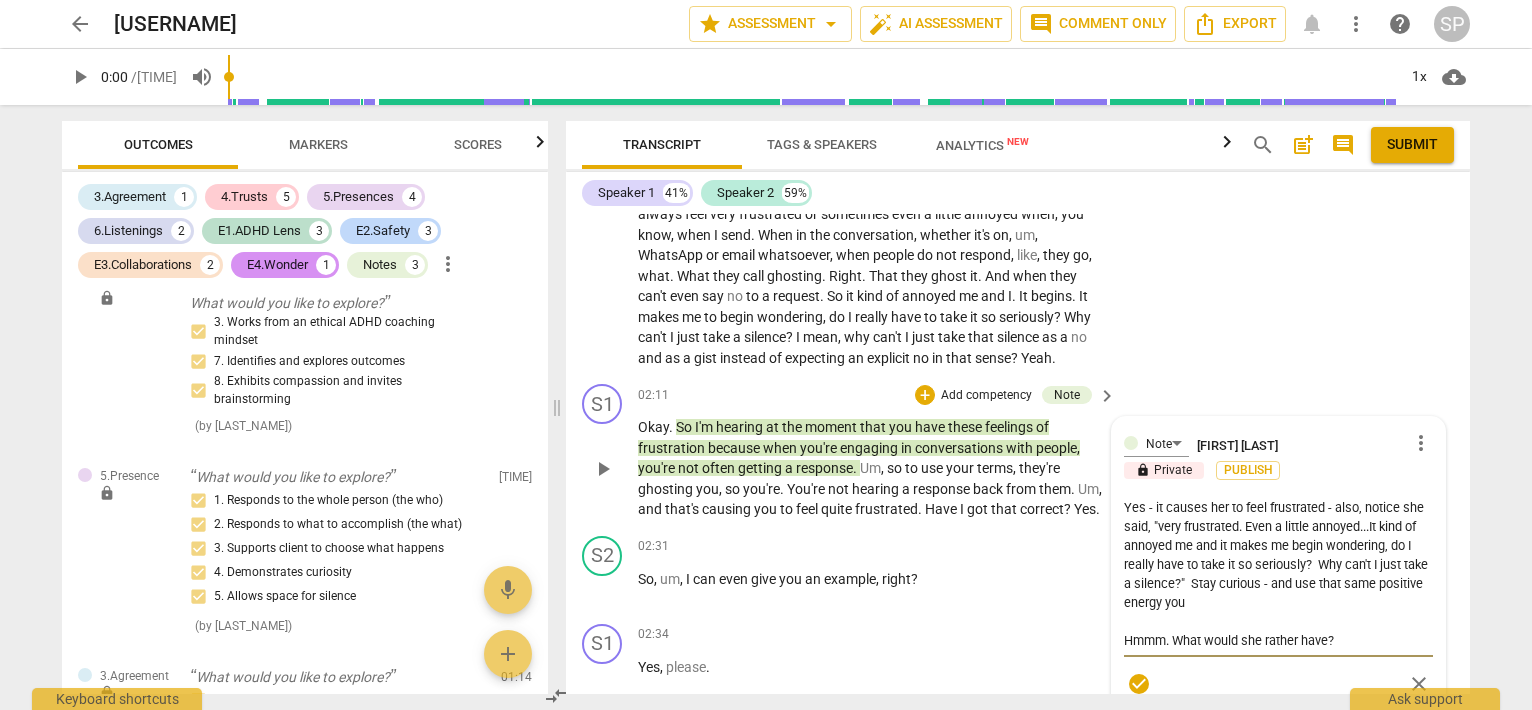 type on "Yes - it causes her to feel frustrated - also, notice she said, "very frustrated. Even a little annoyed...It kind of annoyed me and it makes me begin wondering, do I really have to take it so seriously?  Why can't I just take a silence?"  Stay curious - and use that same positive energy you
Hmmm. What would she rather have?" 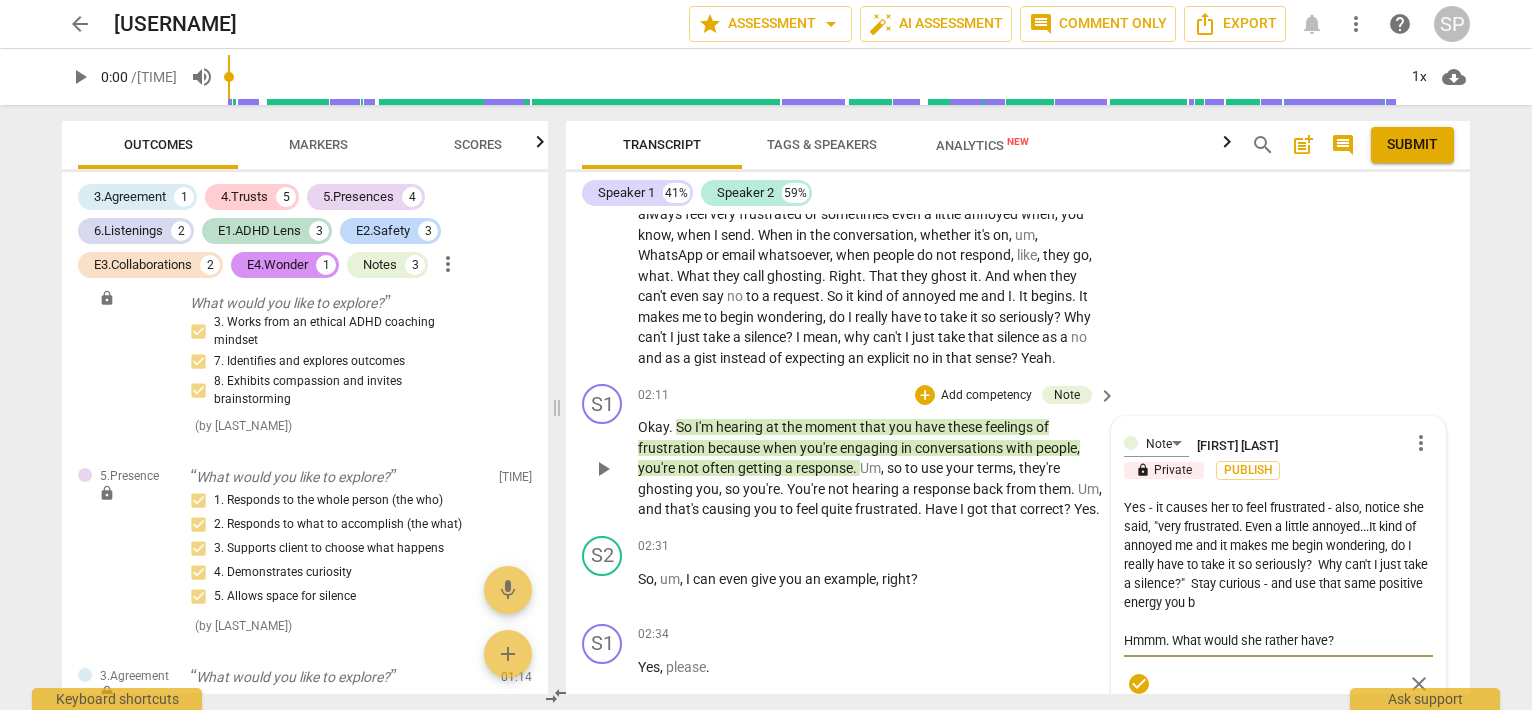 type on "Yes - it causes her to feel frustrated - also, notice she said, "very frustrated. Even a little annoyed...It kind of annoyed me and it makes me begin wondering, do I really have to take it so seriously?  Why can't I just take a silence?"  Stay curious - and use that same positive energy you br
Hmmm. What would she rather have?" 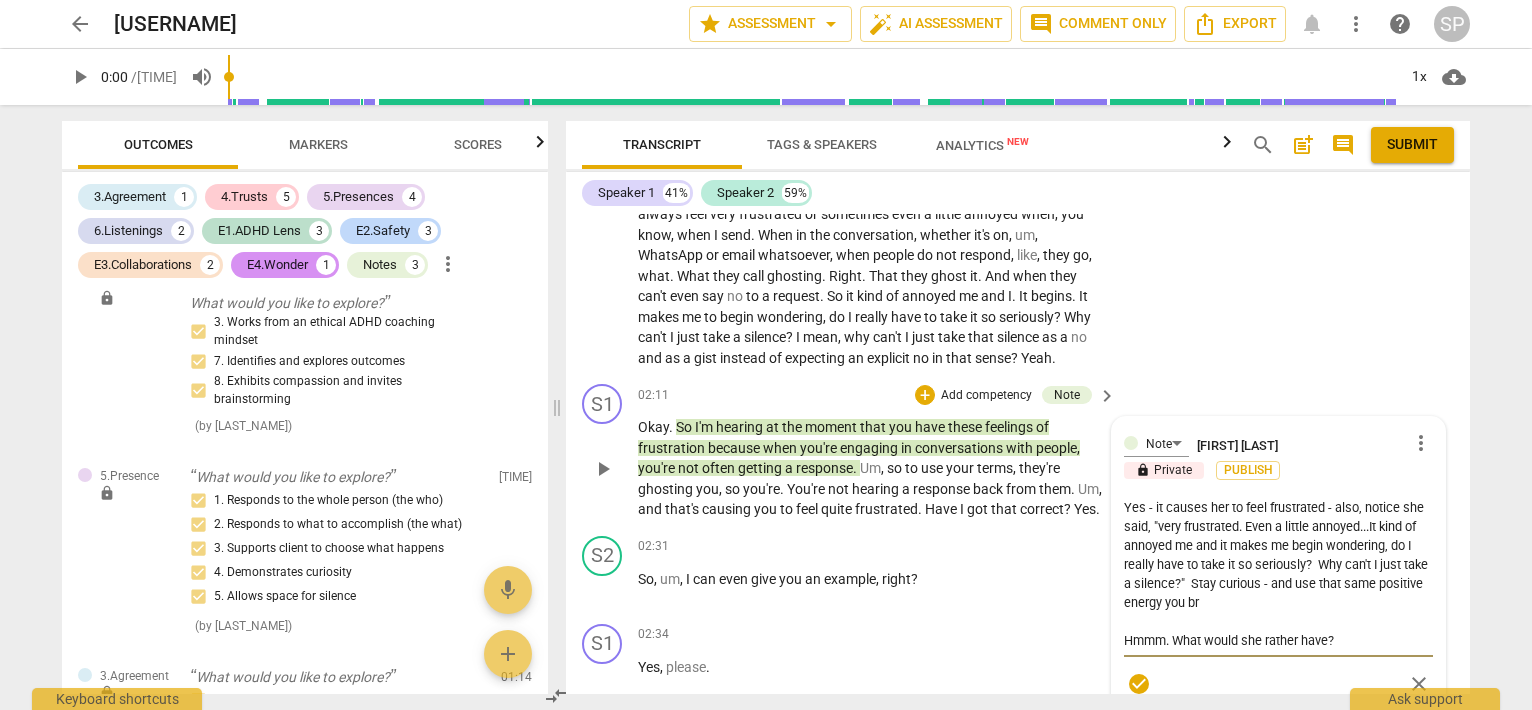 type on "Yes - it causes her to feel frustrated - also, notice she said, "very frustrated. Even a little annoyed...It kind of annoyed me and it makes me begin wondering, do I really have to take it so seriously?  Why can't I just take a silence?"  Stay curious - and use that same positive energy you bro
Hmmm. What would she rather have?" 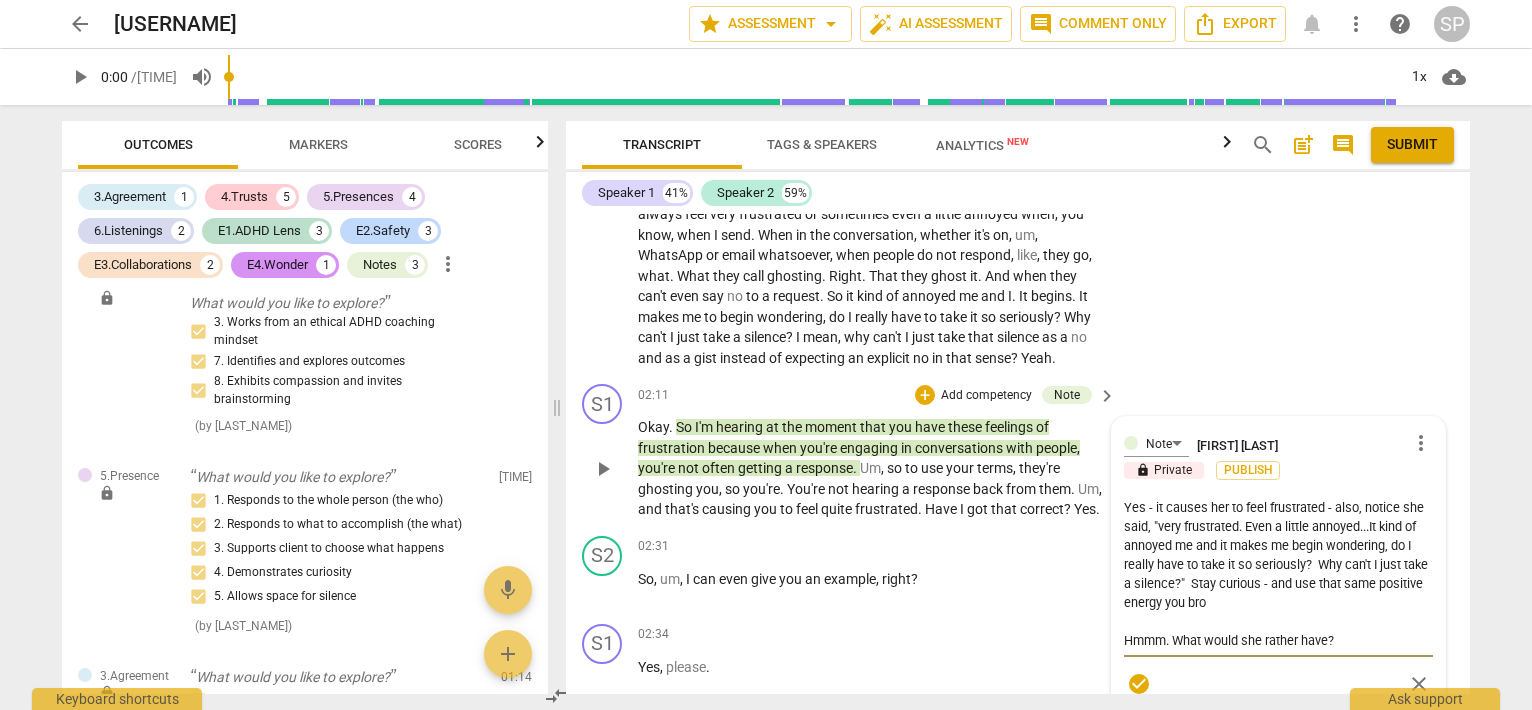 type on "Yes - it causes her to feel frustrated - also, notice she said, "very frustrated. Even a little annoyed...It kind of annoyed me and it makes me begin wondering, do I really have to take it so seriously?  Why can't I just take a silence?"  Stay curious - and use that same positive energy you brou
Hmmm. What would she rather have?" 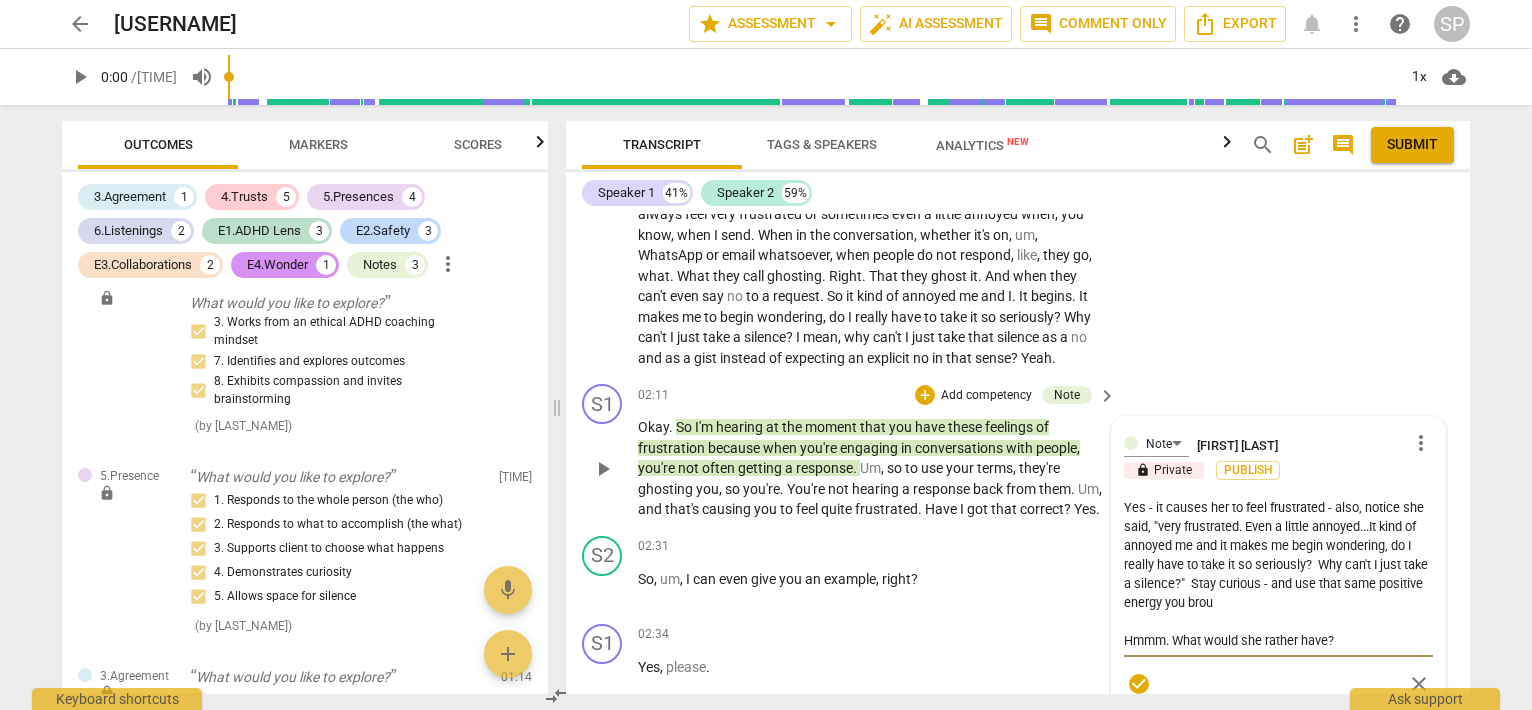 type on "Yes - it causes her to feel frustrated - also, notice she said, "very frustrated. Even a little annoyed...It kind of annoyed me and it makes me begin wondering, do I really have to take it so seriously?  Why can't I just take a silence?"  Stay curious - and use that same positive energy you broug
Hmmm. What would she rather have?" 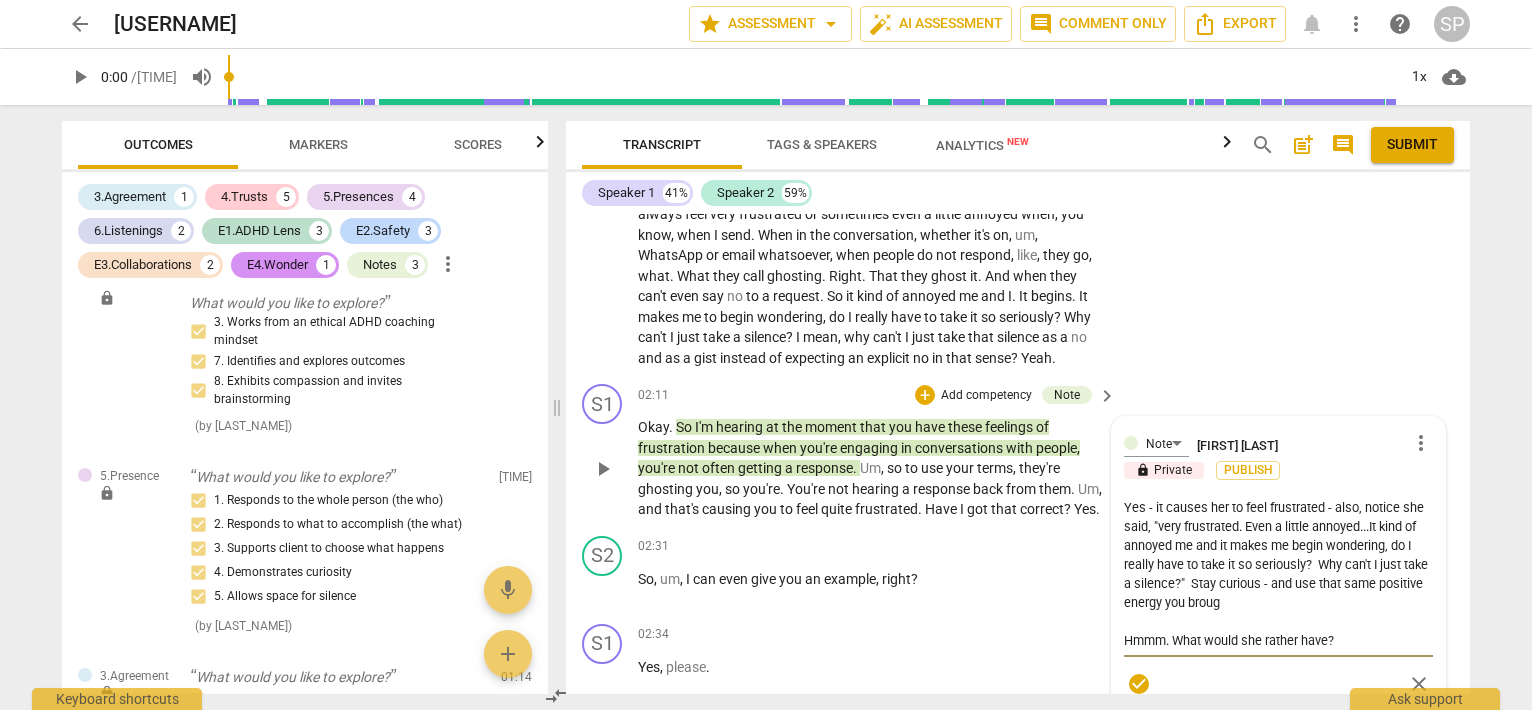 type on "Yes - it causes her to feel frustrated - also, notice she said, "very frustrated. Even a little annoyed...It kind of annoyed me and it makes me begin wondering, do I really have to take it so seriously?  Why can't I just take a silence?"  Stay curious - and use that same positive energy you brought to her "win" to help
Hmmm. What would she rather have?" 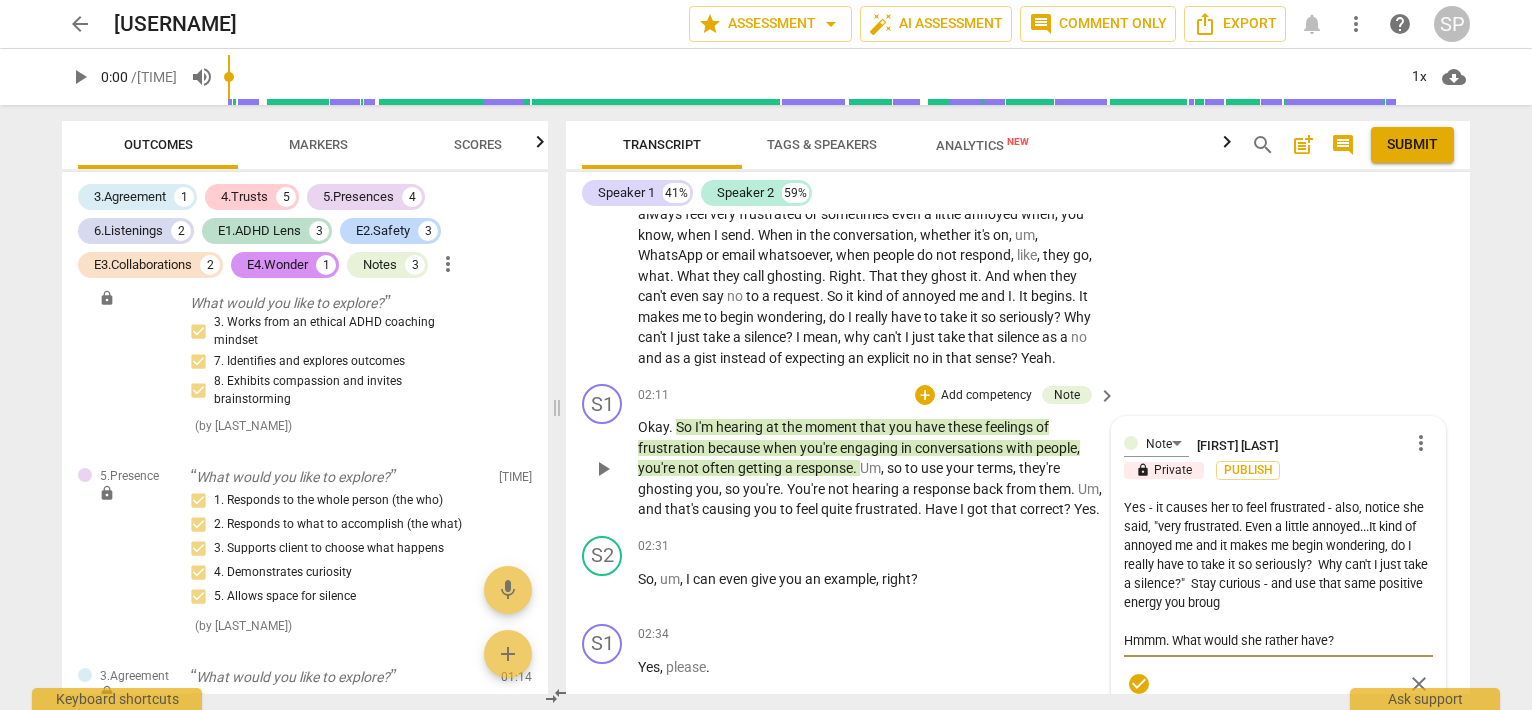 type on "Yes - it causes her to feel frustrated - also, notice she said, "very frustrated. Even a little annoyed...It kind of annoyed me and it makes me begin wondering, do I really have to take it so seriously?  Why can't I just take a silence?"  Stay curious - and use that same positive energy you brought to her "win" to help
Hmmm. What would she rather have?" 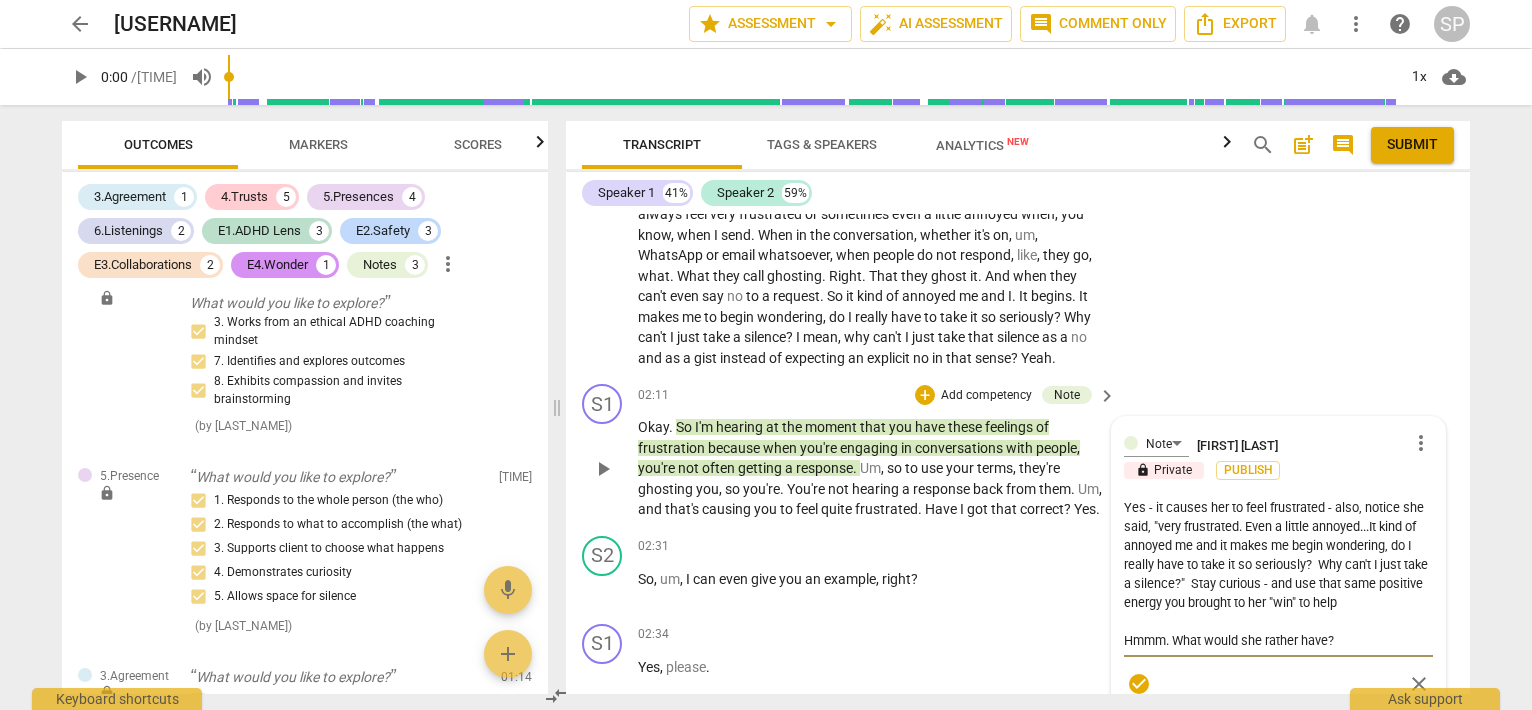 type on "Yes - it causes her to feel frustrated - also, notice she said, "very frustrated. Even a little annoyed...It kind of annoyed me and it makes me begin wondering, do I really have to take it so seriously?  Why can't I just take a silence?"  Stay curious - and use that same positive energy you brought
Hmmm. What would she rather have?" 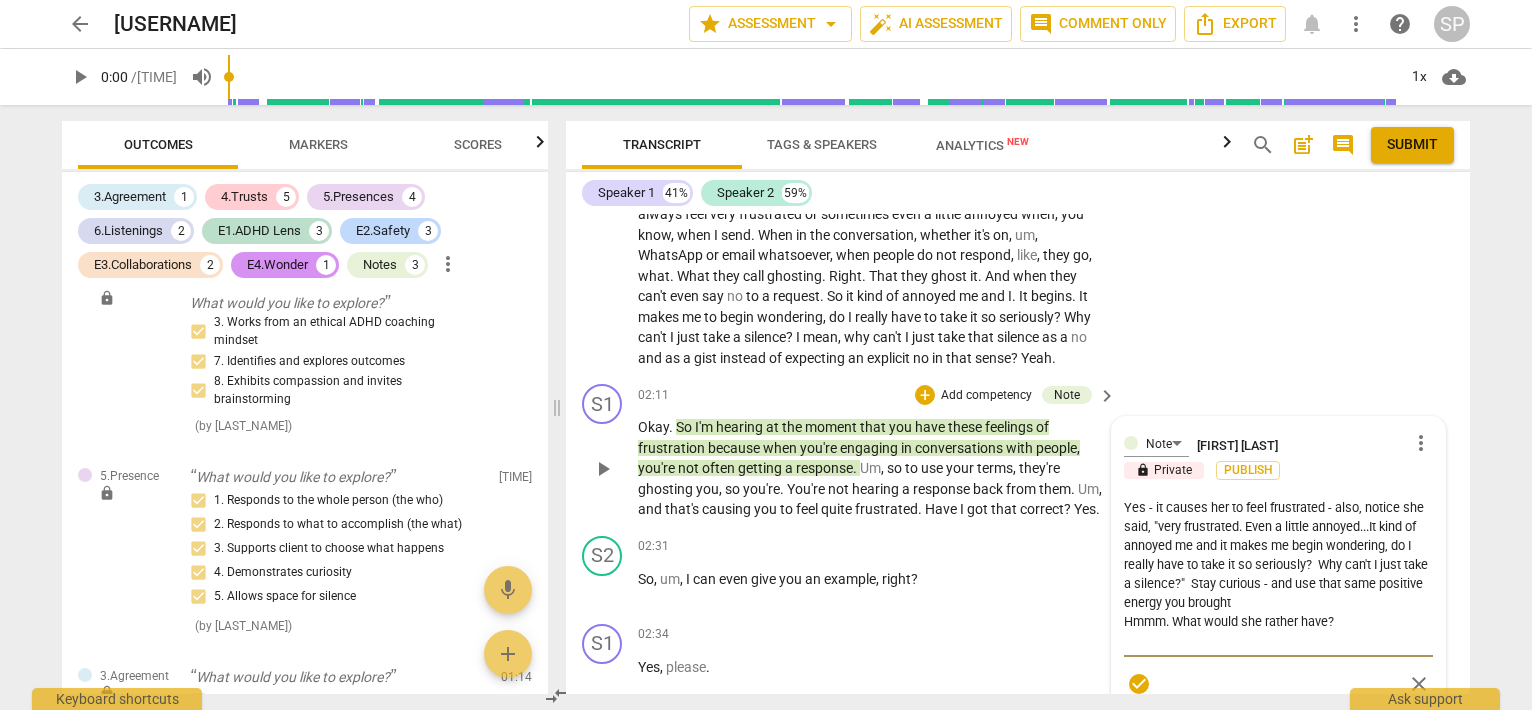 type on "Yes - it causes her to feel frustrated - also, notice she said, "very frustrated. Even a little annoyed...It kind of annoyed me and it makes me begin wondering, do I really have to take it so seriously?  Why can't I just take a silence?"  Stay curious - and use that same positive energy you brought
Hmmm. What would she rather have?" 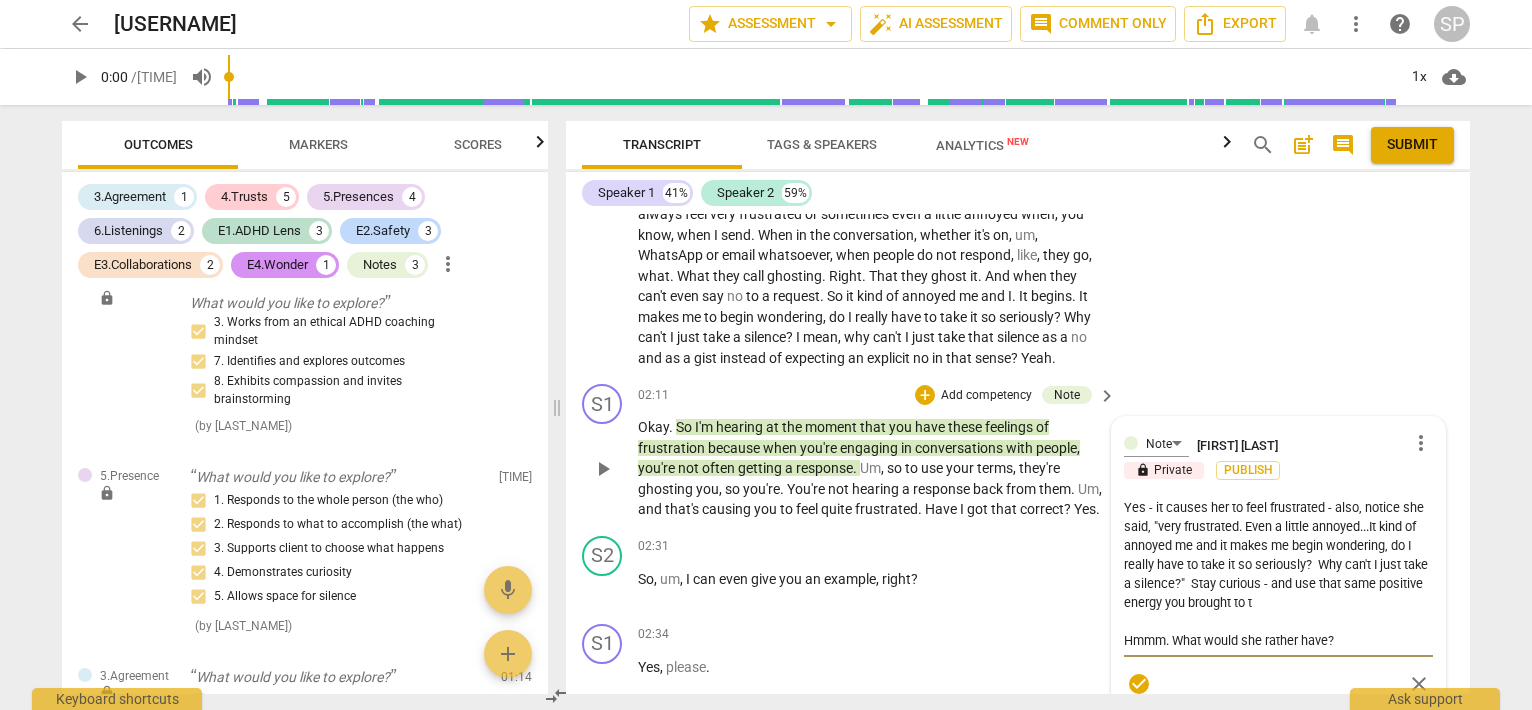type on "Yes - it causes her to feel frustrated - also, notice she said, "very frustrated. Even a little annoyed...It kind of annoyed me and it makes me begin wondering, do I really have to take it so seriously?  Why can't I just take a silence?"  Stay curious - and use that same positive energy you brought to
Hmmm. What would she rather have?" 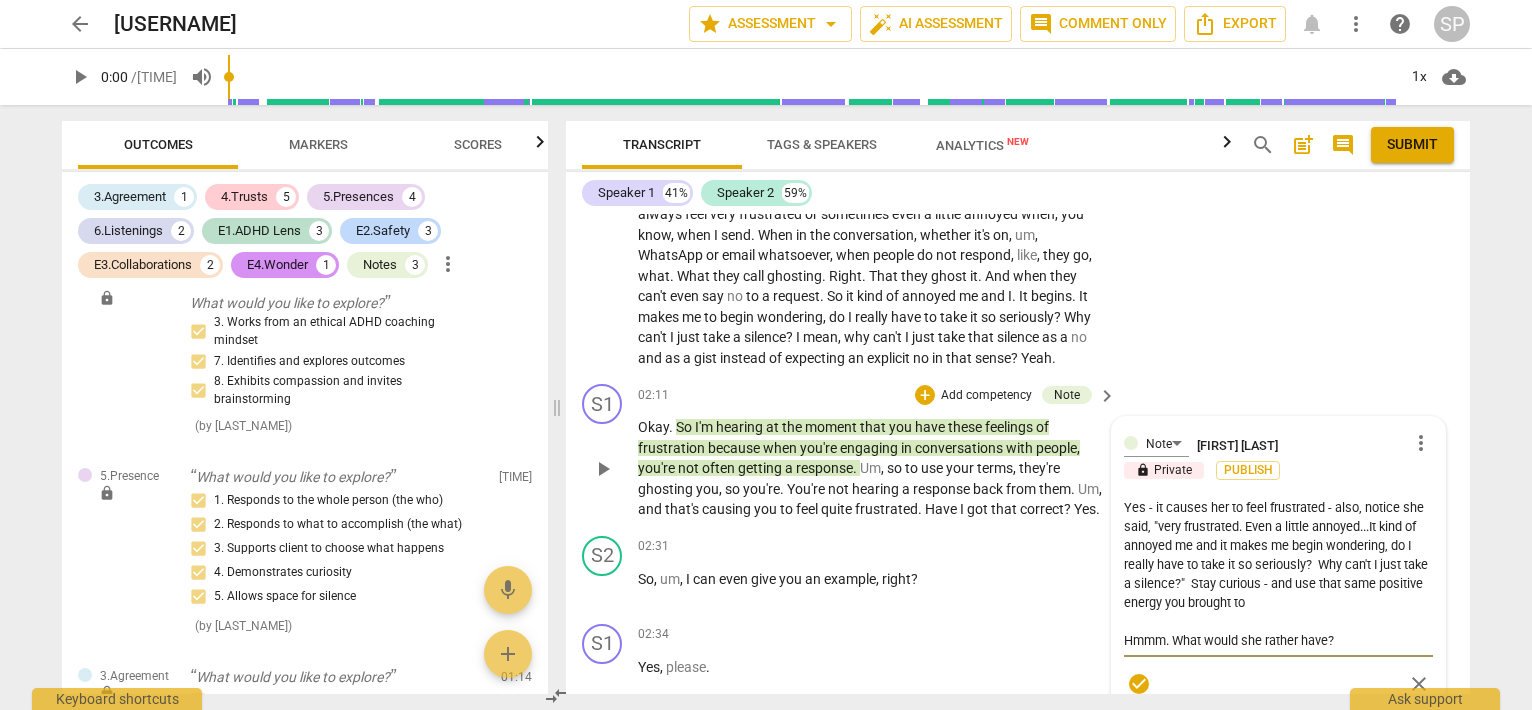 type on "Yes - it causes her to feel frustrated - also, notice she said, "very frustrated. Even a little annoyed...It kind of annoyed me and it makes me begin wondering, do I really have to take it so seriously?  Why can't I just take a silence?"  Stay curious - and use that same positive energy you brought to
Hmmm. What would she rather have?" 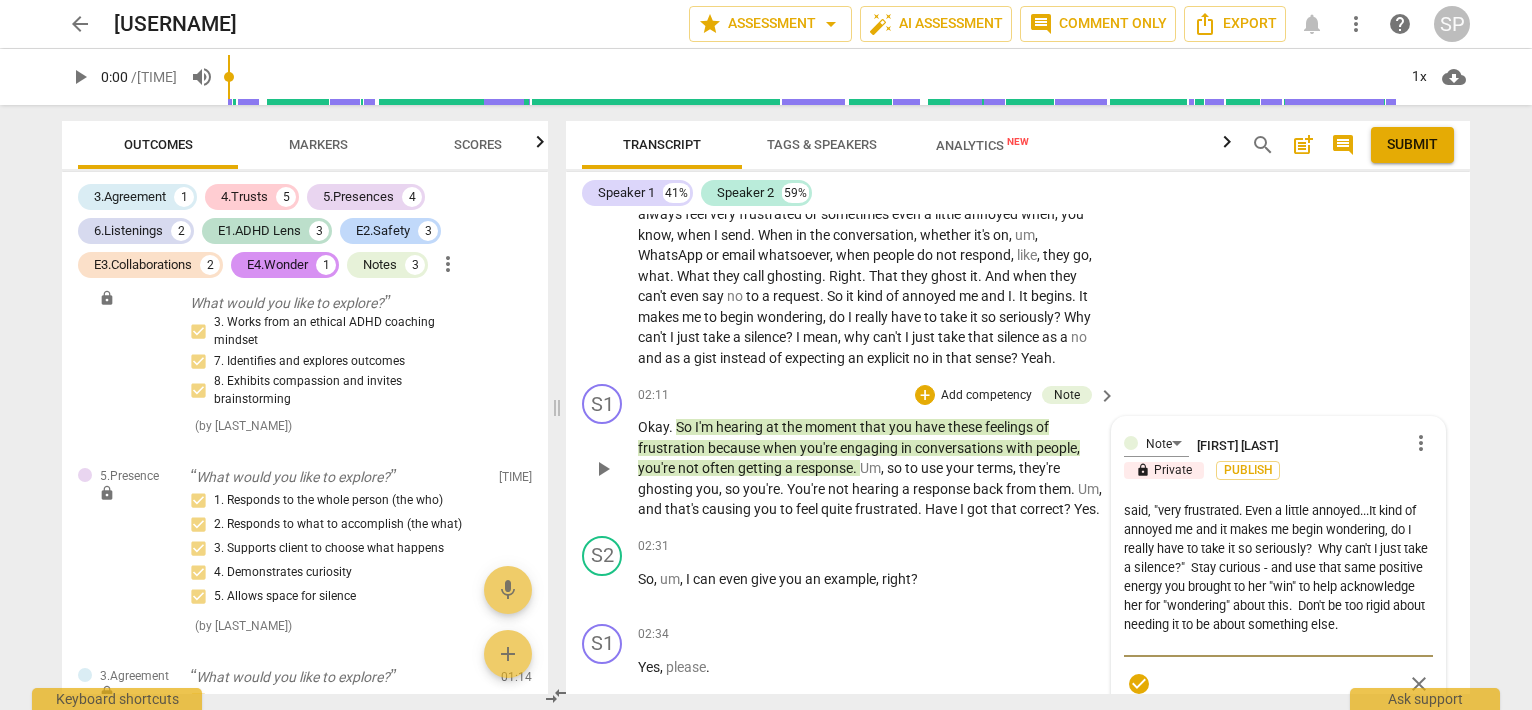 scroll, scrollTop: 76, scrollLeft: 0, axis: vertical 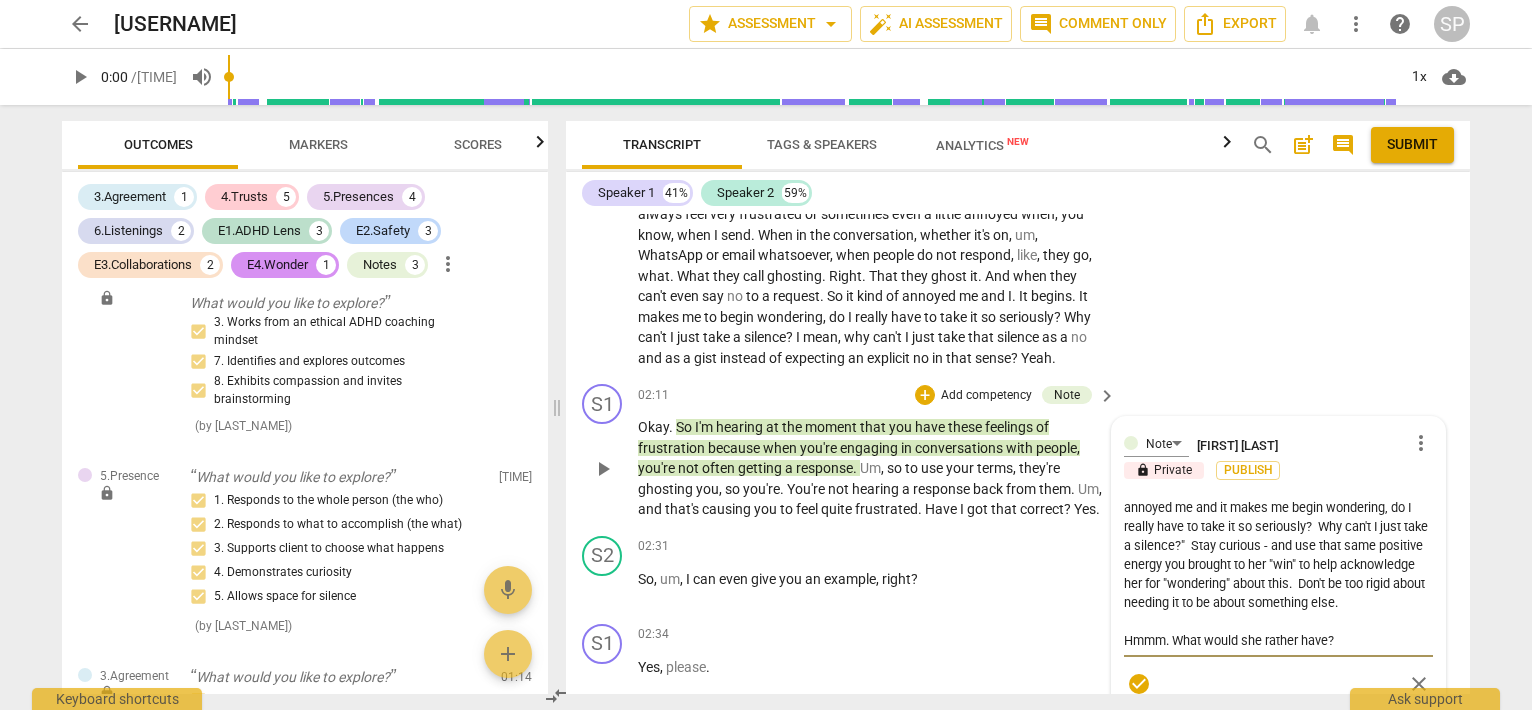click on "Yes - it causes her to feel frustrated - also, notice she said, "very frustrated. Even a little annoyed...It kind of annoyed me and it makes me begin wondering, do I really have to take it so seriously?  Why can't I just take a silence?"  Stay curious - and use that same positive energy you brought to her "win" to help acknowledge her for "wondering" about this.  Don't be too rigid about needing it to be about something else.
Hmmm. What would she rather have?" at bounding box center (1278, 574) 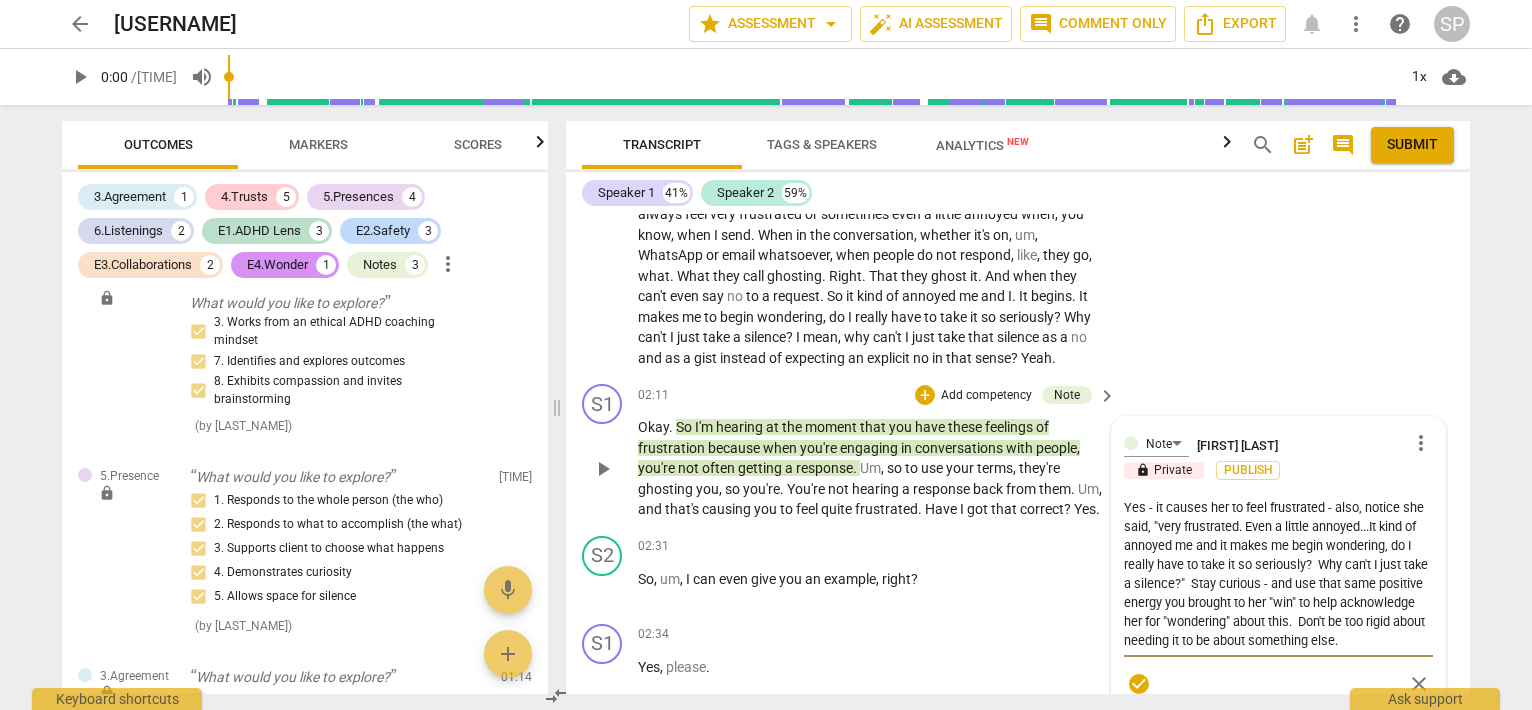 scroll, scrollTop: 38, scrollLeft: 0, axis: vertical 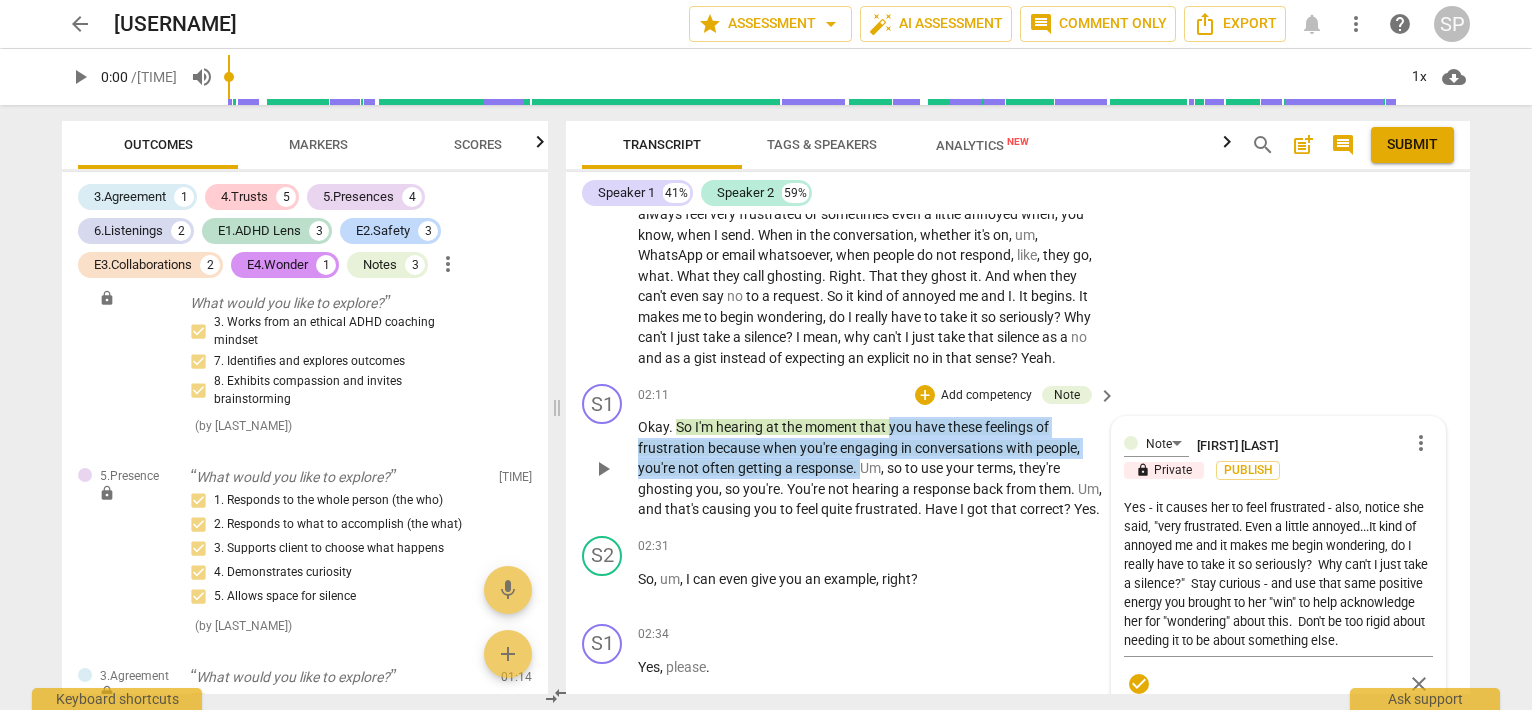 drag, startPoint x: 888, startPoint y: 420, endPoint x: 864, endPoint y: 460, distance: 46.647614 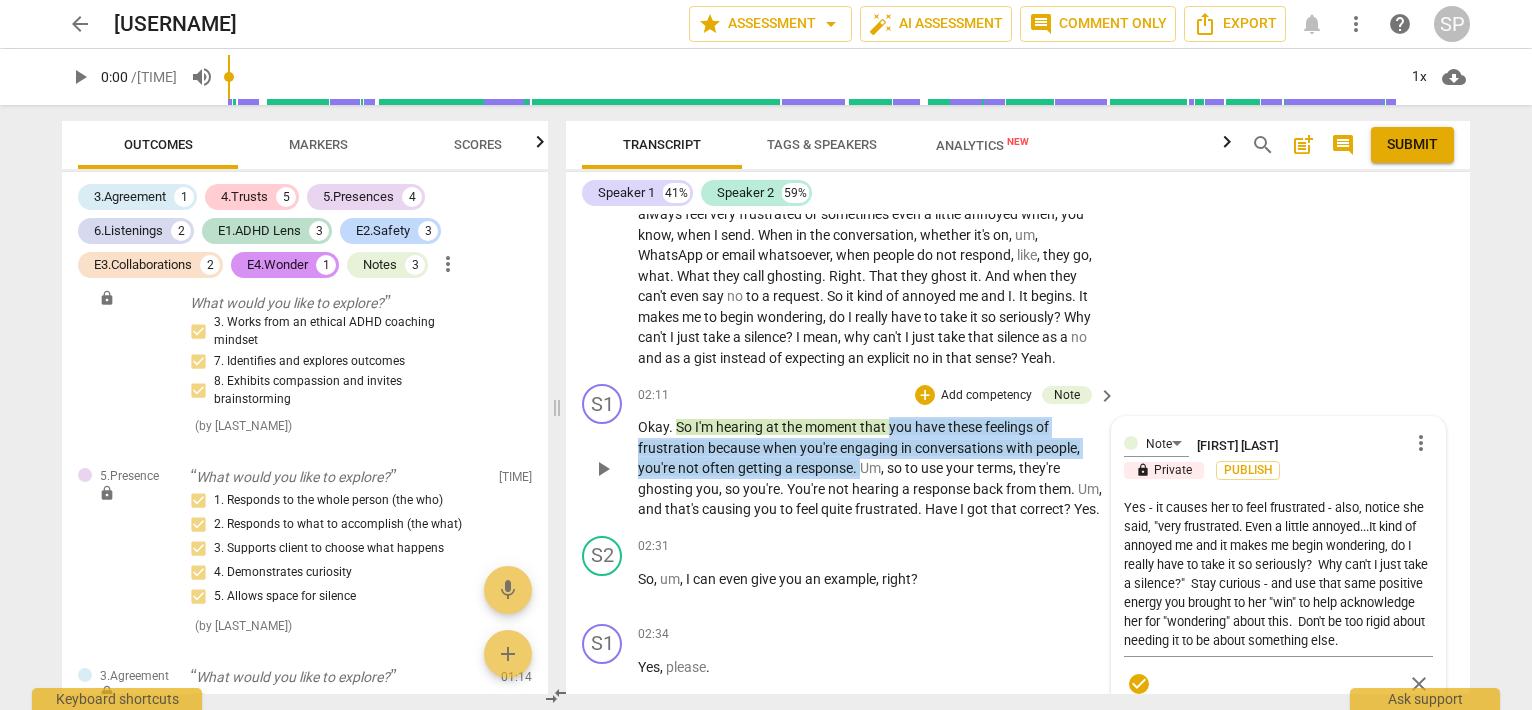 click on "Okay .   So   I'm   hearing   at   the   moment   that   you   have   these   feelings   of   frustration   because   when   you're   engaging   in   conversations   with   people ,   you're   not   often   getting   a   response .   Um ,   so   to   use   your   terms ,   they're   ghosting   you ,   so   you're .   You're   not   hearing   a   response   back   from   them .   Um ,   and   that's   causing   you   to   feel   quite   frustrated .   Have   I   got   that   correct ?   Yes ." at bounding box center [872, 468] 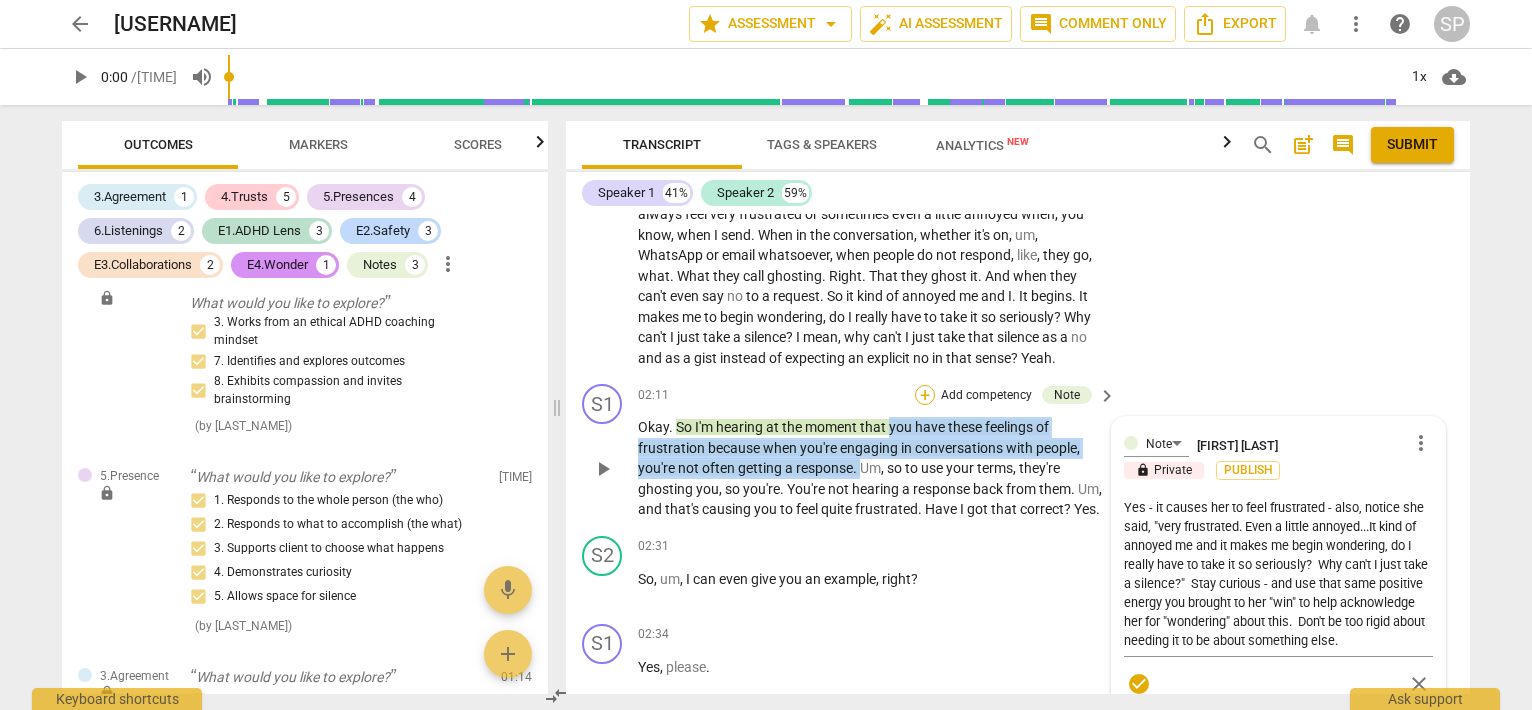 click on "+" at bounding box center [925, 395] 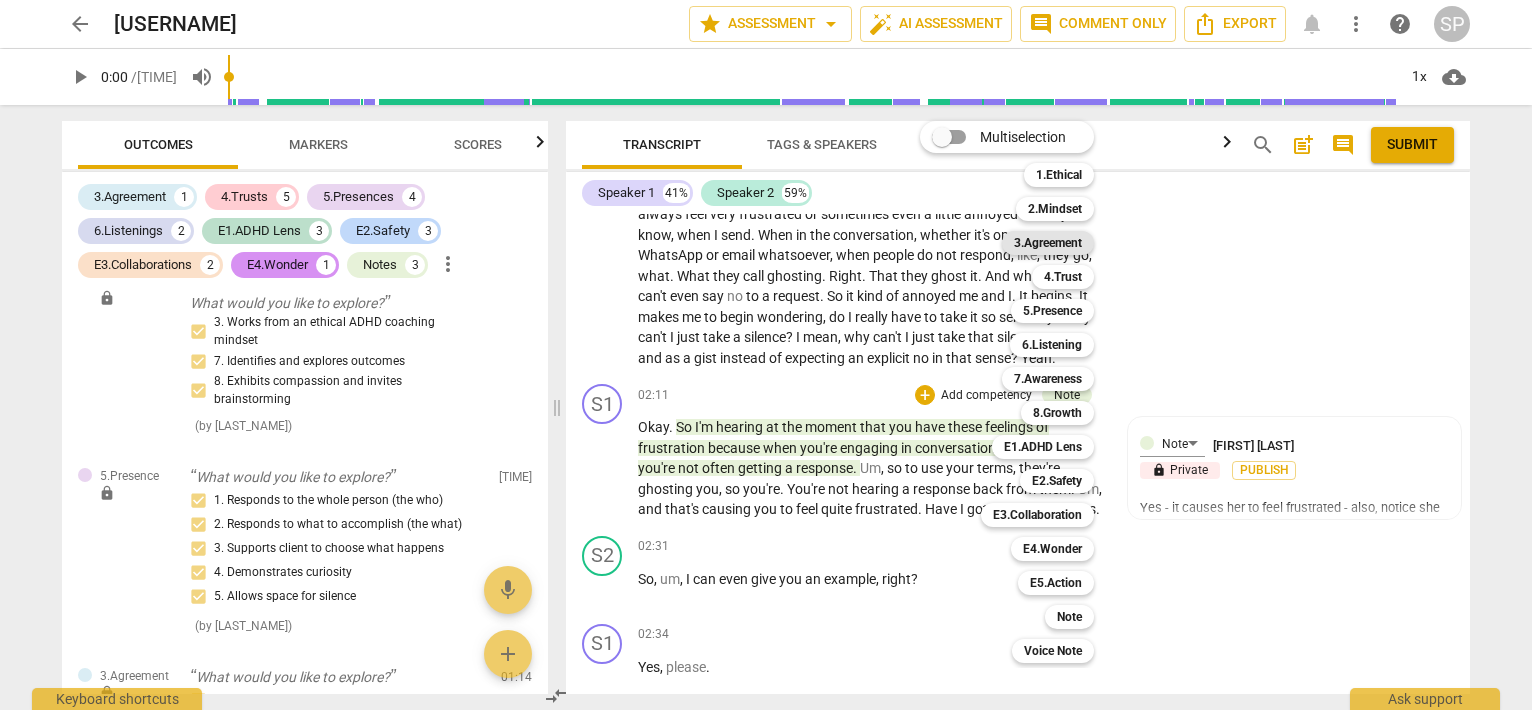 click on "3.Agreement" at bounding box center (1048, 243) 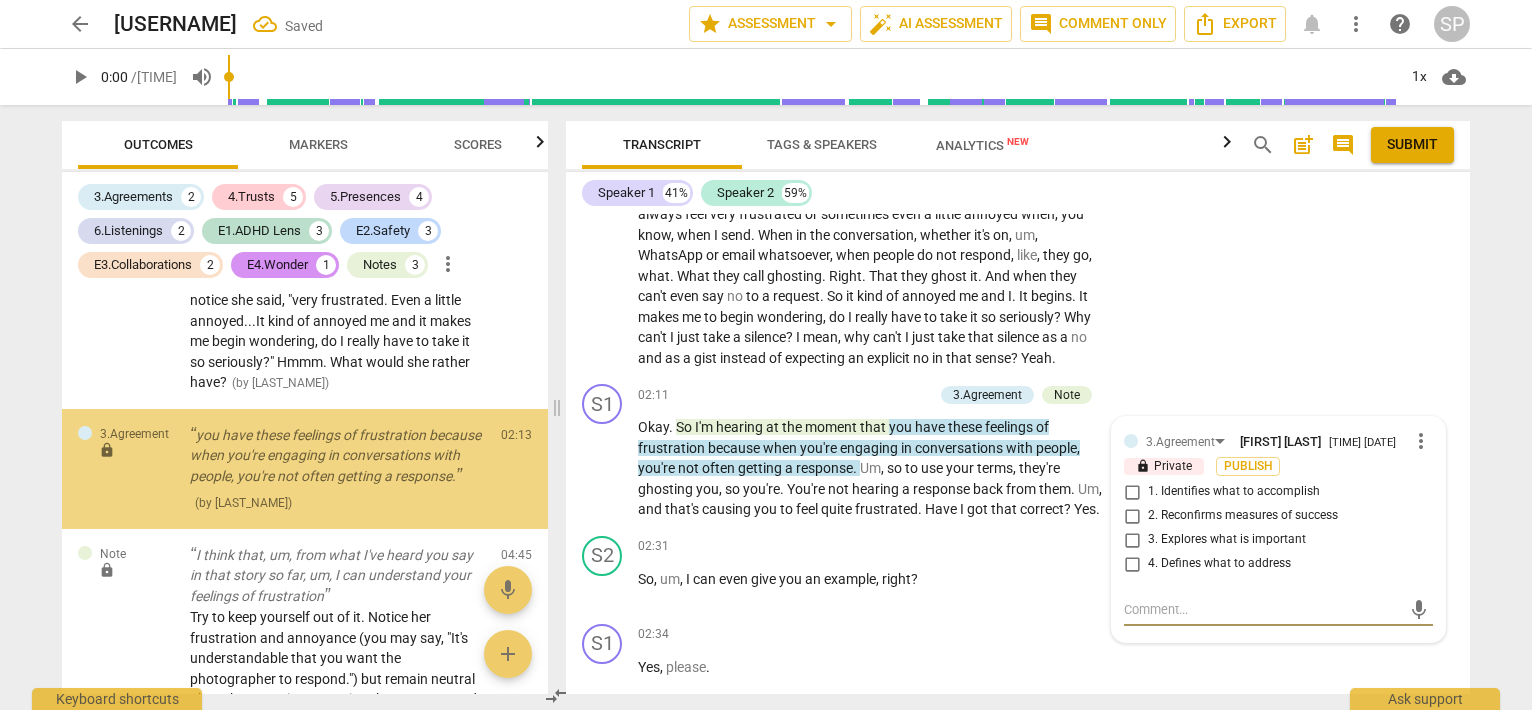 scroll, scrollTop: 3121, scrollLeft: 0, axis: vertical 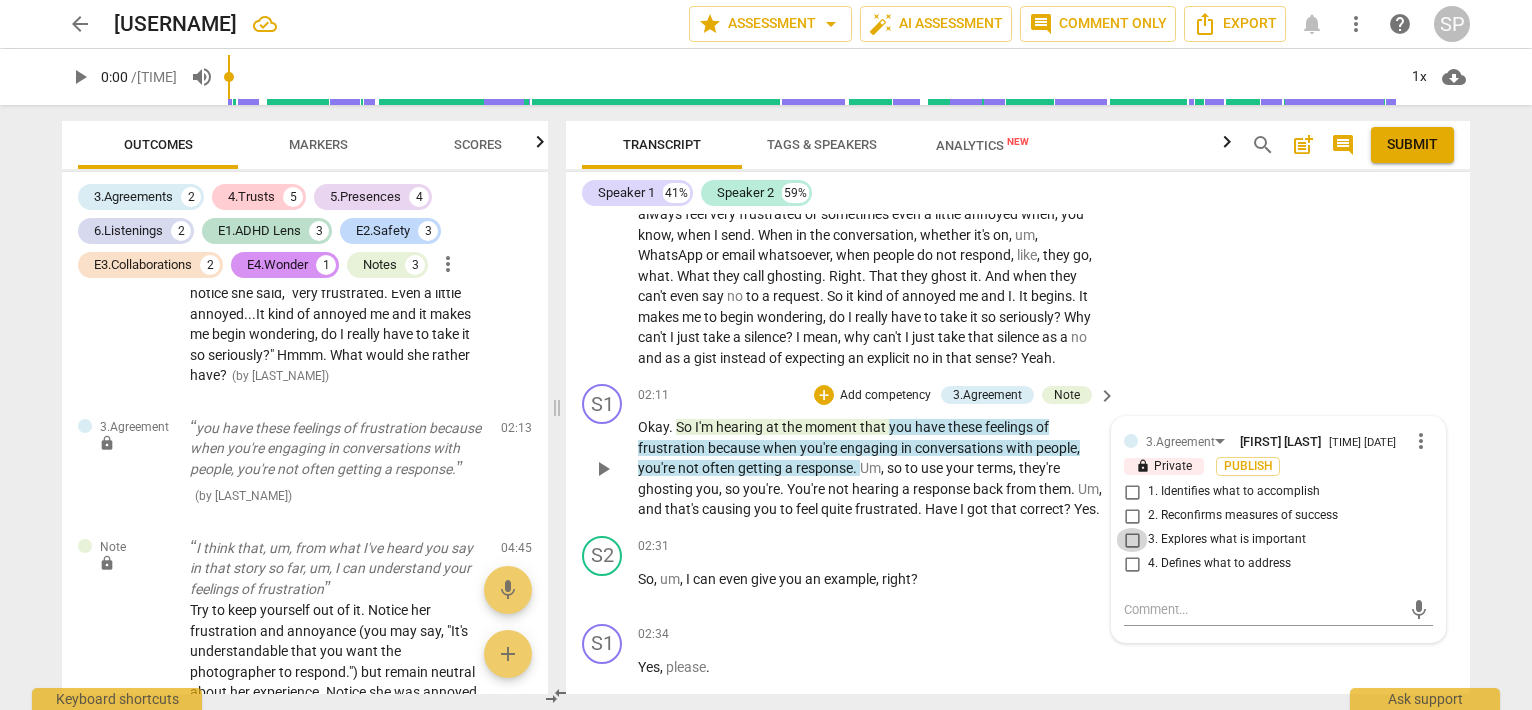 click on "3. Explores what is important" at bounding box center (1132, 540) 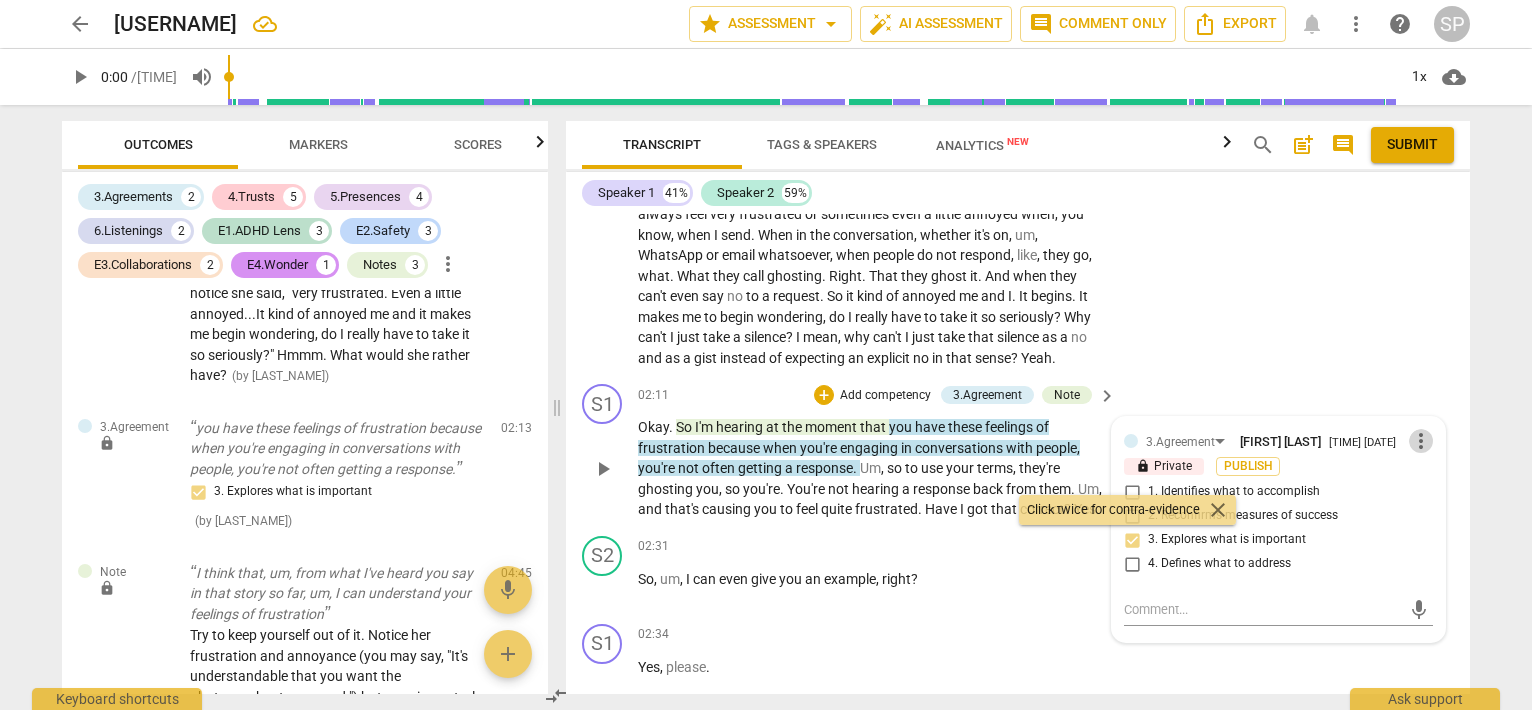 click on "more_vert" at bounding box center [1421, 441] 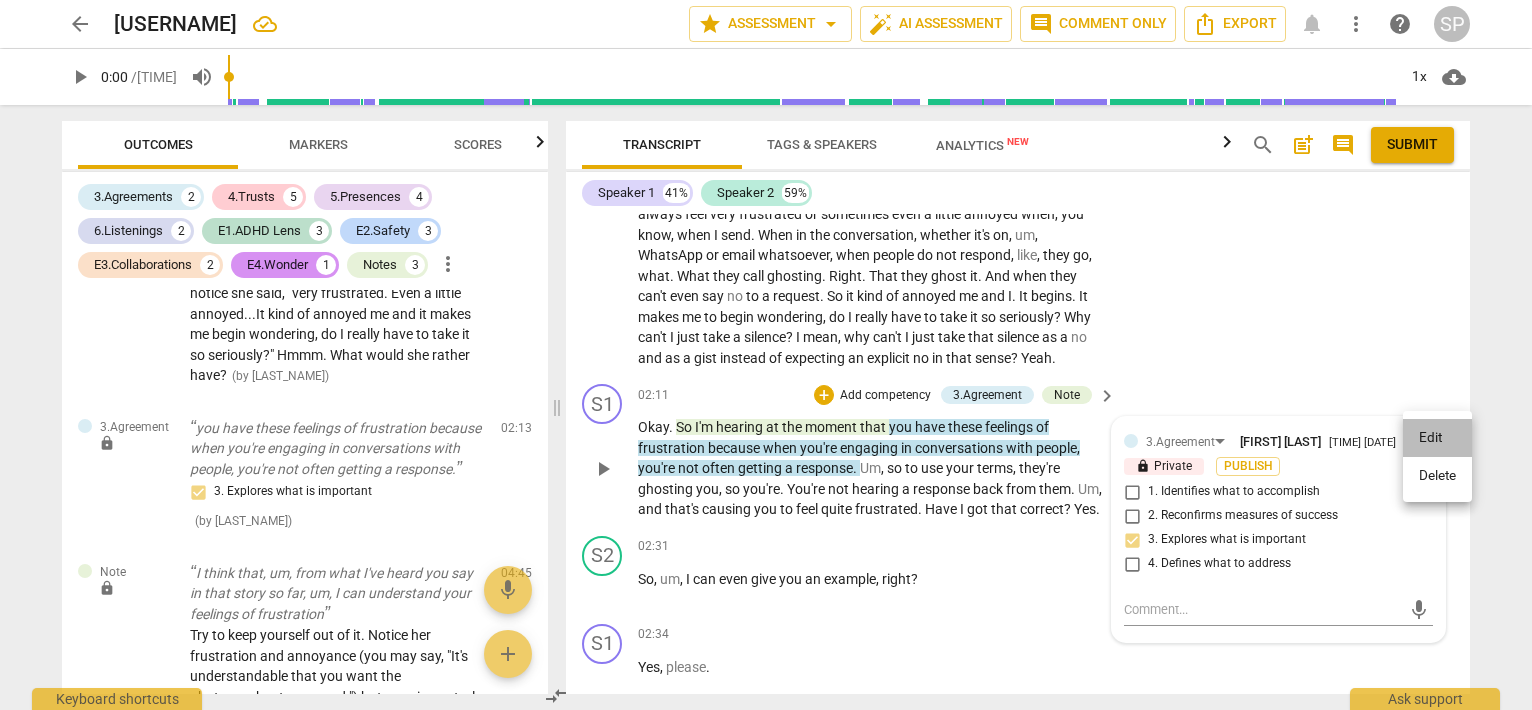 click on "Edit" at bounding box center (1437, 438) 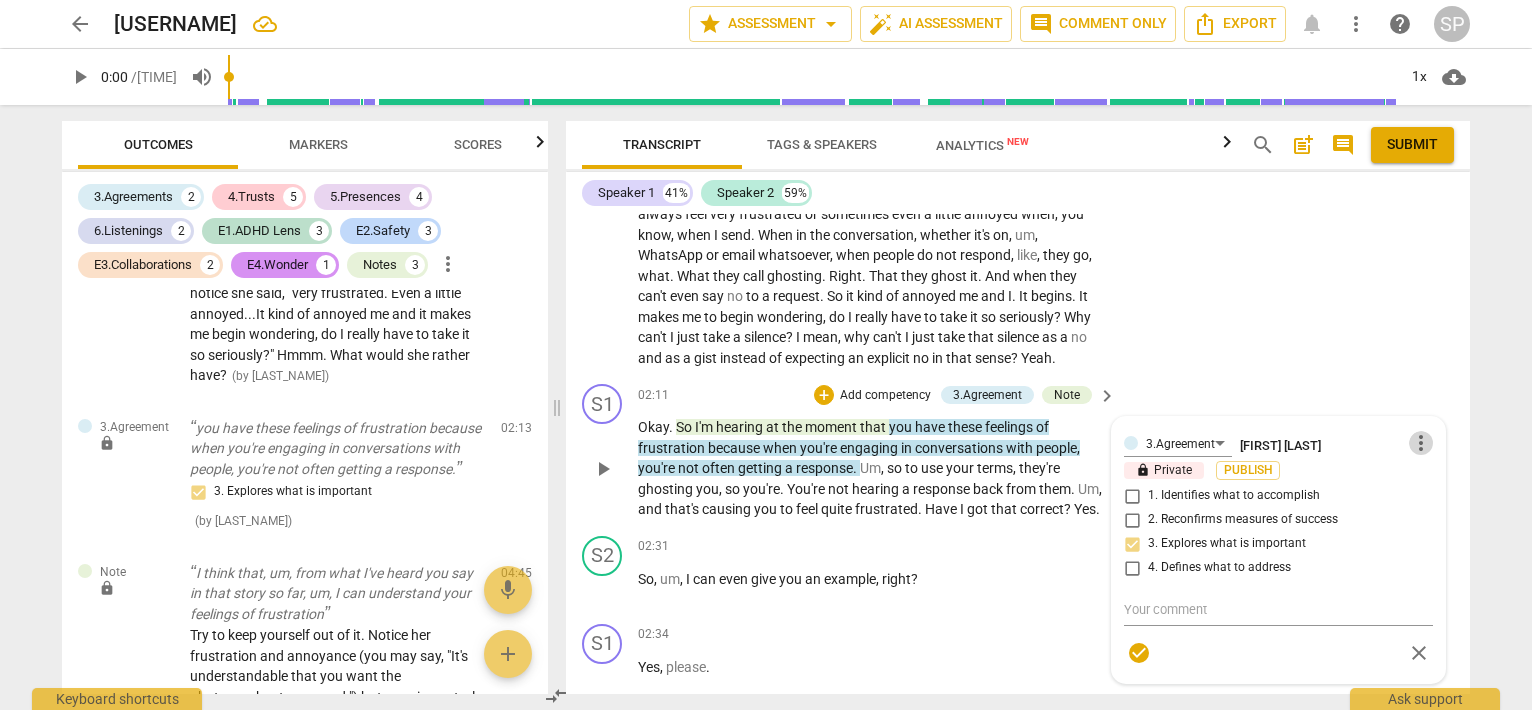 click on "more_vert" at bounding box center (1421, 443) 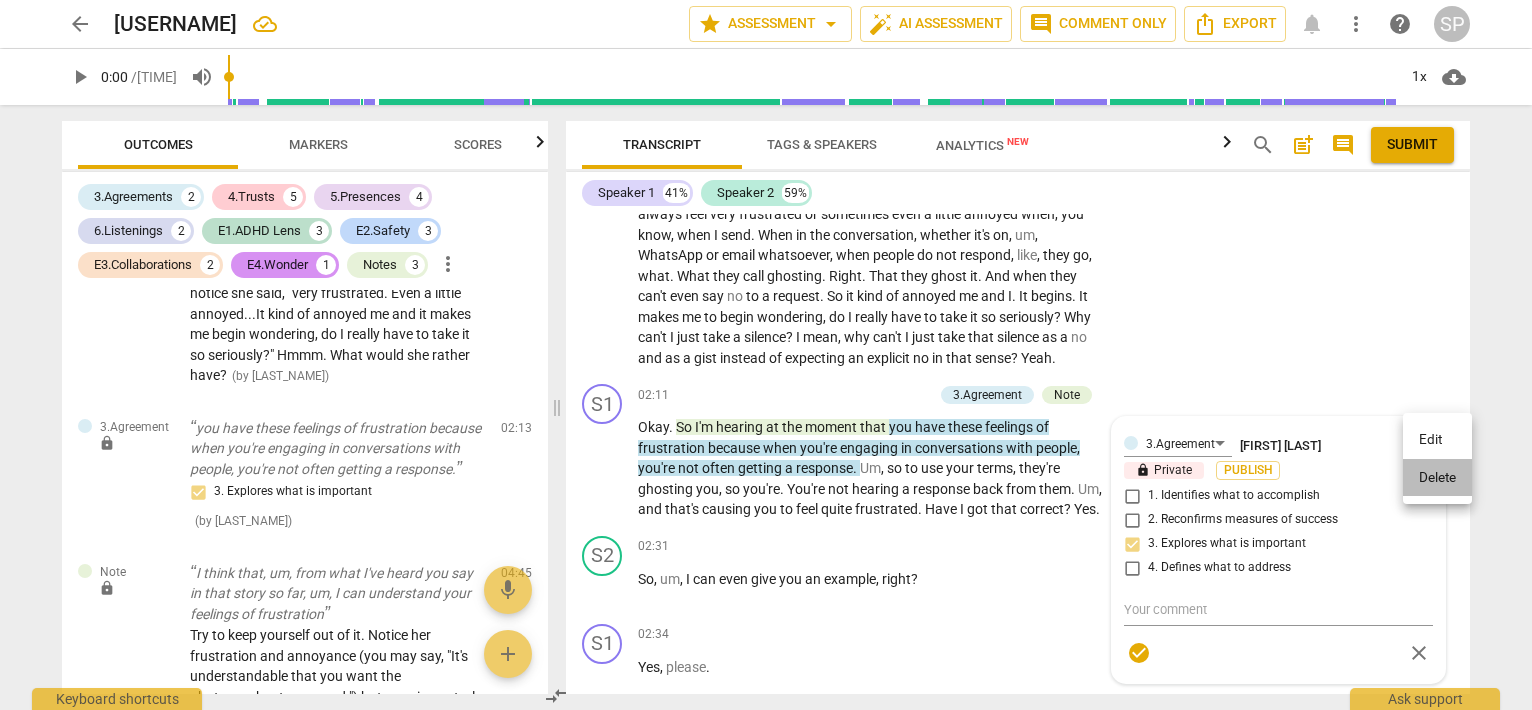 click on "Delete" at bounding box center [1437, 478] 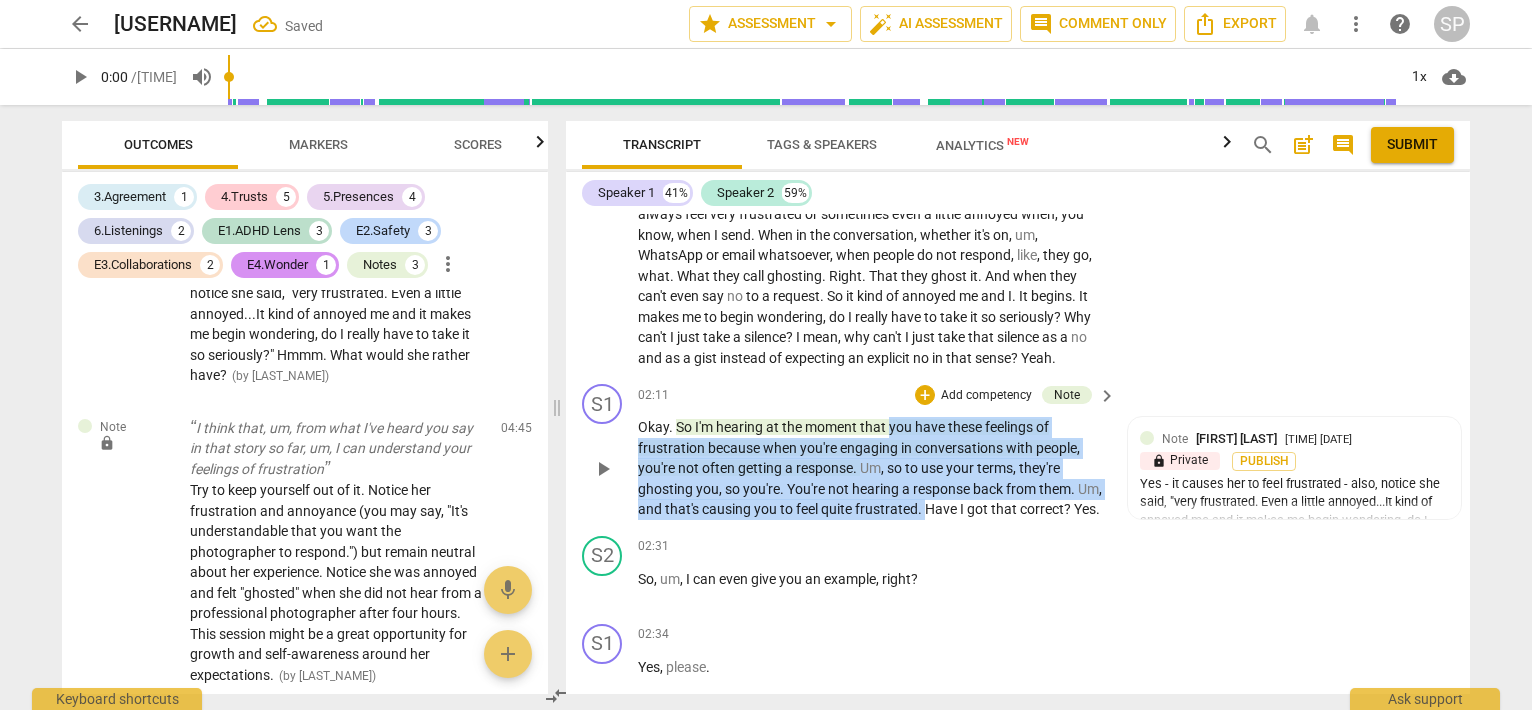 drag, startPoint x: 887, startPoint y: 421, endPoint x: 950, endPoint y: 502, distance: 102.61579 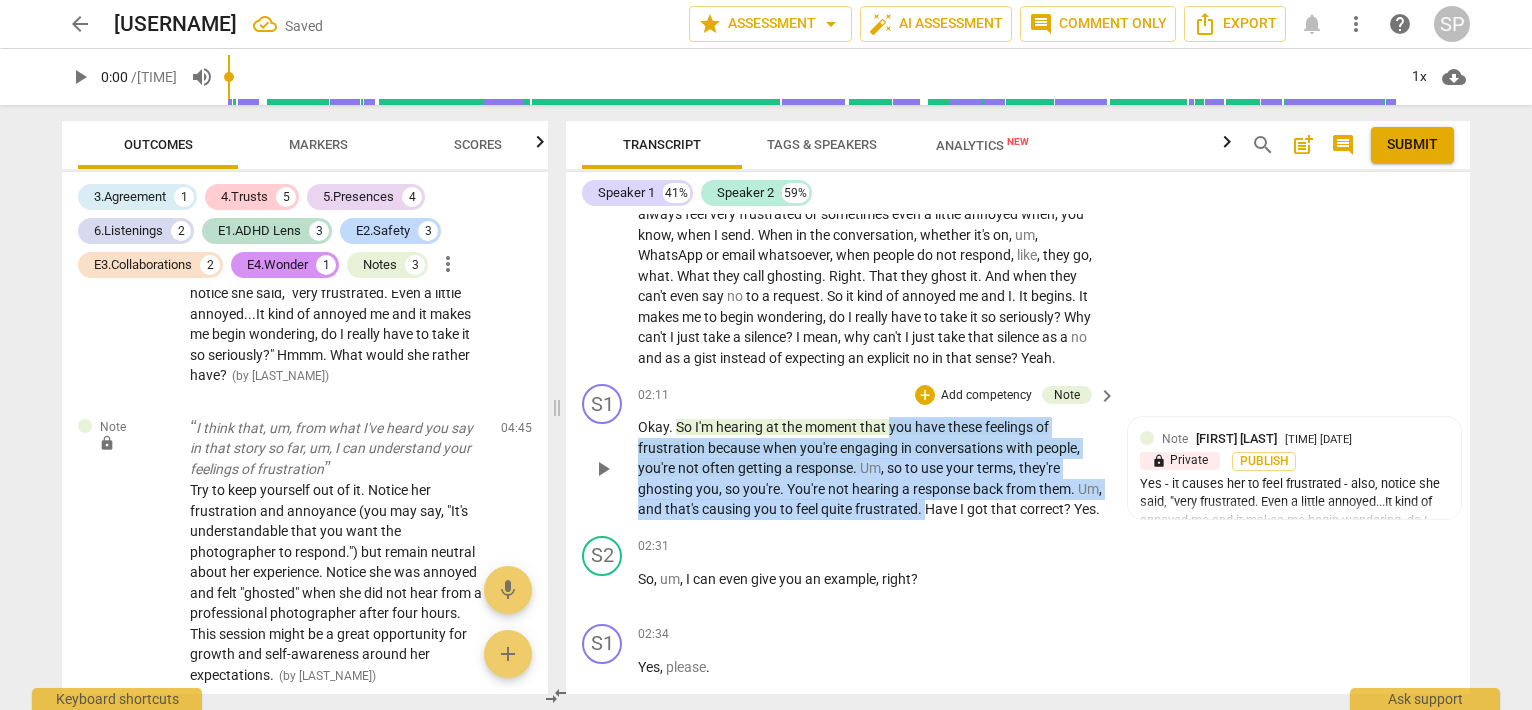 click on "Okay .   So   I'm   hearing   at   the   moment   that   you   have   these   feelings   of   frustration   because   when   you're   engaging   in   conversations   with   people ,   you're   not   often   getting   a   response .   Um ,   so   to   use   your   terms ,   they're   ghosting   you ,   so   you're .   You're   not   hearing   a   response   back   from   them .   Um ,   and   that's   causing   you   to   feel   quite   frustrated .   Have   I   got   that   correct ?   Yes ." at bounding box center [872, 468] 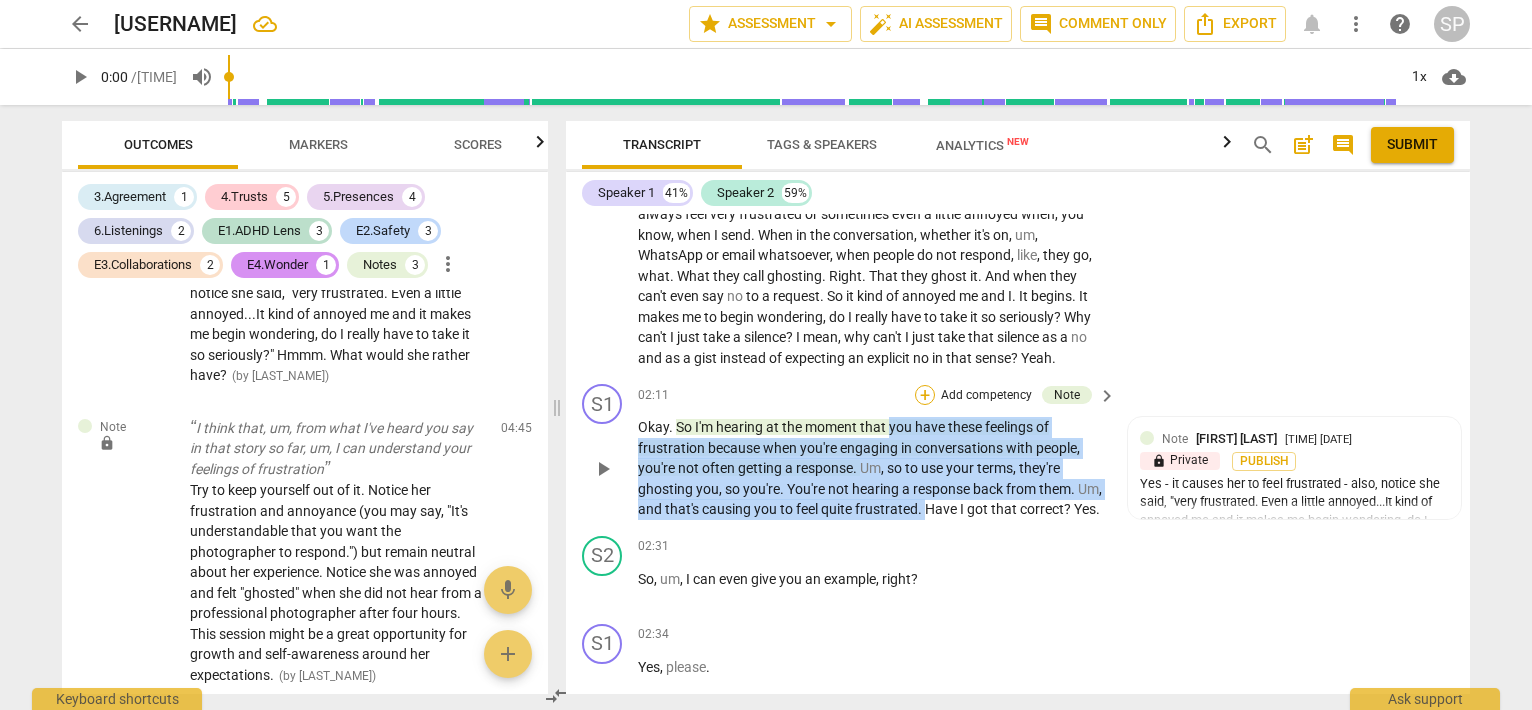 click on "+" at bounding box center (925, 395) 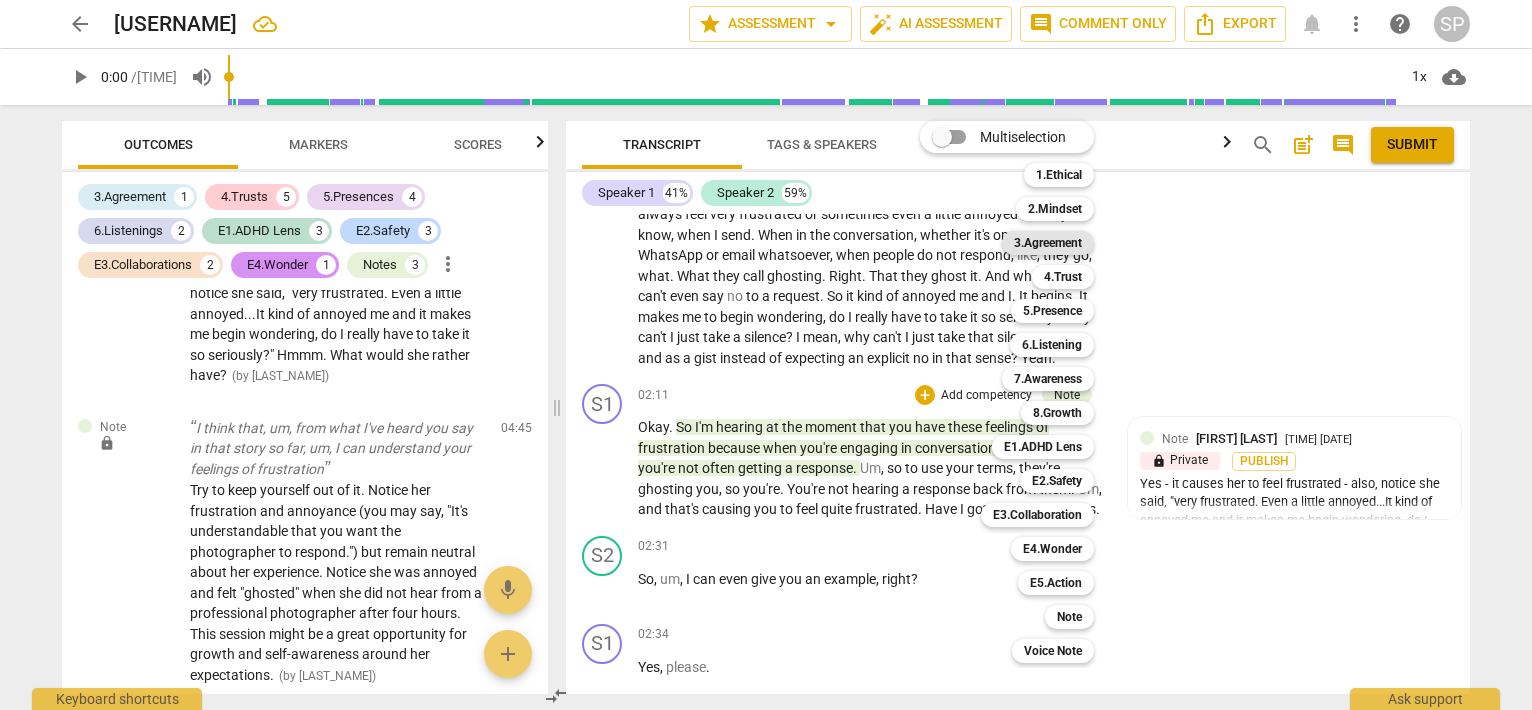 click on "3.Agreement" at bounding box center [1048, 243] 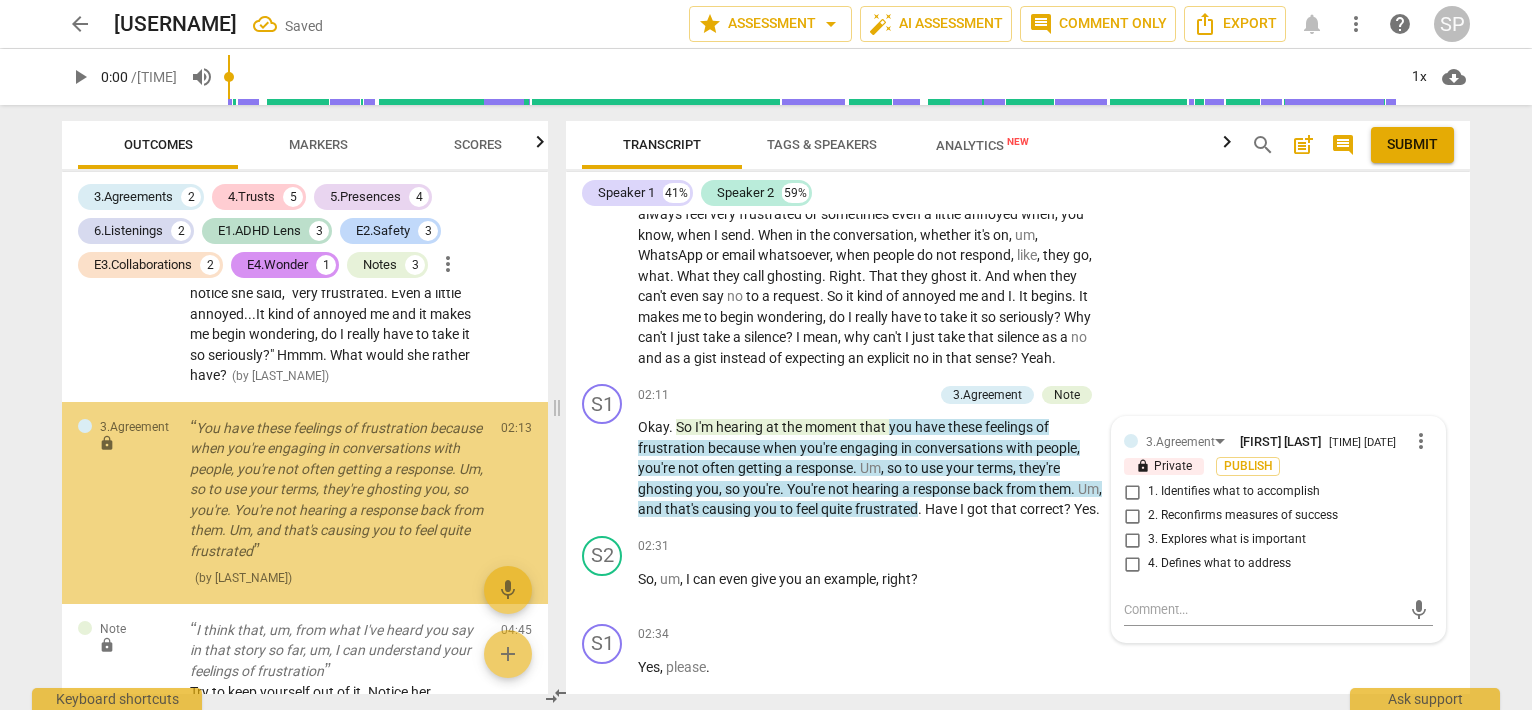 scroll, scrollTop: 3152, scrollLeft: 0, axis: vertical 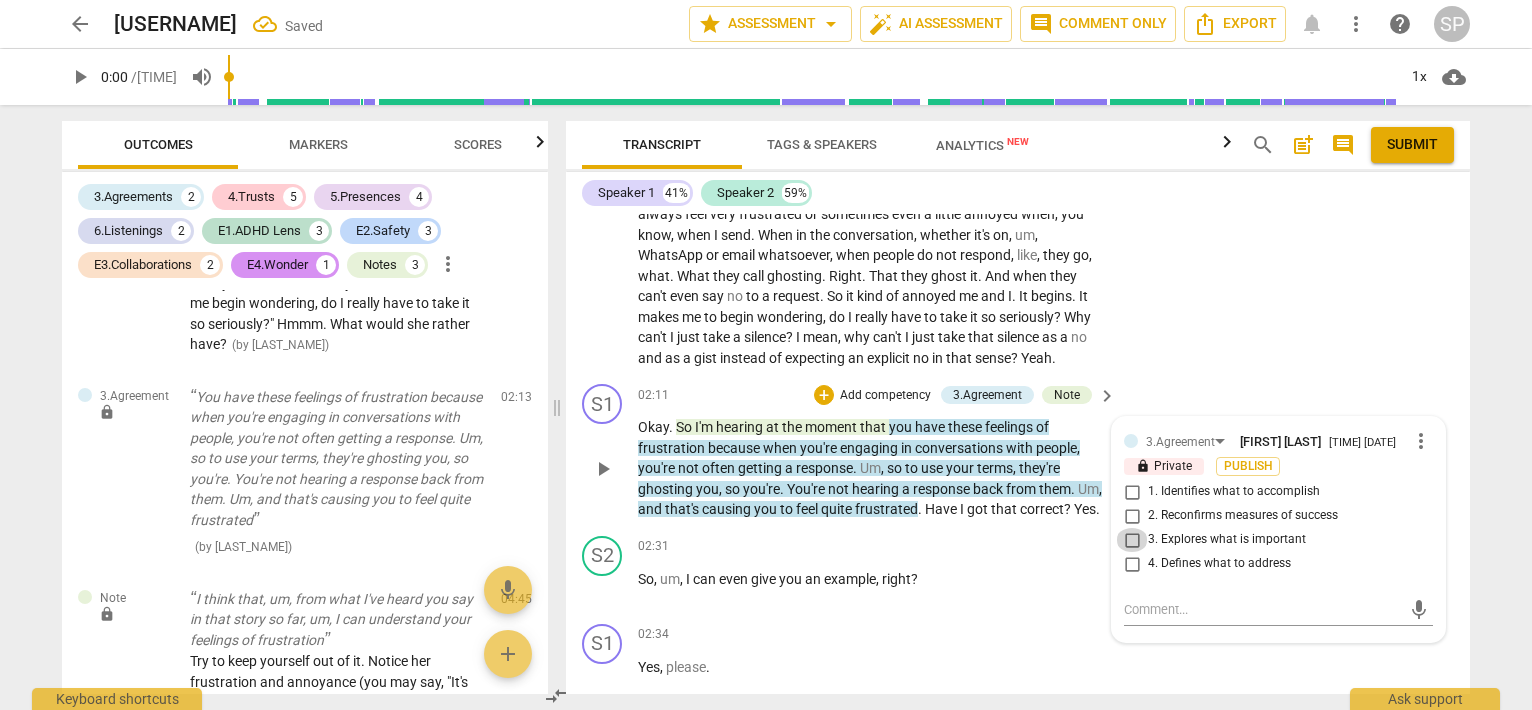 click on "3. Explores what is important" at bounding box center [1132, 540] 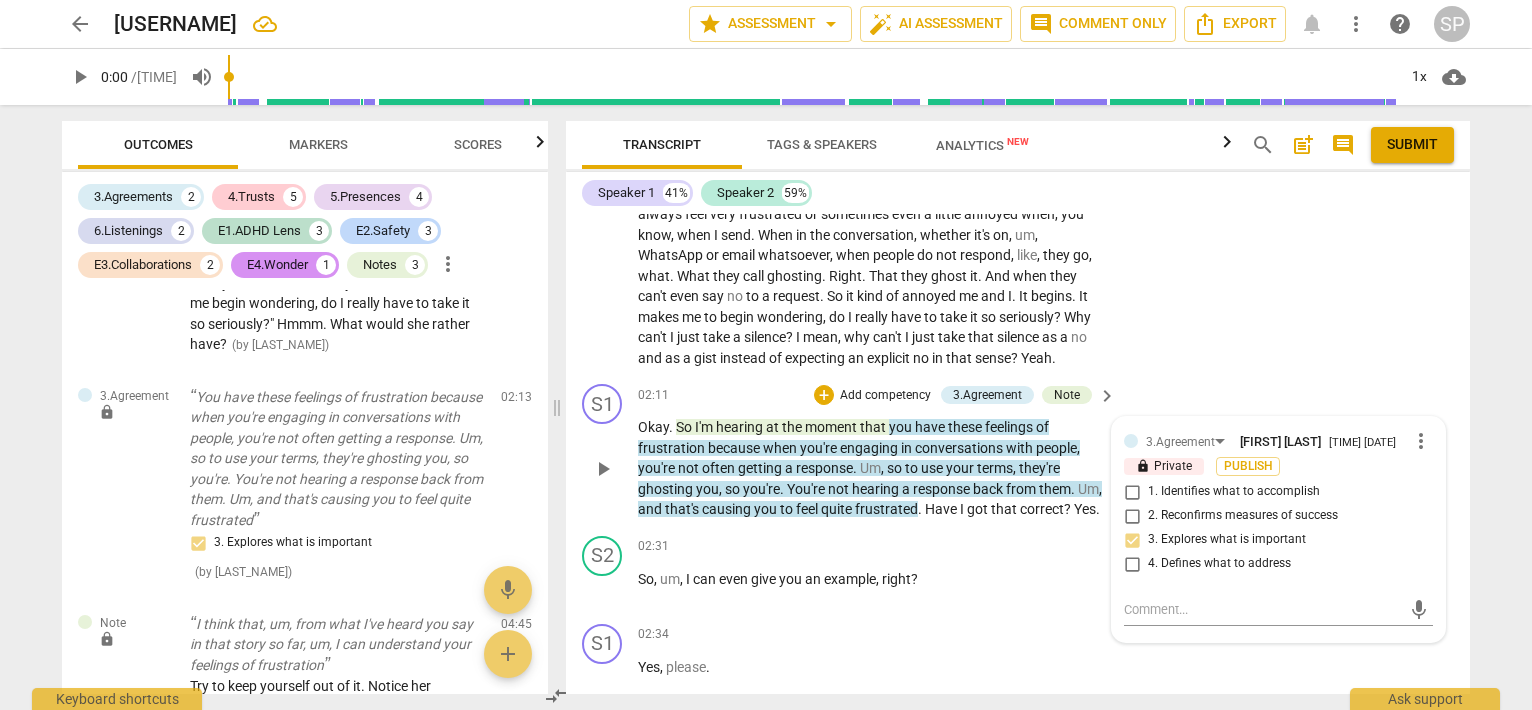 click on "4. Defines what to address" at bounding box center (1132, 564) 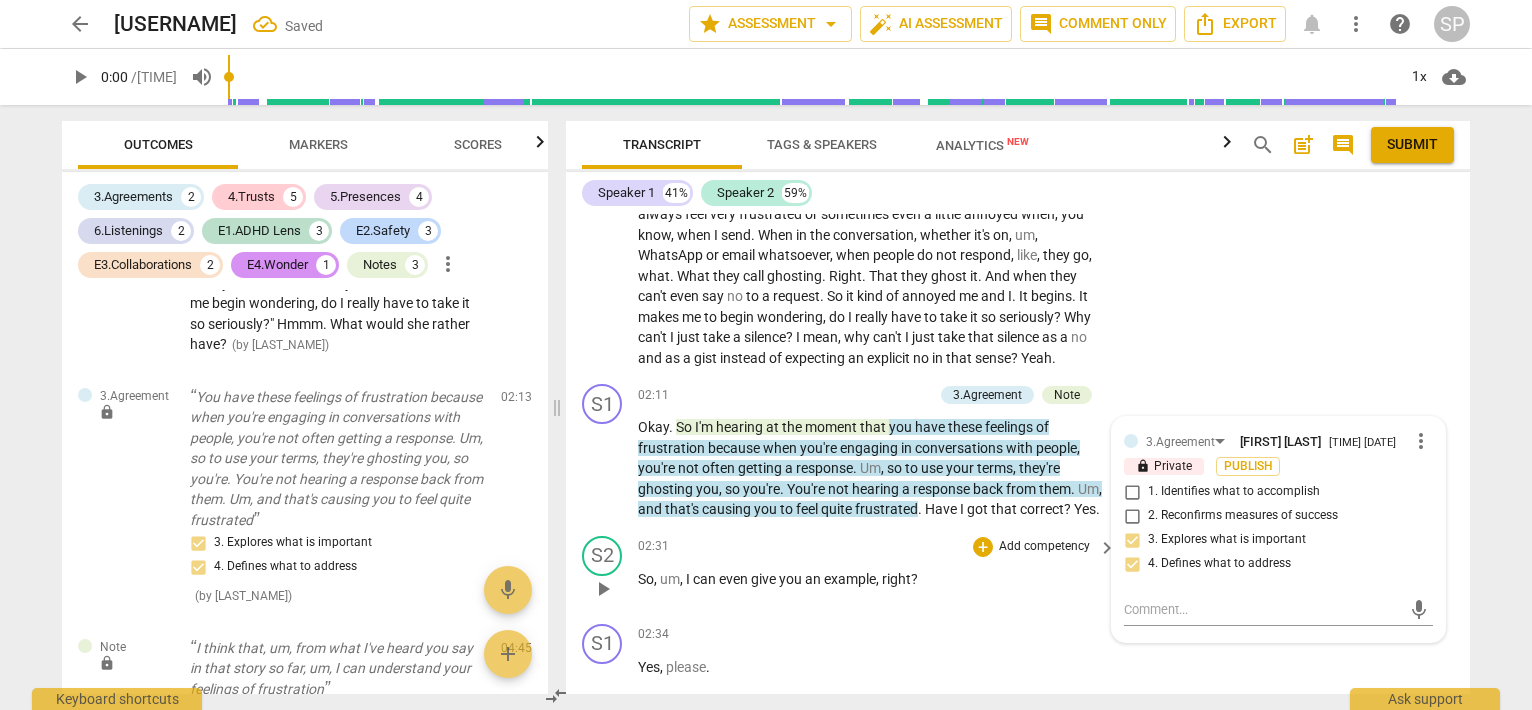 click on "S2 play_arrow pause 02:31 + Add competency keyboard_arrow_right So ,   um ,   I   can   even   give   you   an   example ,   right ?" at bounding box center [1018, 572] 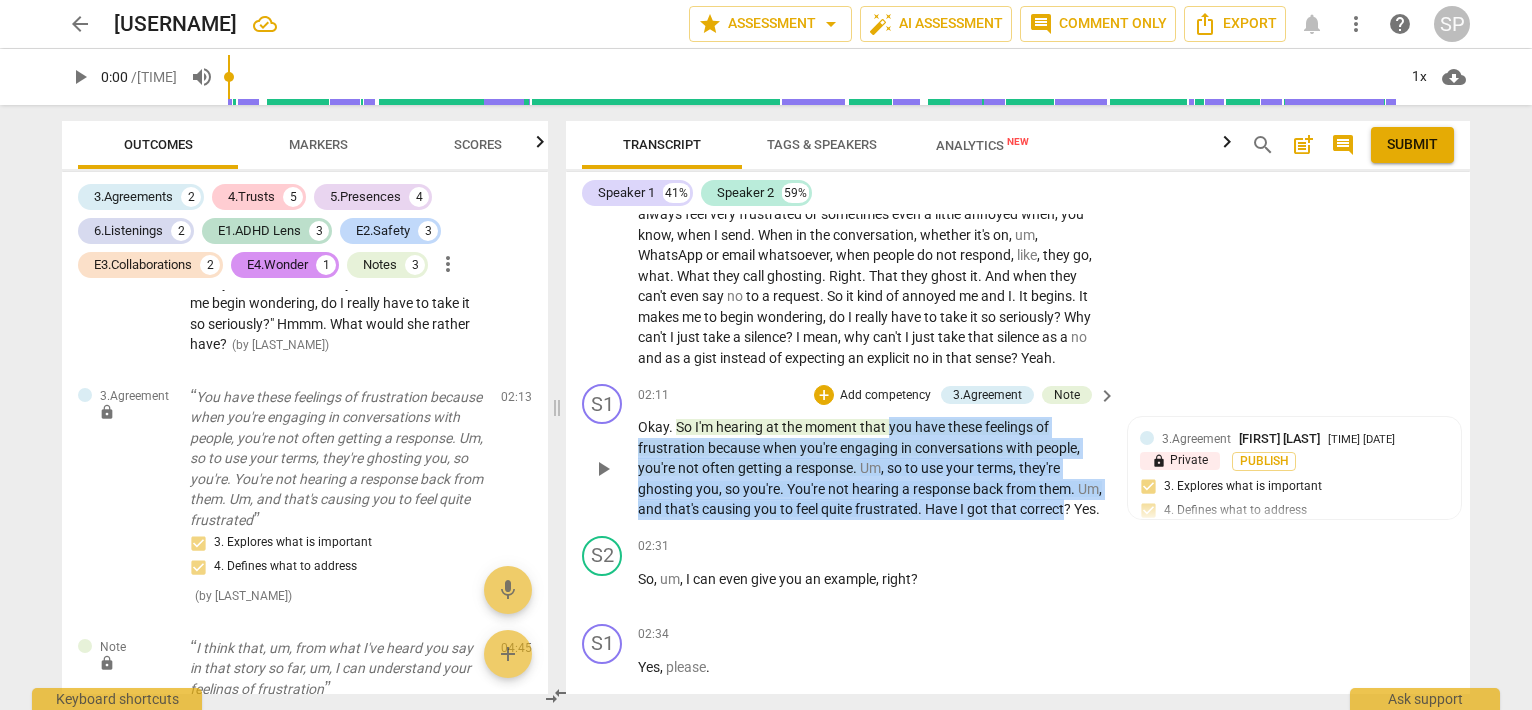 drag, startPoint x: 888, startPoint y: 417, endPoint x: 1088, endPoint y: 507, distance: 219.31712 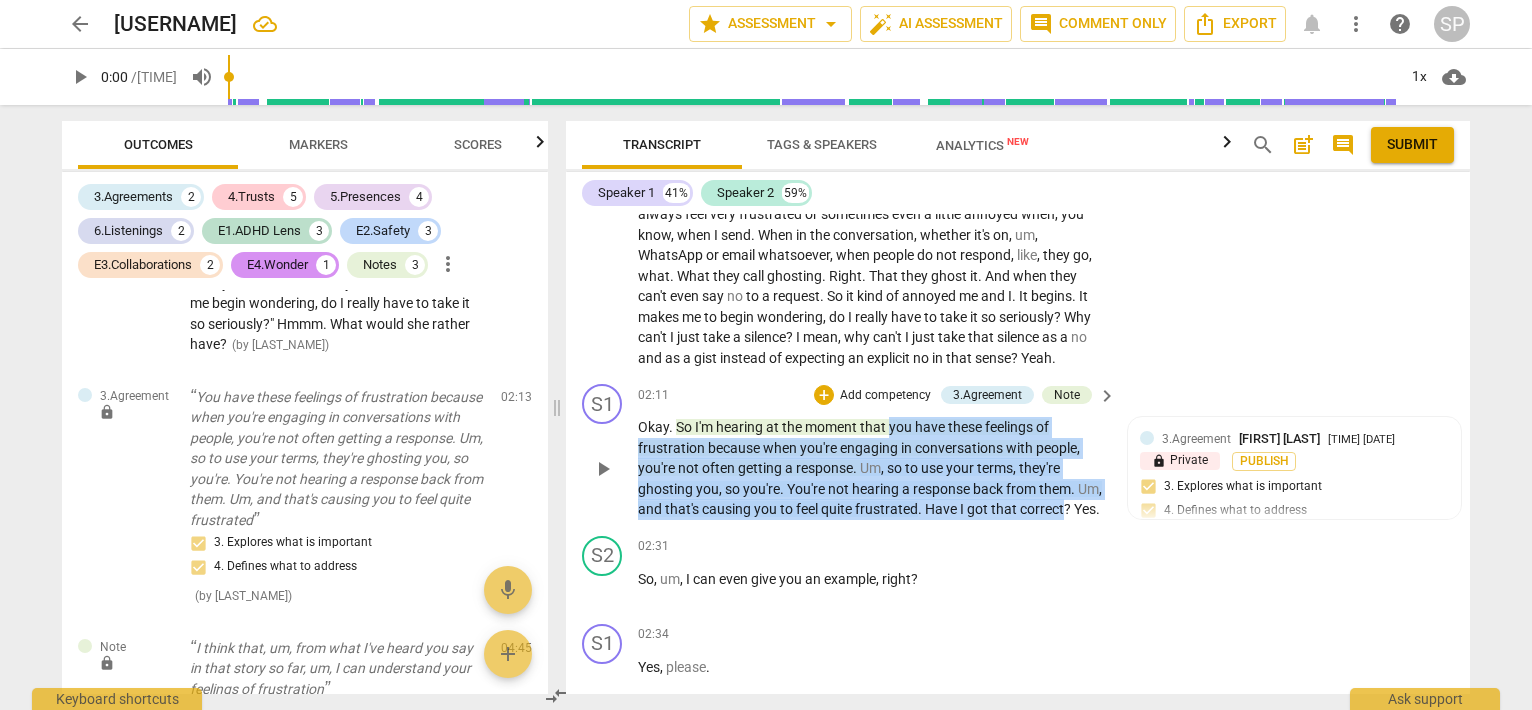 click on "Okay .   So   I'm   hearing   at   the   moment   that   you   have   these   feelings   of   frustration   because   when   you're   engaging   in   conversations   with   people ,   you're   not   often   getting   a   response .   Um ,   so   to   use   your   terms ,   they're   ghosting   you ,   so   you're .   You're   not   hearing   a   response   back   from   them .   Um ,   and   that's   causing   you   to   feel   quite   frustrated .   Have   I   got   that   correct ?   Yes ." at bounding box center [872, 468] 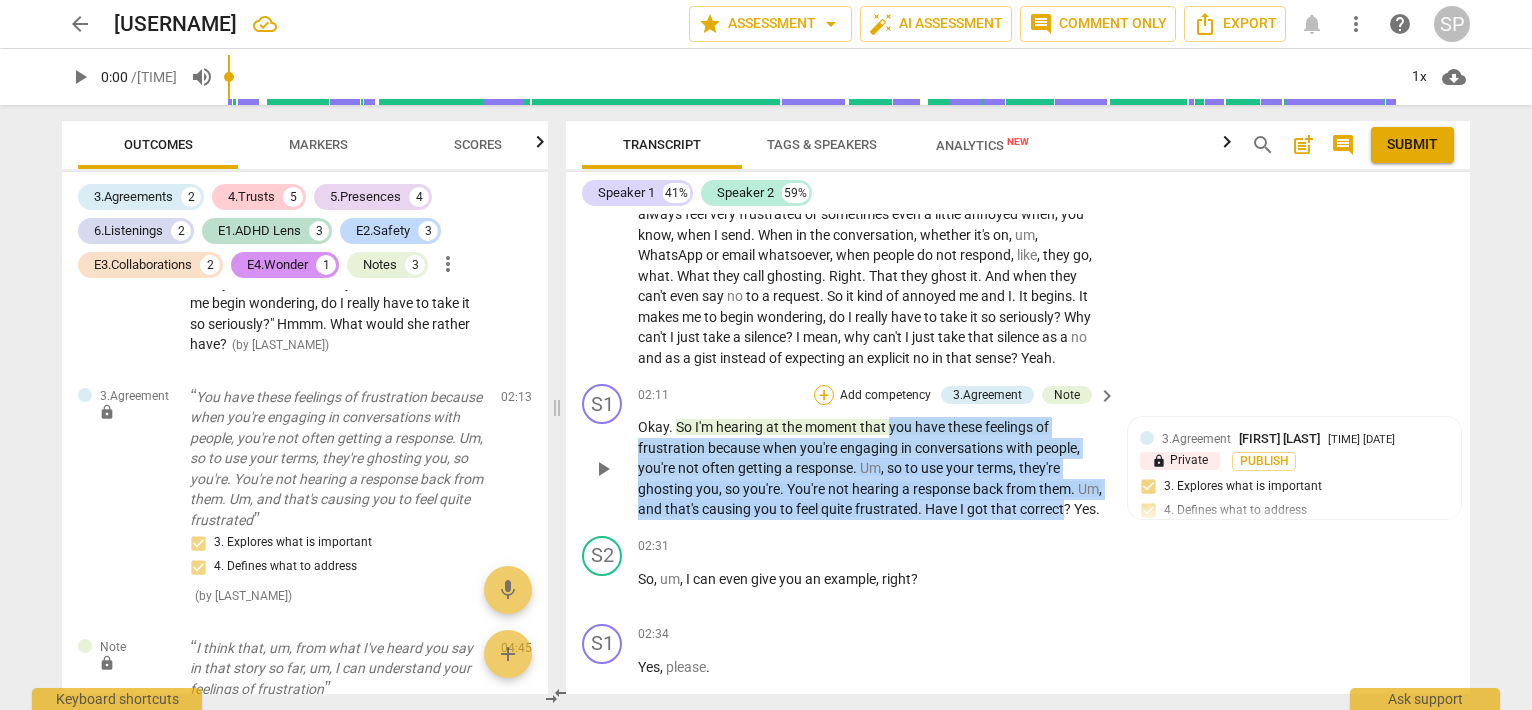 click on "+" at bounding box center (824, 395) 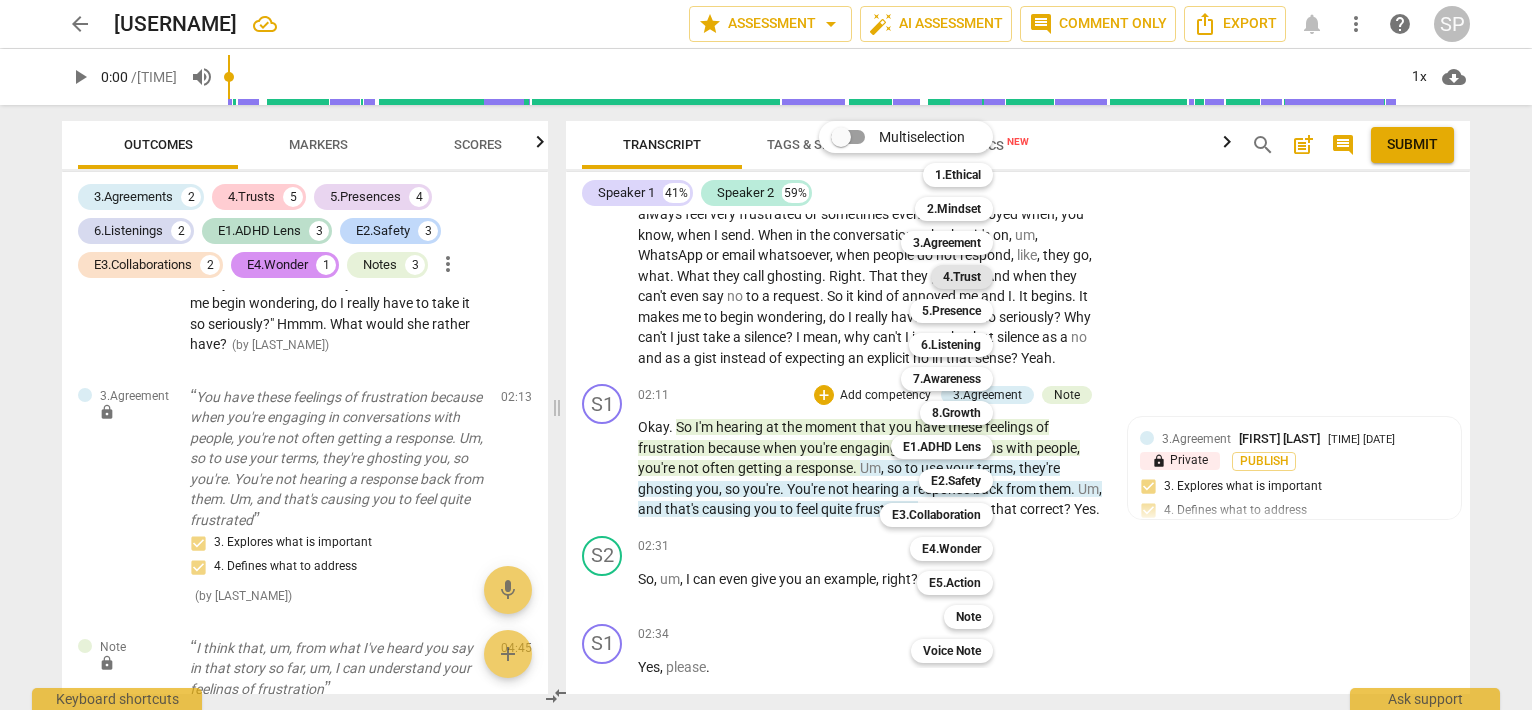 click on "4.Trust" at bounding box center [962, 277] 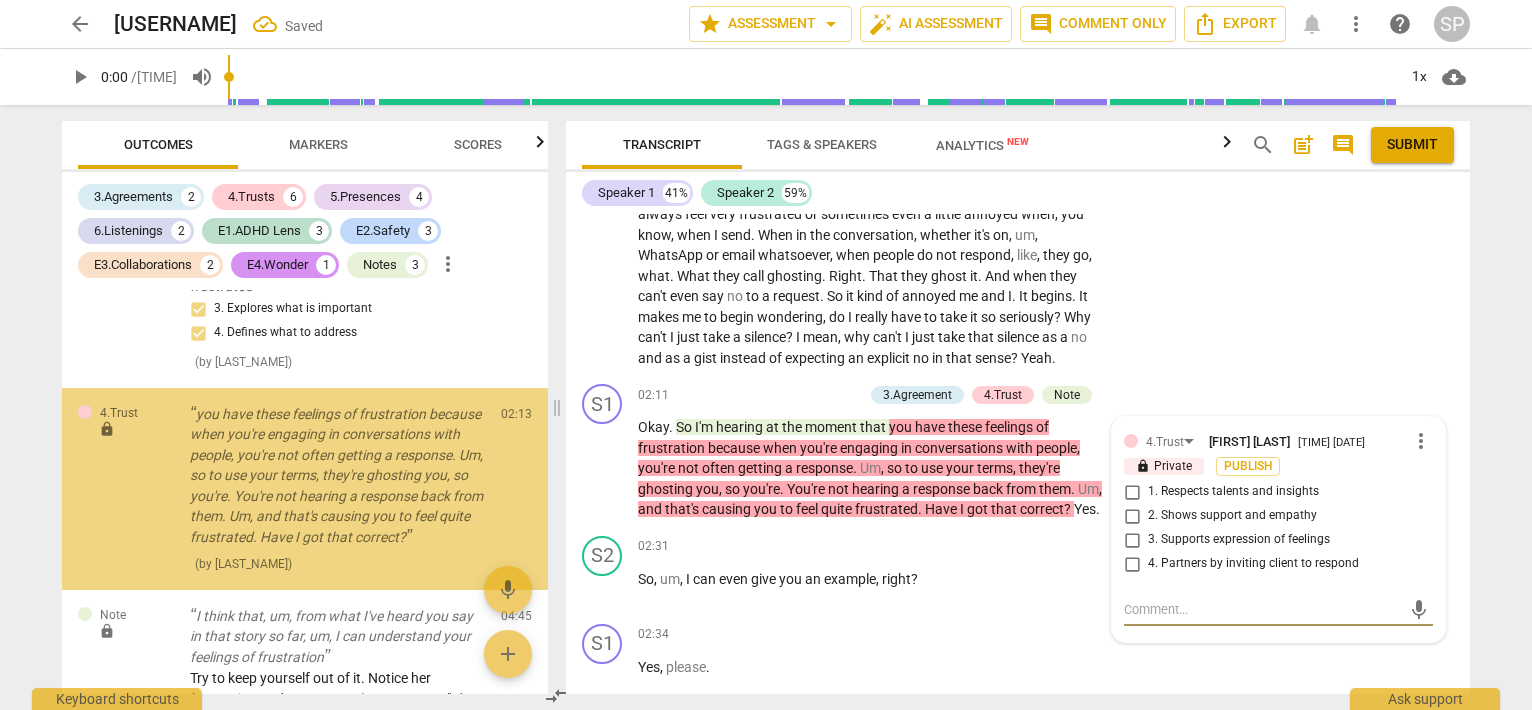 scroll, scrollTop: 3413, scrollLeft: 0, axis: vertical 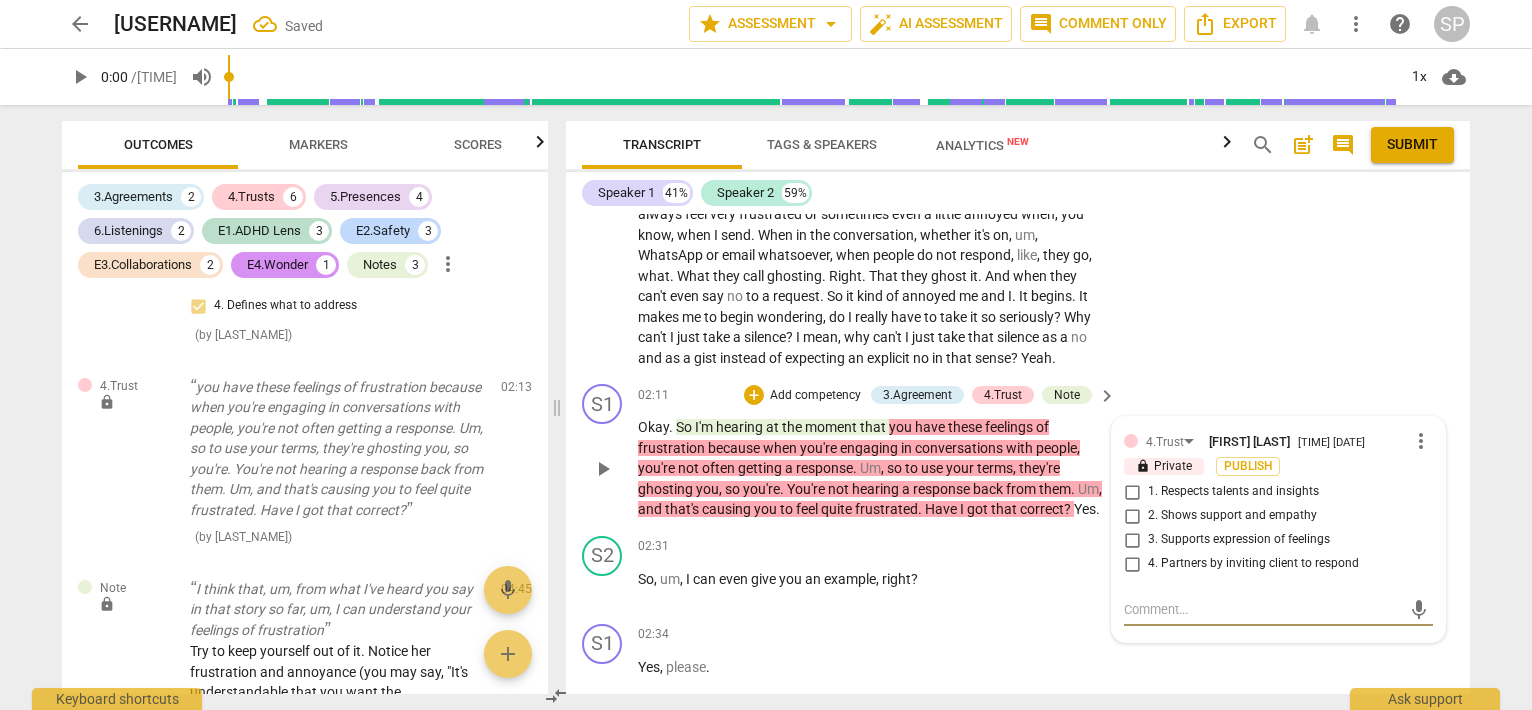 click on "1. Respects talents and insights" at bounding box center (1132, 492) 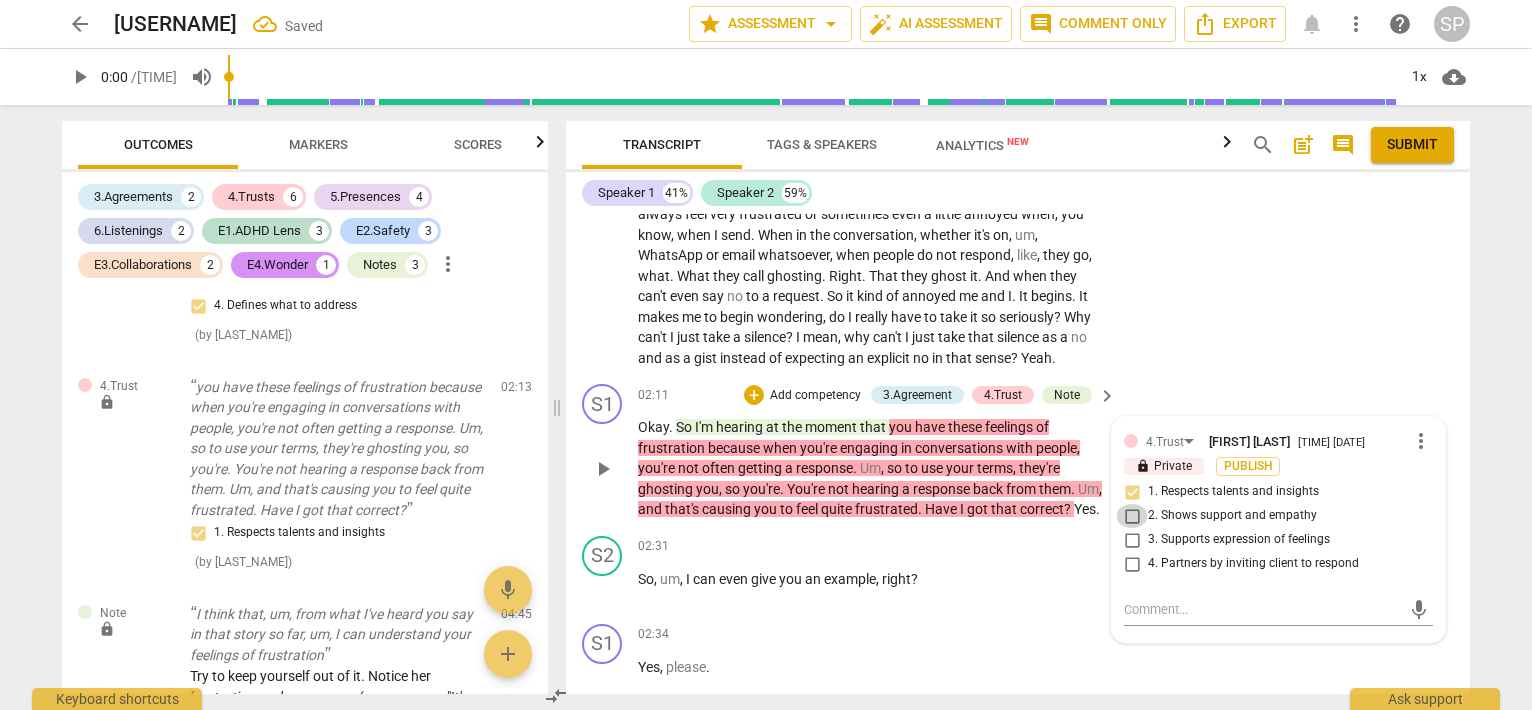 click on "2. Shows support and empathy" at bounding box center (1132, 516) 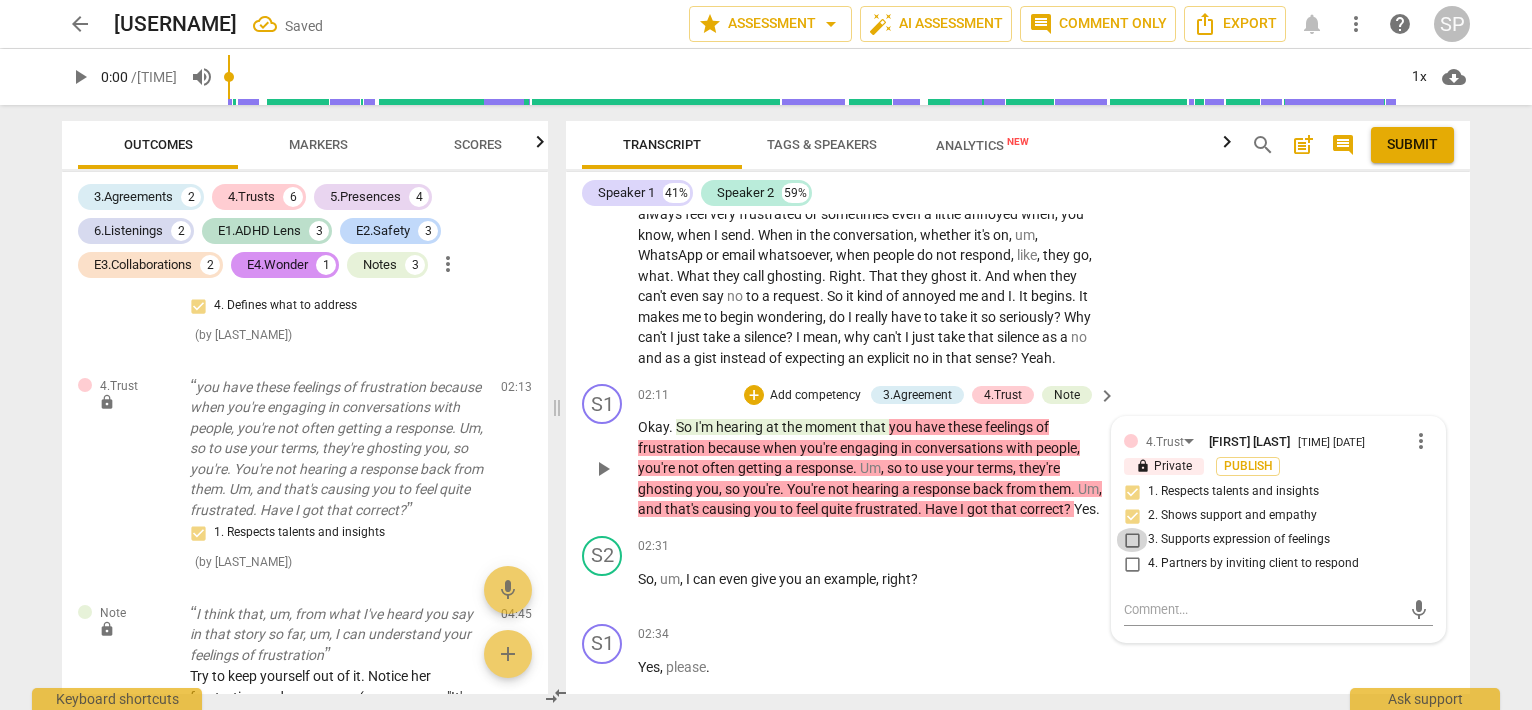 click on "3. Supports expression of feelings" at bounding box center (1132, 540) 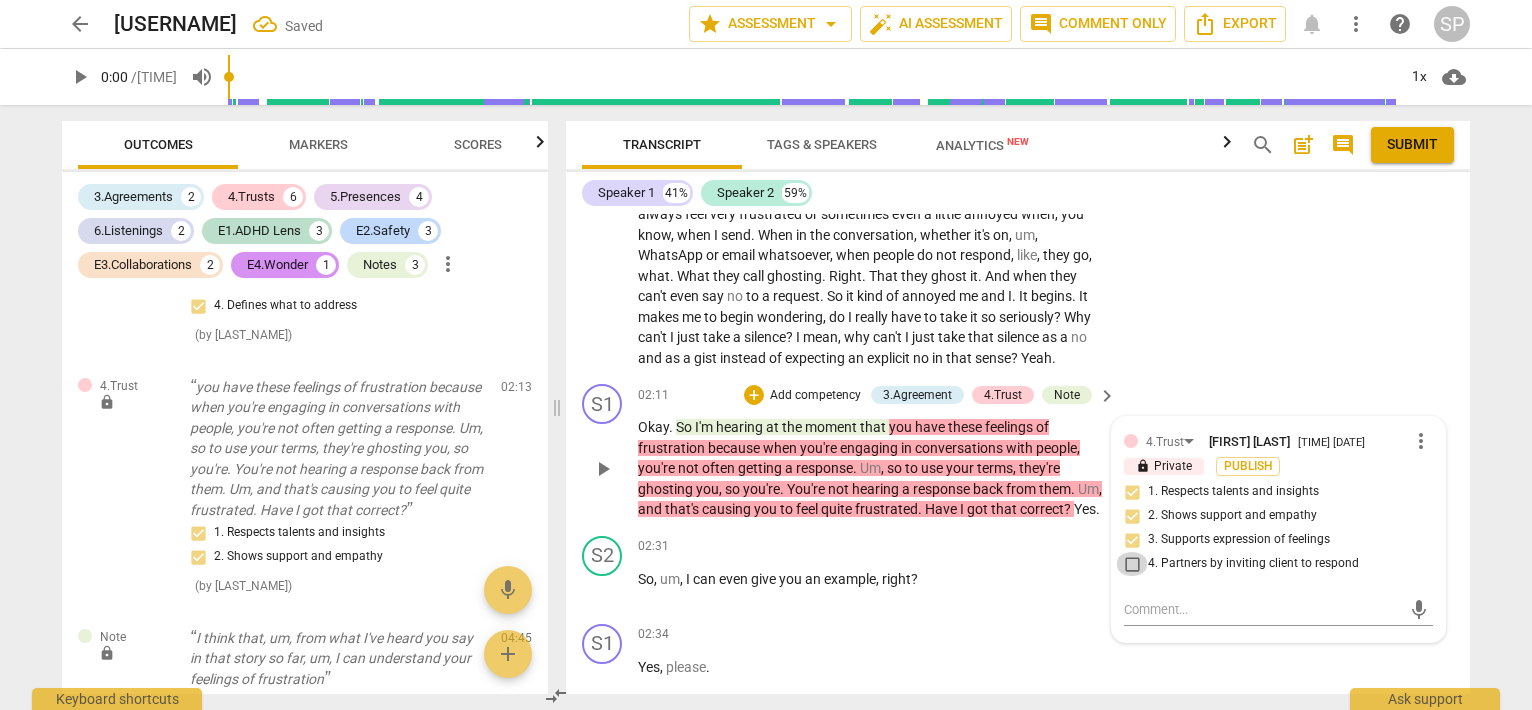 click on "4. Partners by inviting client to respond" at bounding box center [1132, 564] 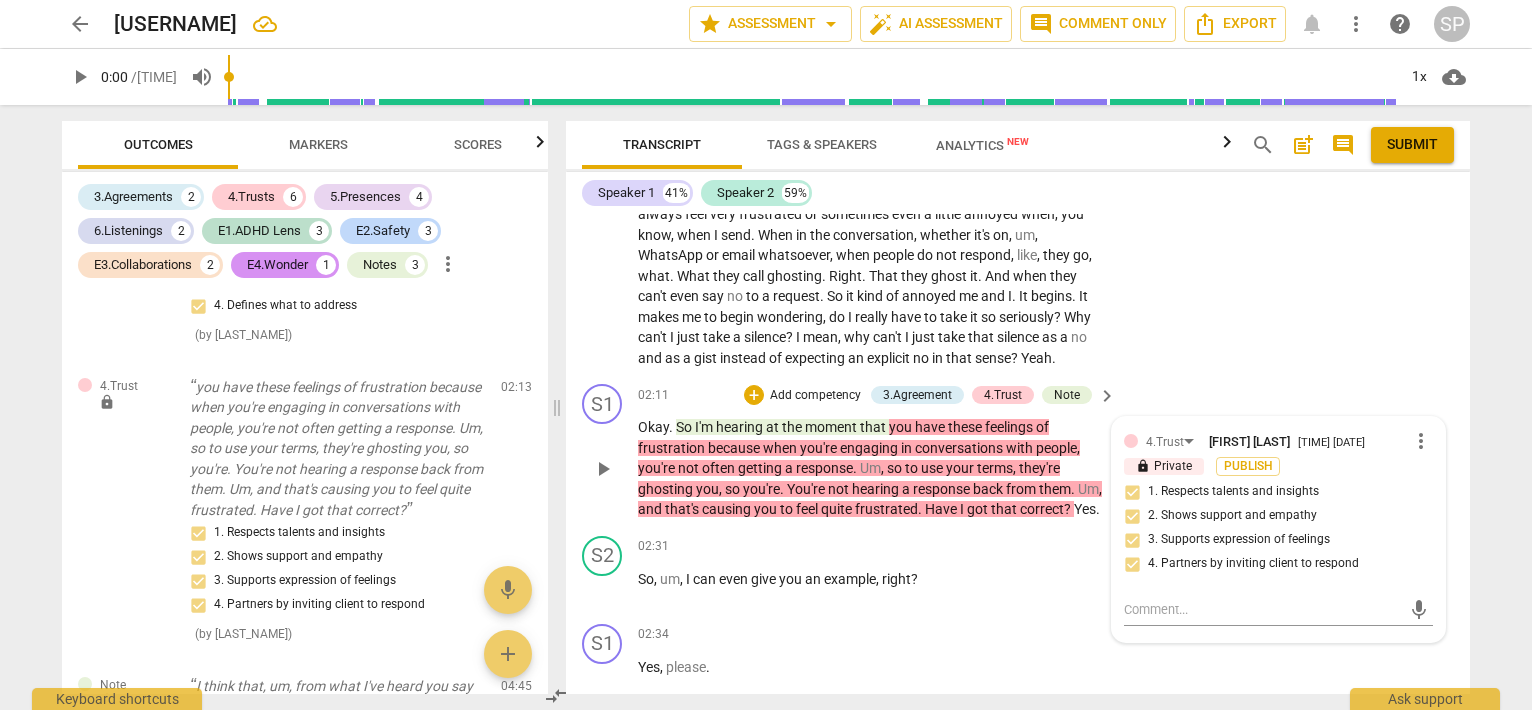click on "Okay .   So   I'm   hearing   at   the   moment   that   you   have   these   feelings   of   frustration   because   when   you're   engaging   in   conversations   with   people ,   you're   not   often   getting   a   response .   Um ,   so   to   use   your   terms ,   they're   ghosting   you ,   so   you're .   You're   not   hearing   a   response   back   from   them .   Um ,   and   that's   causing   you   to   feel   quite   frustrated .   Have   I   got   that   correct ?   Yes ." at bounding box center [872, 468] 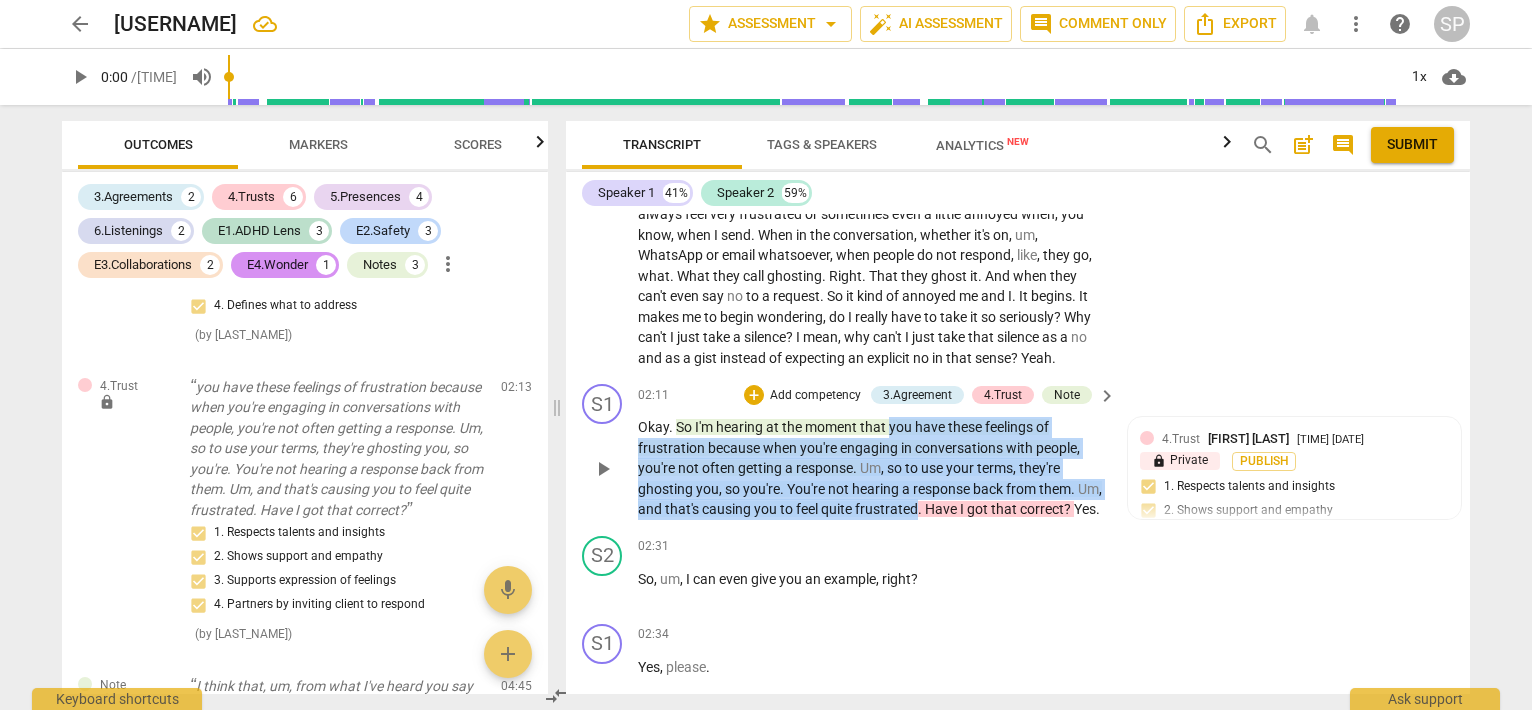 drag, startPoint x: 889, startPoint y: 421, endPoint x: 942, endPoint y: 508, distance: 101.87247 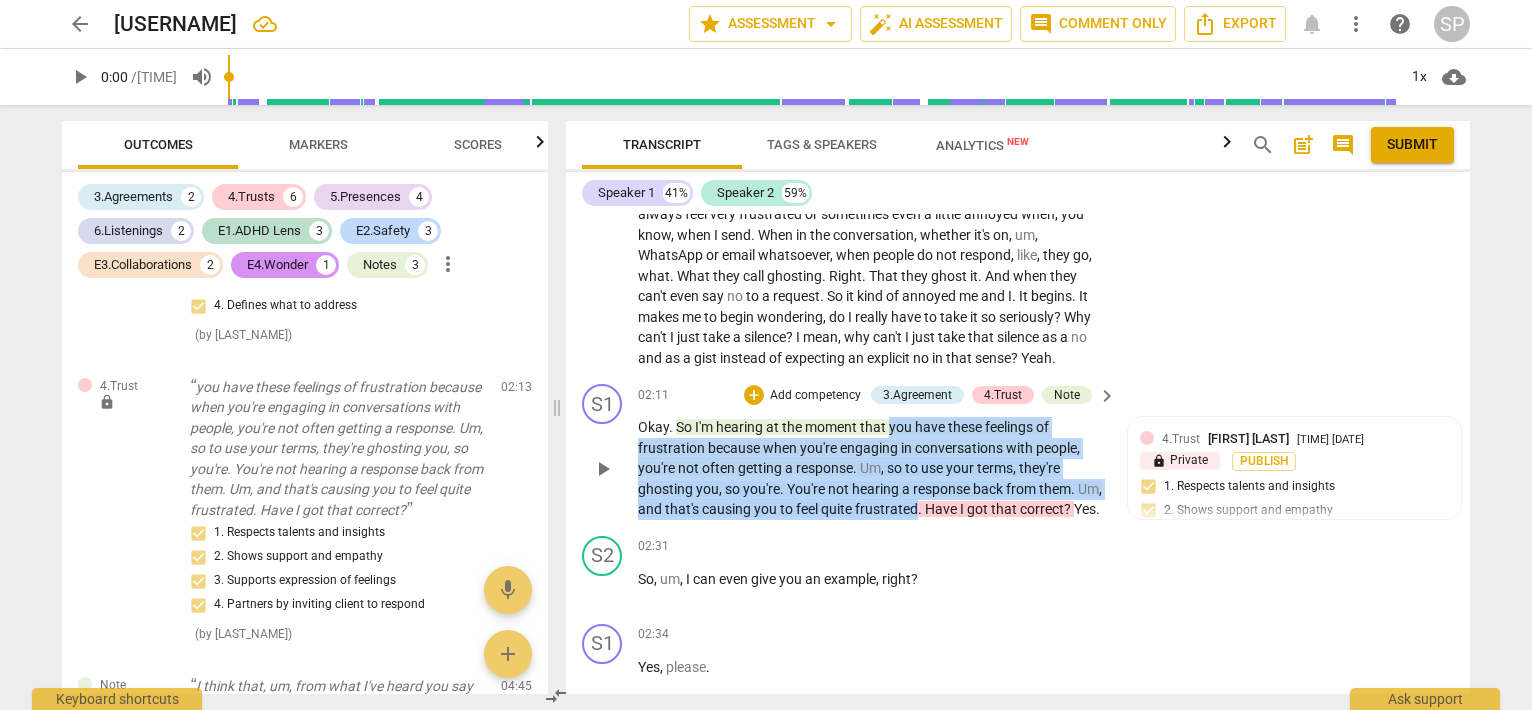 click on "Okay .   So   I'm   hearing   at   the   moment   that   you   have   these   feelings   of   frustration   because   when   you're   engaging   in   conversations   with   people ,   you're   not   often   getting   a   response .   Um ,   so   to   use   your   terms ,   they're   ghosting   you ,   so   you're .   You're   not   hearing   a   response   back   from   them .   Um ,   and   that's   causing   you   to   feel   quite   frustrated .   Have   I   got   that   correct ?   Yes ." at bounding box center (872, 468) 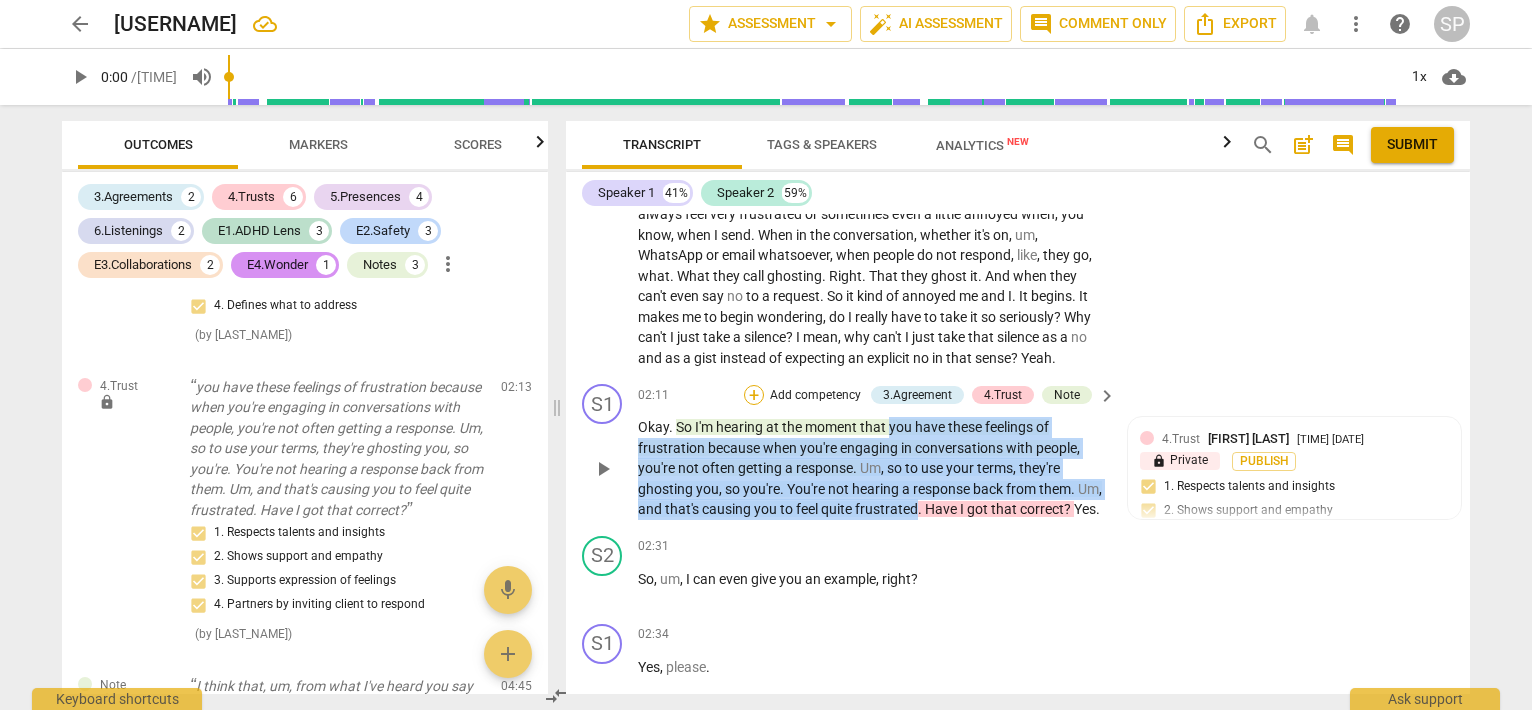 click on "+" at bounding box center [754, 395] 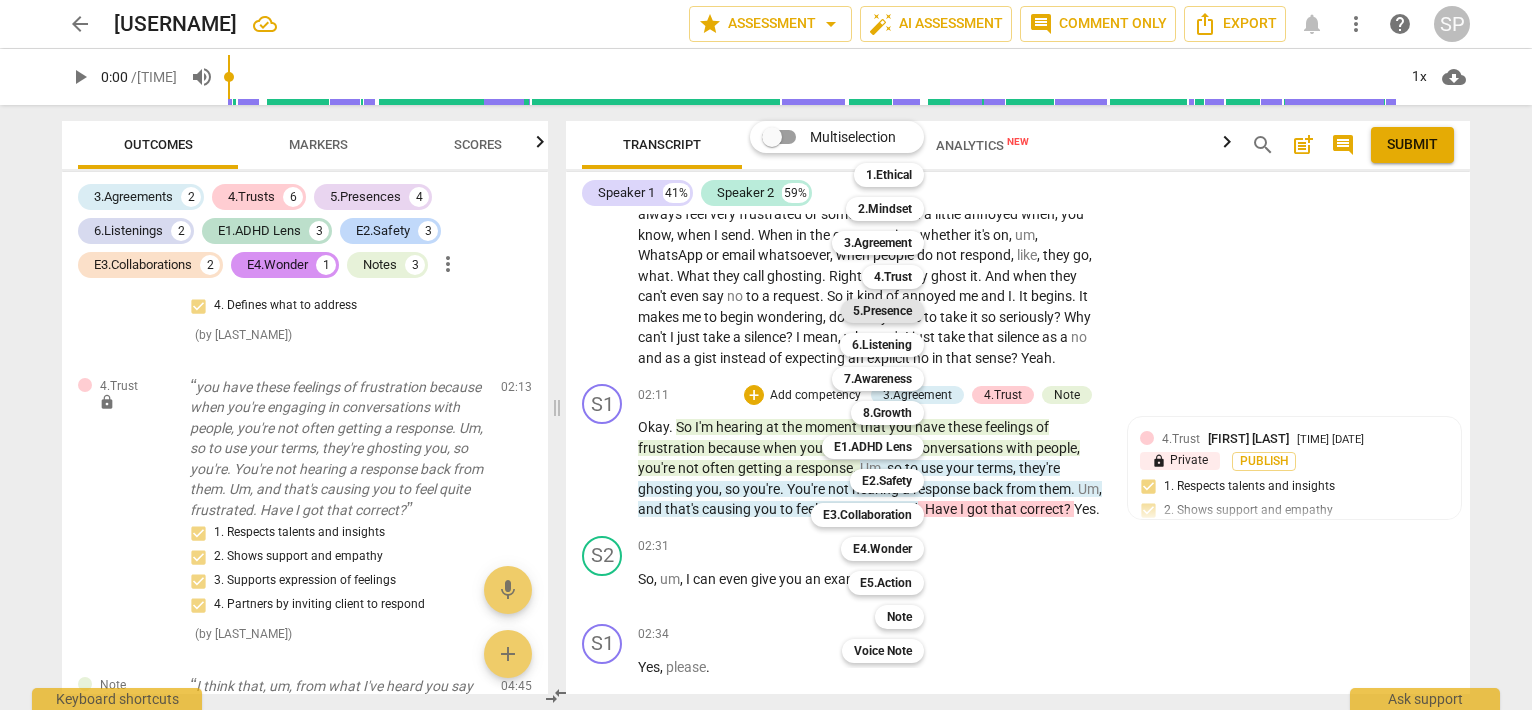 click on "5.Presence" at bounding box center (882, 311) 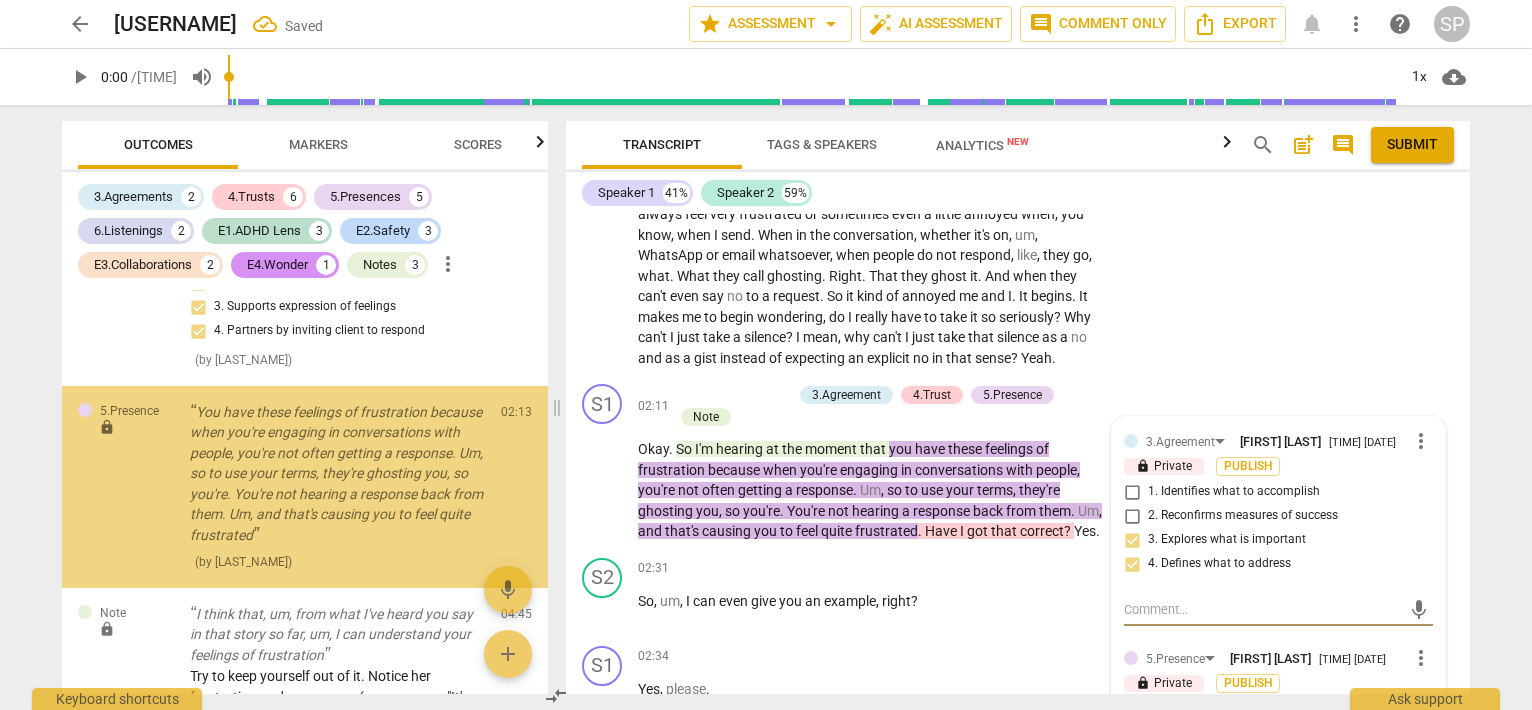 scroll, scrollTop: 3722, scrollLeft: 0, axis: vertical 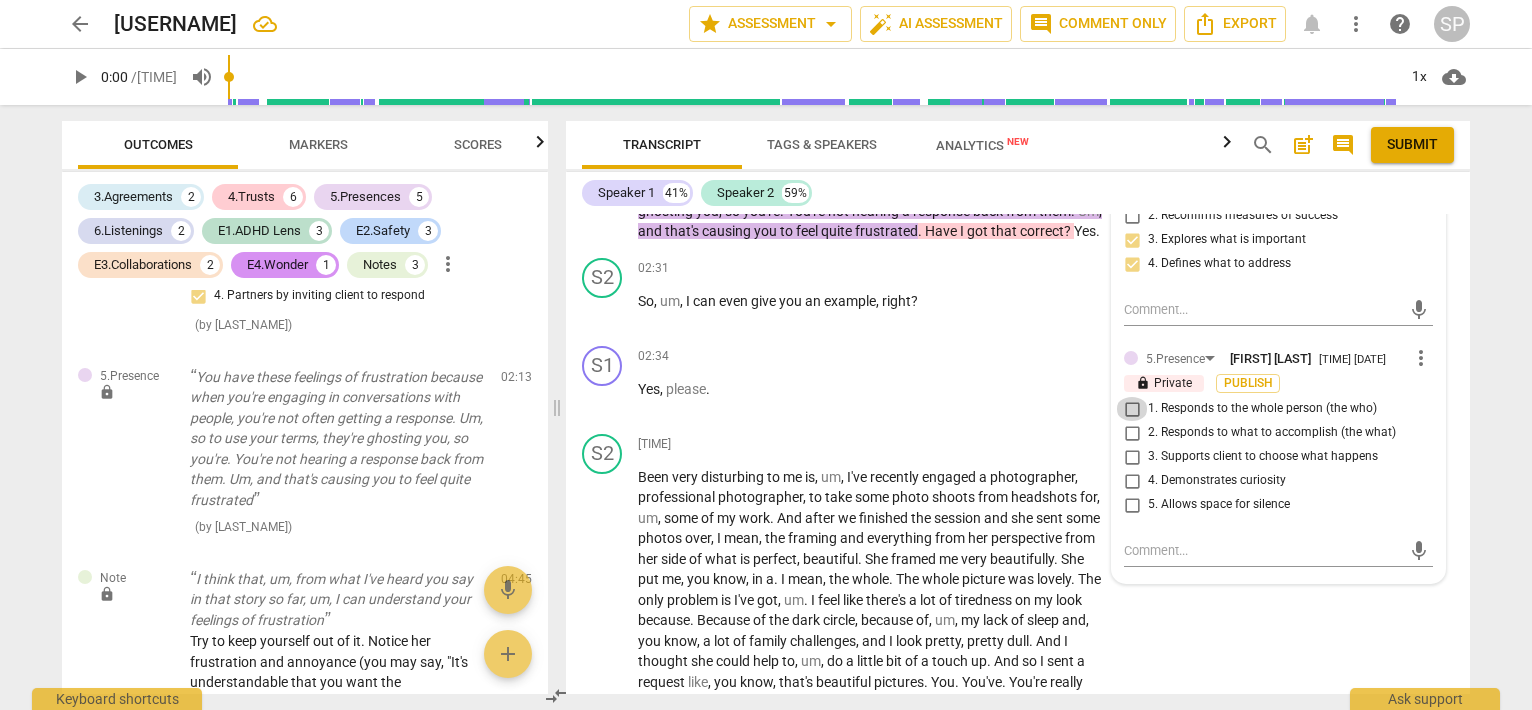 click on "1. Responds to the whole person (the who)" at bounding box center (1132, 409) 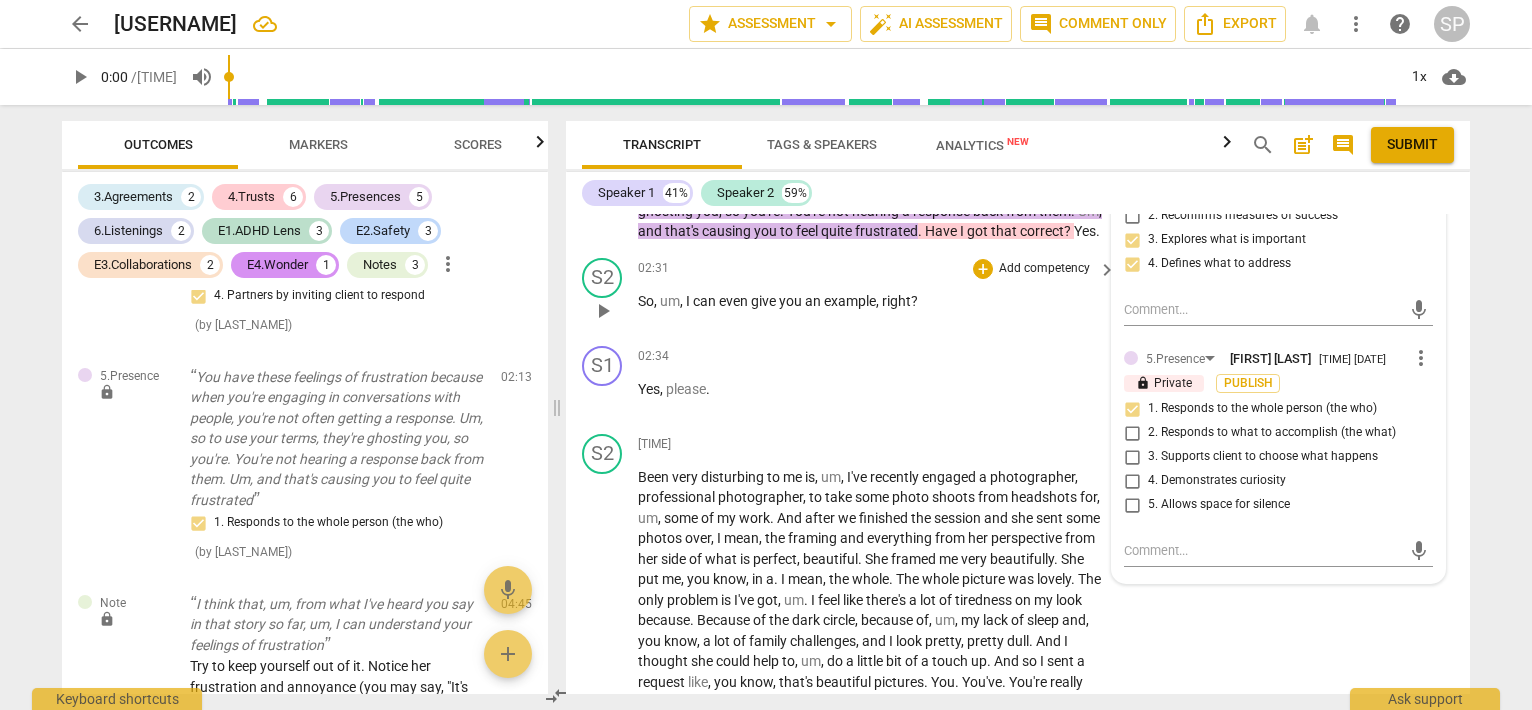 click on "02:31 + Add competency keyboard_arrow_right" at bounding box center [878, 269] 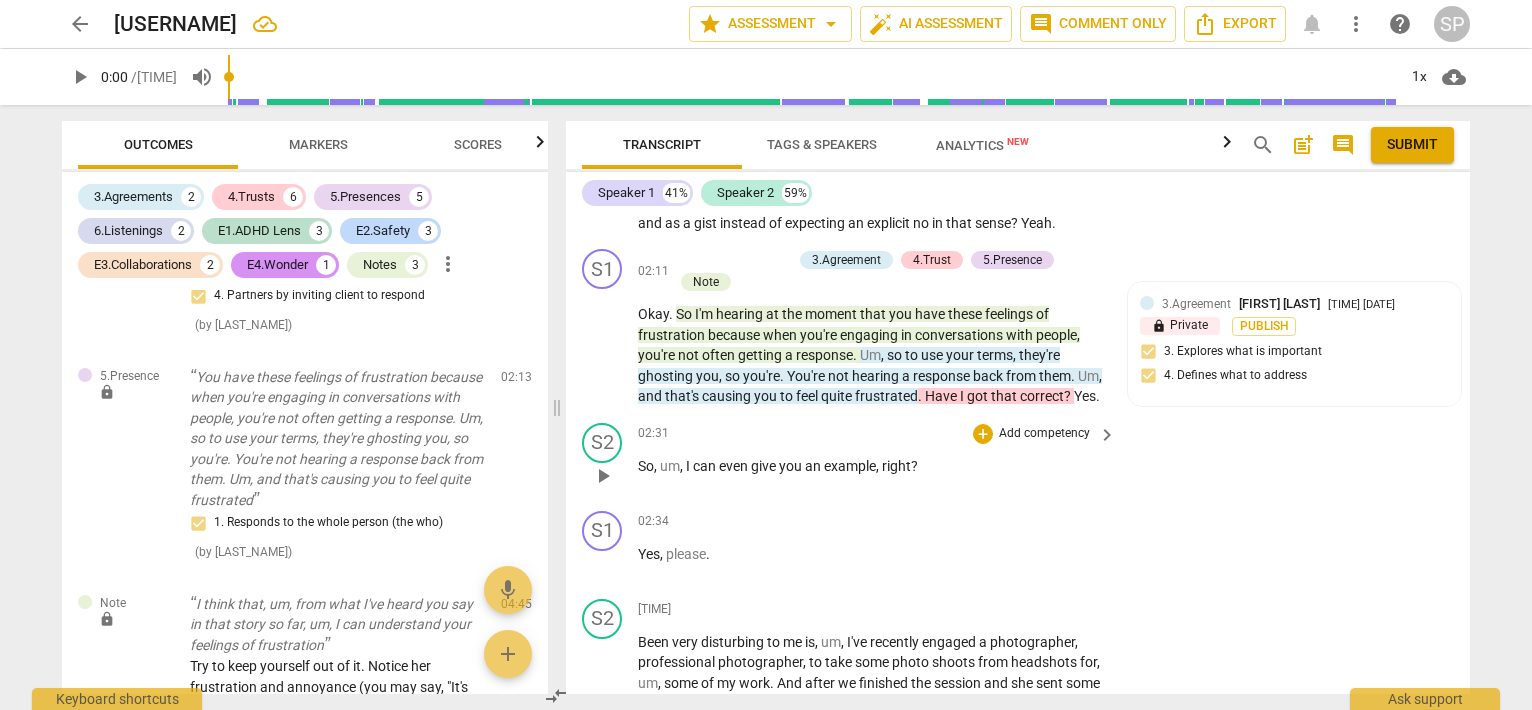 scroll, scrollTop: 1005, scrollLeft: 0, axis: vertical 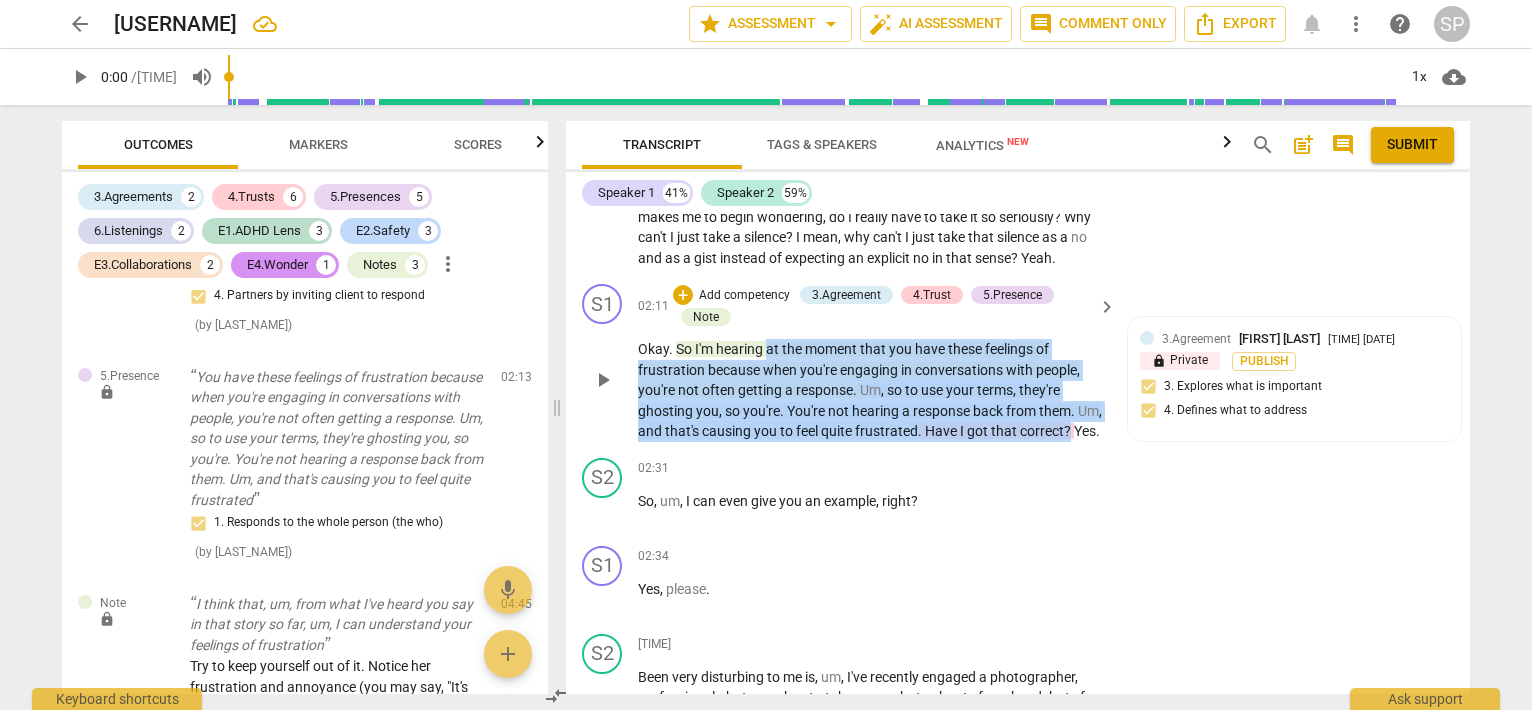 drag, startPoint x: 764, startPoint y: 344, endPoint x: 1094, endPoint y: 429, distance: 340.77118 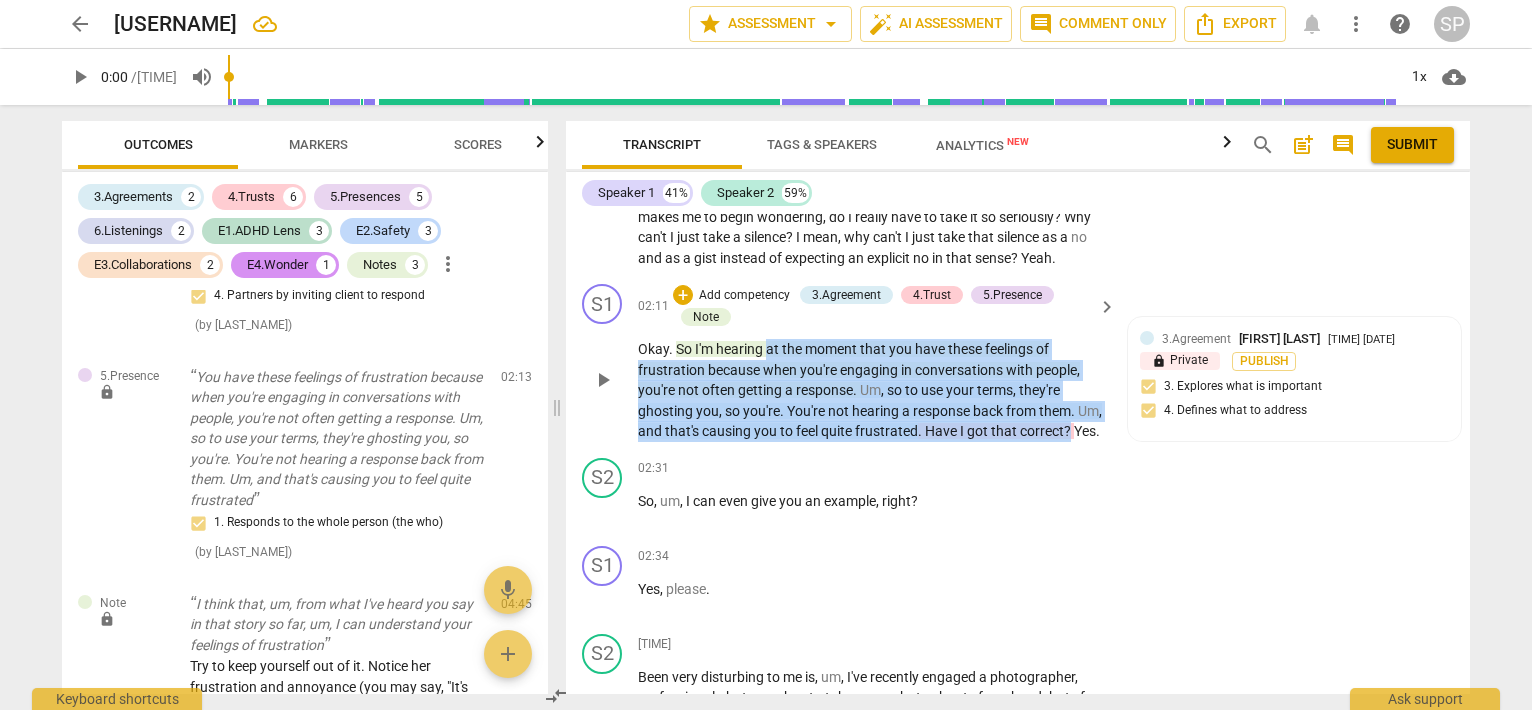 click on "Okay .   So   I'm   hearing   at   the   moment   that   you   have   these   feelings   of   frustration   because   when   you're   engaging   in   conversations   with   people ,   you're   not   often   getting   a   response .   Um ,   so   to   use   your   terms ,   they're   ghosting   you ,   so   you're .   You're   not   hearing   a   response   back   from   them .   Um ,   and   that's   causing   you   to   feel   quite   frustrated .   Have   I   got   that   correct ?   Yes ." at bounding box center (872, 390) 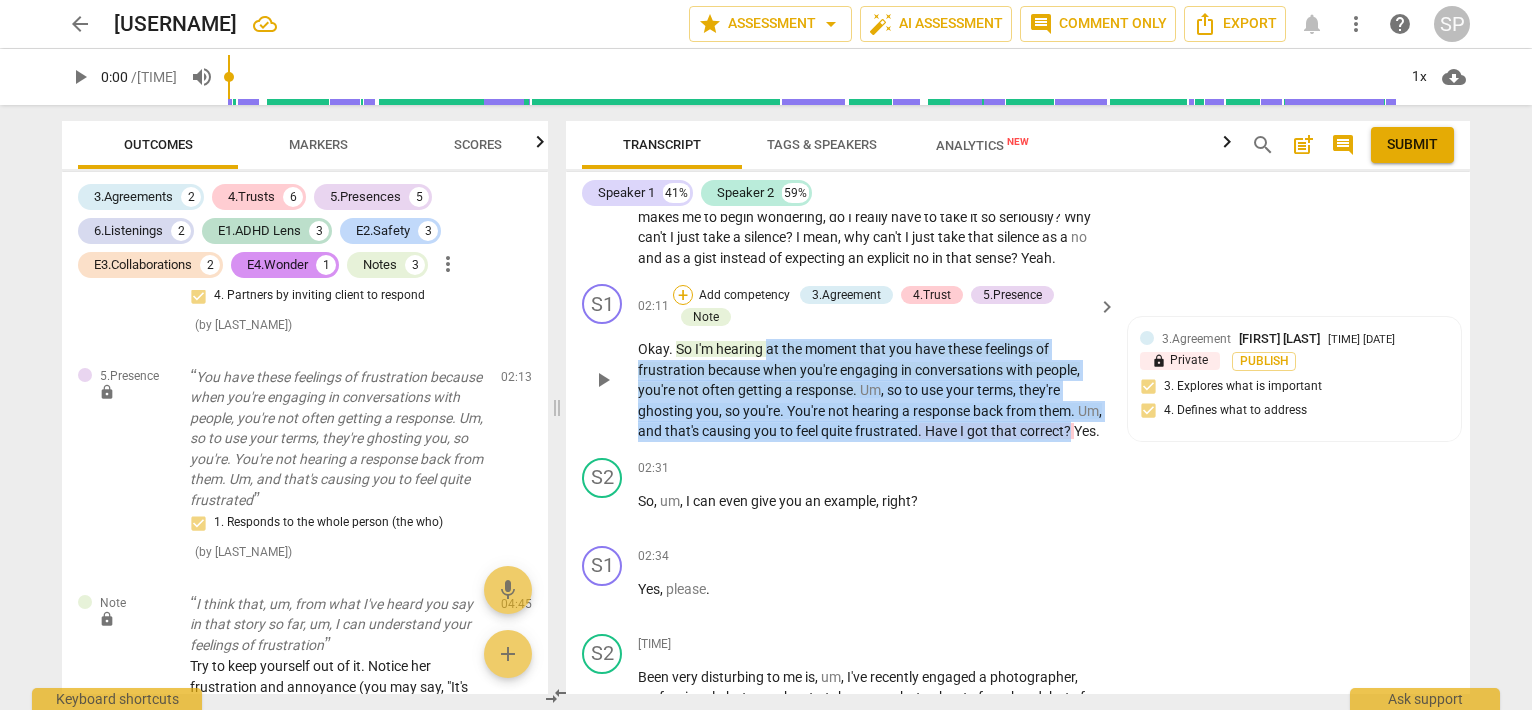 click on "+" at bounding box center (683, 295) 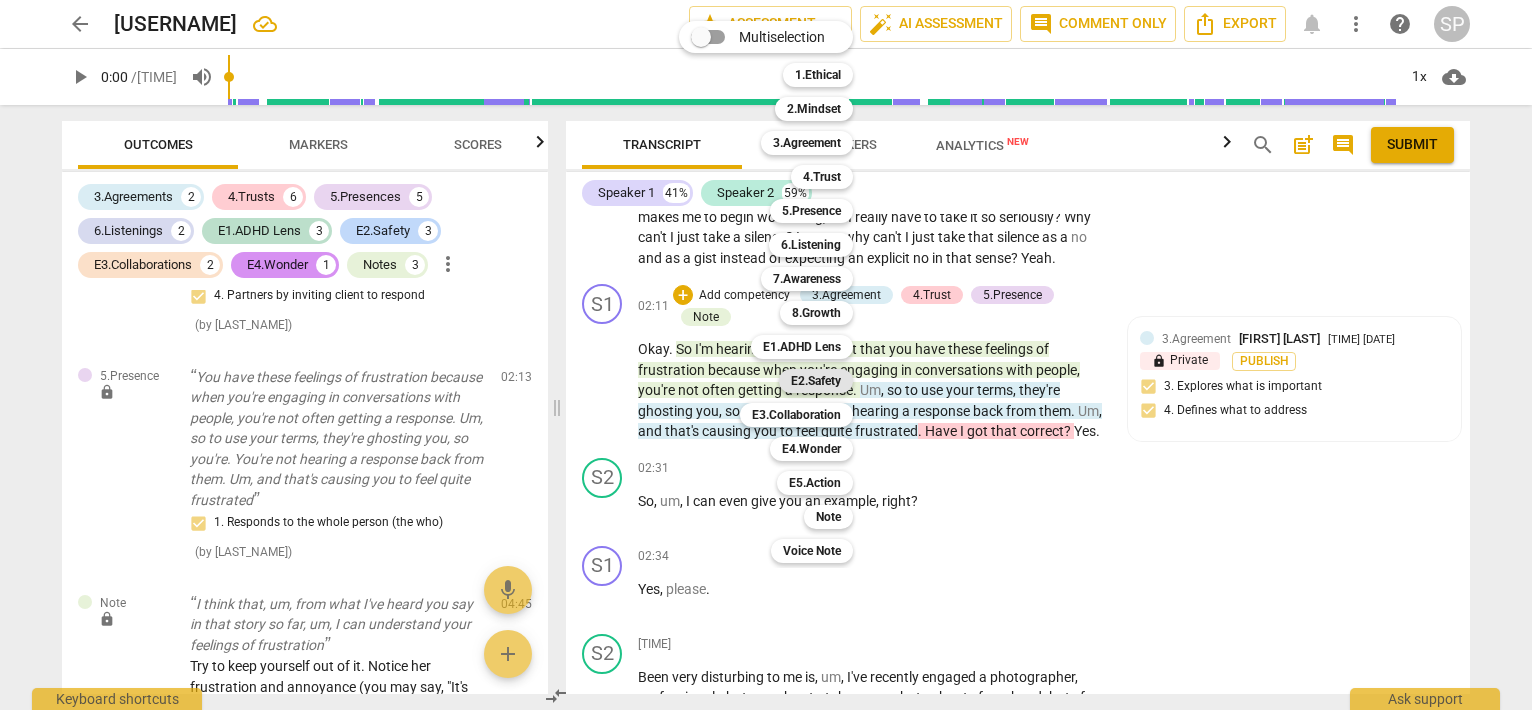 click on "E2.Safety" at bounding box center (816, 381) 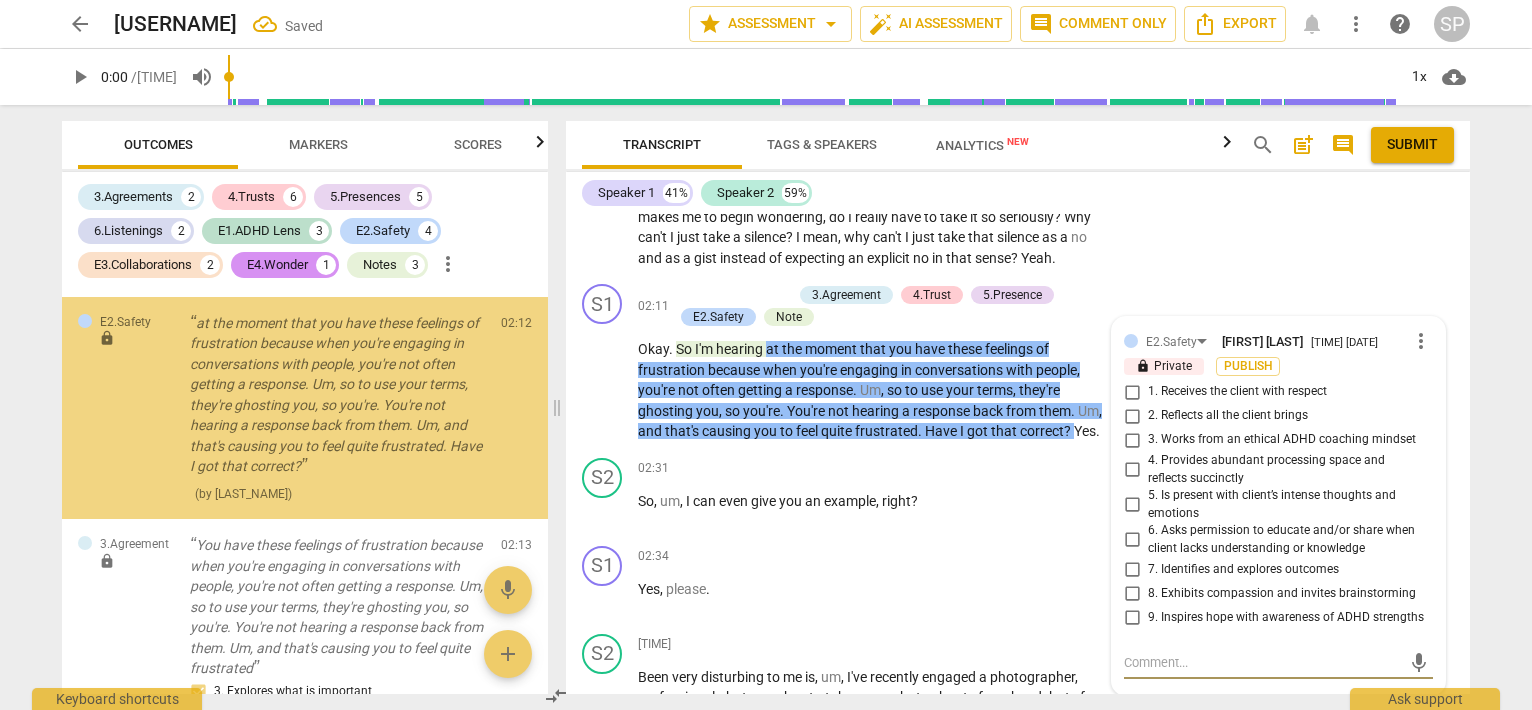 scroll, scrollTop: 3162, scrollLeft: 0, axis: vertical 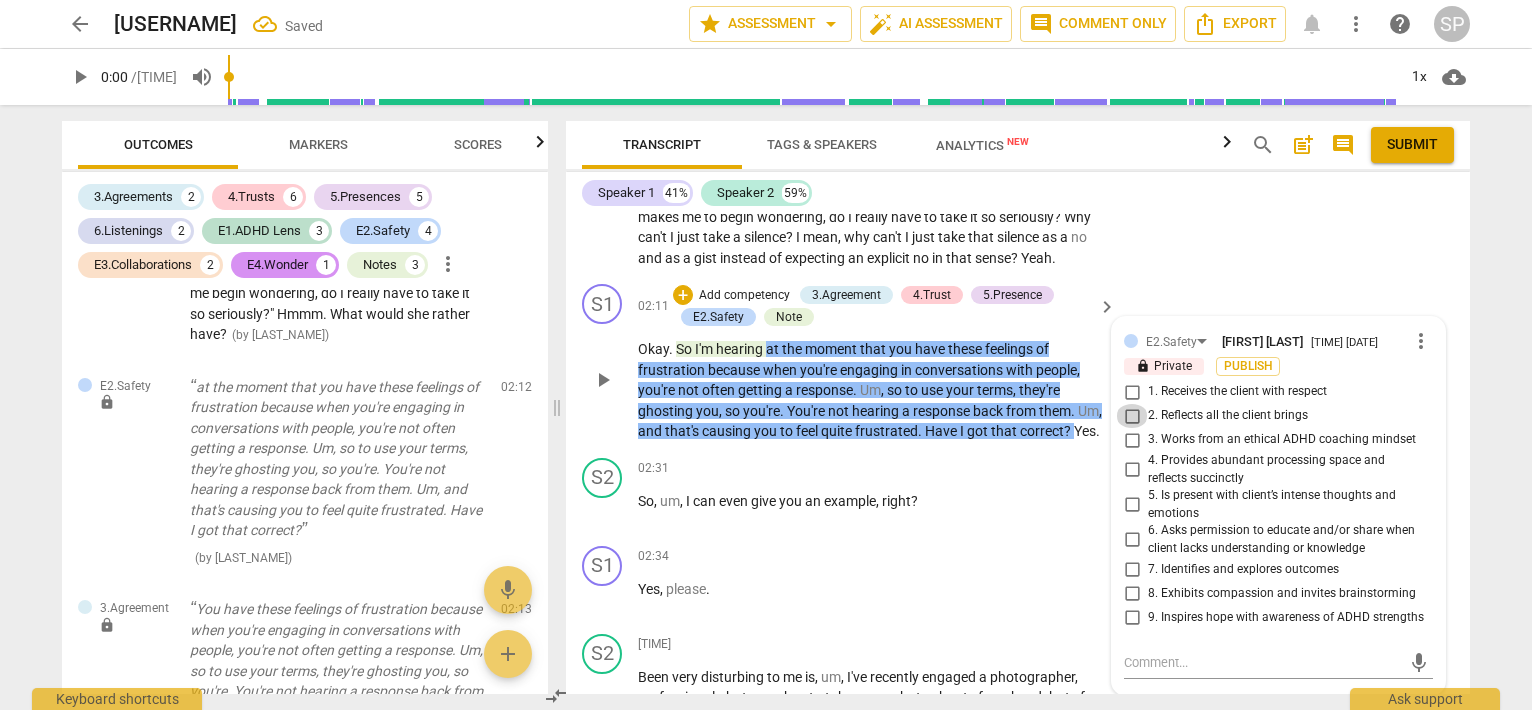 click on "2. Reflects all the client brings" at bounding box center (1132, 416) 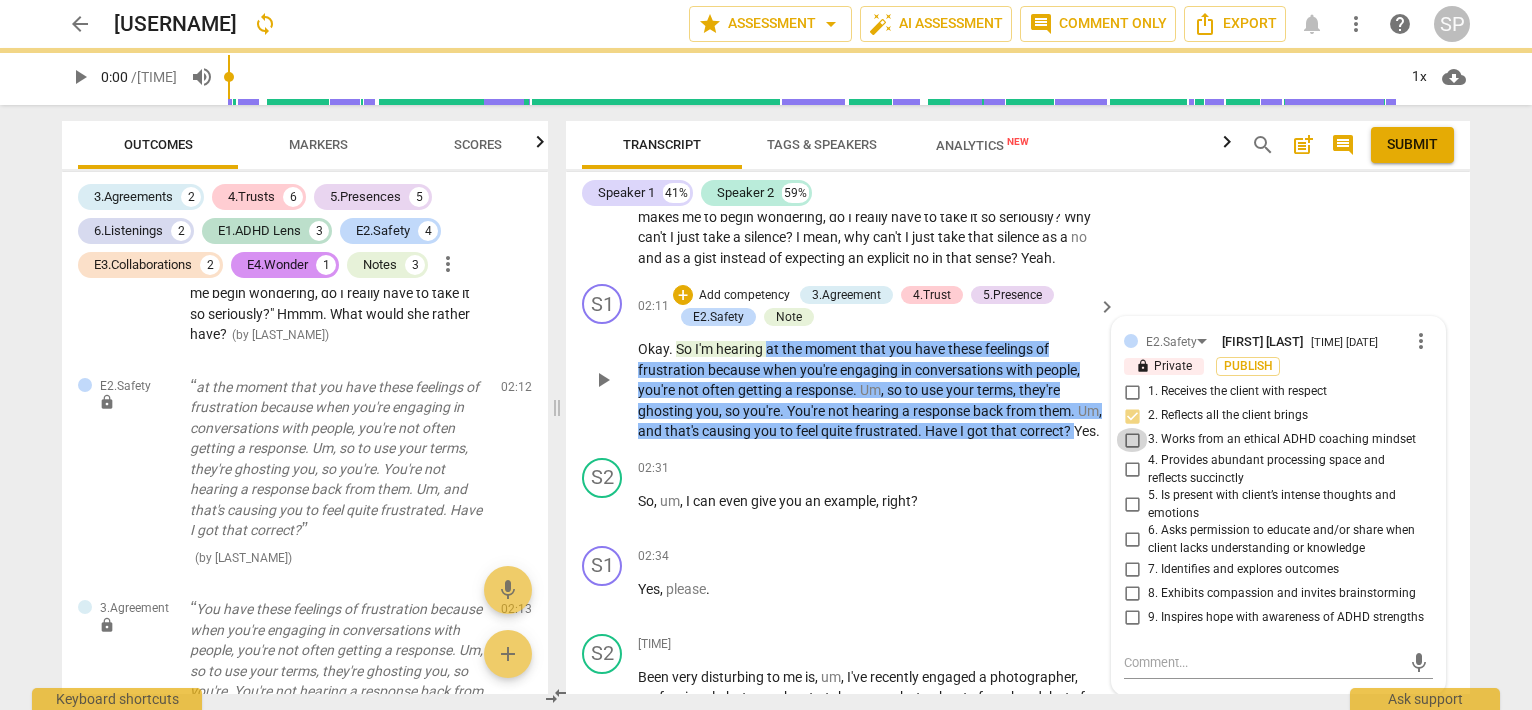 click on "3. Works from an ethical ADHD coaching mindset" at bounding box center [1132, 440] 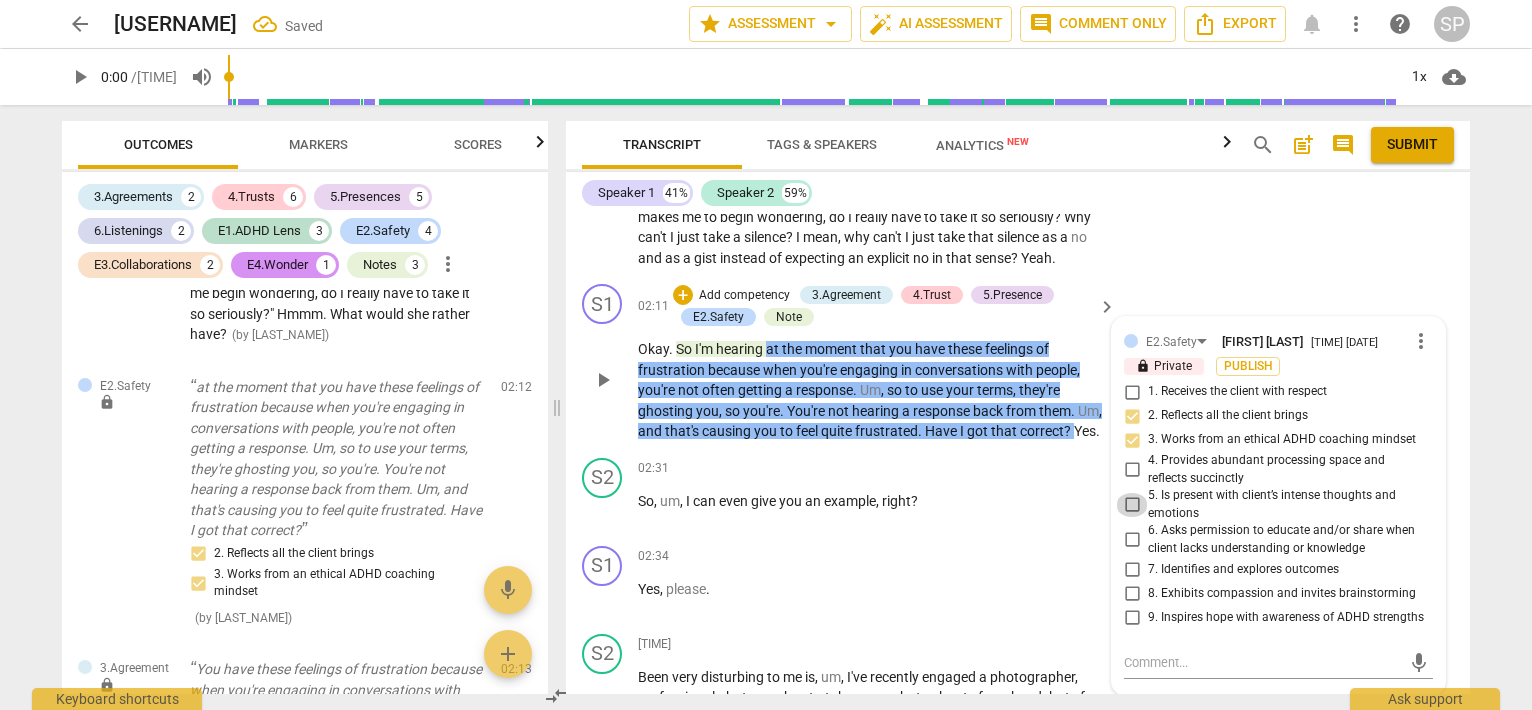 click on "5. Is present with client’s intense thoughts and emotions" at bounding box center (1132, 505) 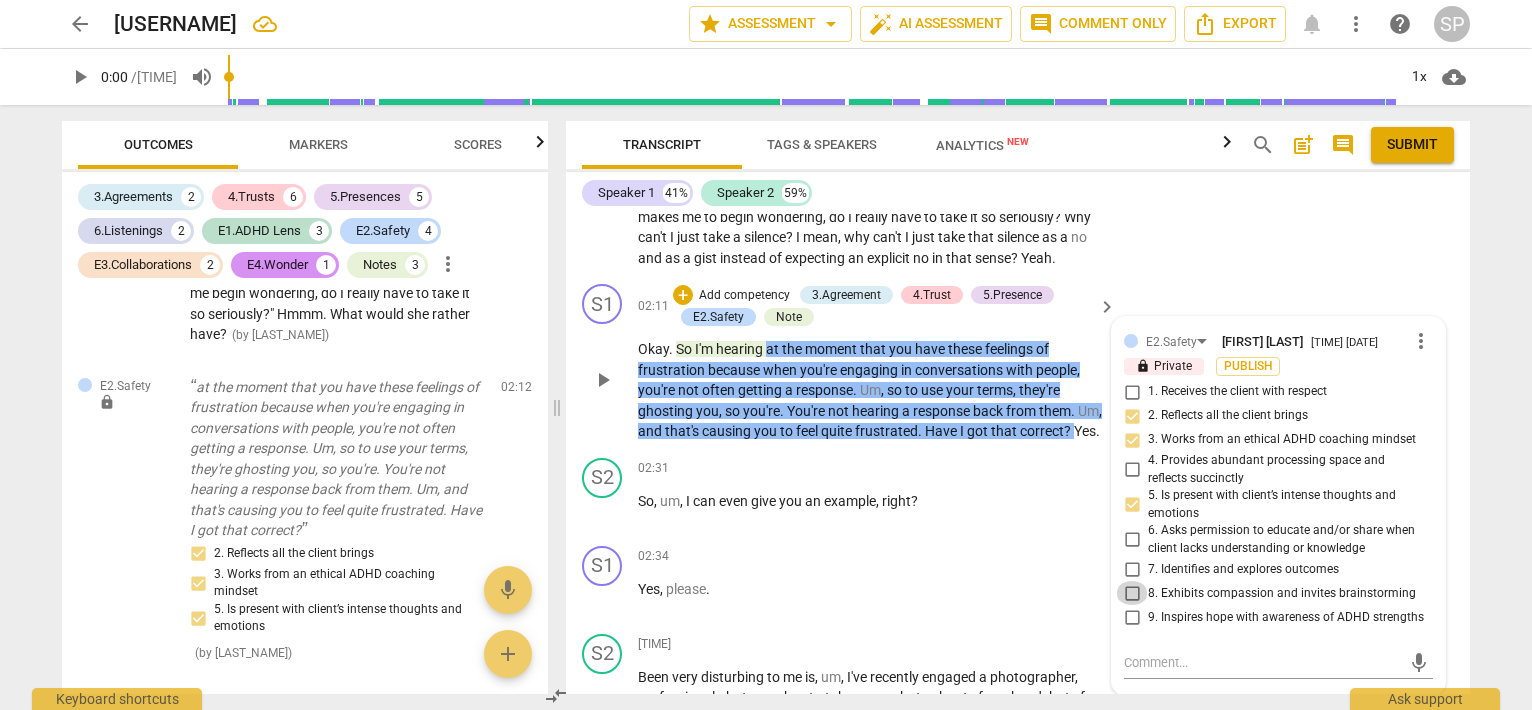 click on "8. Exhibits compassion and invites brainstorming" at bounding box center (1132, 593) 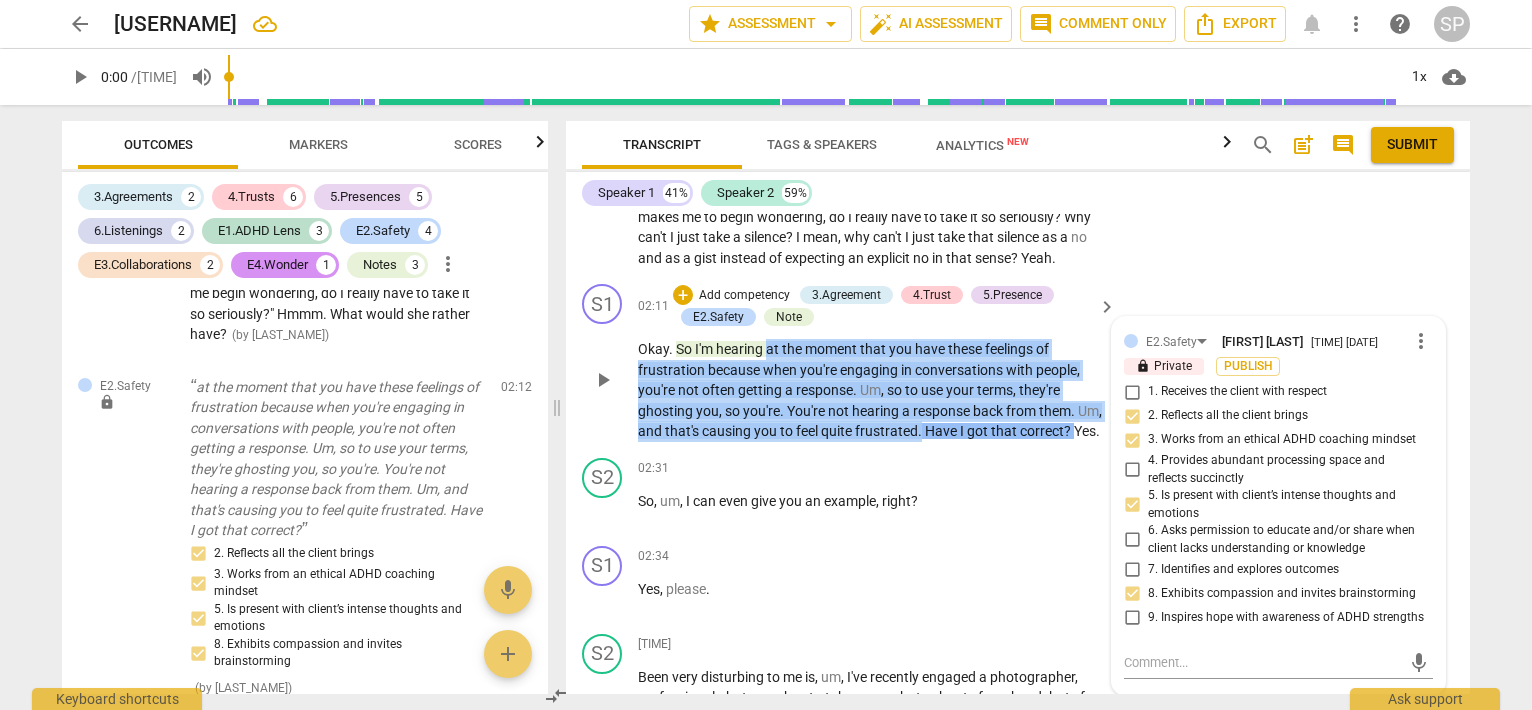 drag, startPoint x: 769, startPoint y: 337, endPoint x: 948, endPoint y: 422, distance: 198.15651 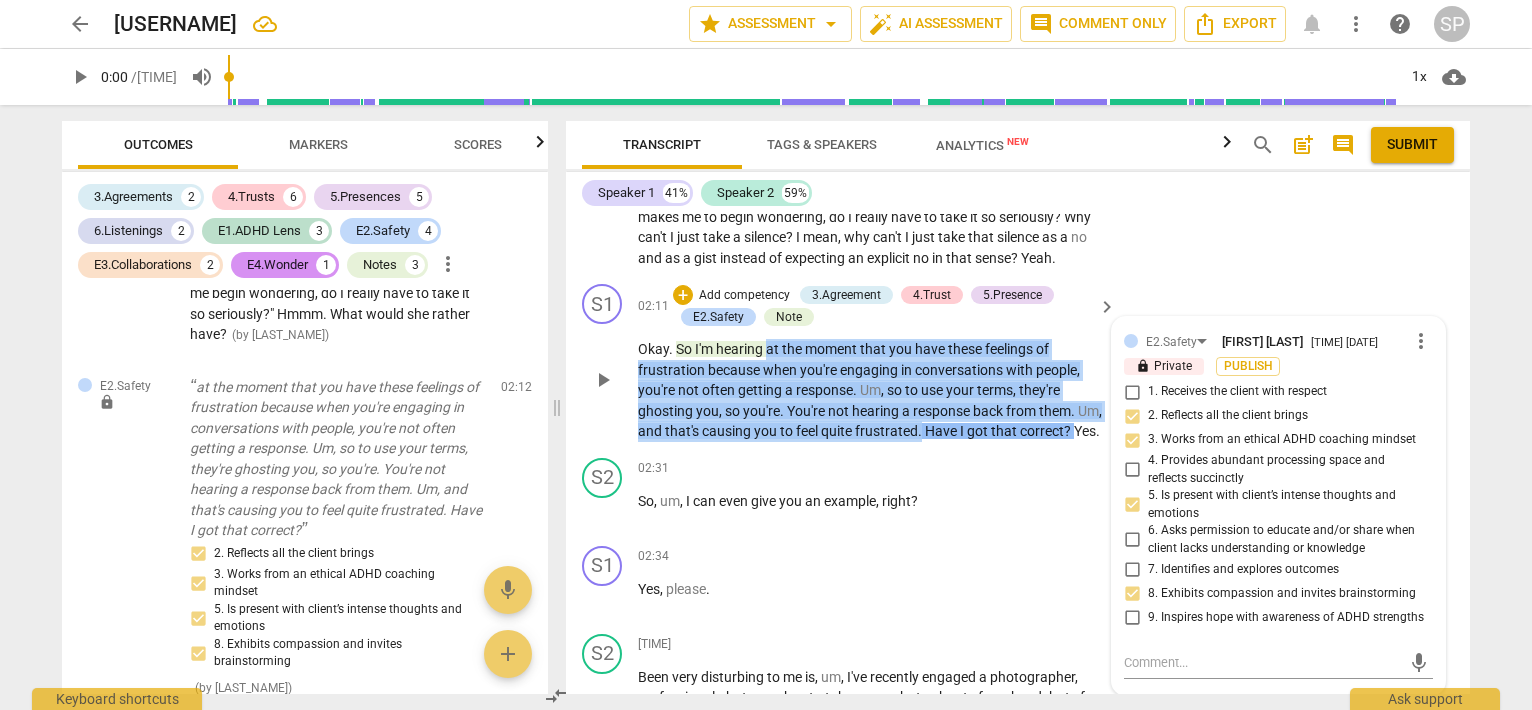 click on "Okay .   So   I'm   hearing   at   the   moment   that   you   have   these   feelings   of   frustration   because   when   you're   engaging   in   conversations   with   people ,   you're   not   often   getting   a   response .   Um ,   so   to   use   your   terms ,   they're   ghosting   you ,   so   you're .   You're   not   hearing   a   response   back   from   them .   Um ,   and   that's   causing   you   to   feel   quite   frustrated .   Have   I   got   that   correct ?   Yes ." at bounding box center [872, 390] 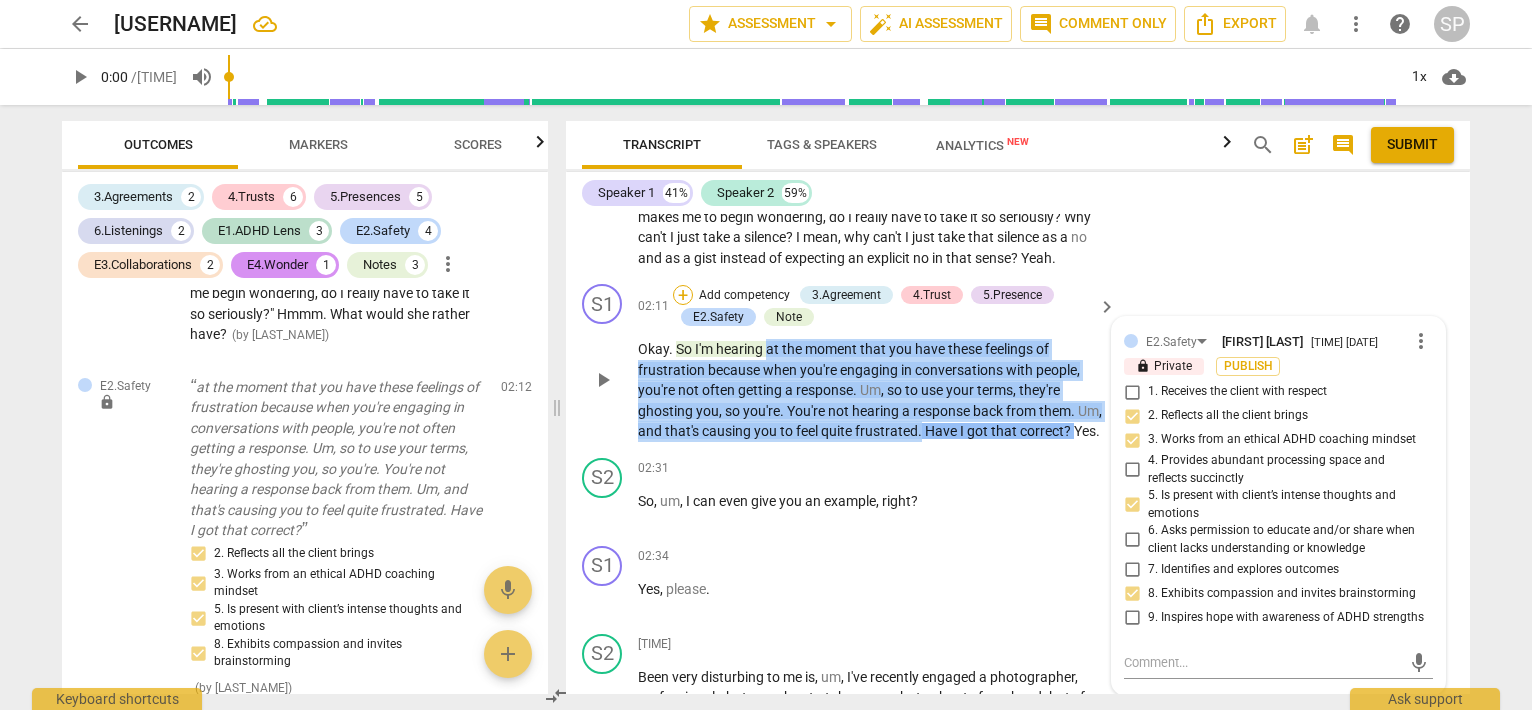 click on "+" at bounding box center (683, 295) 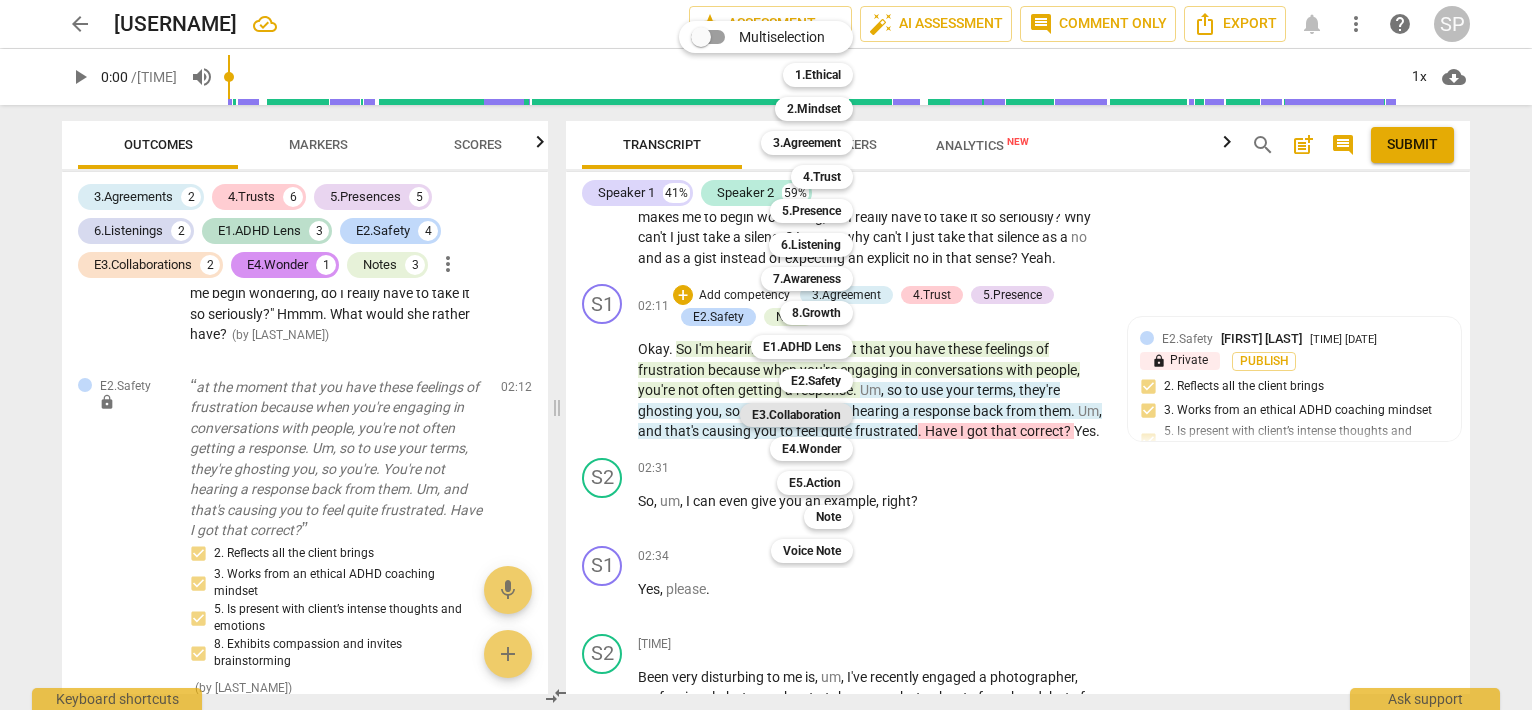 click on "E3.Collaboration" at bounding box center (796, 415) 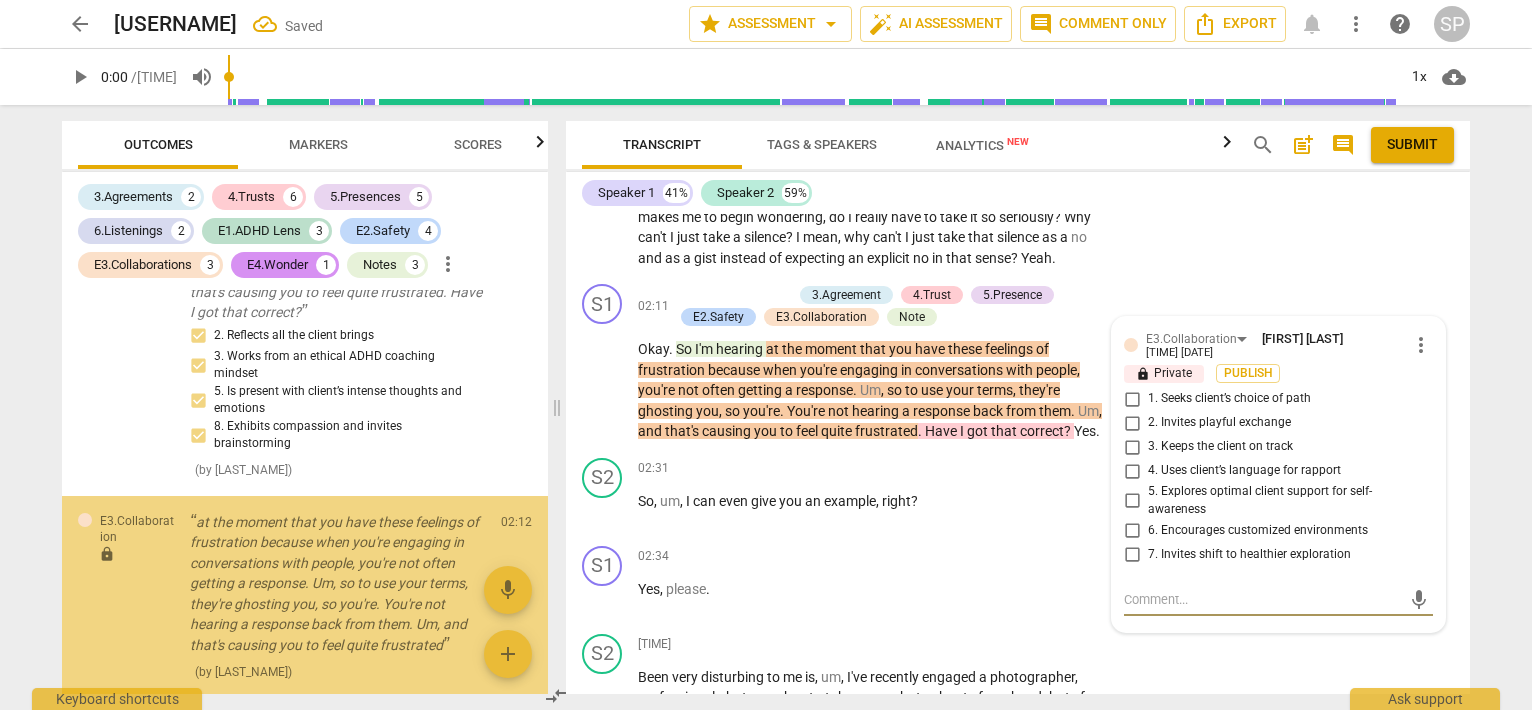 scroll, scrollTop: 3504, scrollLeft: 0, axis: vertical 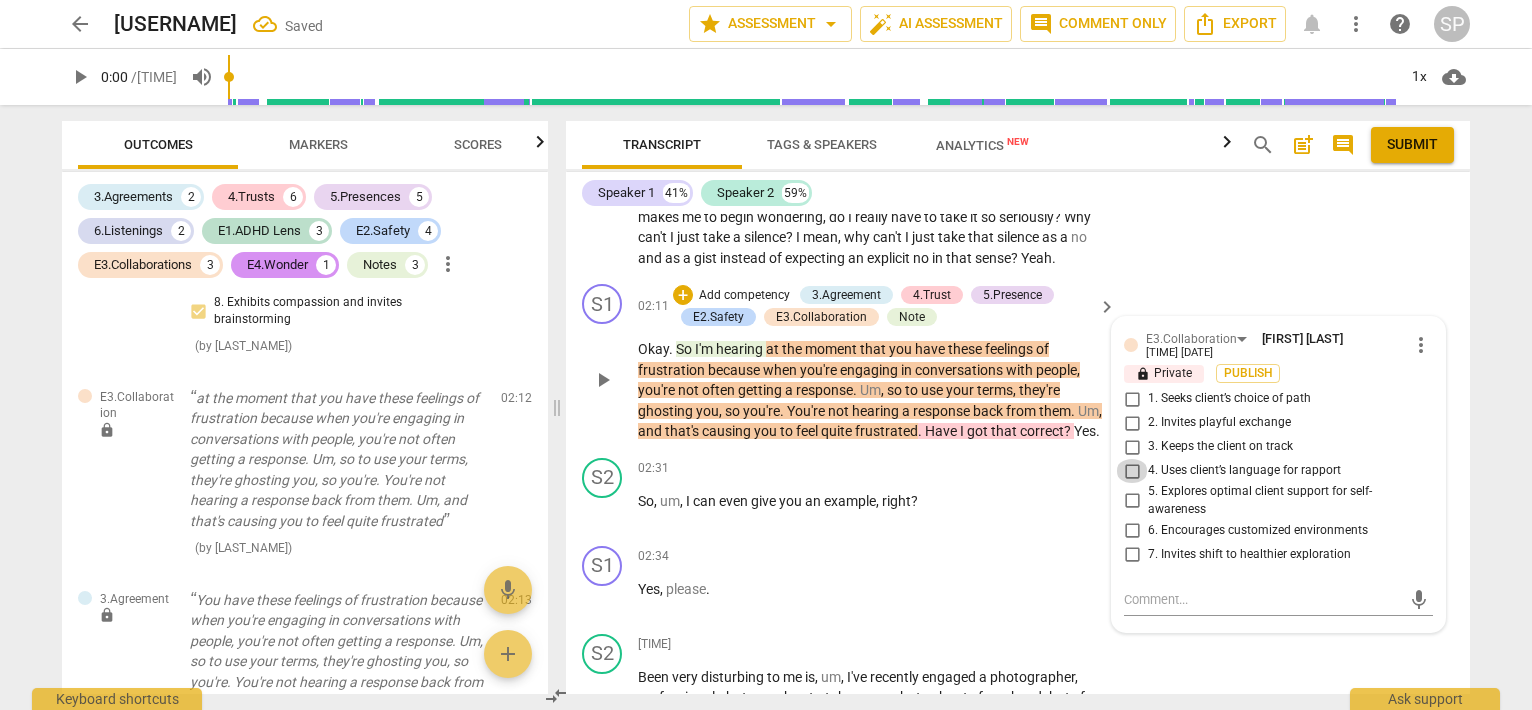 click on "4. Uses client’s language for rapport" at bounding box center (1132, 471) 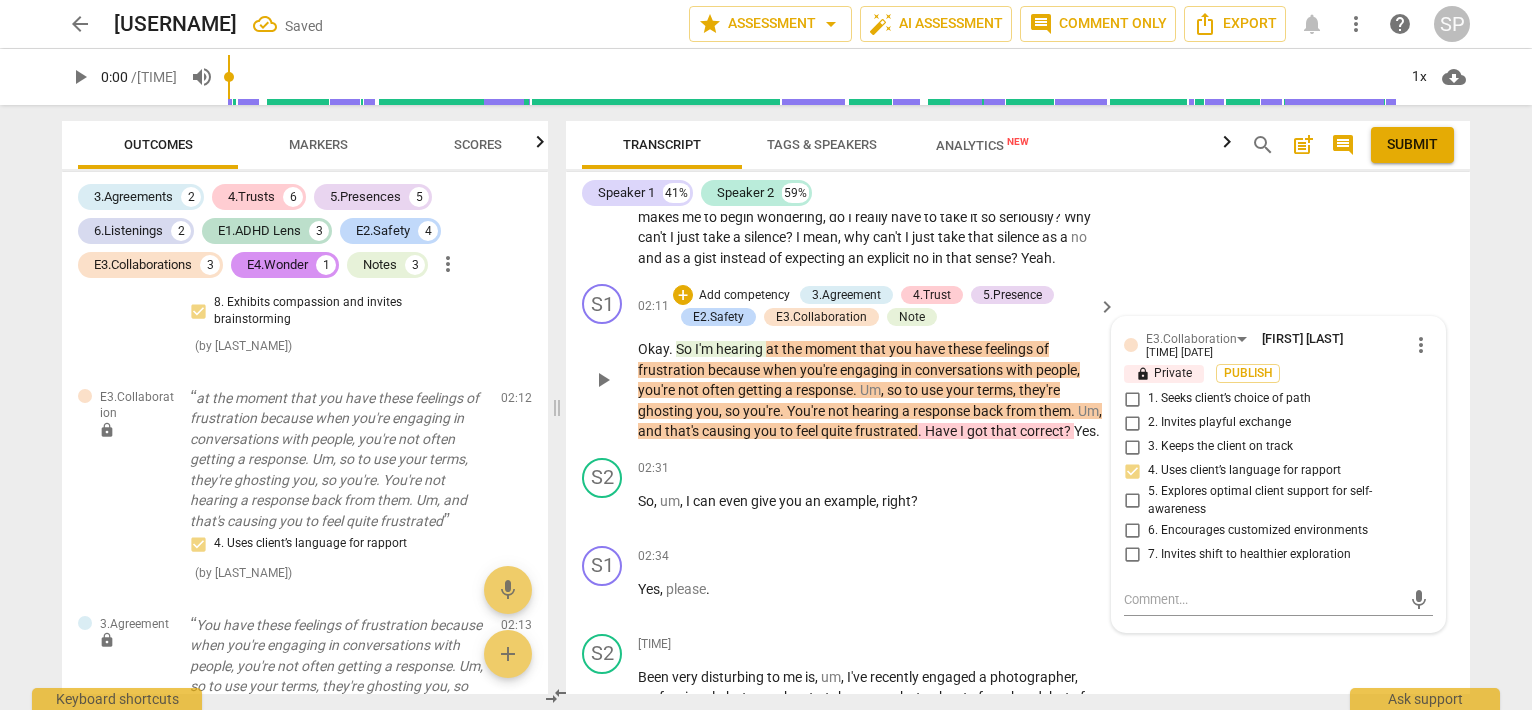 click on "Okay .   So   I'm   hearing   at   the   moment   that   you   have   these   feelings   of   frustration   because   when   you're   engaging   in   conversations   with   people ,   you're   not   often   getting   a   response .   Um ,   so   to   use   your   terms ,   they're   ghosting   you ,   so   you're .   You're   not   hearing   a   response   back   from   them .   Um ,   and   that's   causing   you   to   feel   quite   frustrated .   Have   I   got   that   correct ?   Yes ." at bounding box center [872, 390] 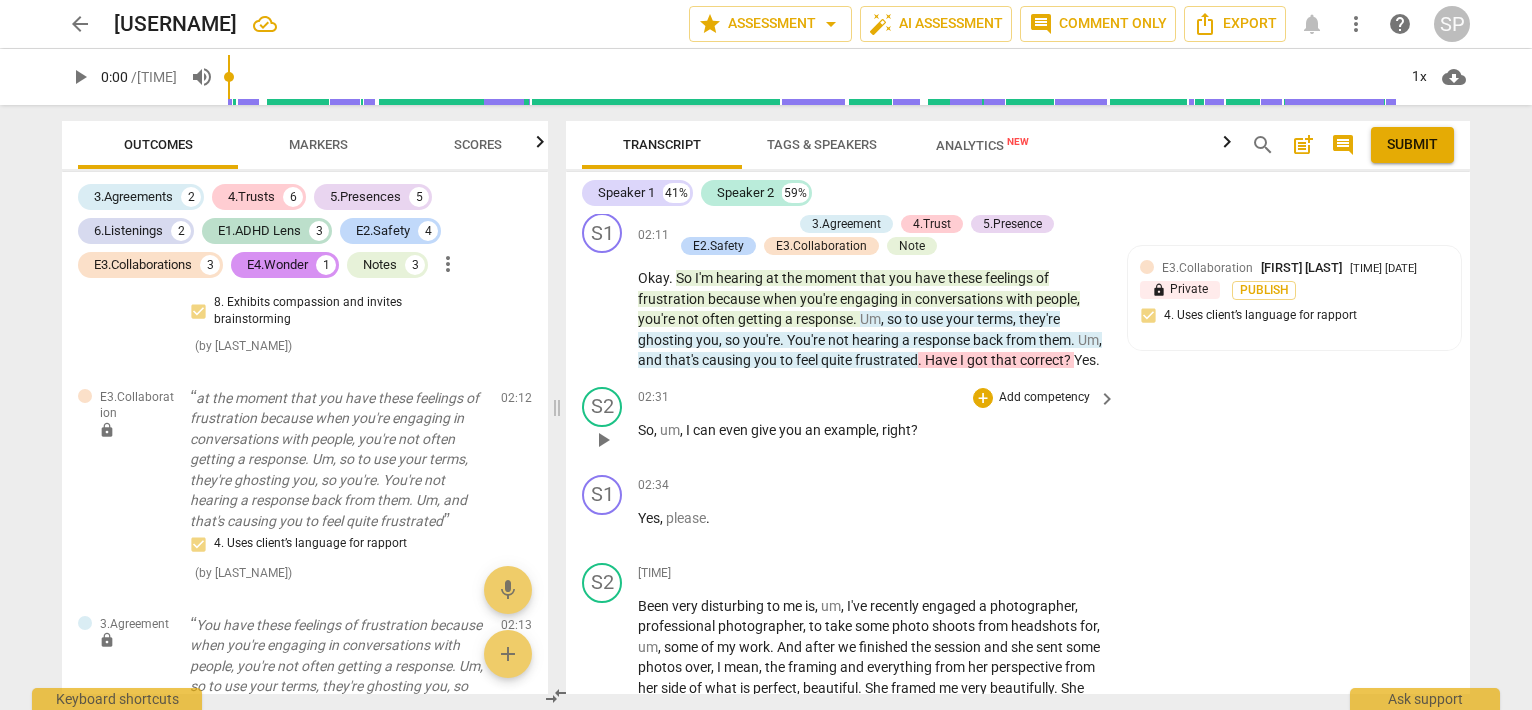 scroll, scrollTop: 1105, scrollLeft: 0, axis: vertical 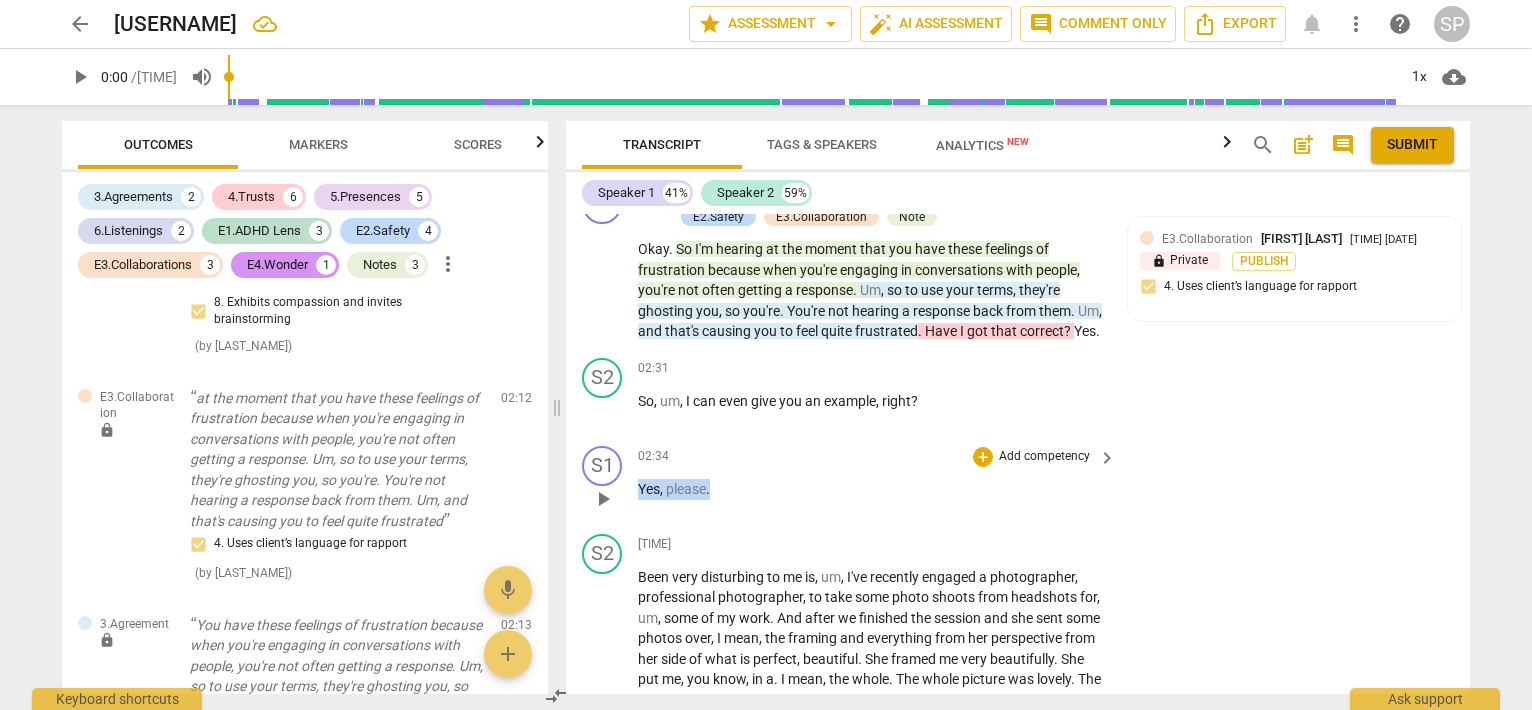 drag, startPoint x: 637, startPoint y: 507, endPoint x: 712, endPoint y: 507, distance: 75 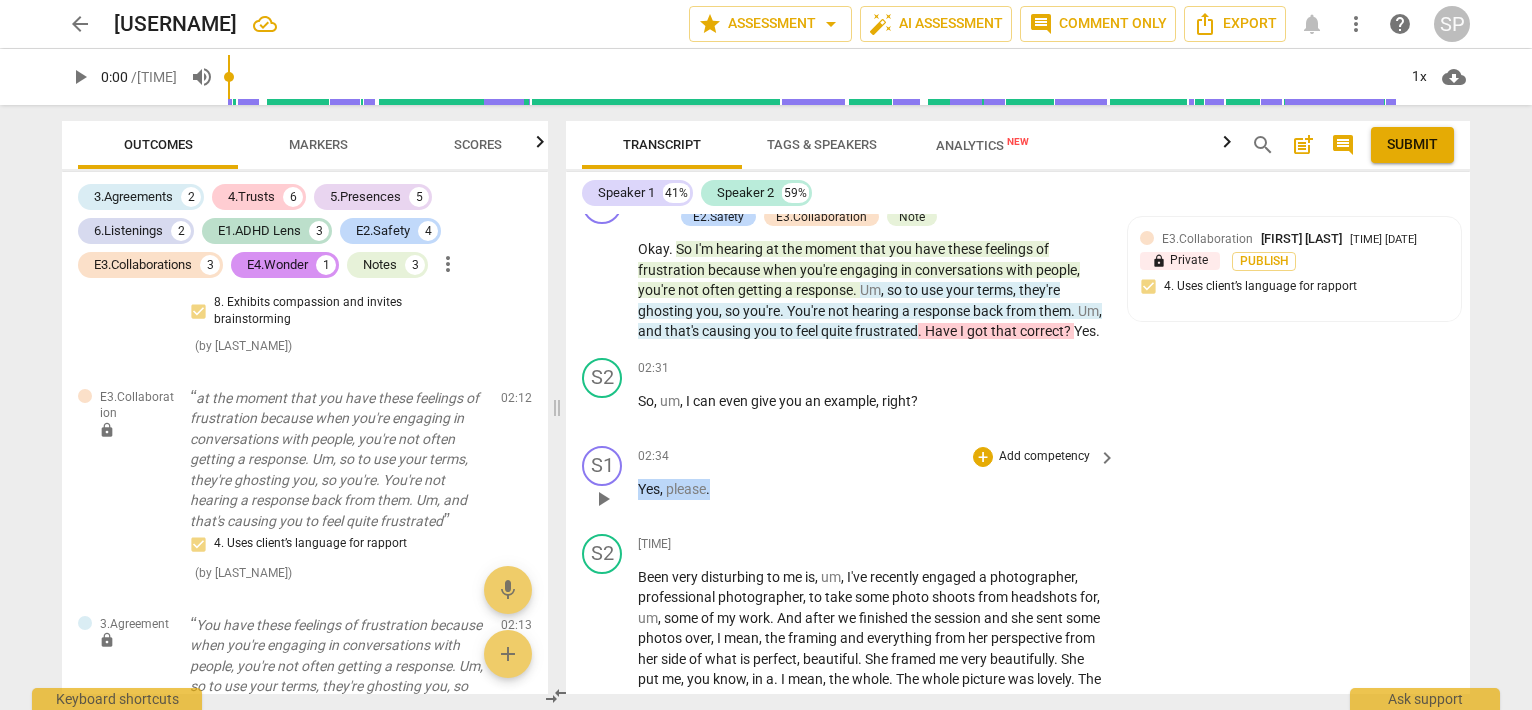 click on "Yes ,   please ." at bounding box center [872, 489] 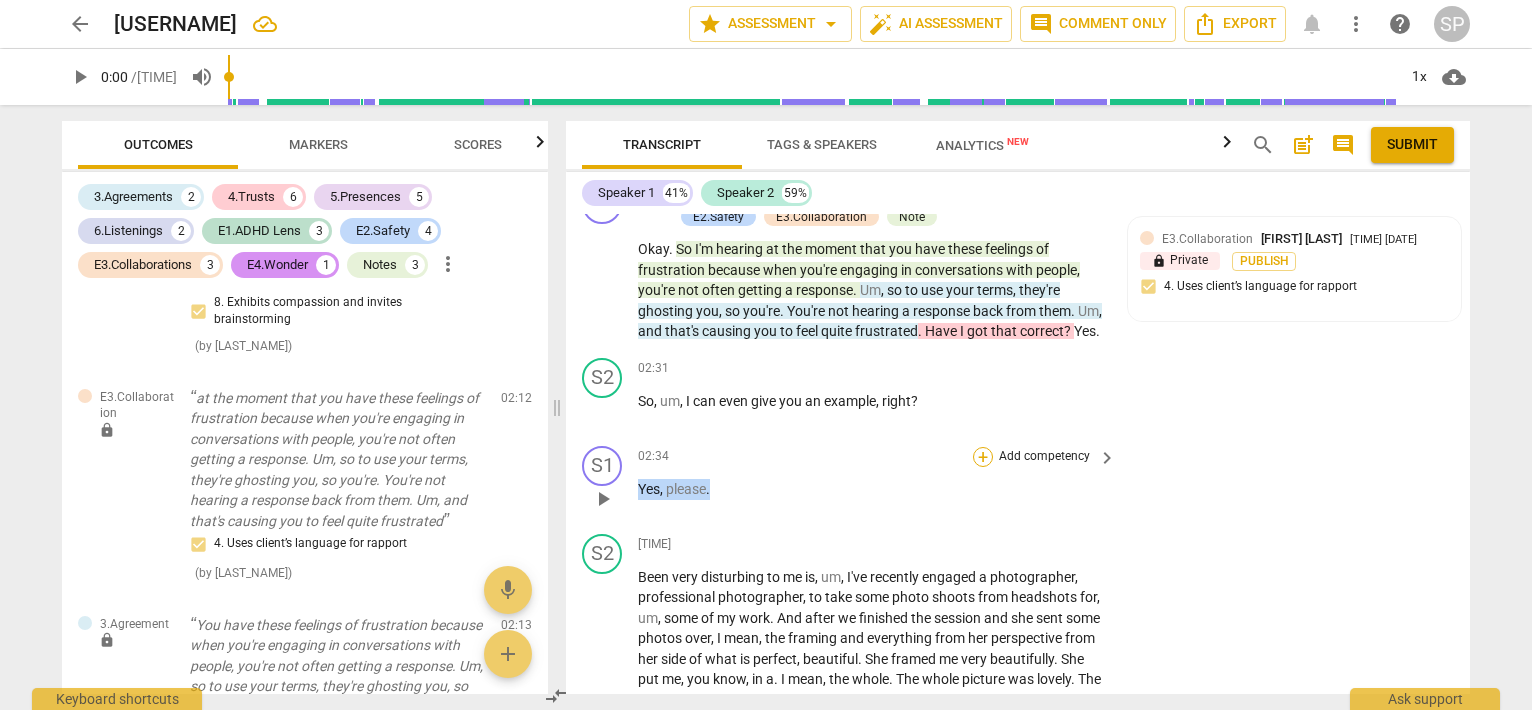 click on "+" at bounding box center [983, 457] 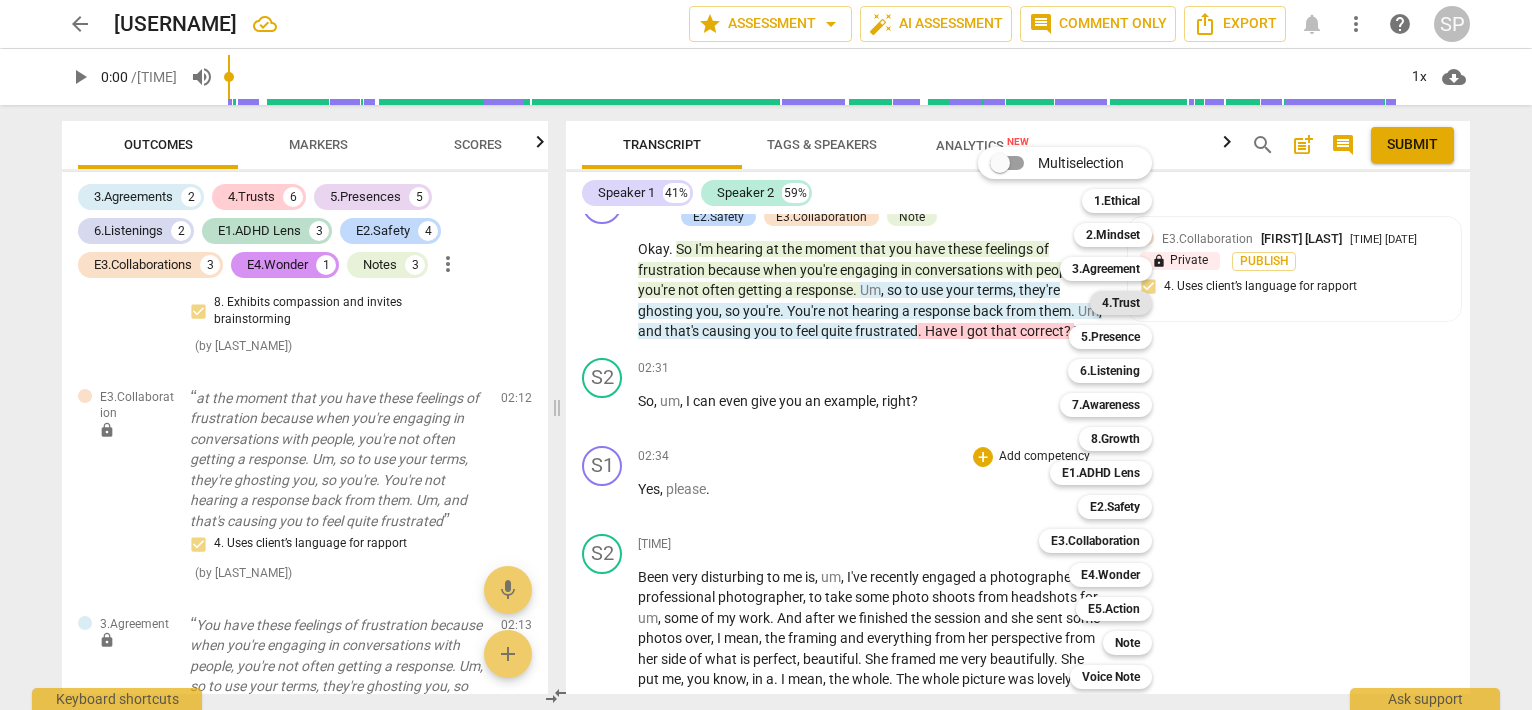 click on "4.Trust" at bounding box center [1121, 303] 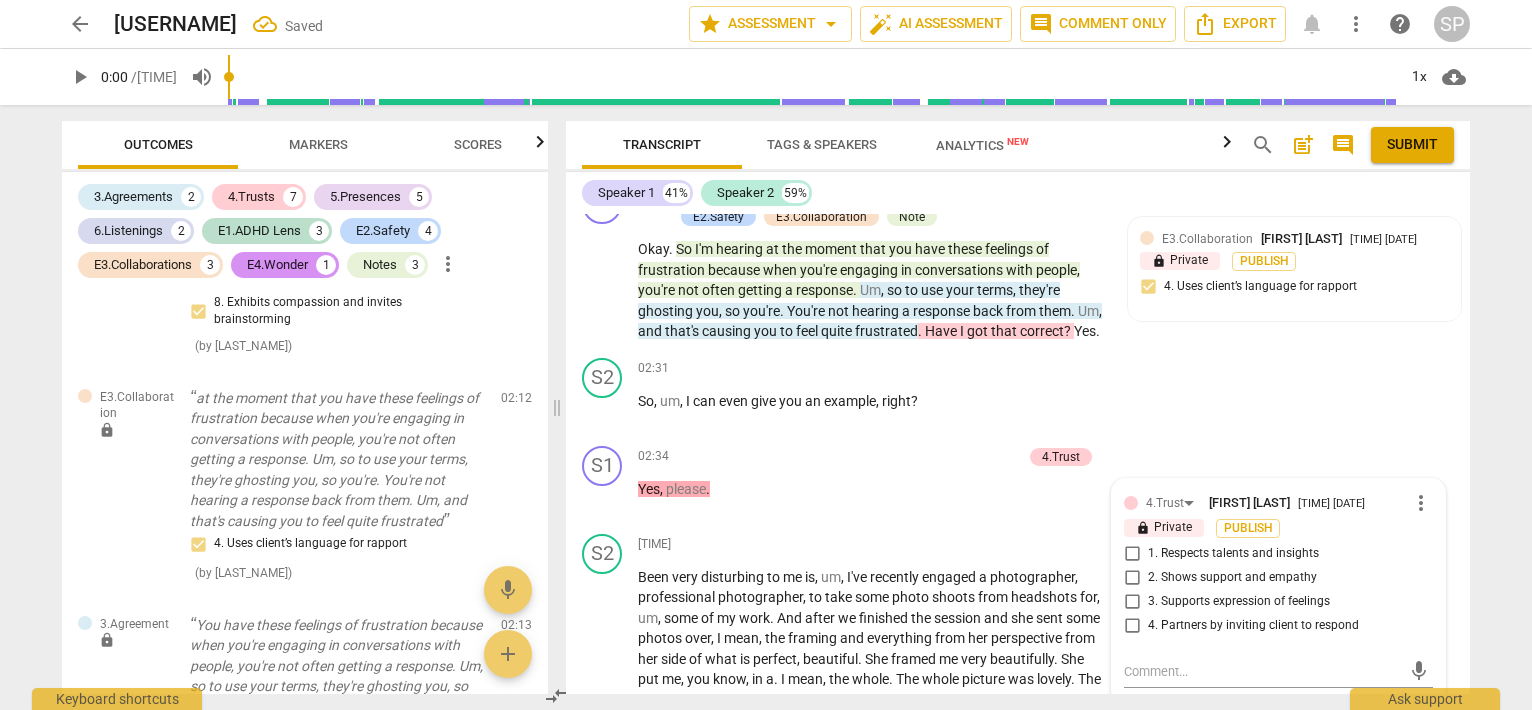 scroll, scrollTop: 1107, scrollLeft: 0, axis: vertical 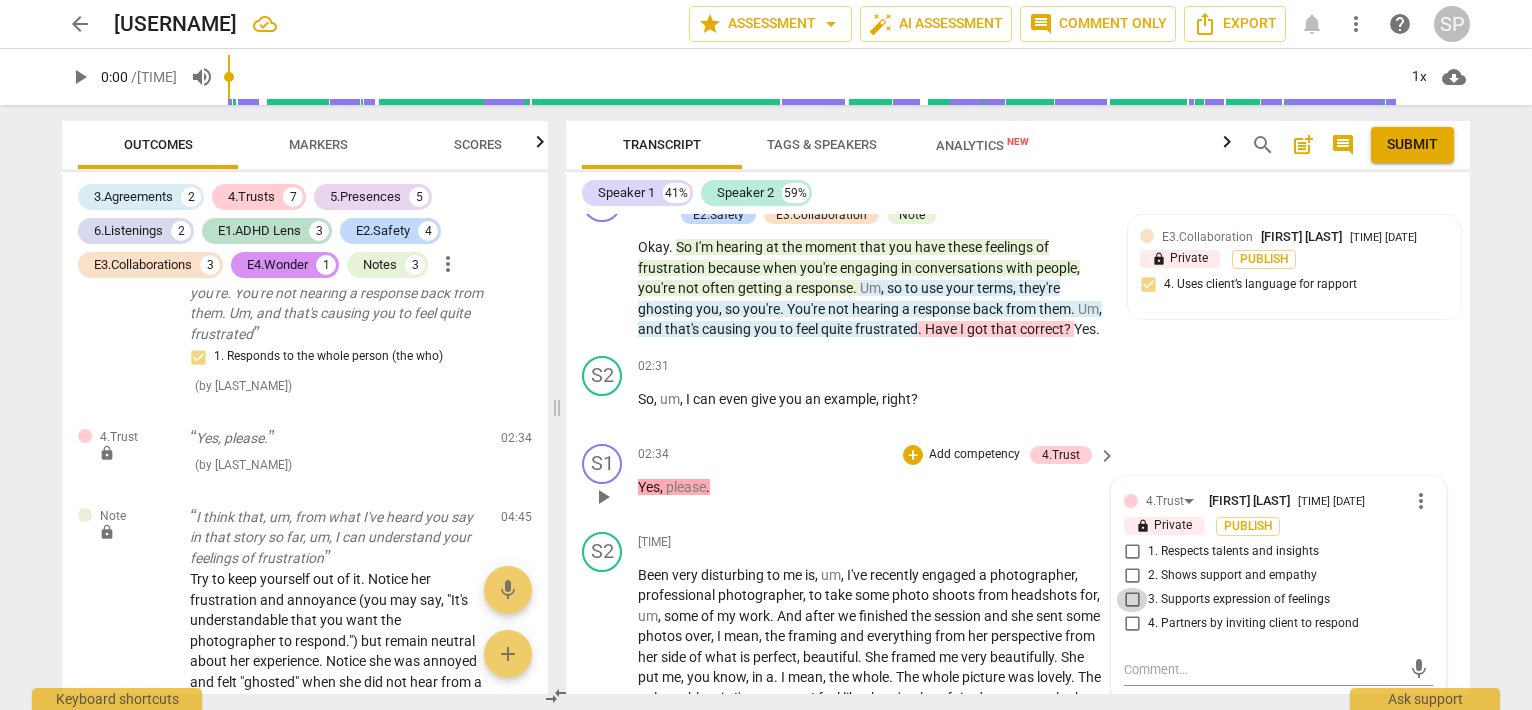 click on "3. Supports expression of feelings" at bounding box center [1132, 600] 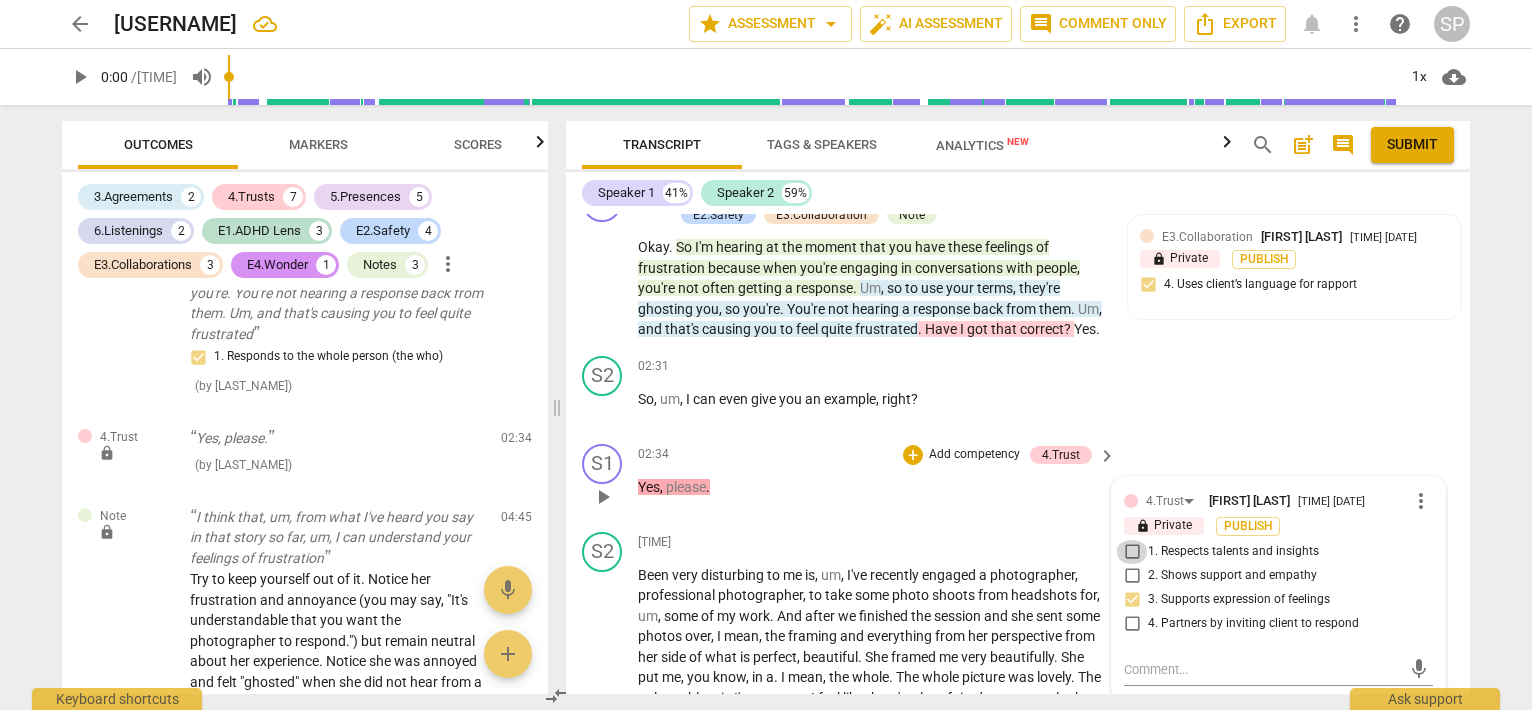 click on "1. Respects talents and insights" at bounding box center [1132, 552] 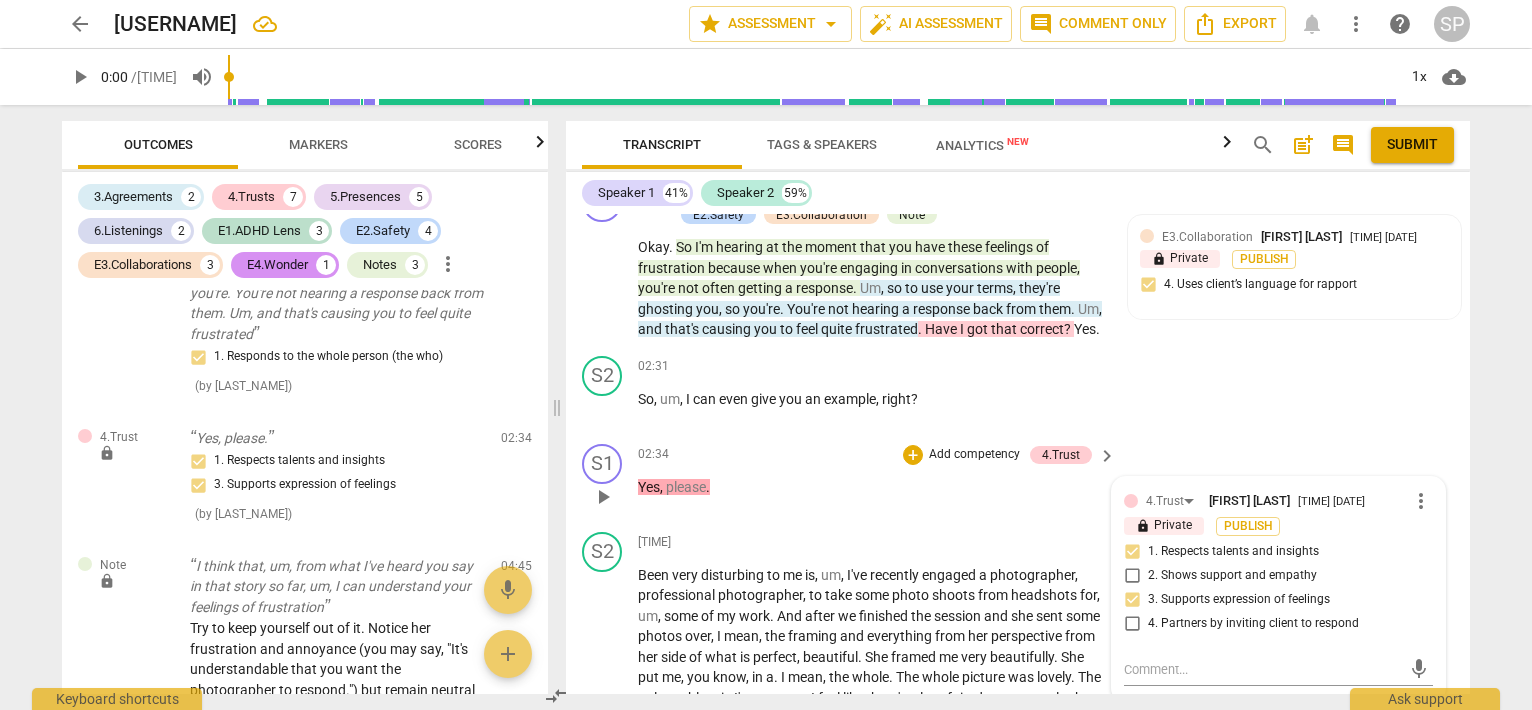click on "02:34 + Add competency 4.Trust keyboard_arrow_right Yes ,   please ." at bounding box center (878, 480) 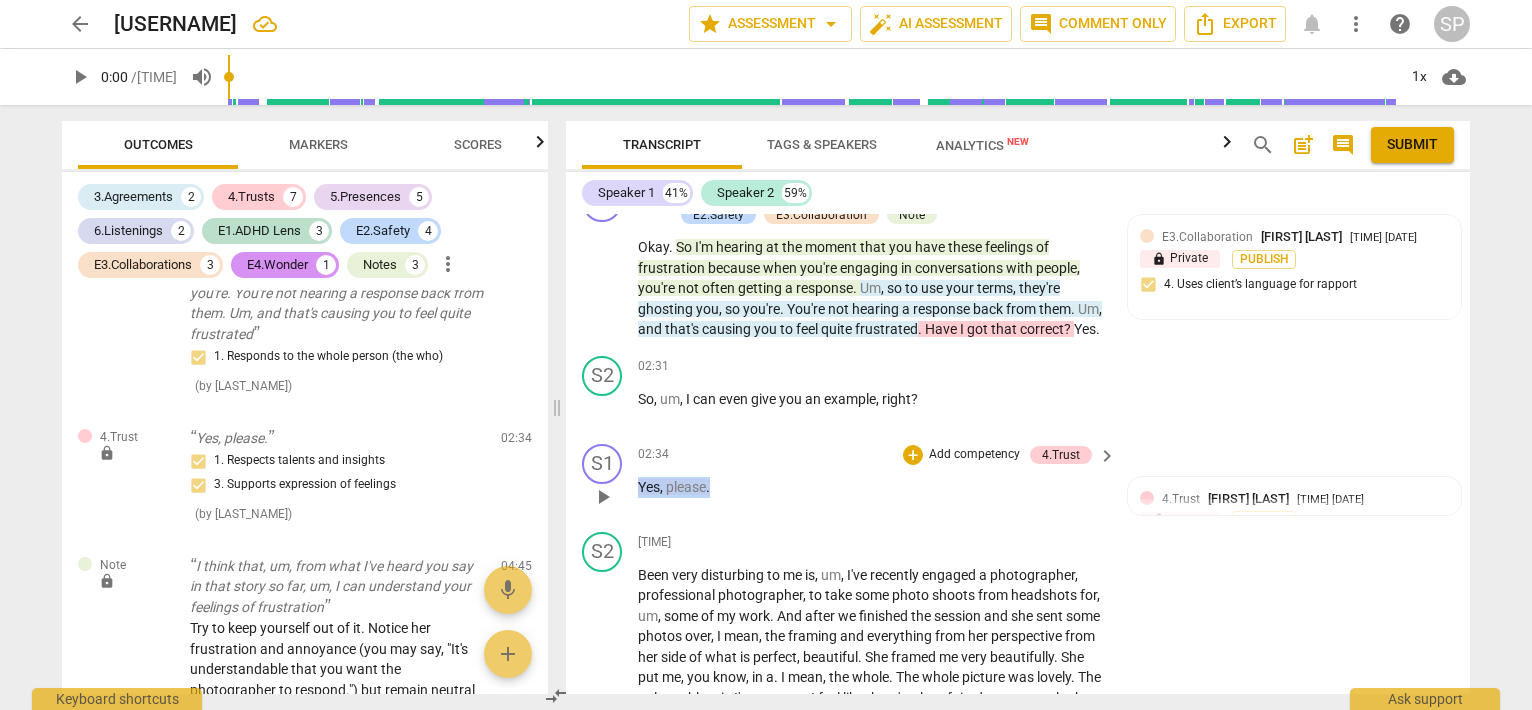drag, startPoint x: 632, startPoint y: 503, endPoint x: 750, endPoint y: 497, distance: 118.15244 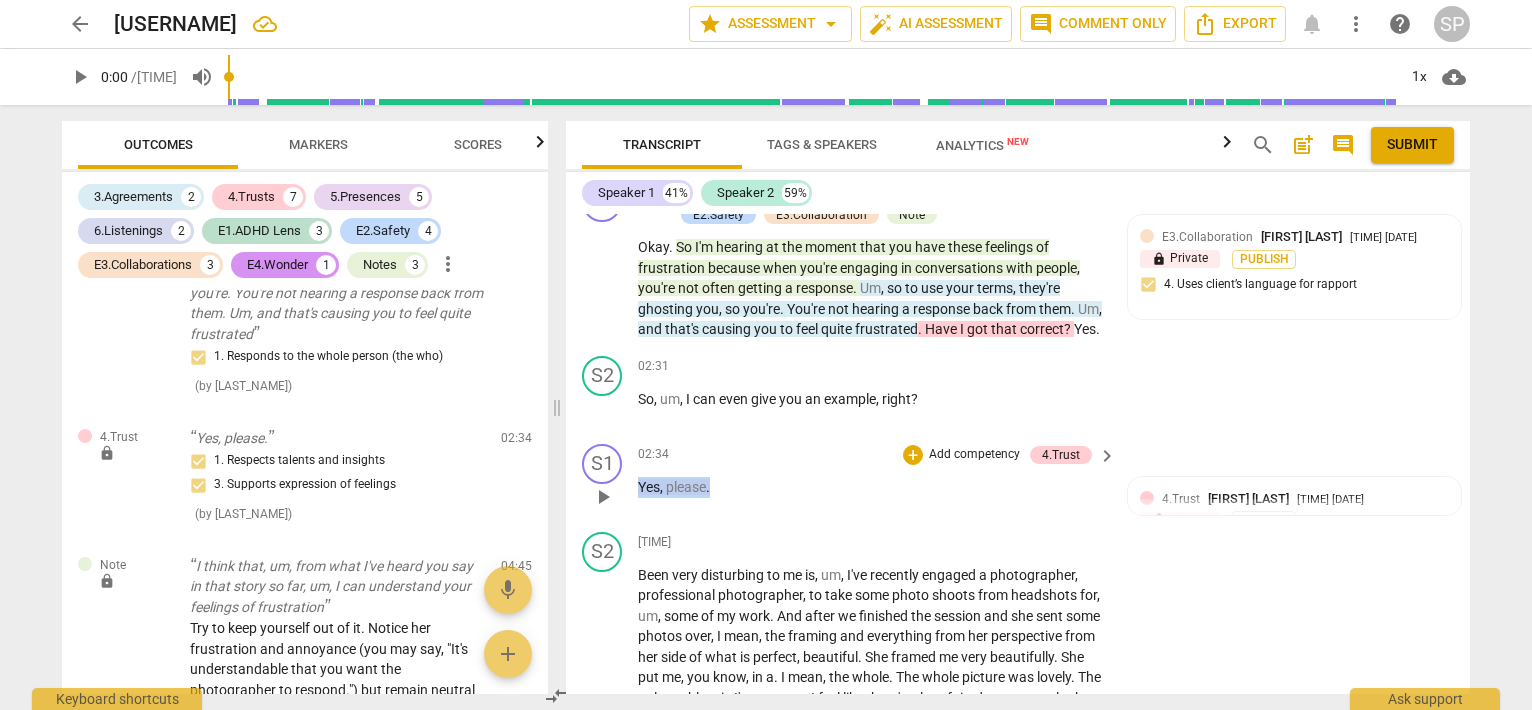 click on "S1 play_arrow pause 02:34 + Add competency 4.Trust keyboard_arrow_right Yes ,   please . 4.Trust [NAME] 17:01 08-01-2025 lock Private Publish 1. Respects talents and insights 3. Supports expression of feelings" at bounding box center [1018, 480] 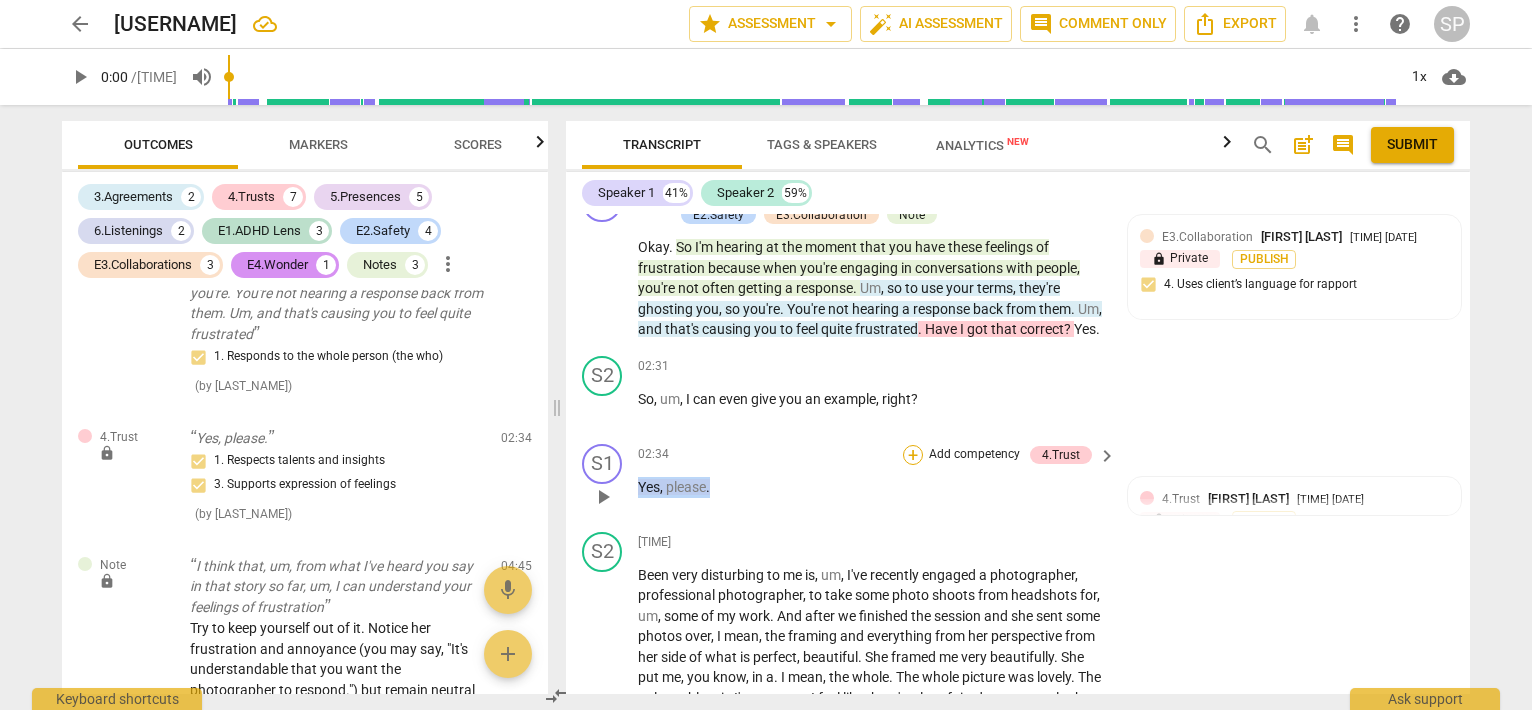 click on "+" at bounding box center [913, 455] 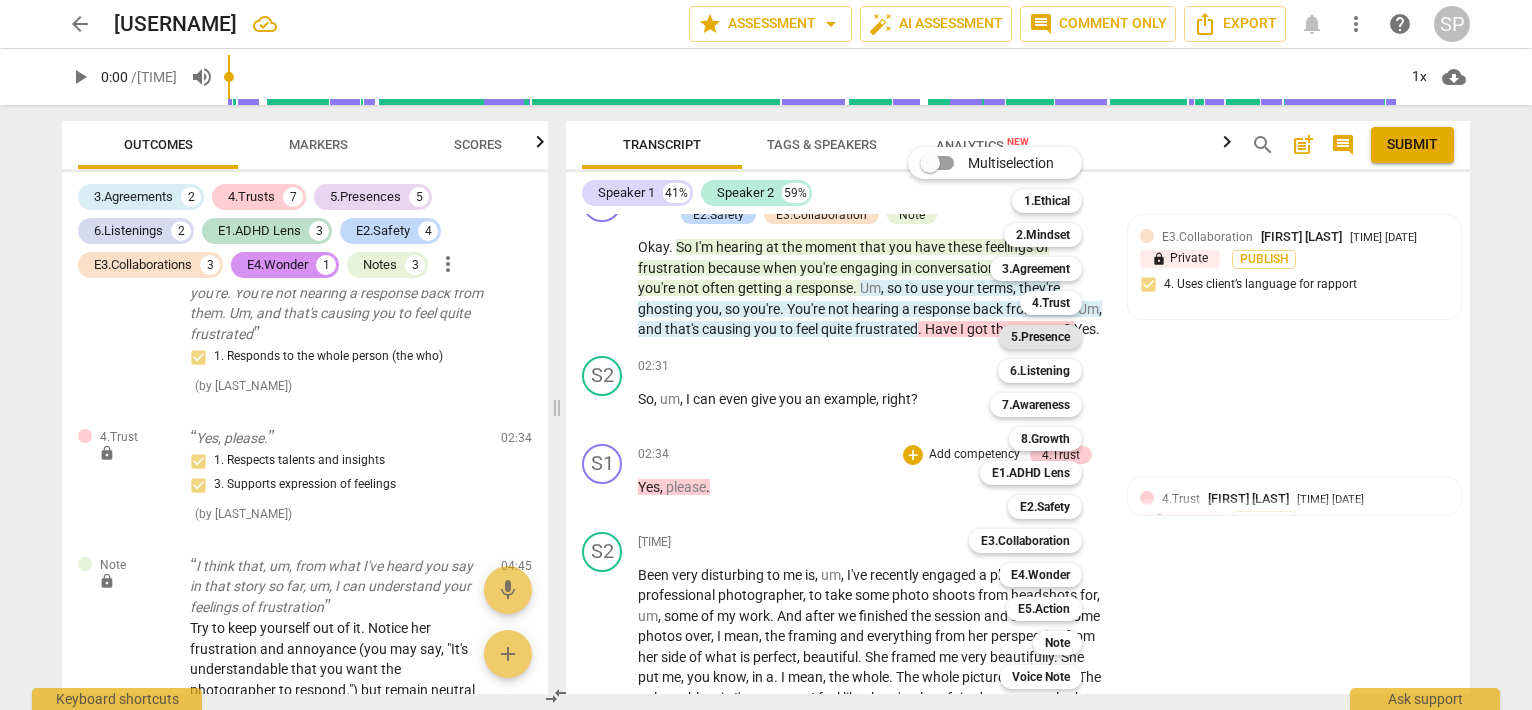click on "5.Presence" at bounding box center [1040, 337] 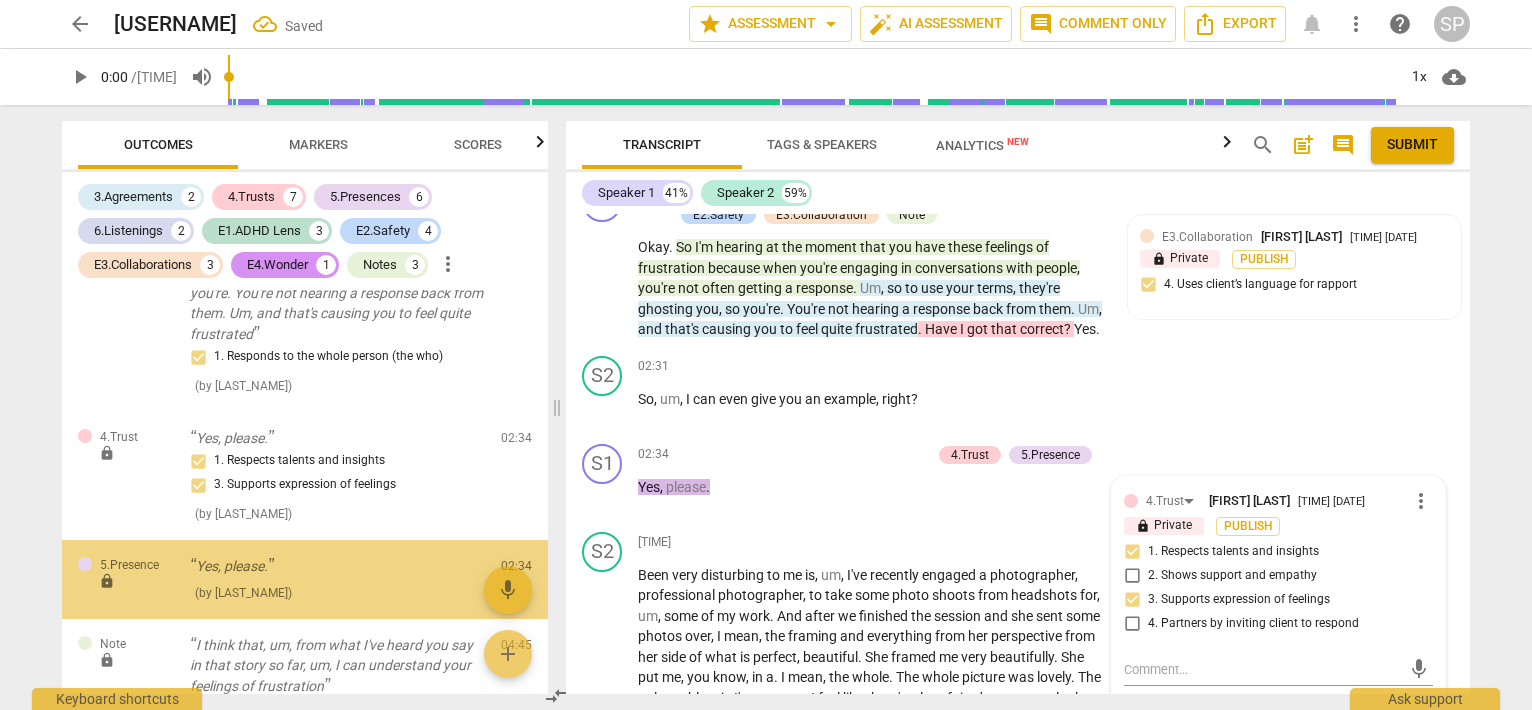 scroll, scrollTop: 4596, scrollLeft: 0, axis: vertical 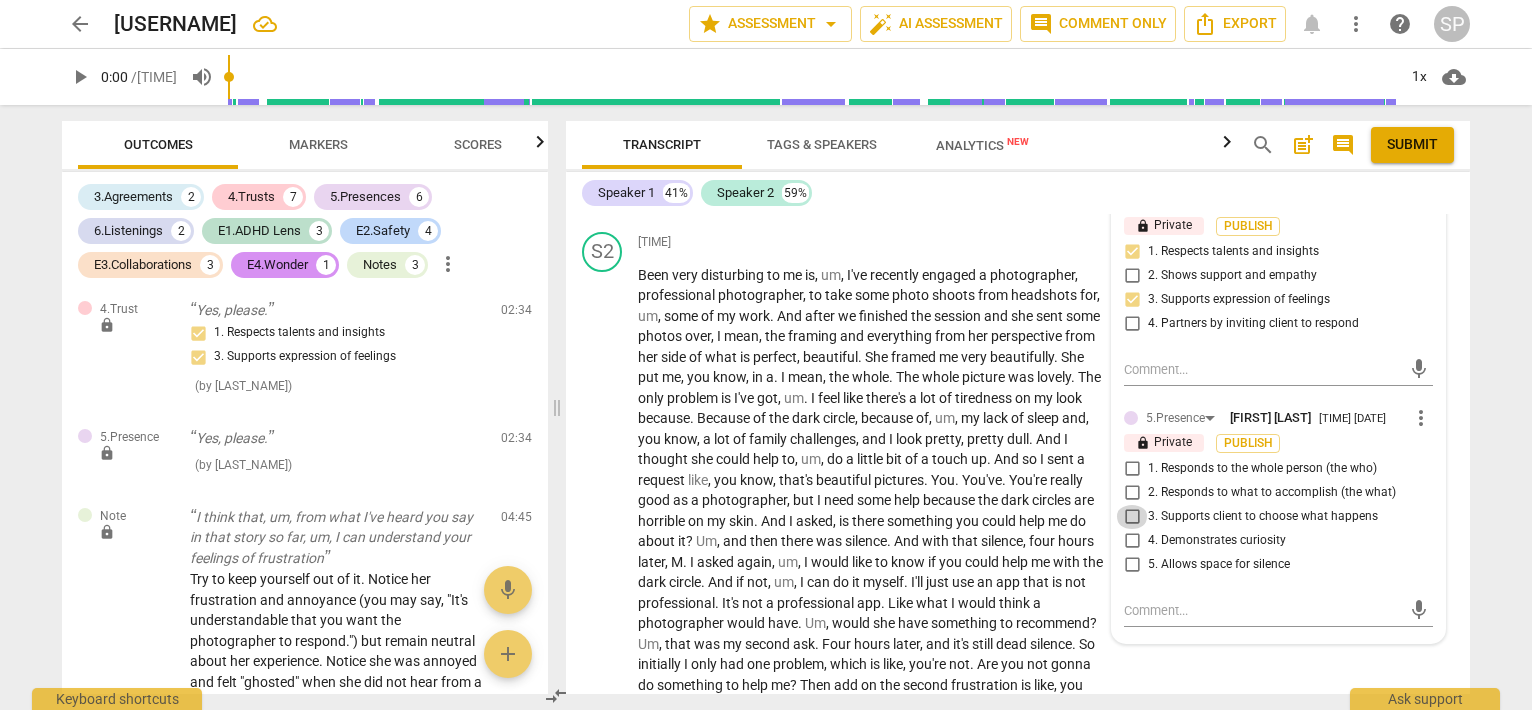 click on "3. Supports client to choose what happens" at bounding box center (1132, 517) 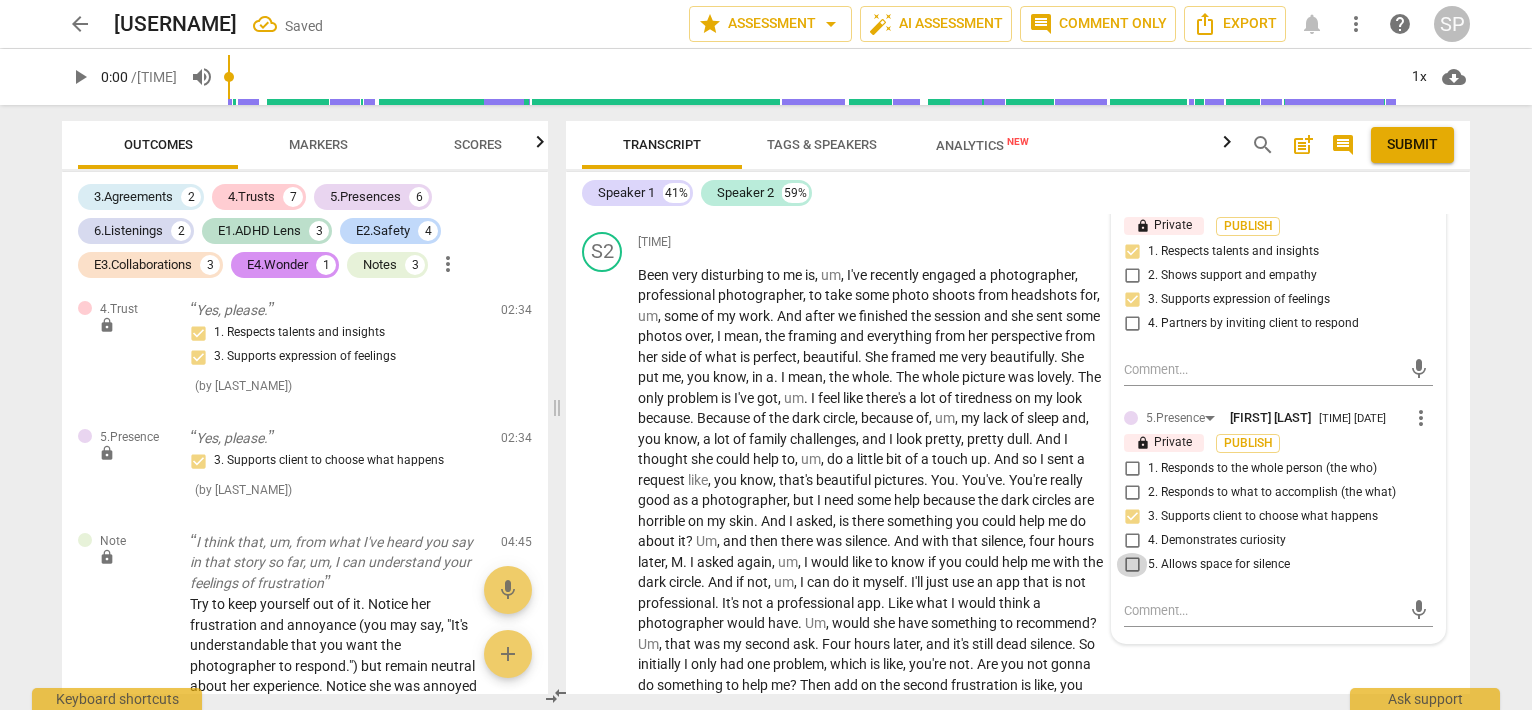 click on "5. Allows space for silence" at bounding box center [1132, 565] 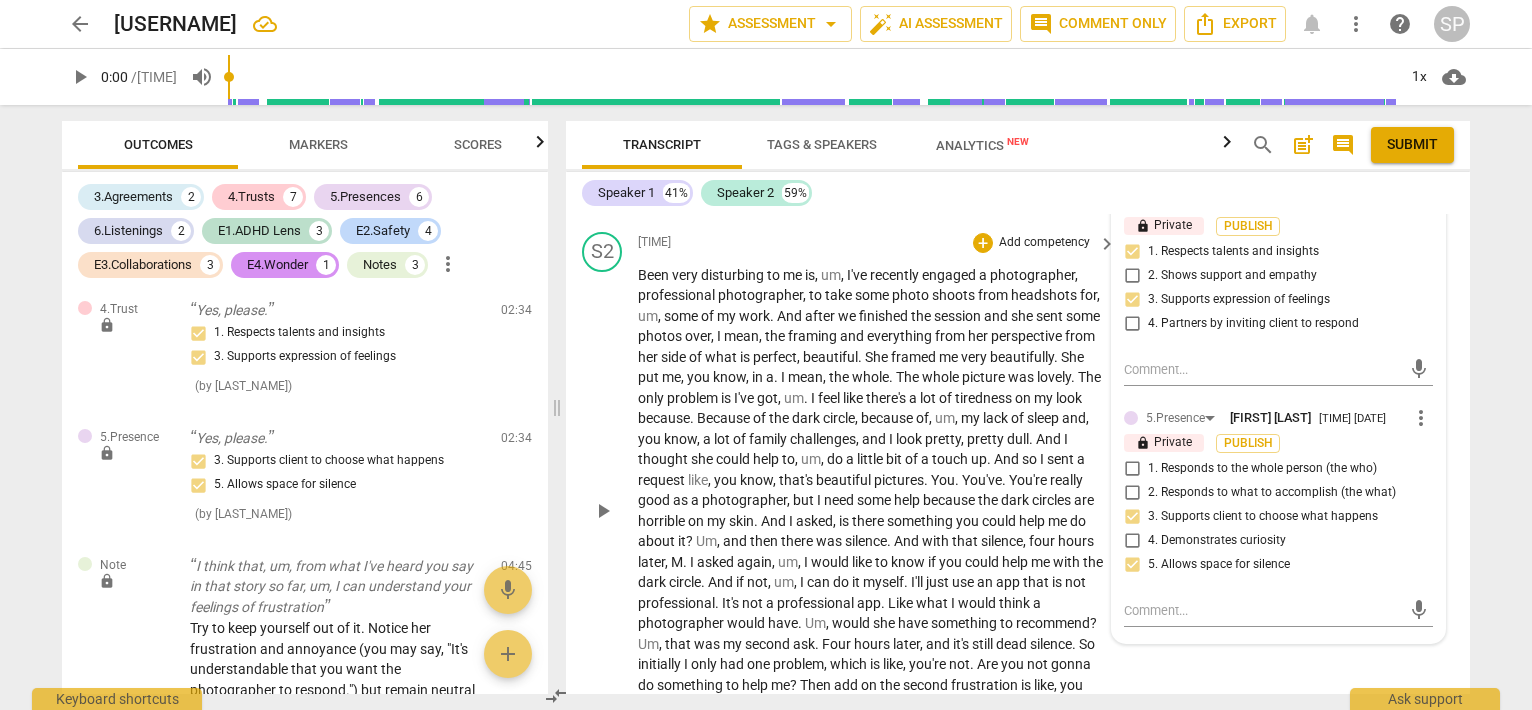 click on "02:35 + Add competency keyboard_arrow_right Been very disturbing to me is , um , I've recently engaged a photographer , professional photographer , to take some photo shoots from headshots for , um , some of my work . And after we finished the session and she sent some photos over , I mean , the framing and everything from her perspective from her side of what is perfect , beautiful . She framed me very beautifully . She put me , you know , in a . I mean , the whole . The whole picture was lovely . The only problem is I've got , um . I feel like there's a lot of tiredness on my look because . Because of the dark circle , because of , um , my lack of sleep and , you know , a lot of family challenges , and I look pretty , pretty dull . And I thought she could" at bounding box center [878, 494] 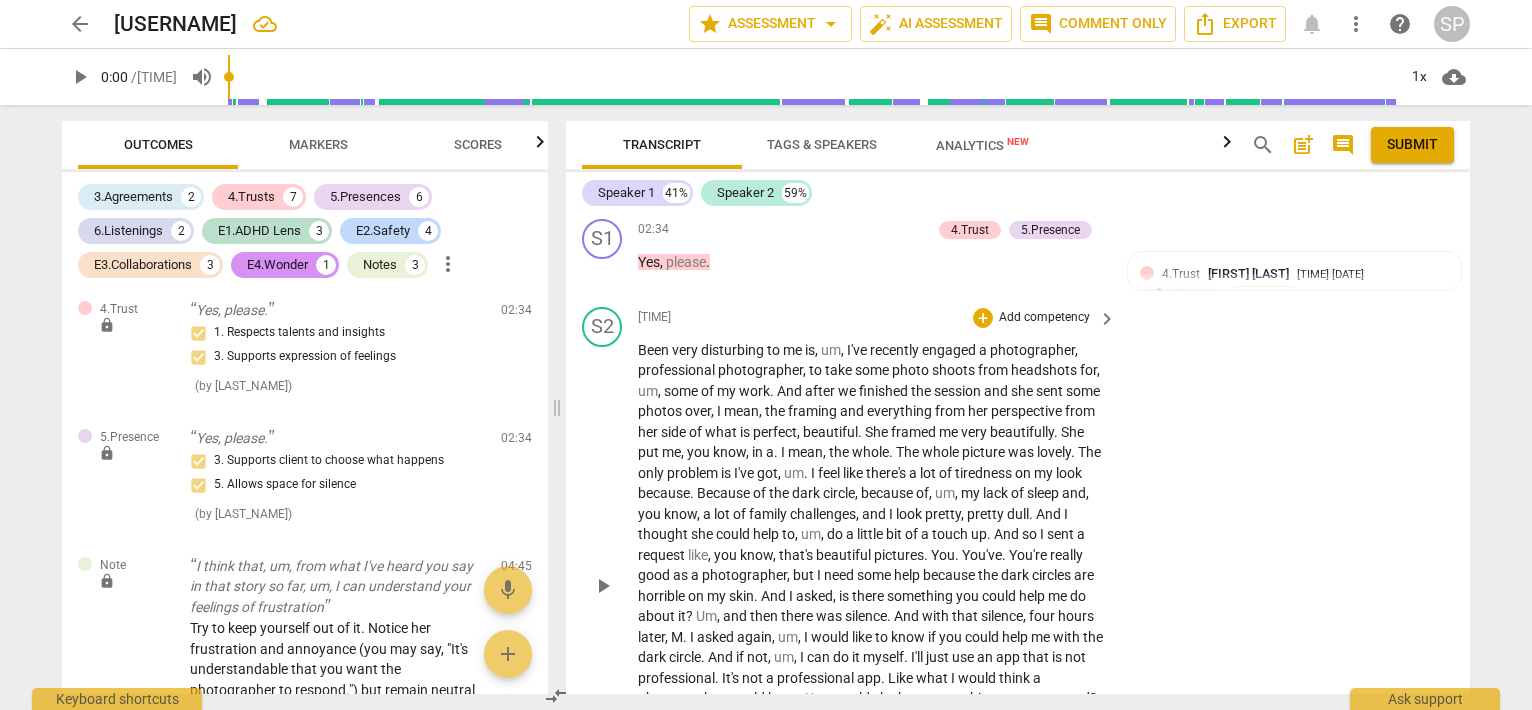 scroll, scrollTop: 1207, scrollLeft: 0, axis: vertical 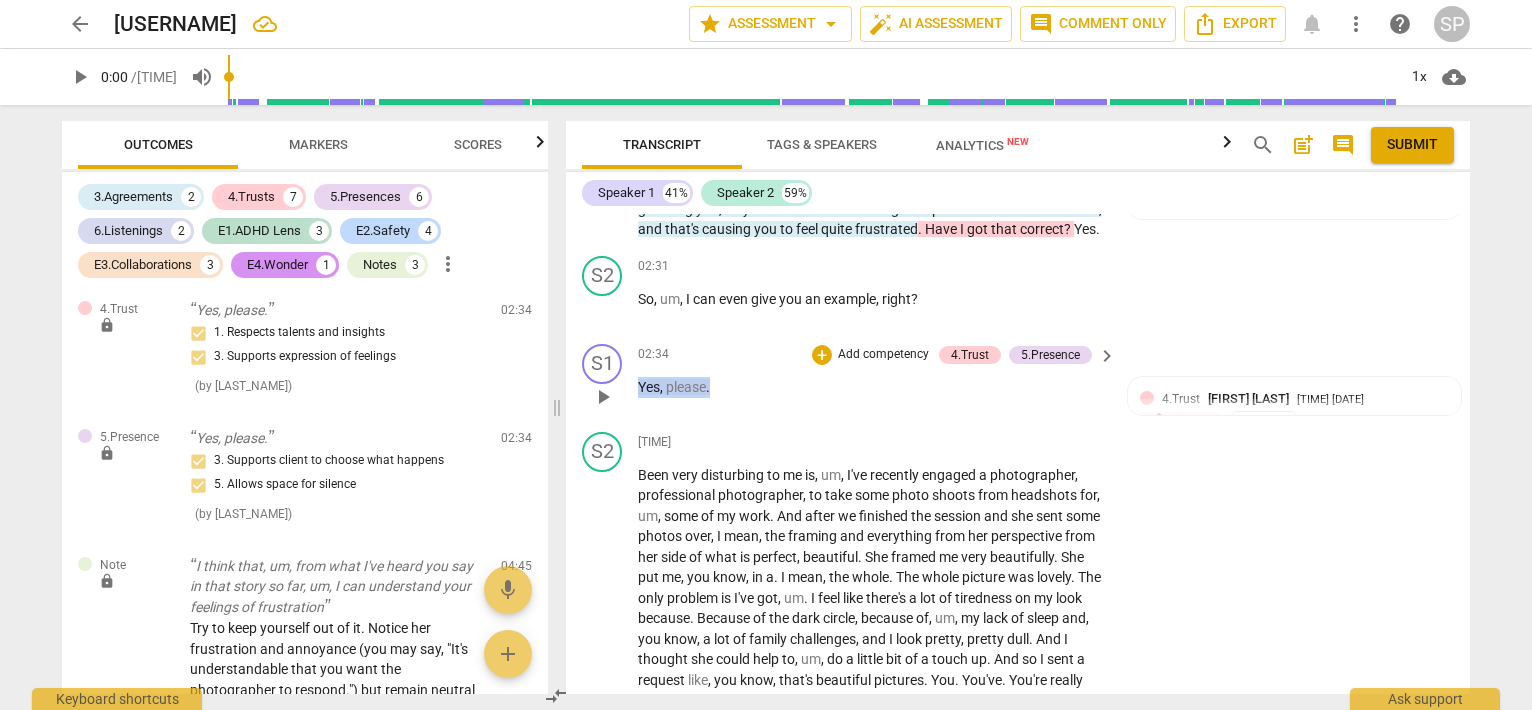 drag, startPoint x: 632, startPoint y: 398, endPoint x: 740, endPoint y: 398, distance: 108 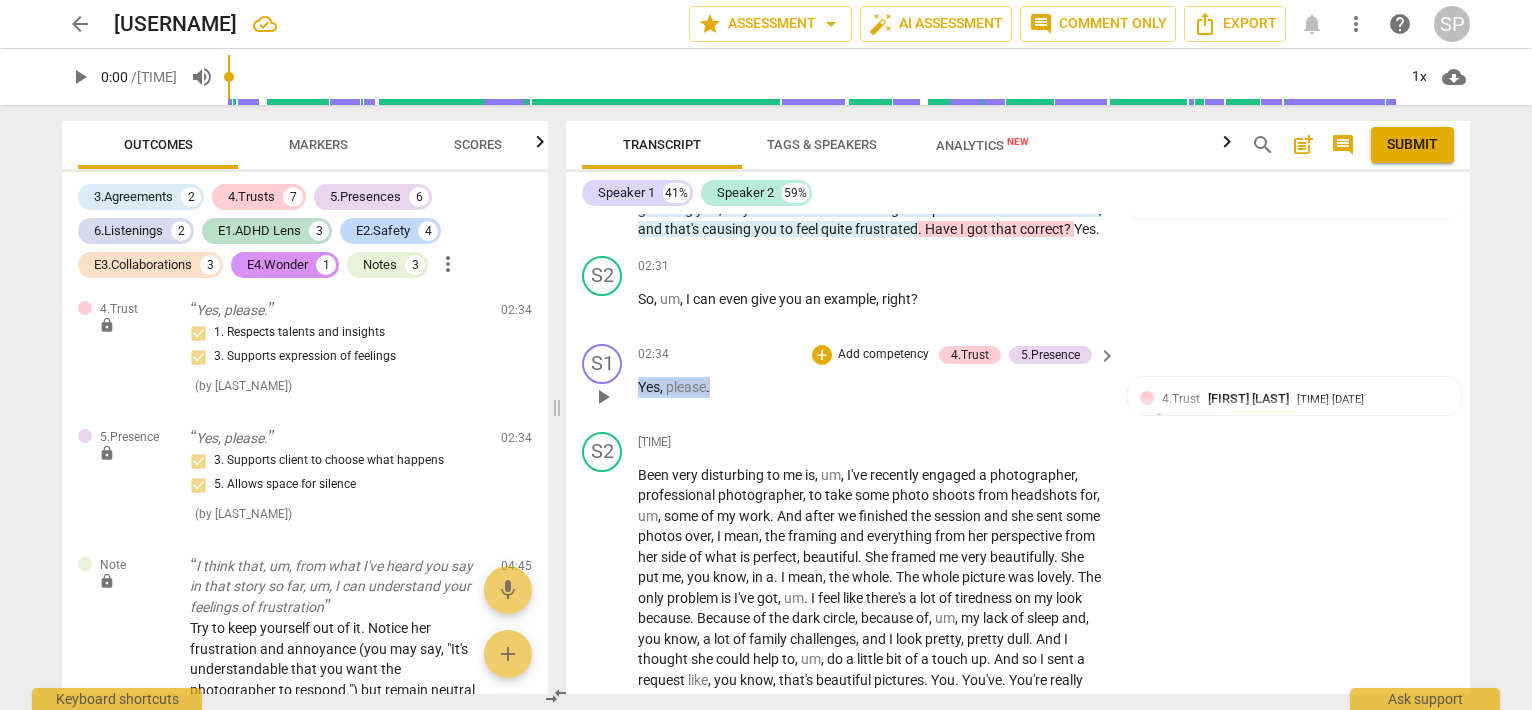 click on "S1 play_arrow pause [TIME] + Add competency 4.Trust 5.Presence keyboard_arrow_right Yes ,   please . 4.Trust [LAST_NAME] [TIME] lock Private Publish 1. Respects talents and insights 3. Supports expression of feelings 5.Presence [LAST_NAME] [TIME] lock Private Publish 3. Supports client to choose what happens 5. Allows space for silence" at bounding box center [1018, 380] 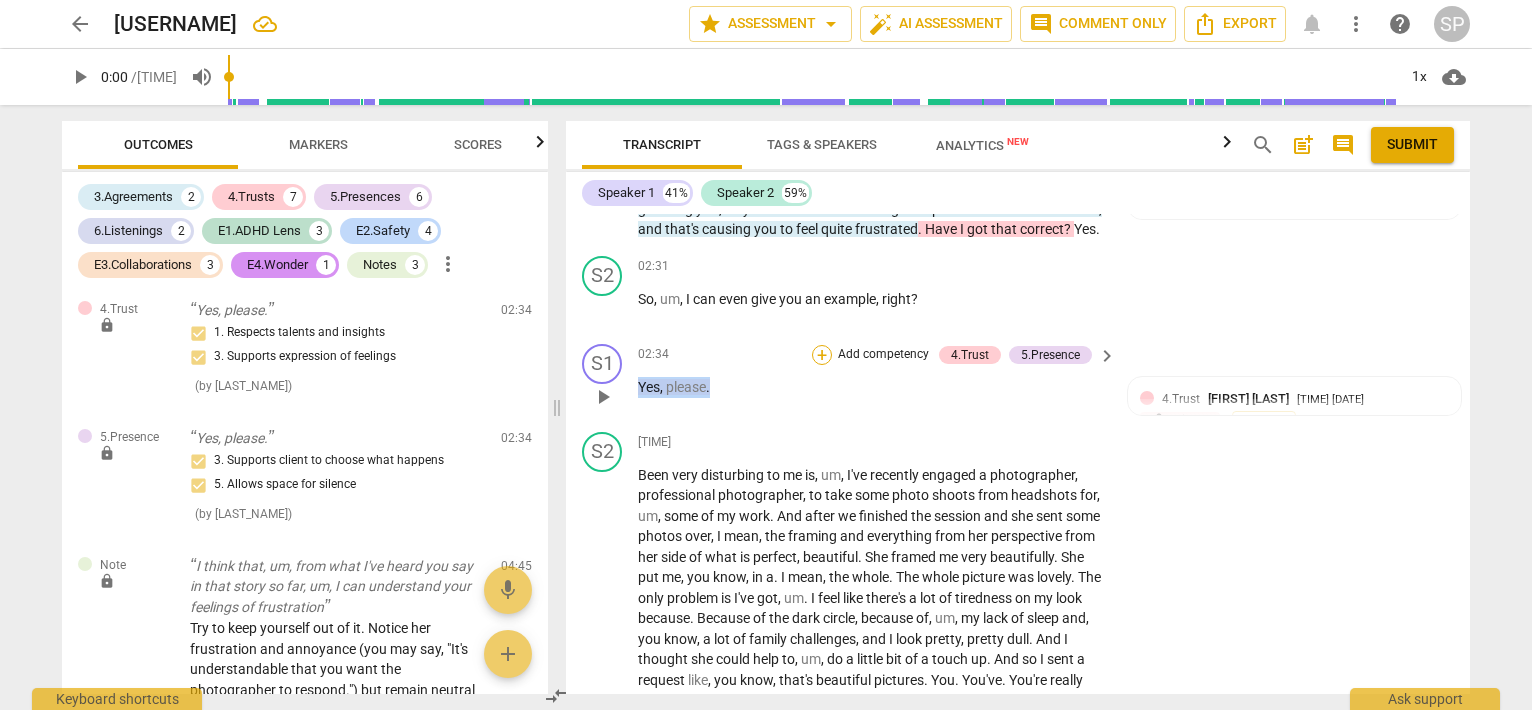 click on "+" at bounding box center (822, 355) 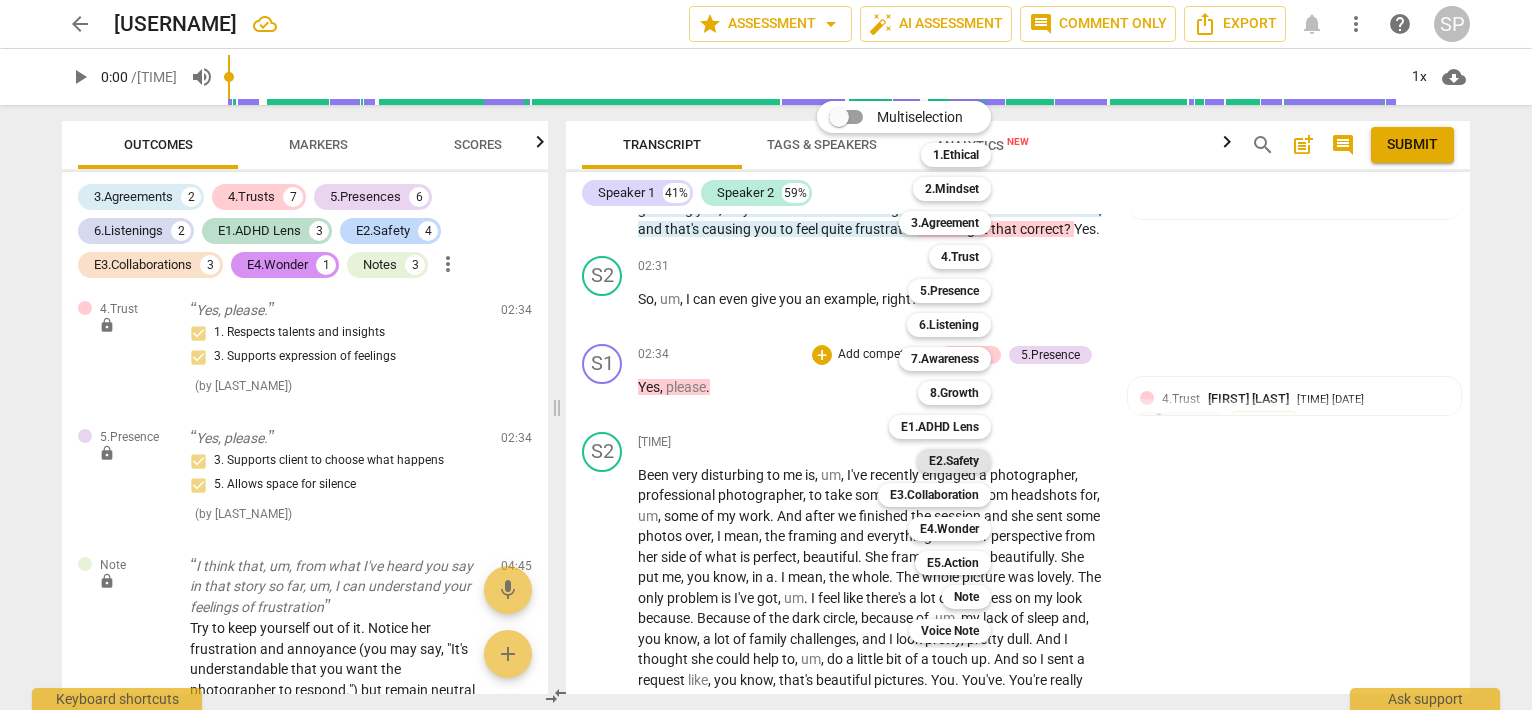 click on "E2.Safety" at bounding box center (954, 461) 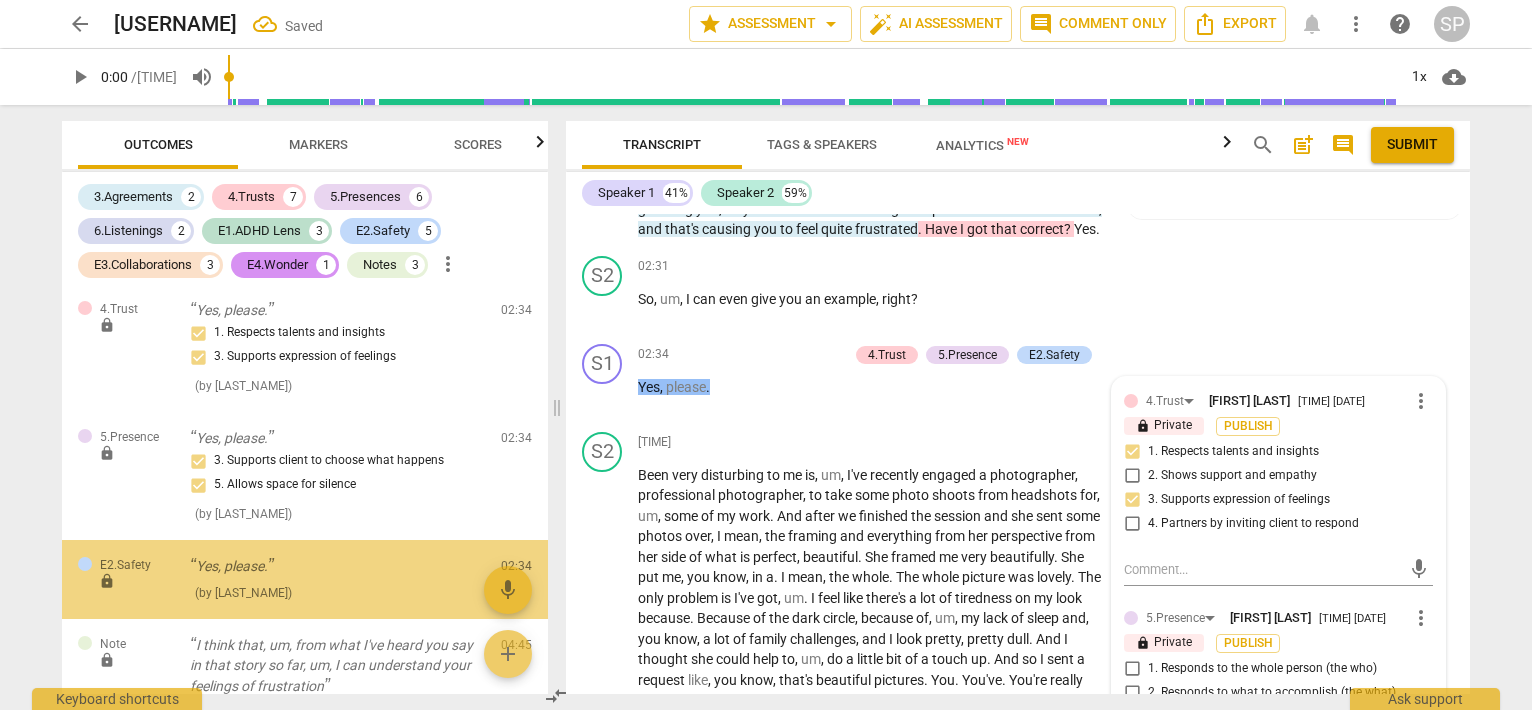 scroll, scrollTop: 4724, scrollLeft: 0, axis: vertical 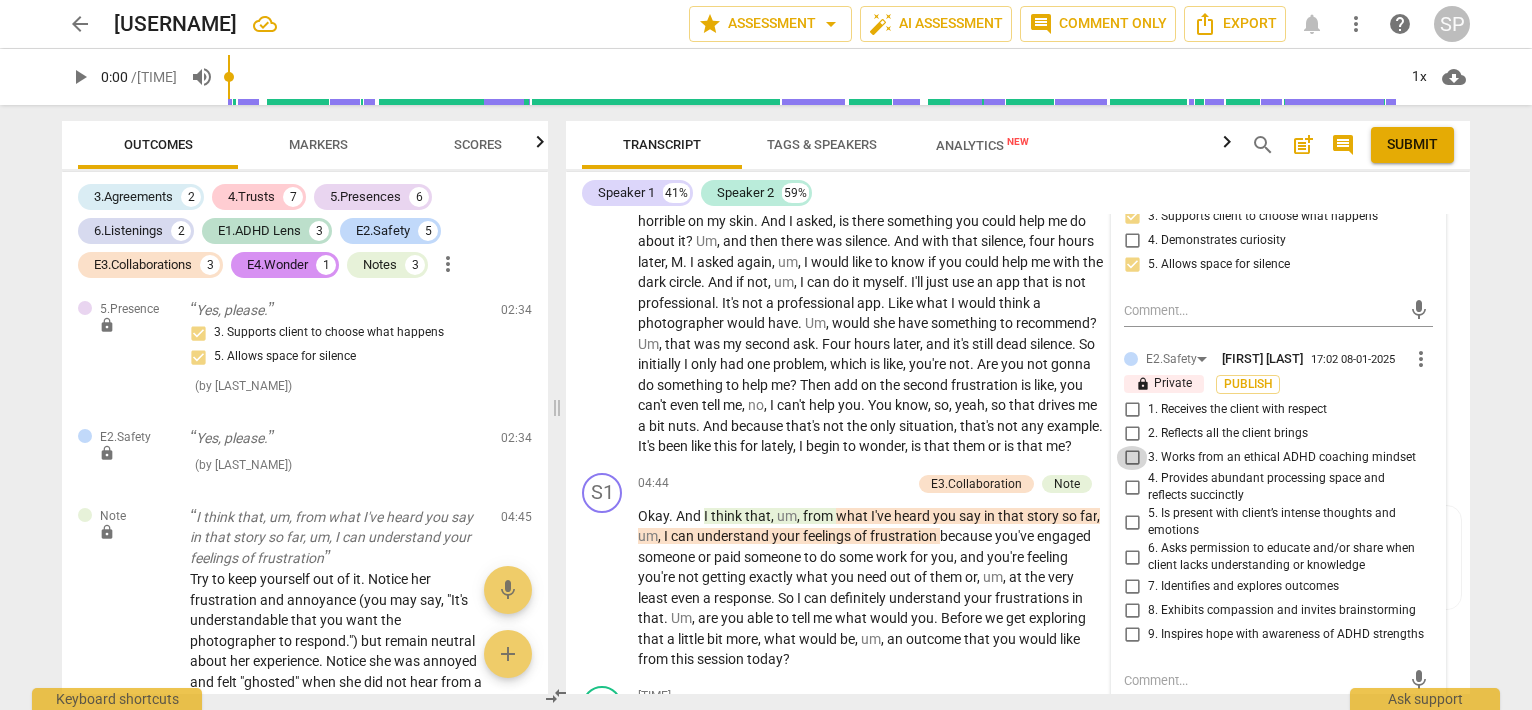 click on "3. Works from an ethical ADHD coaching mindset" at bounding box center [1132, 458] 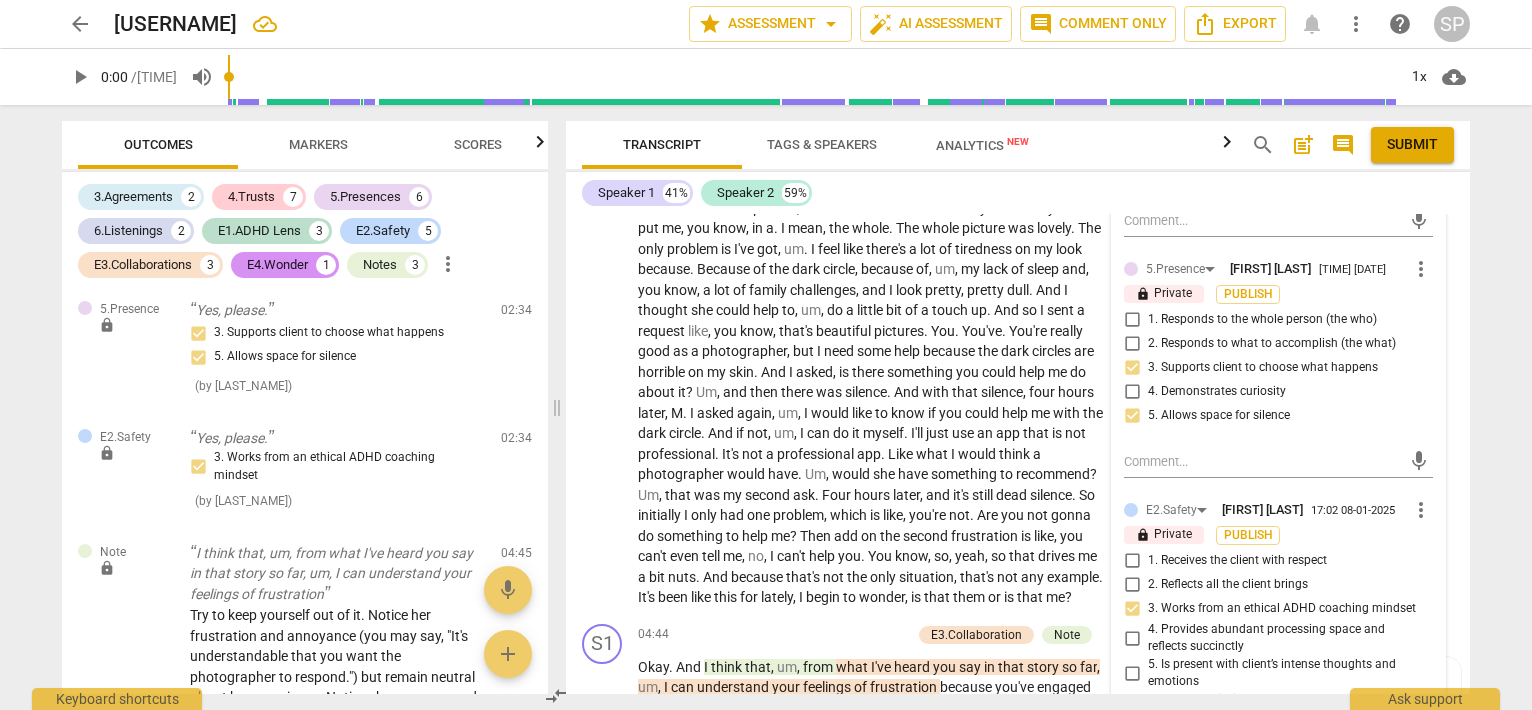 scroll, scrollTop: 1307, scrollLeft: 0, axis: vertical 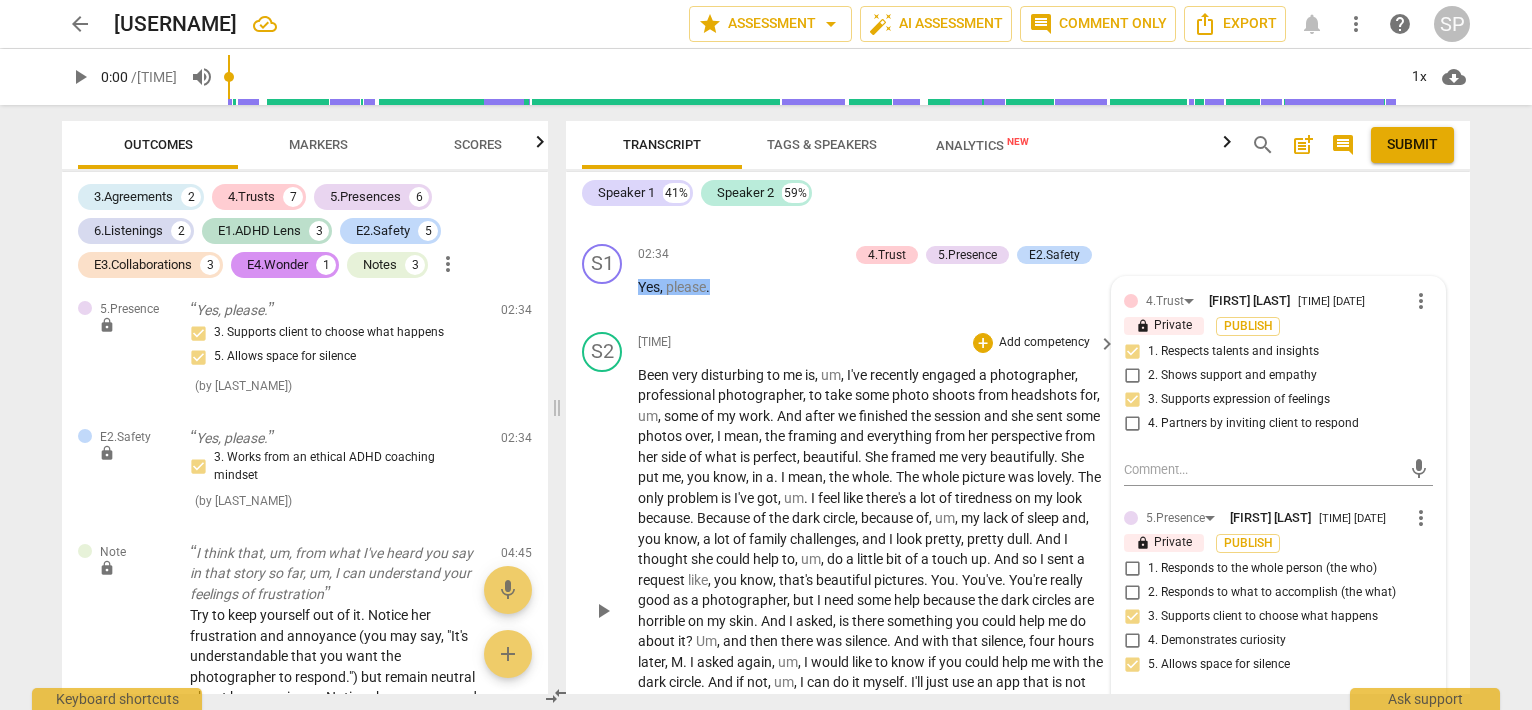 click on "S2 play_arrow pause 02:35 + Add competency keyboard_arrow_right Been   very   disturbing   to   me   is ,   um ,   I've   recently   engaged   a   photographer ,   professional   photographer ,   to   take   some   photo   shoots   from   headshots   for ,   um ,   some   of   my   work .   And   after   we   finished   the   session   and   she   sent   some   photos   over ,   I   mean ,   the   framing   and   everything   from   her   perspective   from   her   side   of   what   is   perfect ,   beautiful .   She   framed   me   very   beautifully .   She   put   me ,   you   know ,   in   a .   I   mean ,   the   whole .   The   whole   picture   was   lovely .   The   only   problem   is   I've   got ,   um .   I   feel   like   there's   a   lot   of   tiredness   on   my   look   because .   Because   of   the   dark   circle ,   because   of ,   um ,   my   lack   of   sleep   and ,   you   know ,   a   lot   of   family   challenges ,   and   I   look   pretty ,   pretty   dull .   And   I     she" at bounding box center (1018, 594) 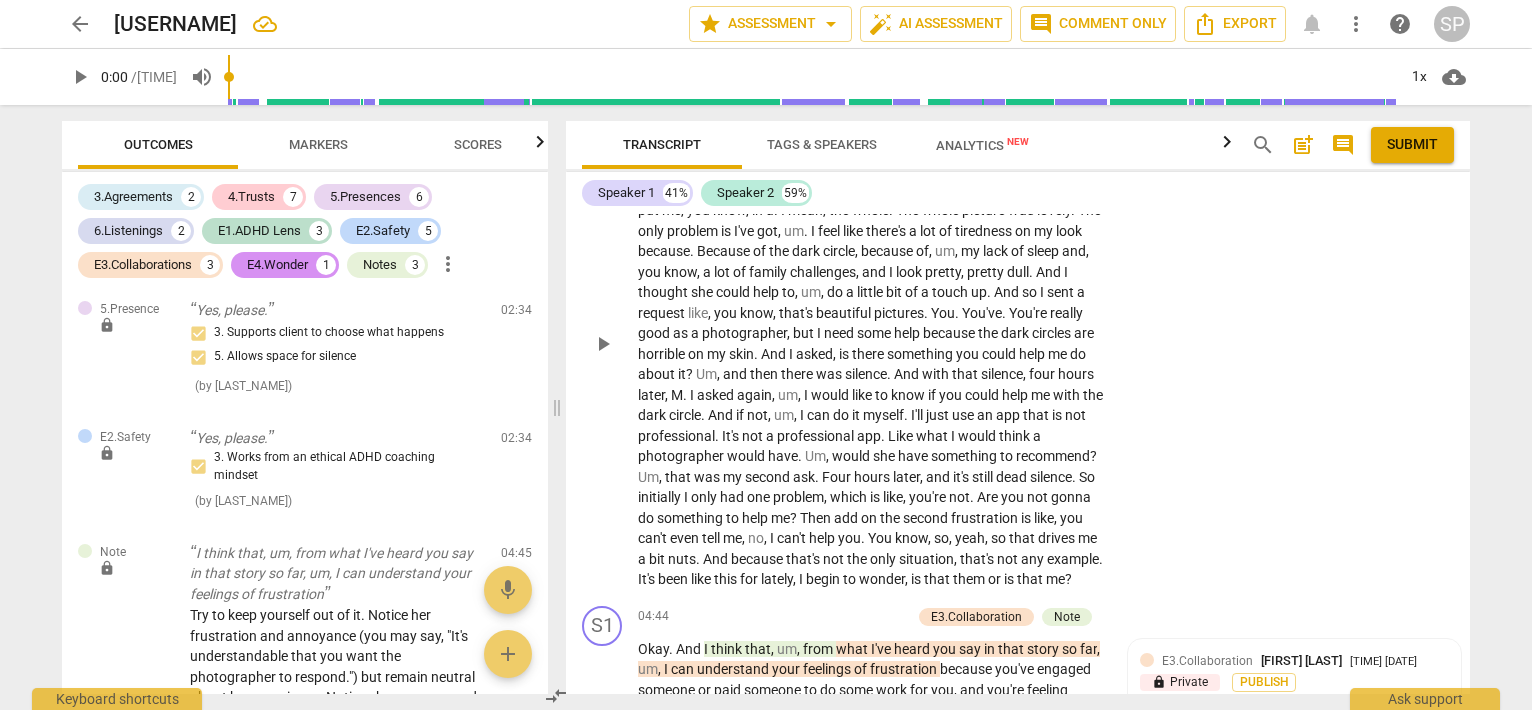 scroll, scrollTop: 1707, scrollLeft: 0, axis: vertical 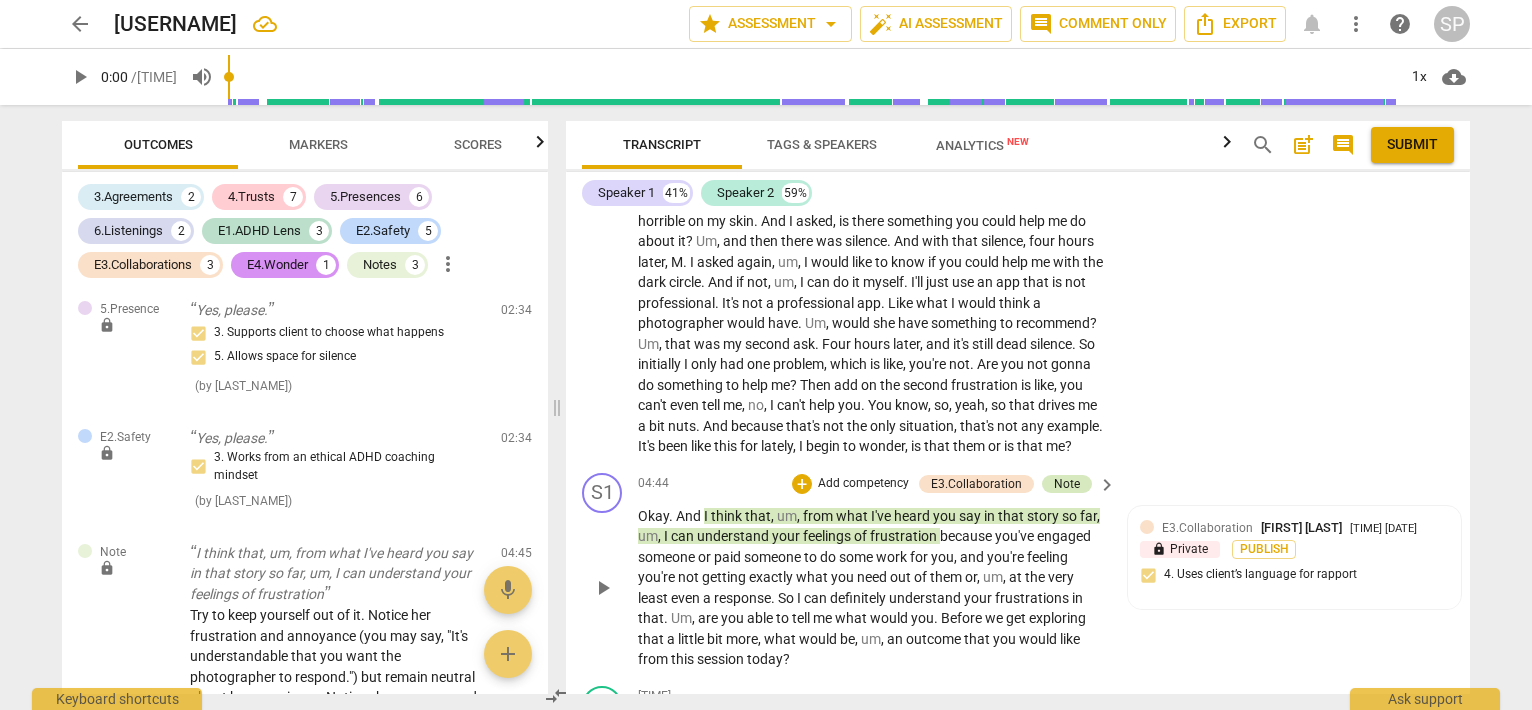 click on "Note" at bounding box center [1067, 484] 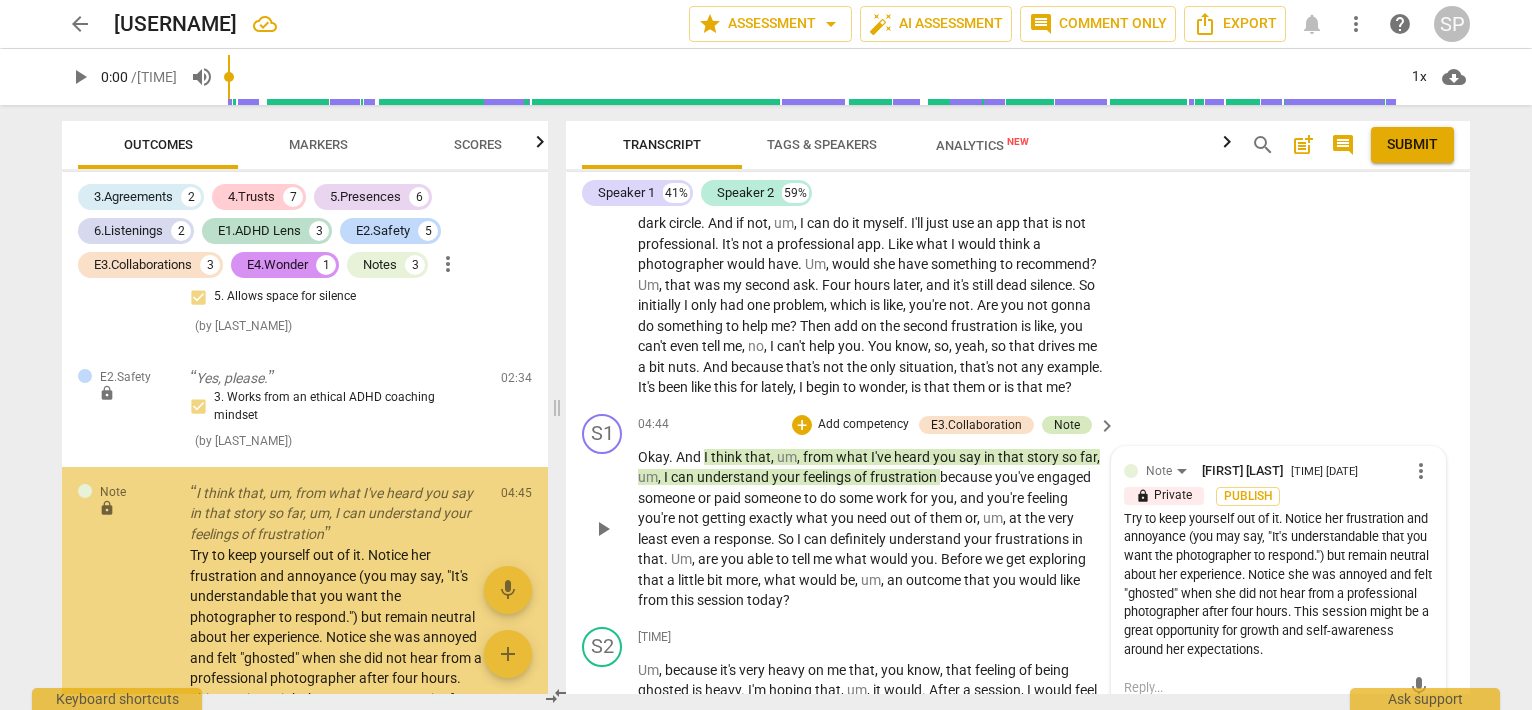 scroll, scrollTop: 1860, scrollLeft: 0, axis: vertical 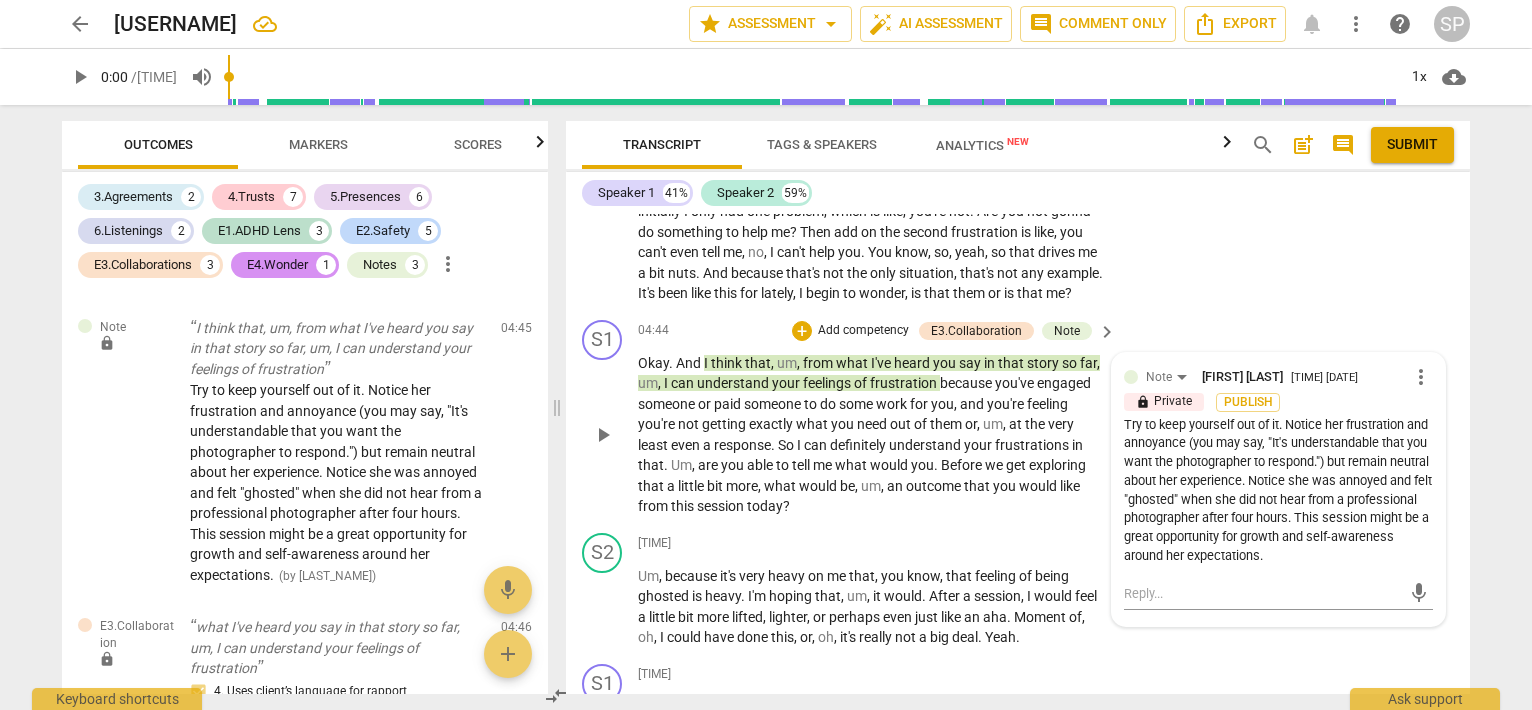 click on "Try to keep yourself out of it. Notice her frustration and annoyance (you may say, "It's understandable that you want the photographer to respond.") but remain neutral about her experience. Notice she was annoyed and felt "ghosted" when she did not hear from a professional photographer after four hours. This session might be a great opportunity for growth and self-awareness around her expectations." at bounding box center [1278, 491] 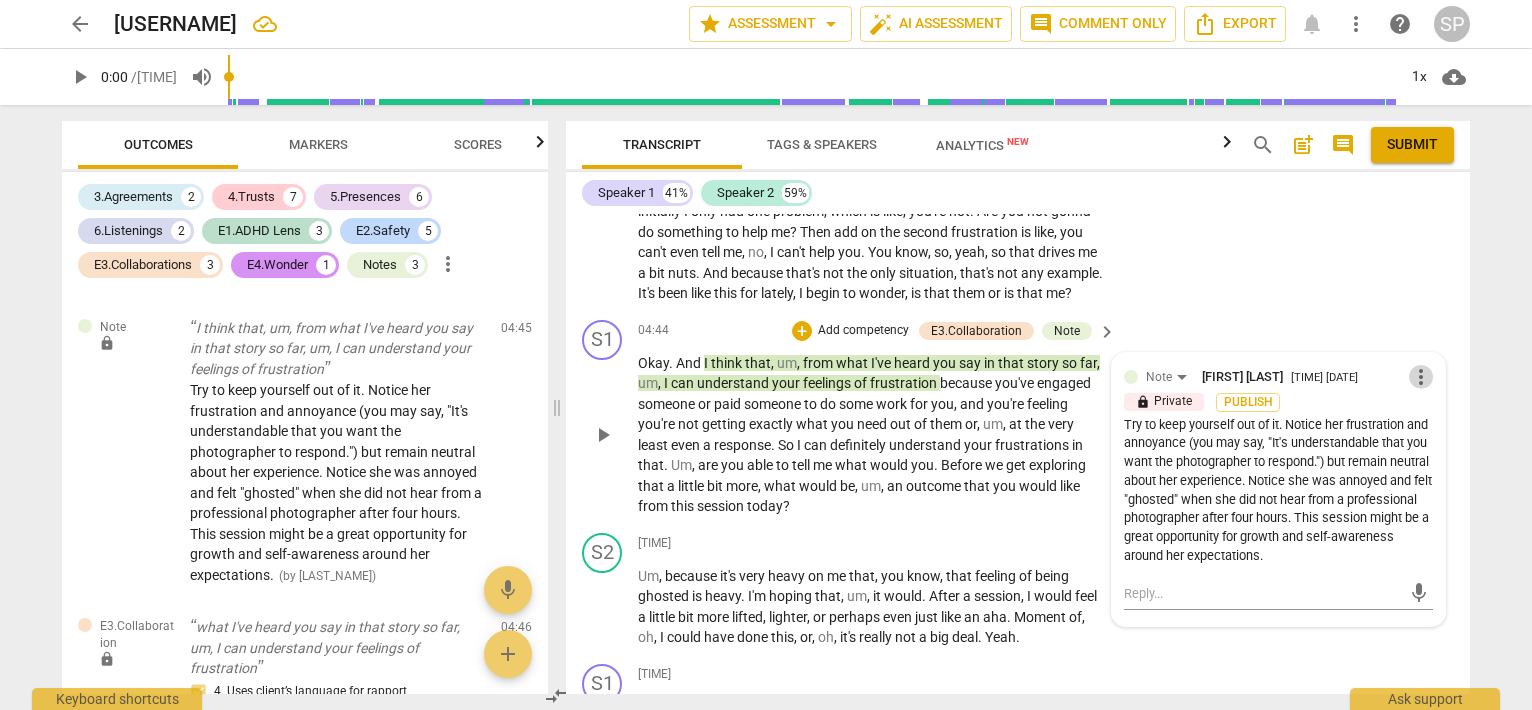 click on "more_vert" at bounding box center (1421, 377) 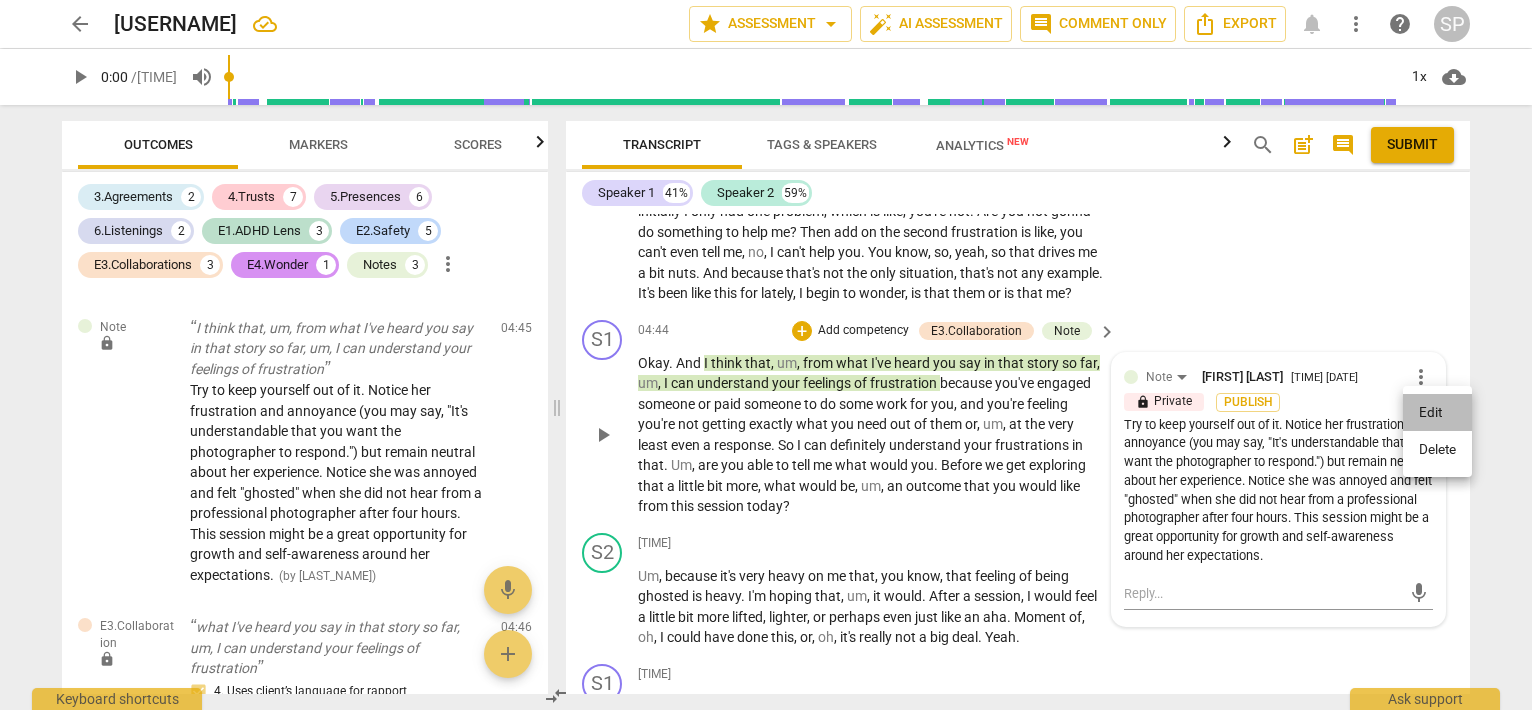 click on "Edit" at bounding box center [1437, 413] 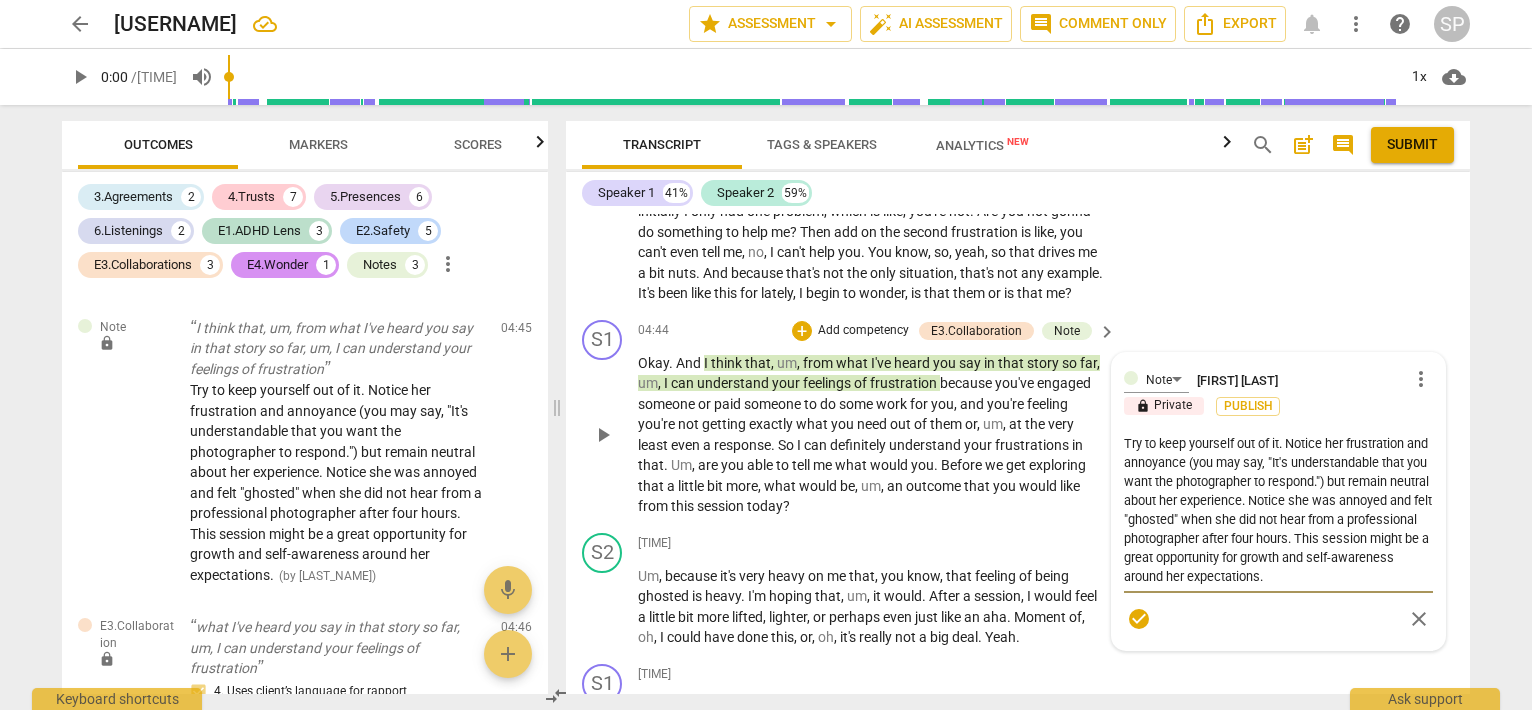 click on "Try to keep yourself out of it. Notice her frustration and annoyance (you may say, "It's understandable that you want the photographer to respond.") but remain neutral about her experience. Notice she was annoyed and felt "ghosted" when she did not hear from a professional photographer after four hours. This session might be a great opportunity for growth and self-awareness around her expectations." at bounding box center [1278, 510] 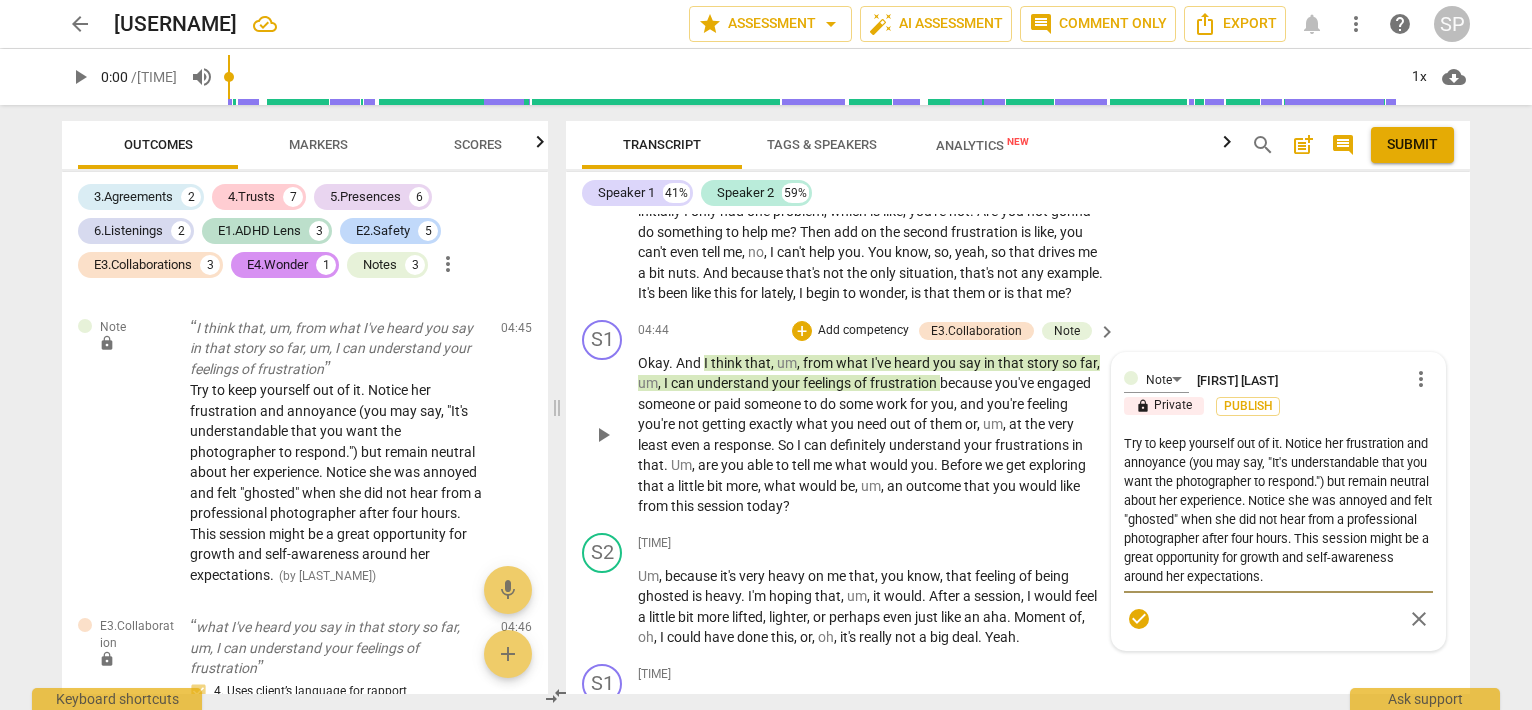 click on "Try to keep yourself out of it. Notice her frustration and annoyance (you may say, "It's understandable that you want the photographer to respond.") but remain neutral about her experience. Notice she was annoyed and felt "ghosted" when she did not hear from a professional photographer after four hours. This session might be a great opportunity for growth and self-awareness around her expectations." at bounding box center [1278, 510] 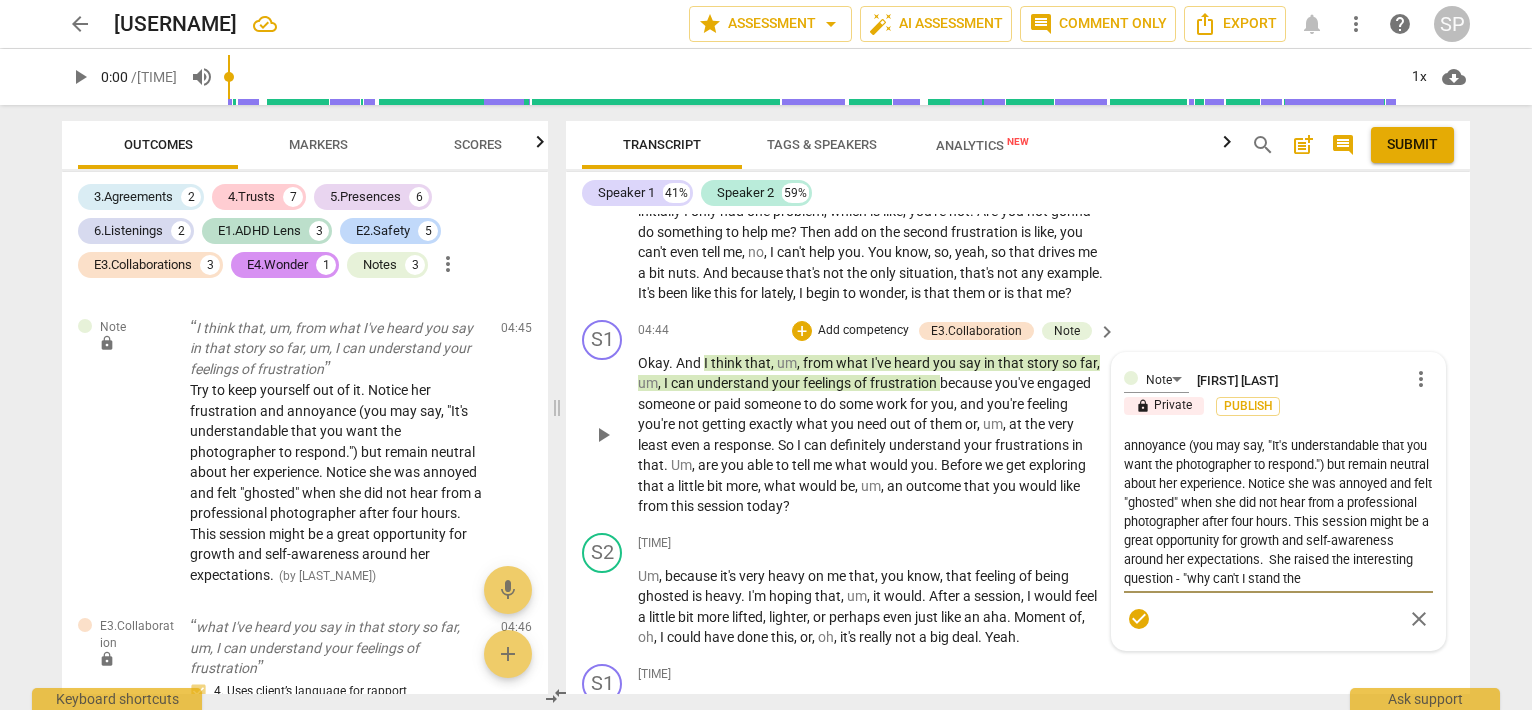 scroll, scrollTop: 36, scrollLeft: 0, axis: vertical 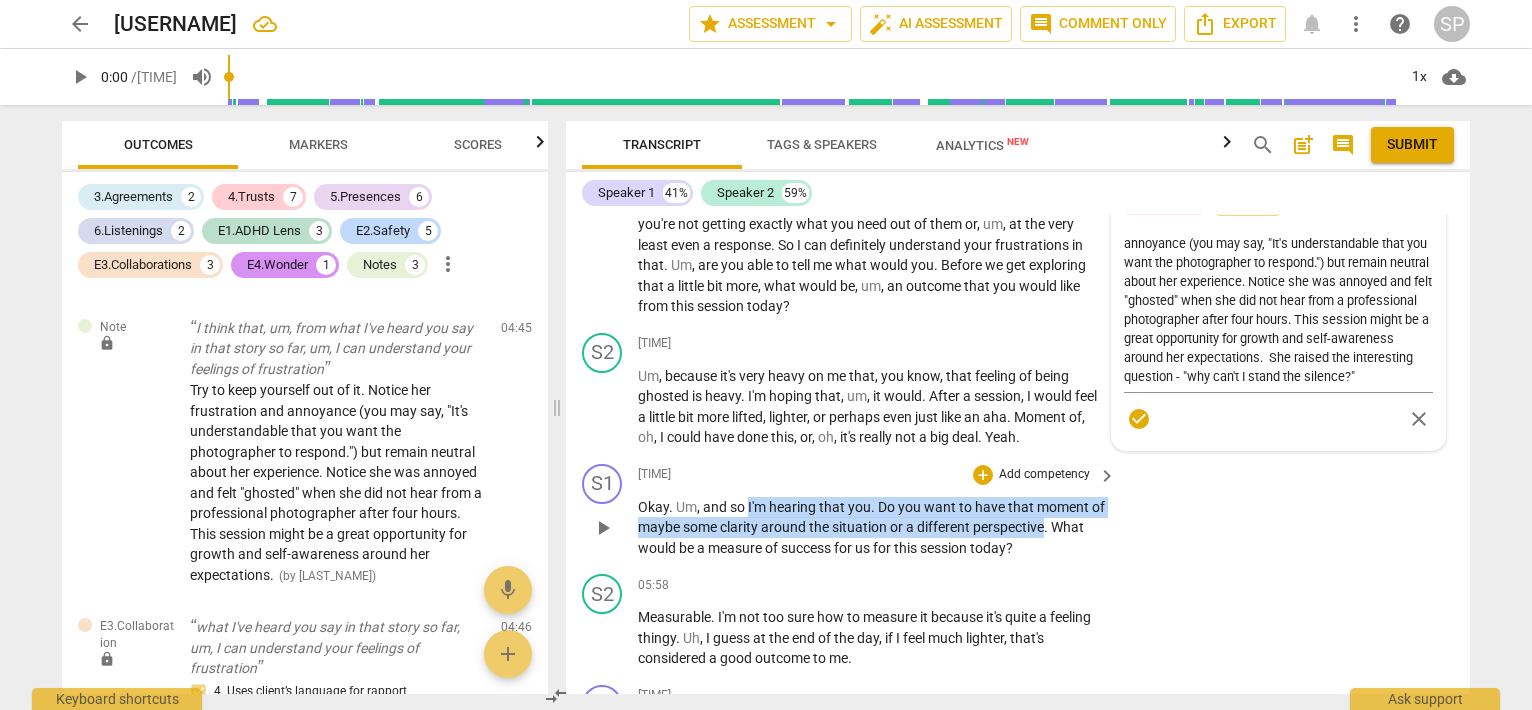 drag, startPoint x: 746, startPoint y: 537, endPoint x: 1060, endPoint y: 566, distance: 315.33633 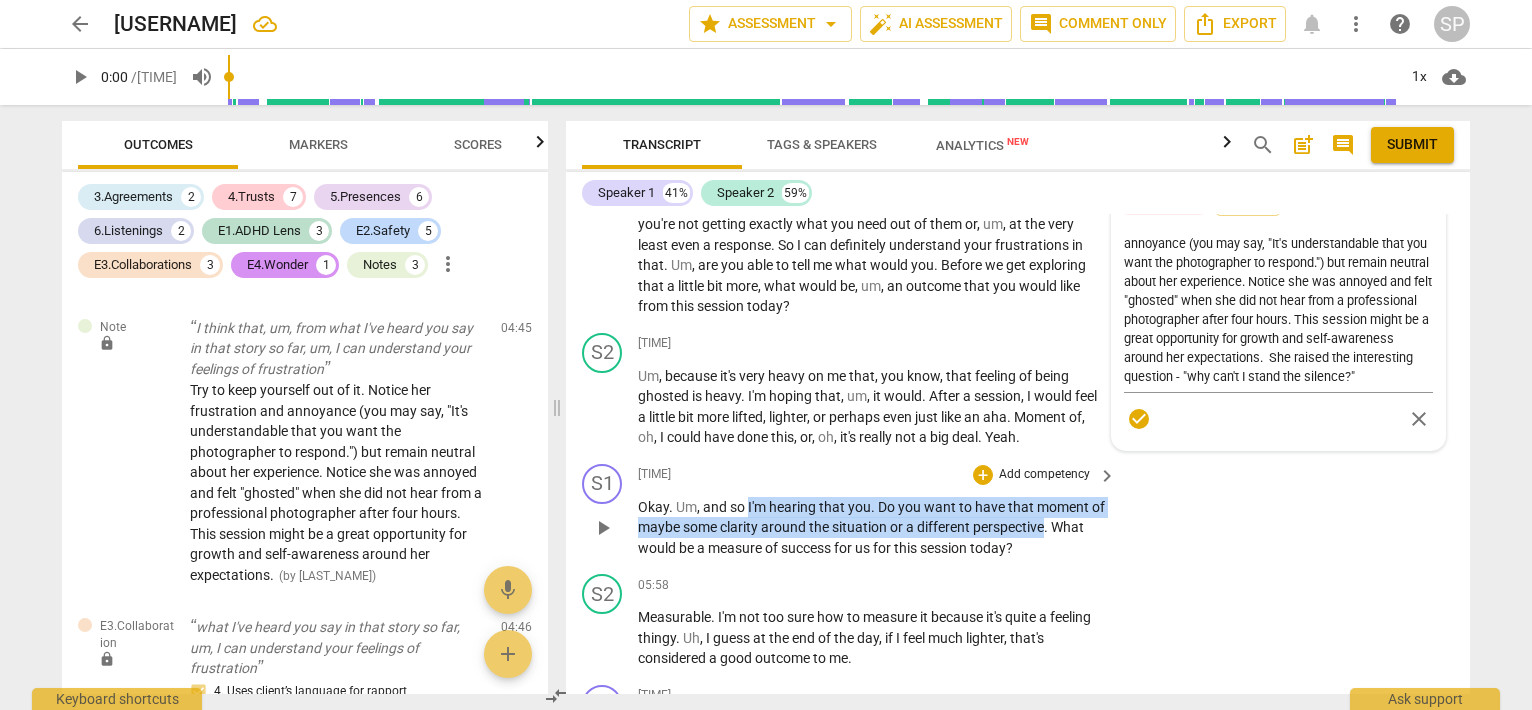 click on "Okay .   Um ,   and   so   I'm   hearing   that   you .   Do   you   want   to   have   that   moment   of   maybe   some   clarity   around   the   situation   or   a   different   perspective .   What   would   be   a   measure   of   success   for   us   for   this   session   today ?" at bounding box center (872, 528) 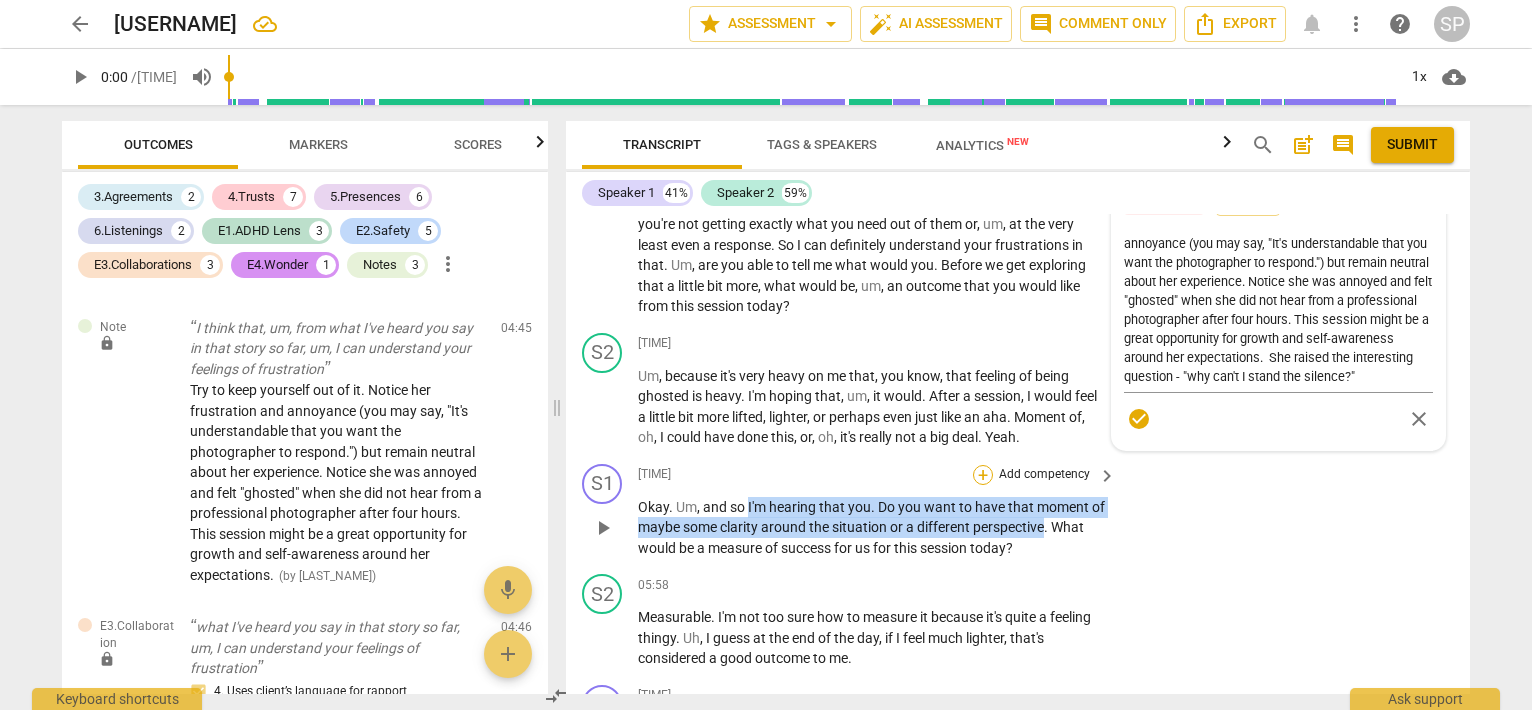 click on "+" at bounding box center (983, 475) 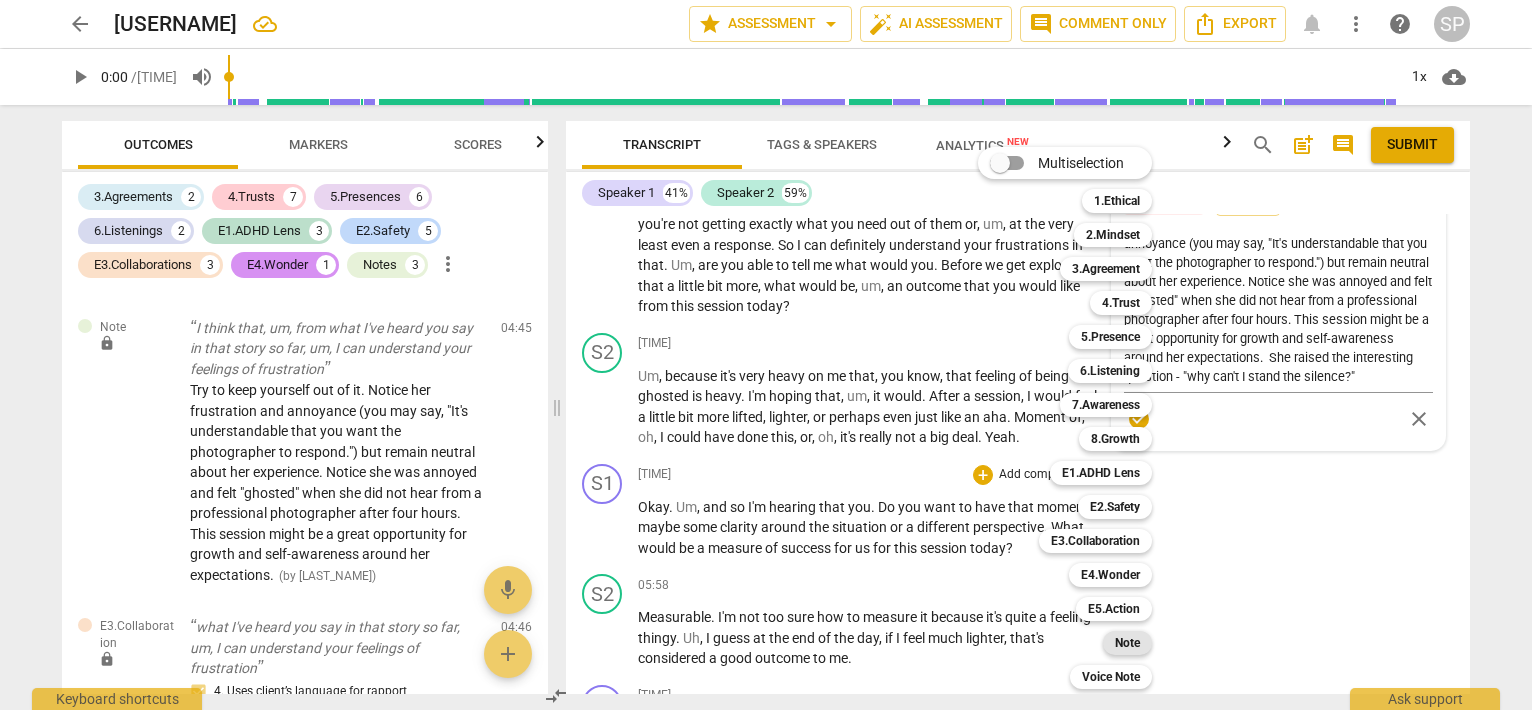 click on "Note" at bounding box center (1127, 643) 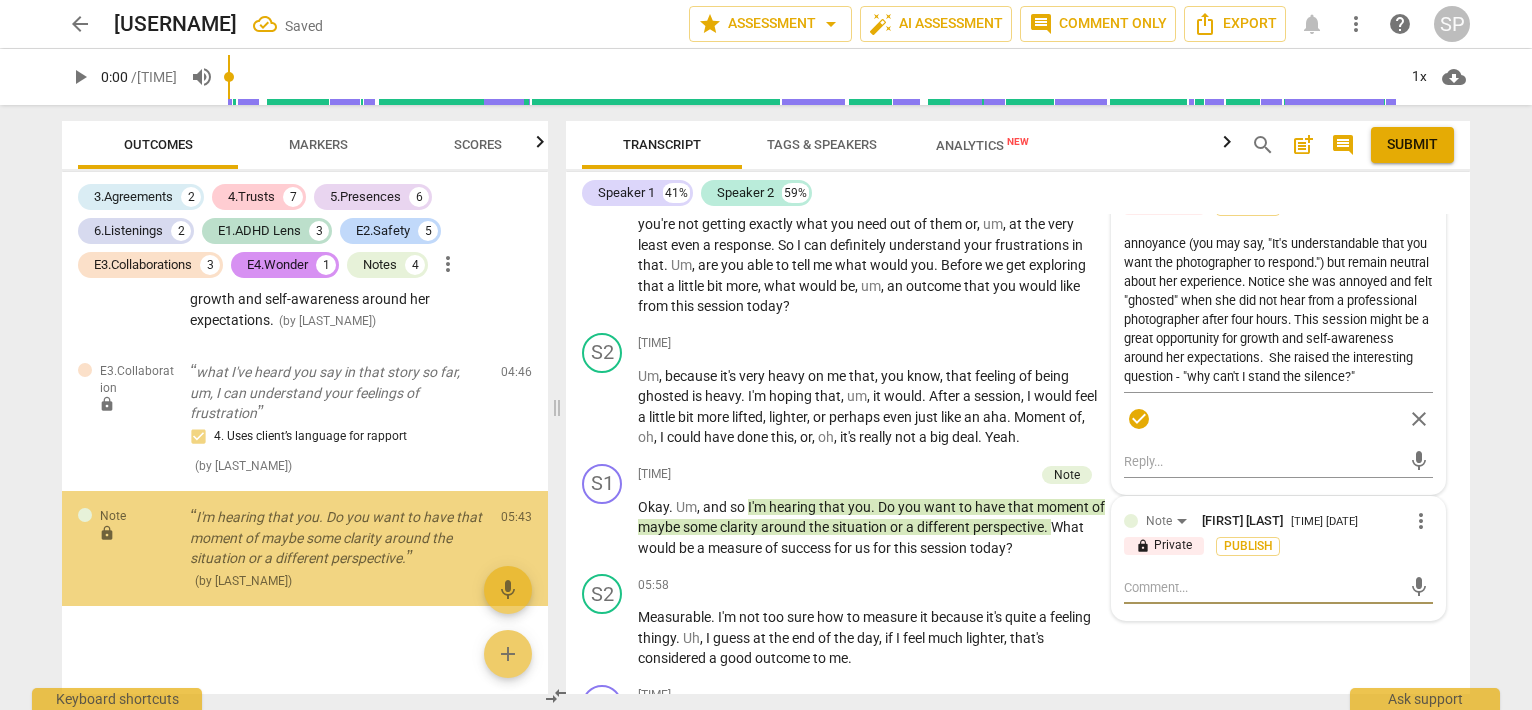 scroll, scrollTop: 5256, scrollLeft: 0, axis: vertical 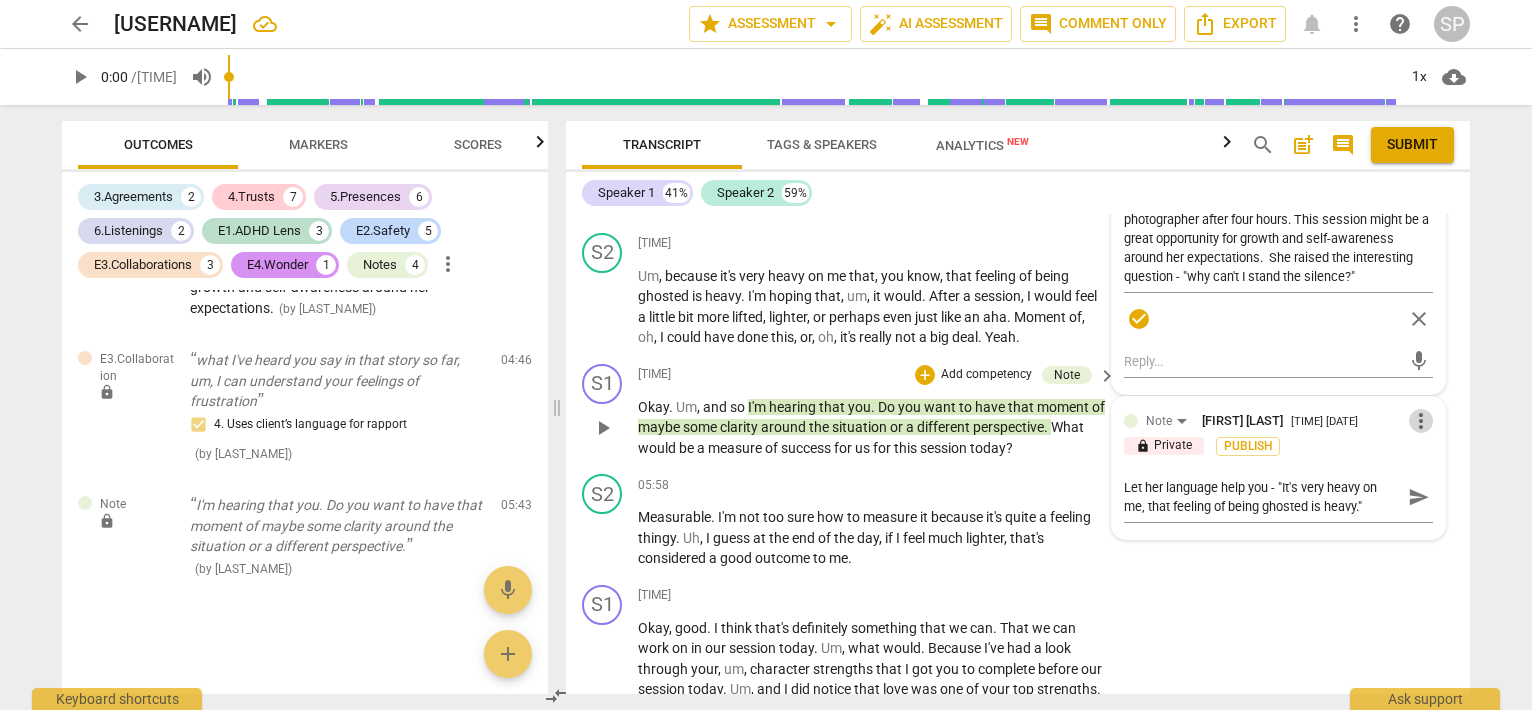 click on "more_vert" at bounding box center [1421, 421] 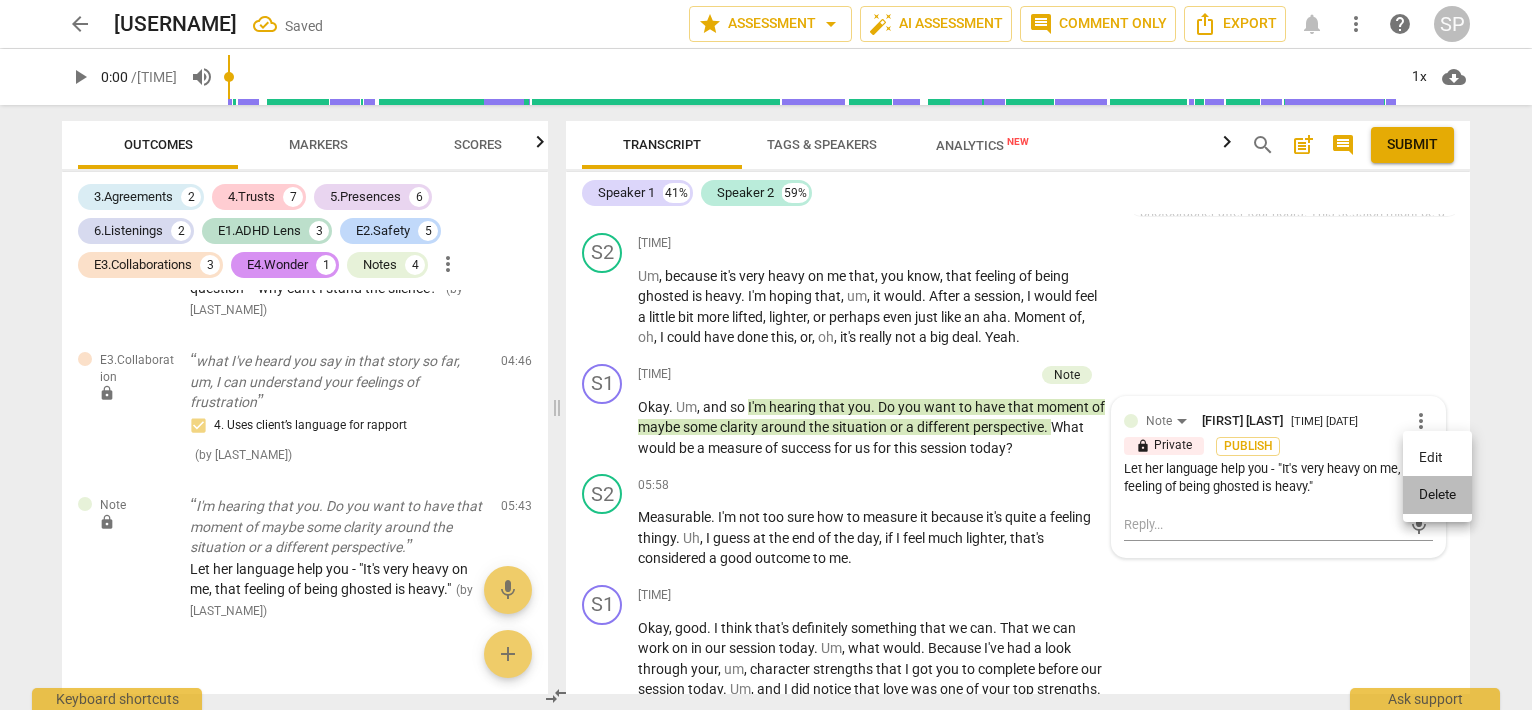 click on "Delete" at bounding box center [1437, 495] 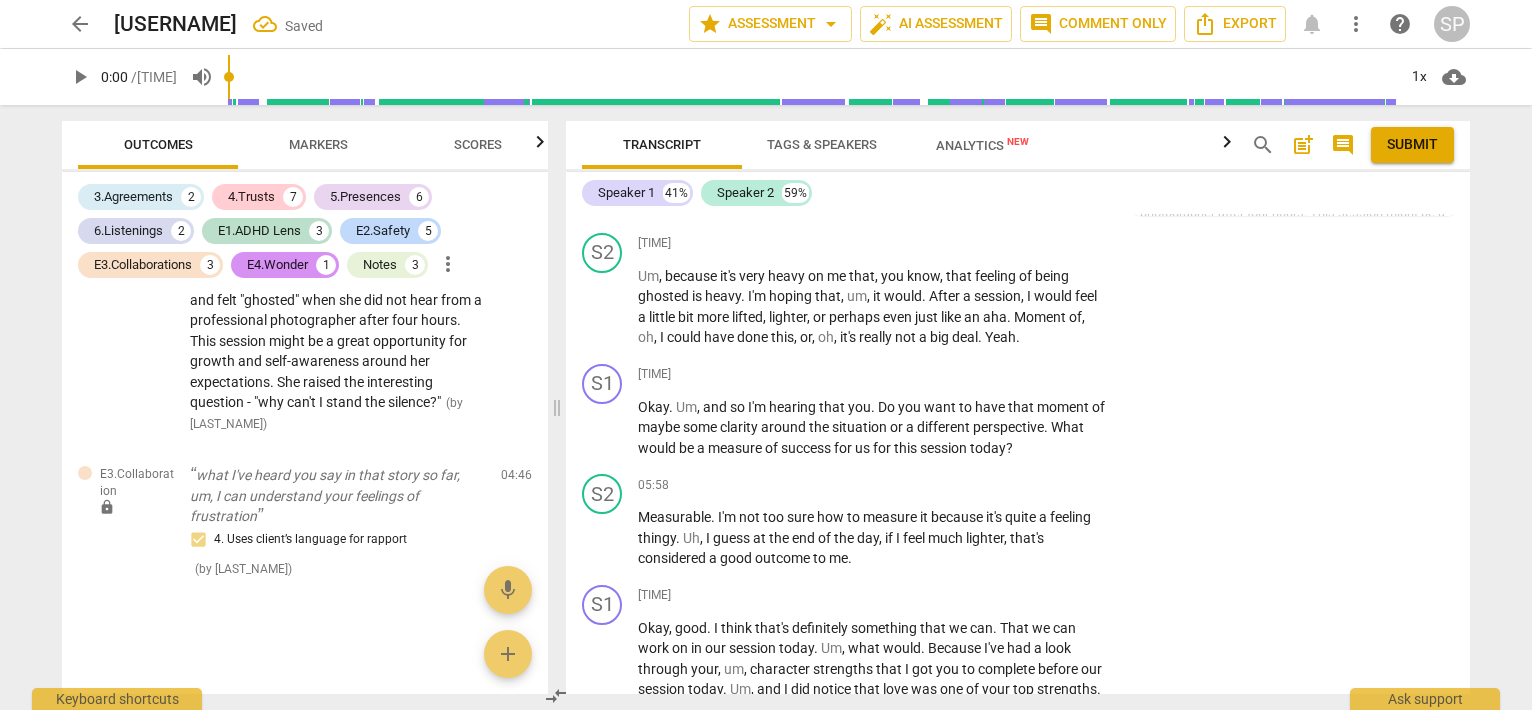 scroll, scrollTop: 5183, scrollLeft: 0, axis: vertical 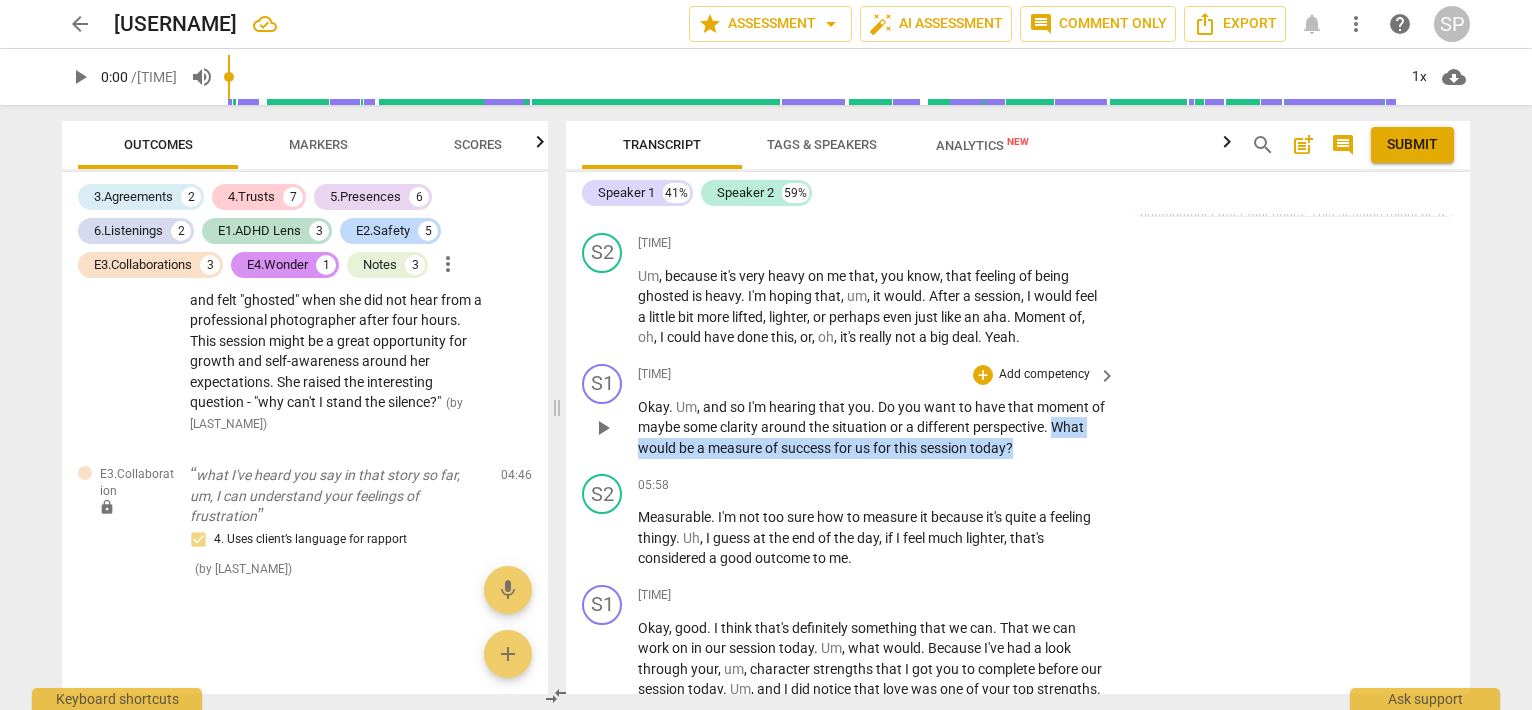 drag, startPoint x: 1069, startPoint y: 465, endPoint x: 1065, endPoint y: 478, distance: 13.601471 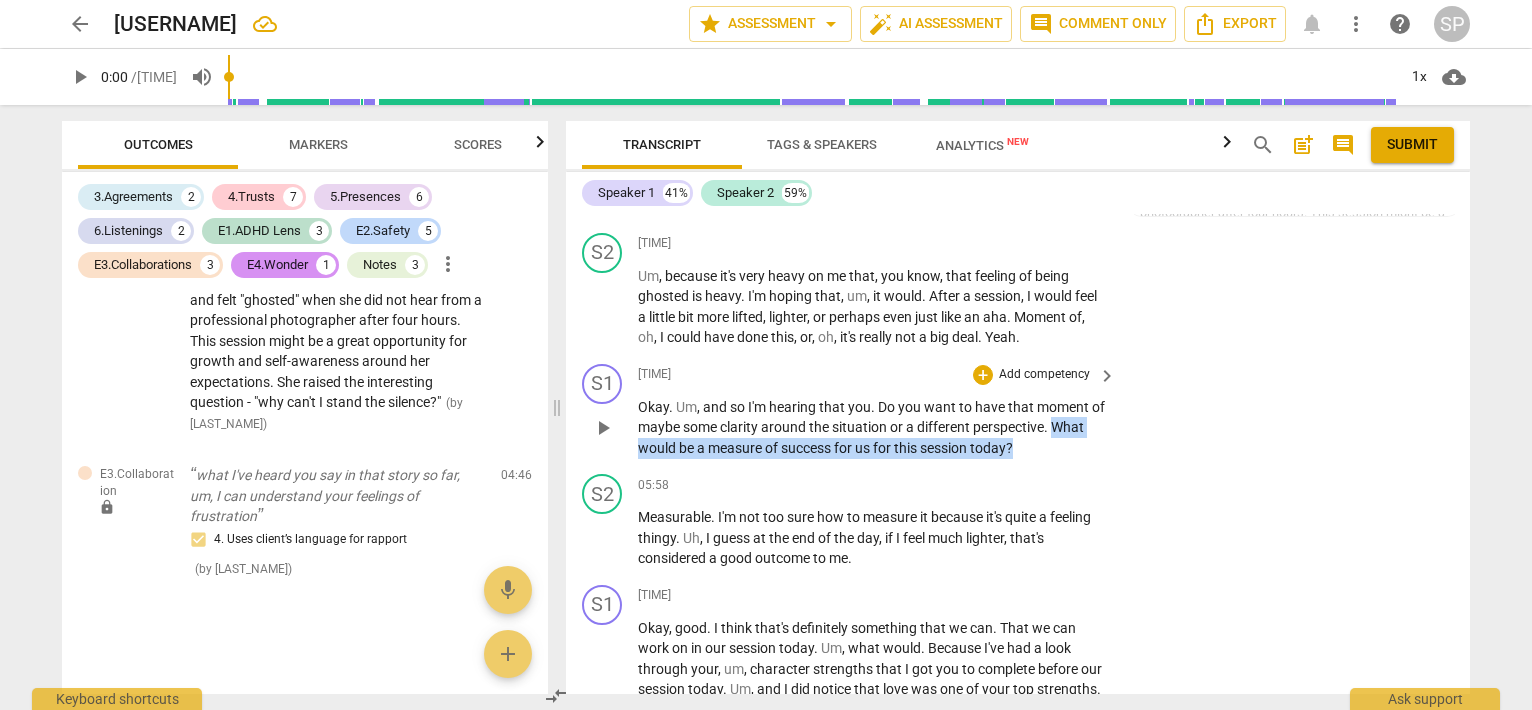 click on "Okay .   Um ,   and   so   I'm   hearing   that   you .   Do   you   want   to   have   that   moment   of   maybe   some   clarity   around   the   situation   or   a   different   perspective .   What   would   be   a   measure   of   success   for   us   for   this   session   today ?" at bounding box center (872, 428) 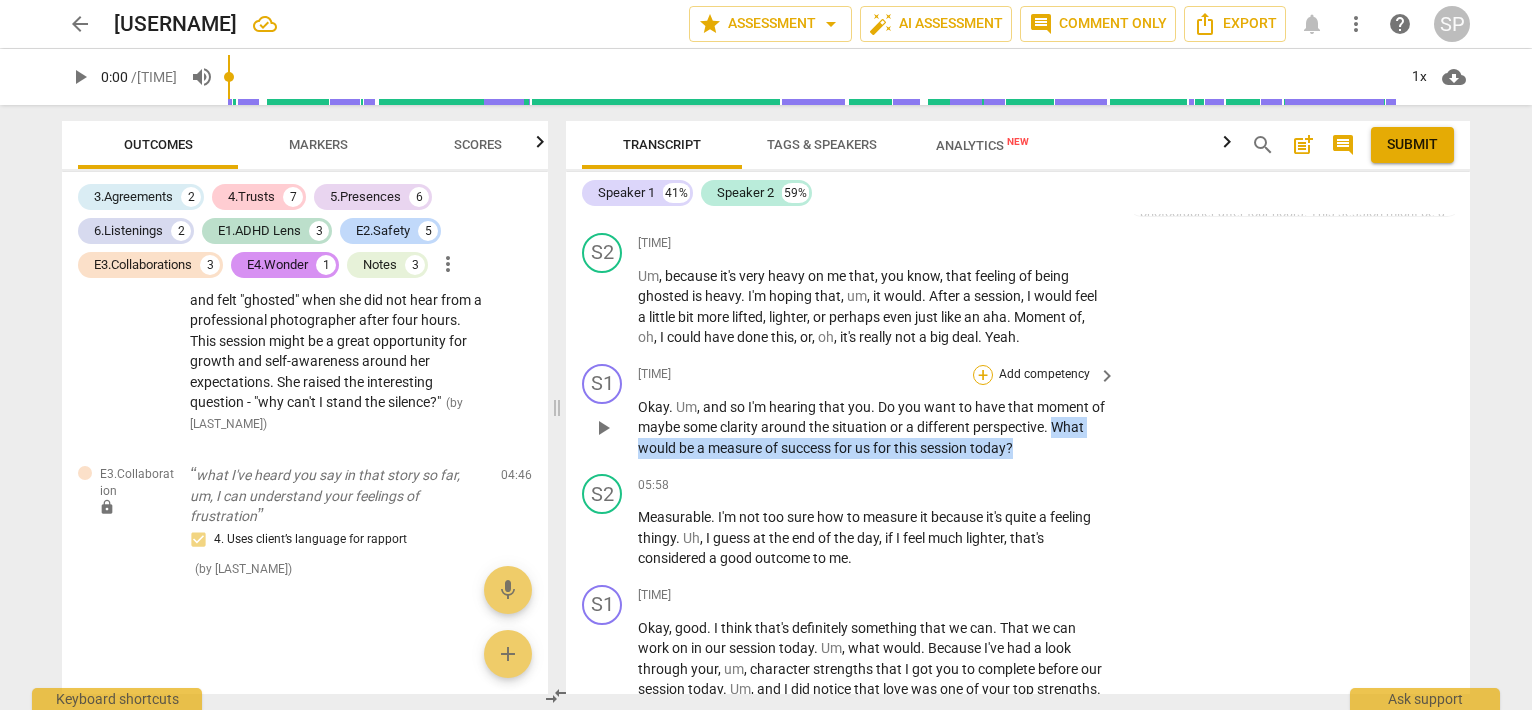 click on "+" at bounding box center (983, 375) 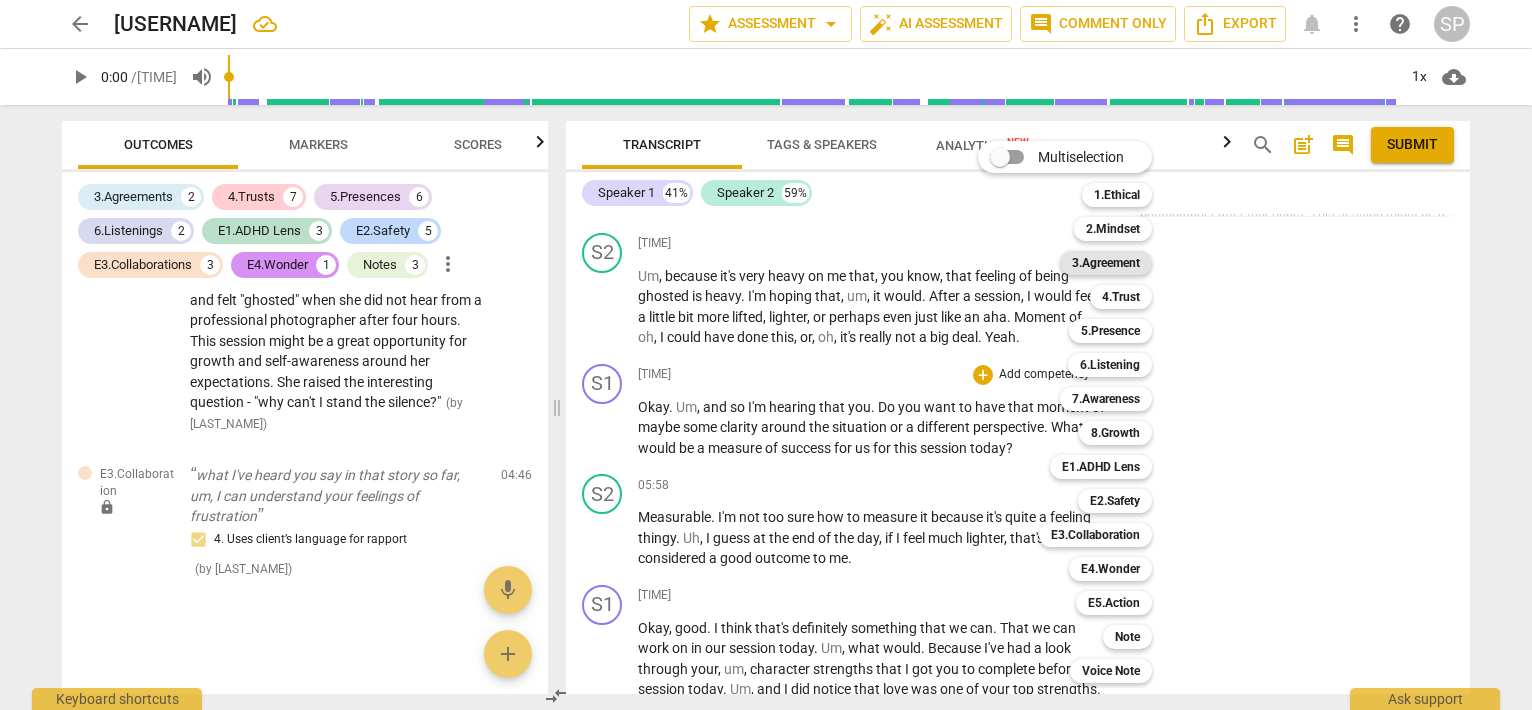 click on "3.Agreement" at bounding box center (1106, 263) 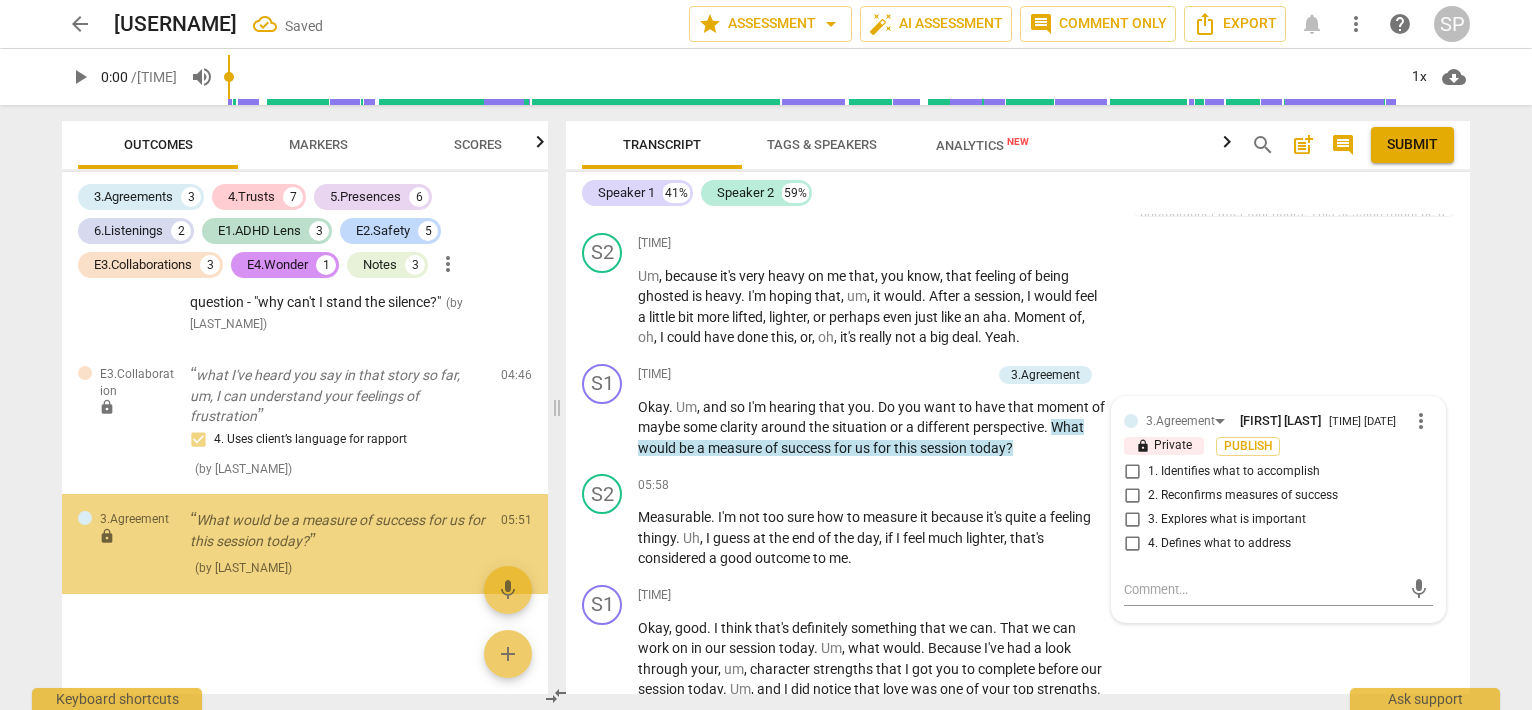 scroll, scrollTop: 5282, scrollLeft: 0, axis: vertical 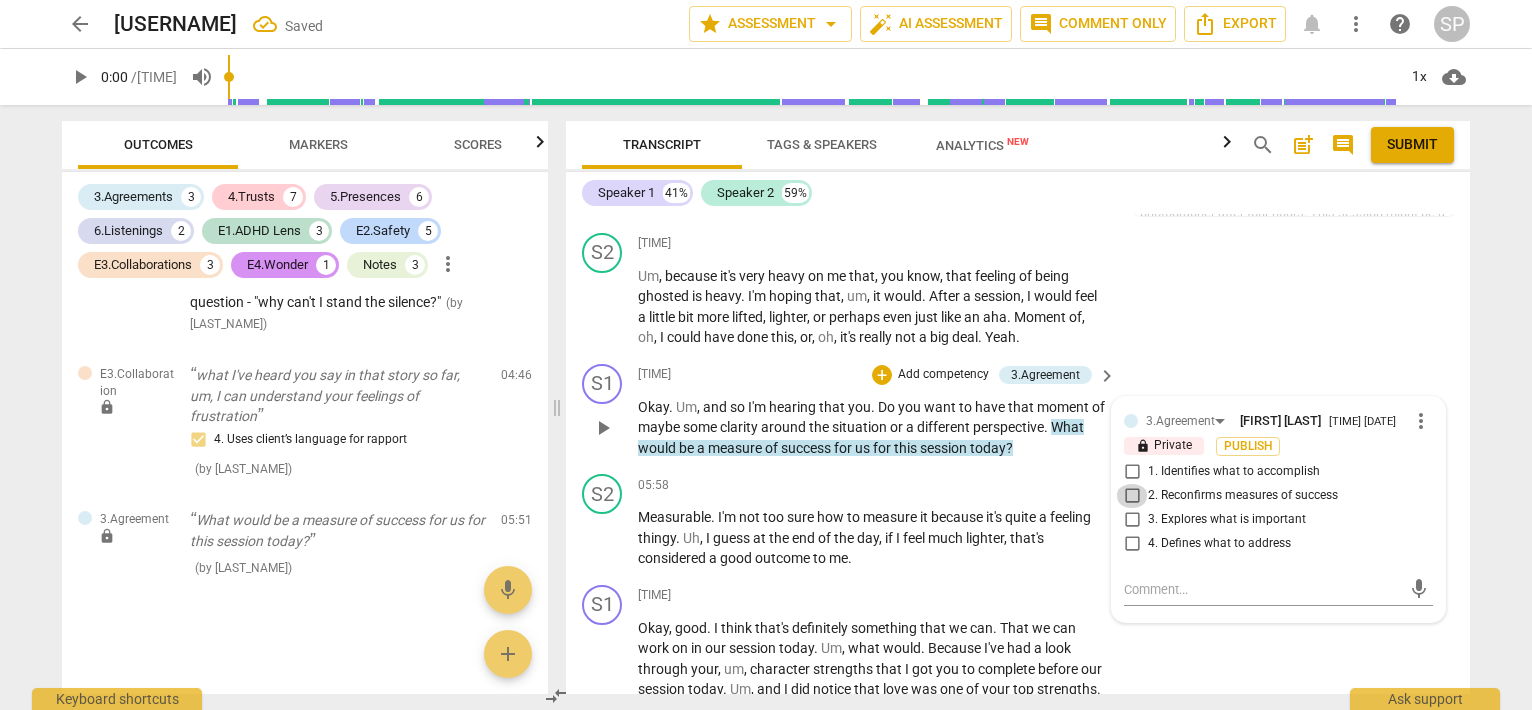 click on "2. Reconfirms measures of success" at bounding box center (1132, 496) 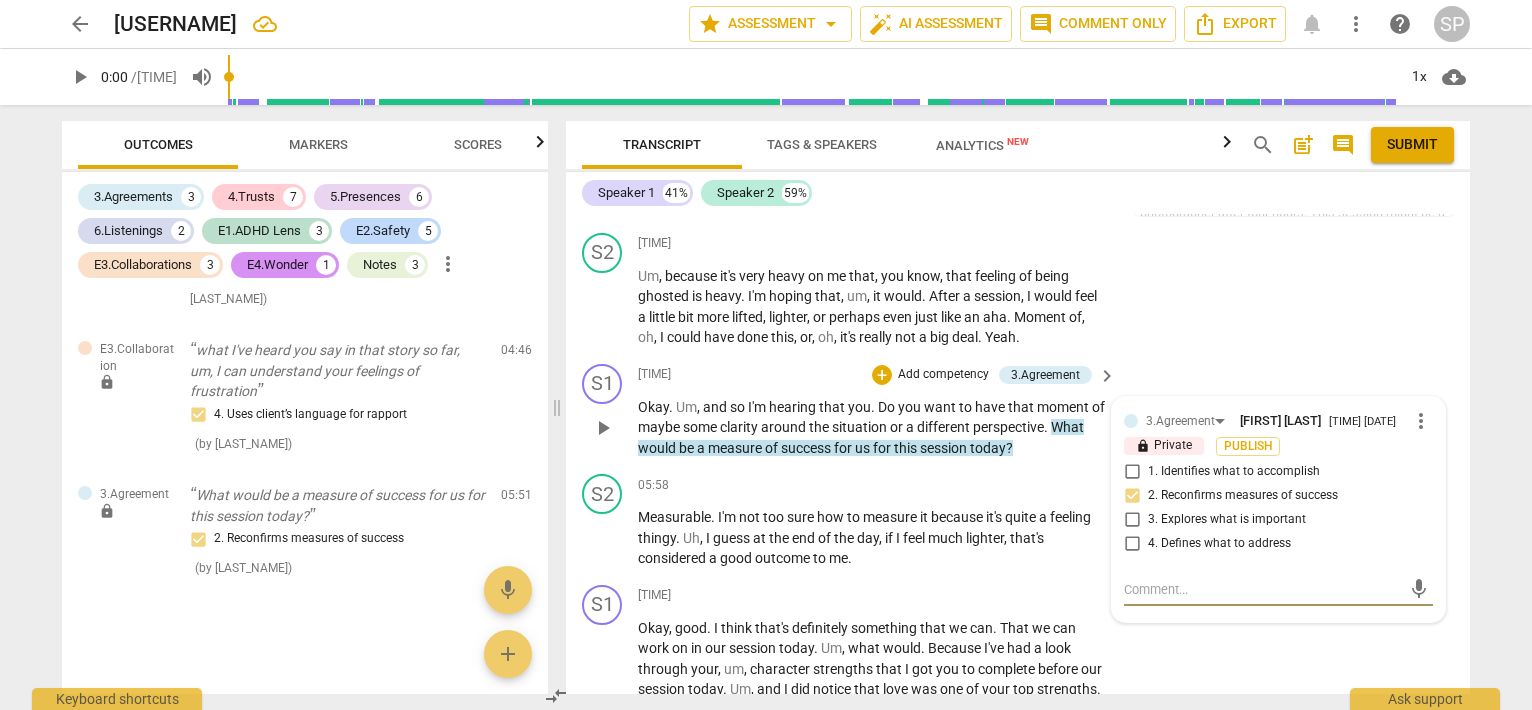 click at bounding box center (1262, 589) 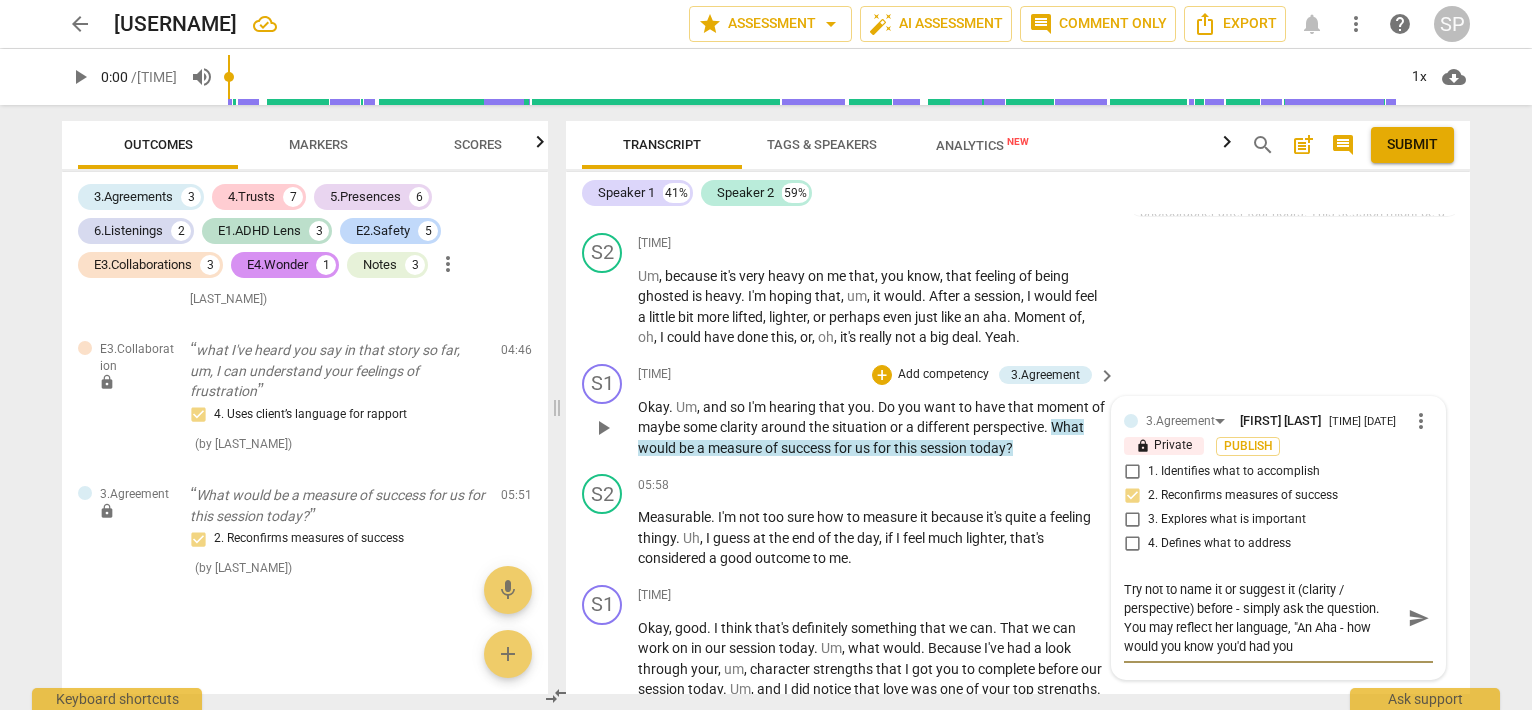scroll, scrollTop: 0, scrollLeft: 0, axis: both 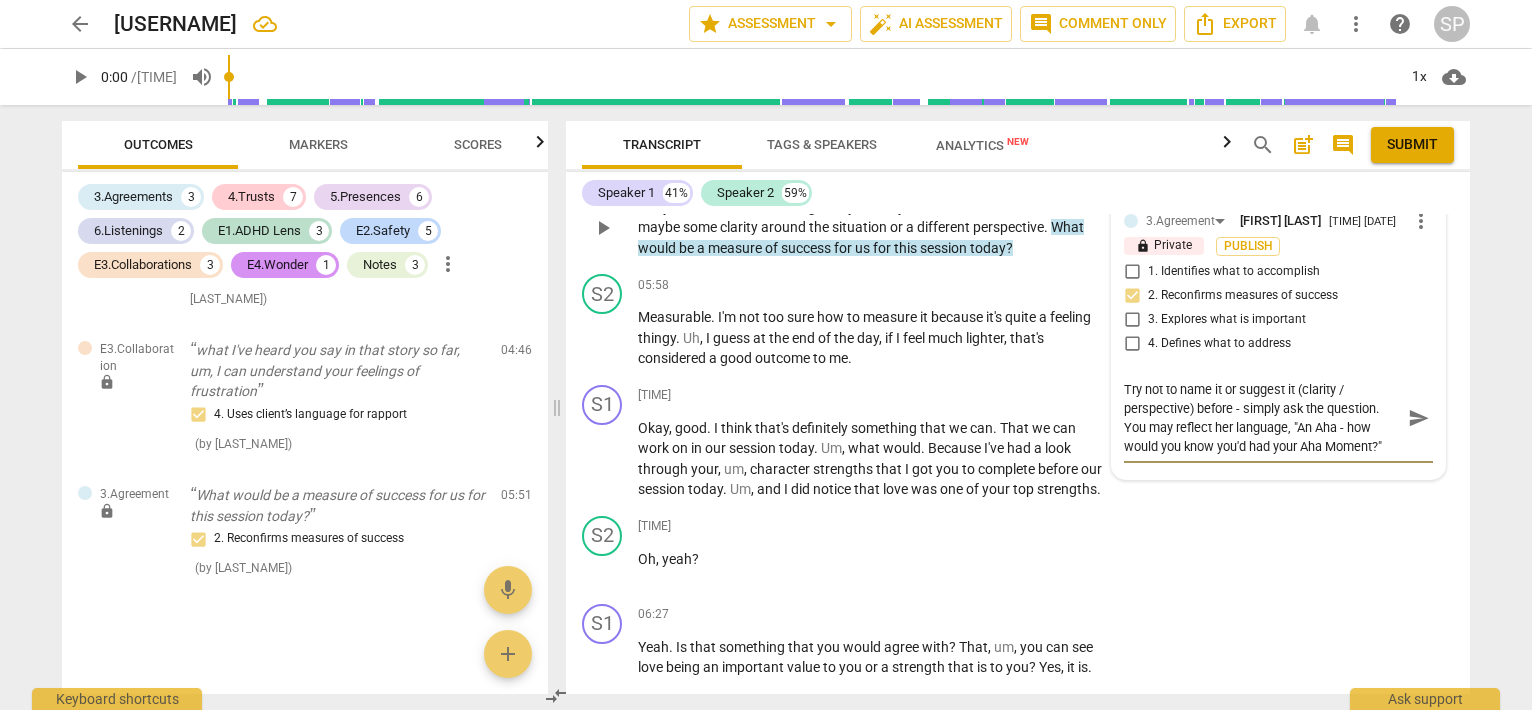 click on "send" at bounding box center [1419, 418] 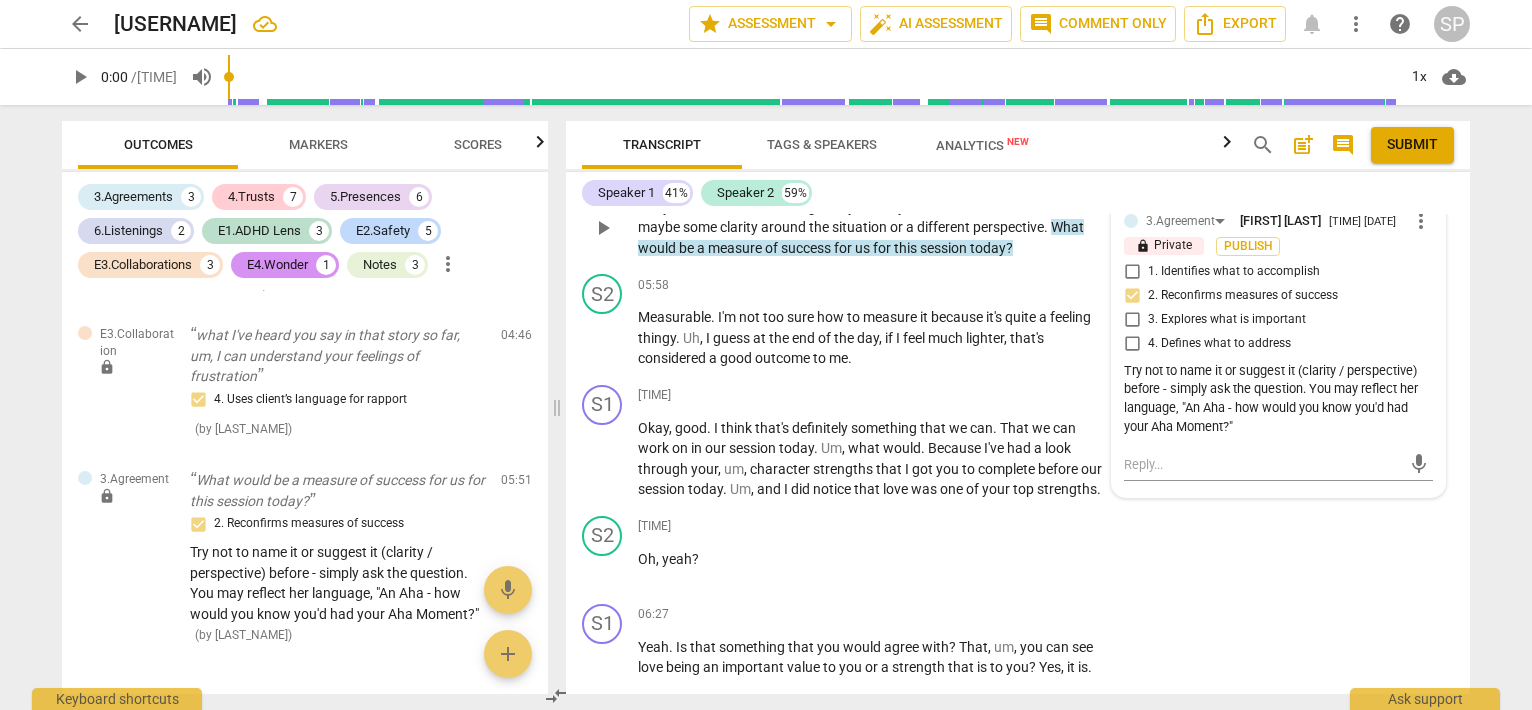 click on "Try not to name it or suggest it (clarity / perspective) before - simply ask the question. You may reflect her language, "An Aha - how would you know you'd had your Aha Moment?"" at bounding box center [1278, 399] 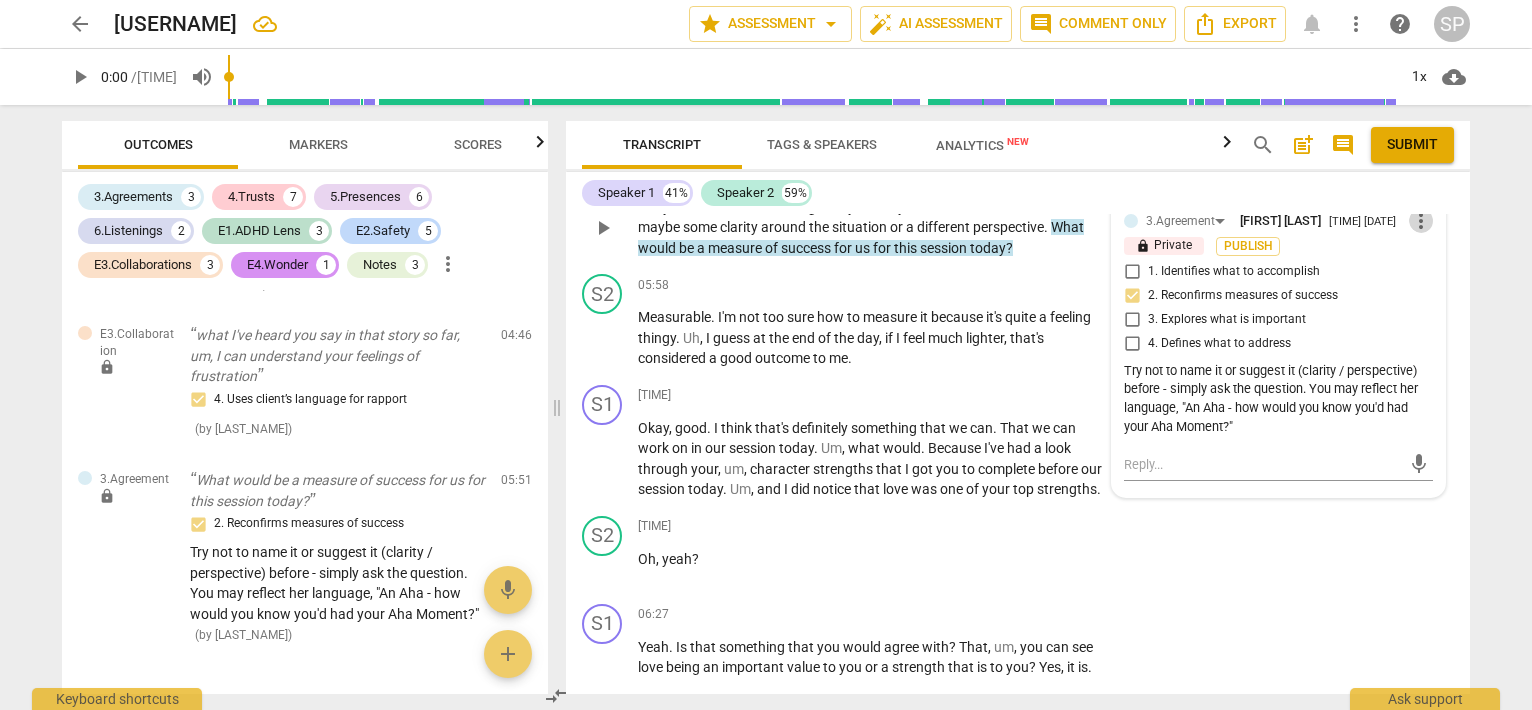 click on "more_vert" at bounding box center [1421, 221] 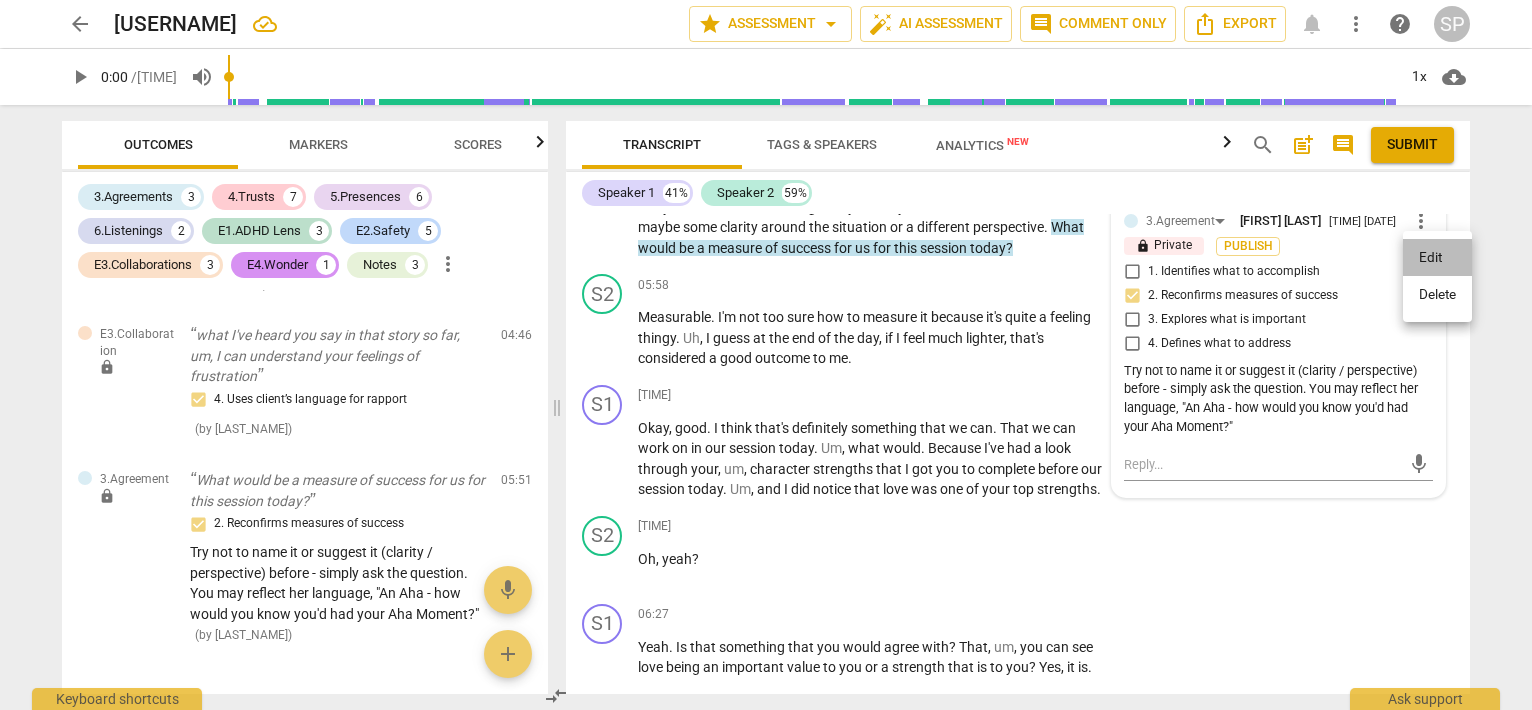click on "Edit" at bounding box center [1437, 258] 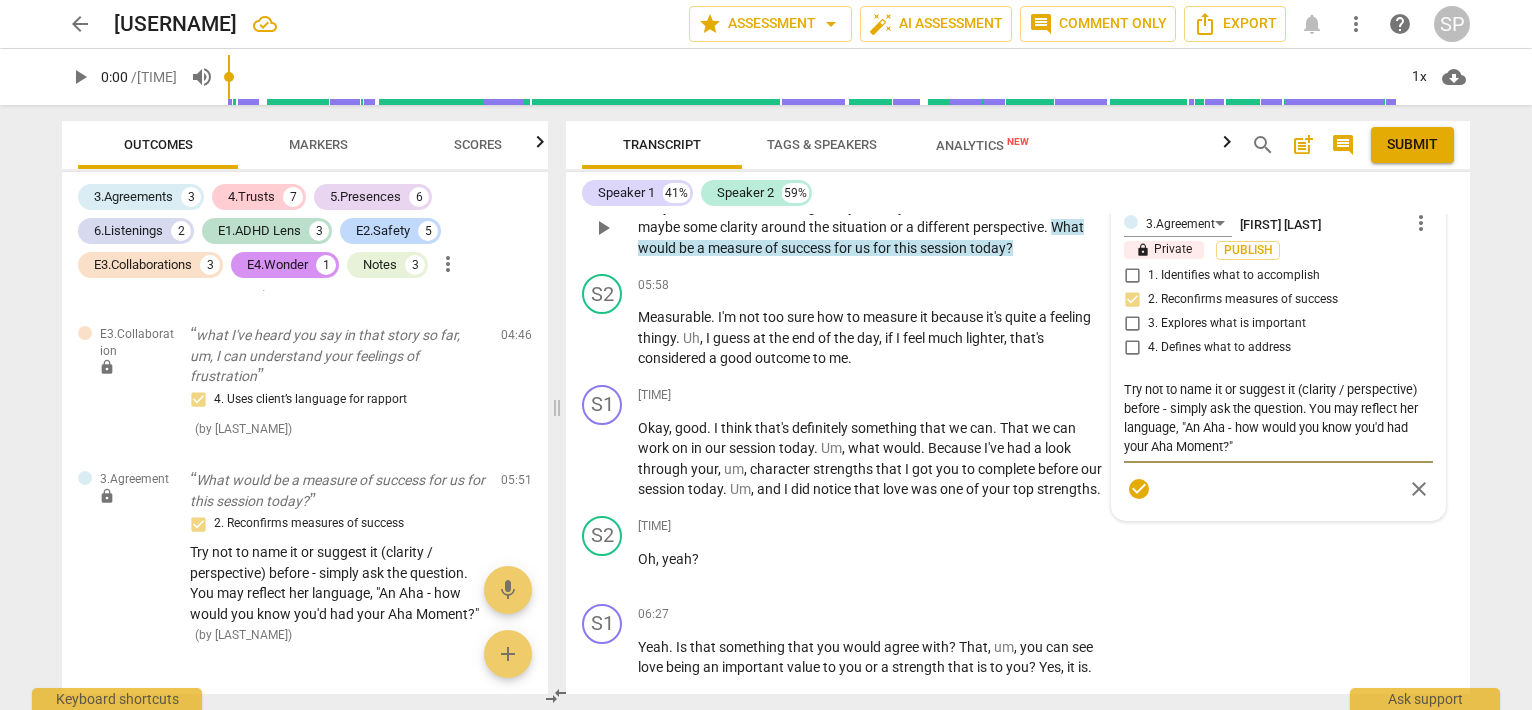 click on "Try not to name it or suggest it (clarity / perspective) before - simply ask the question. You may reflect her language, "An Aha - how would you know you'd had your Aha Moment?"" at bounding box center (1278, 418) 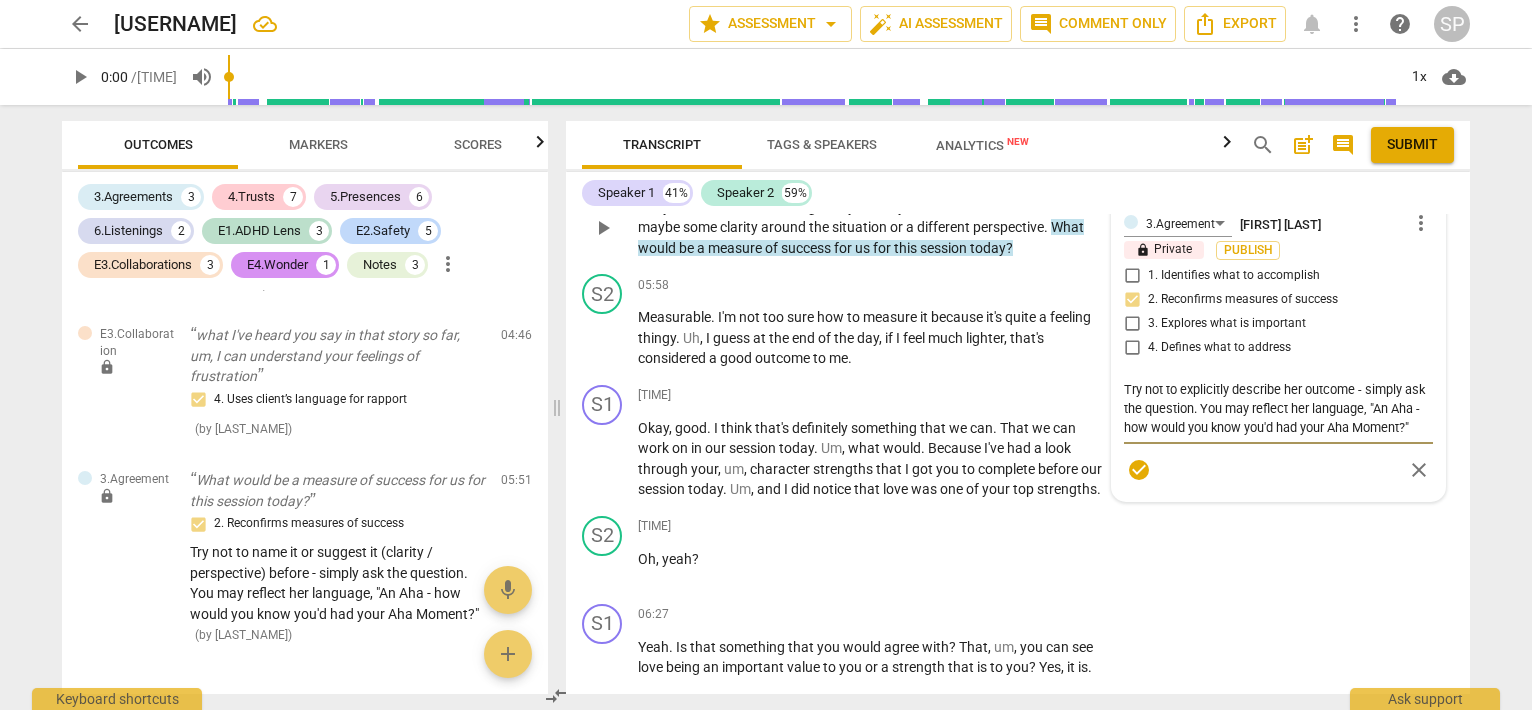 click on "Try not to explicitly describe her outcome - simply ask the question. You may reflect her language, "An Aha - how would you know you'd had your Aha Moment?"" at bounding box center [1278, 408] 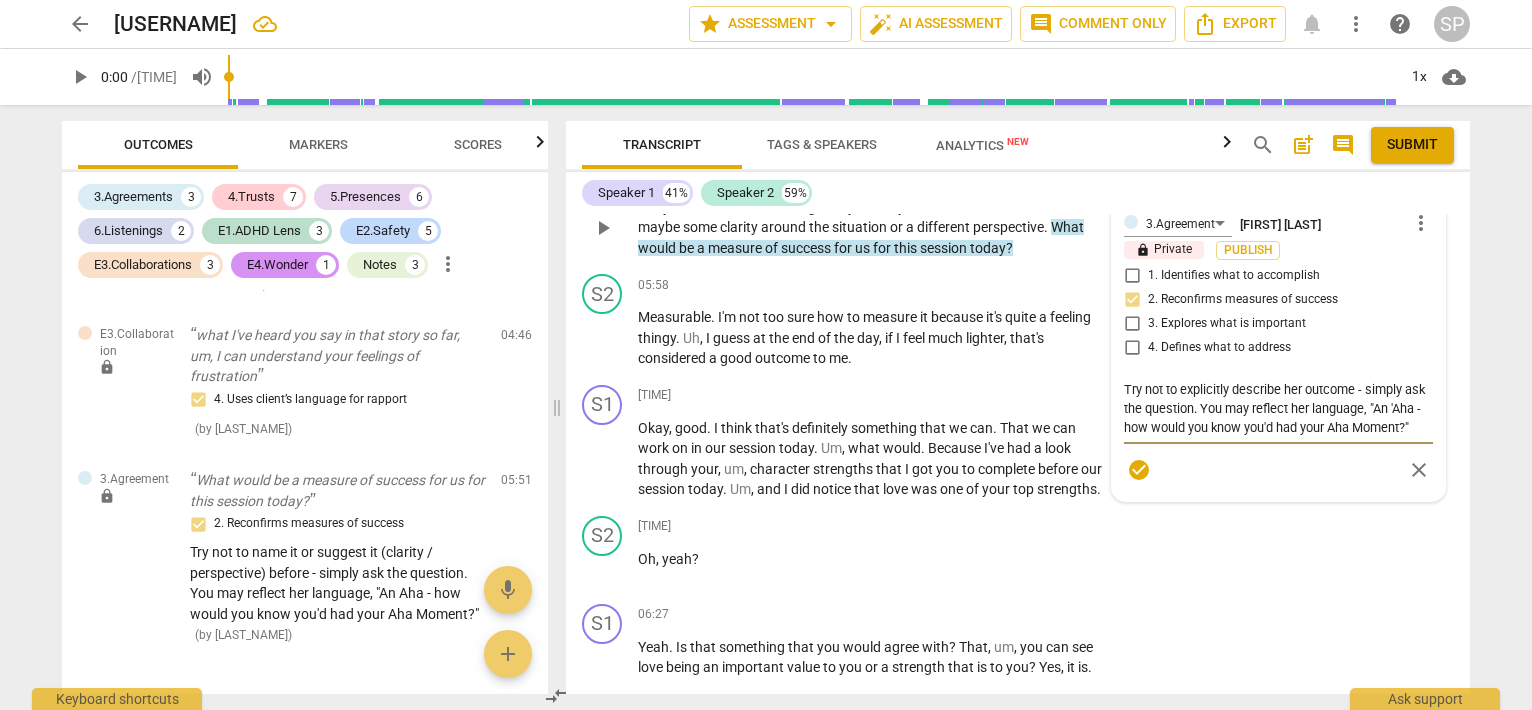 click on "Try not to explicitly describe her outcome - simply ask the question. You may reflect her language, "An 'Aha - how would you know you'd had your Aha Moment?"" at bounding box center [1278, 408] 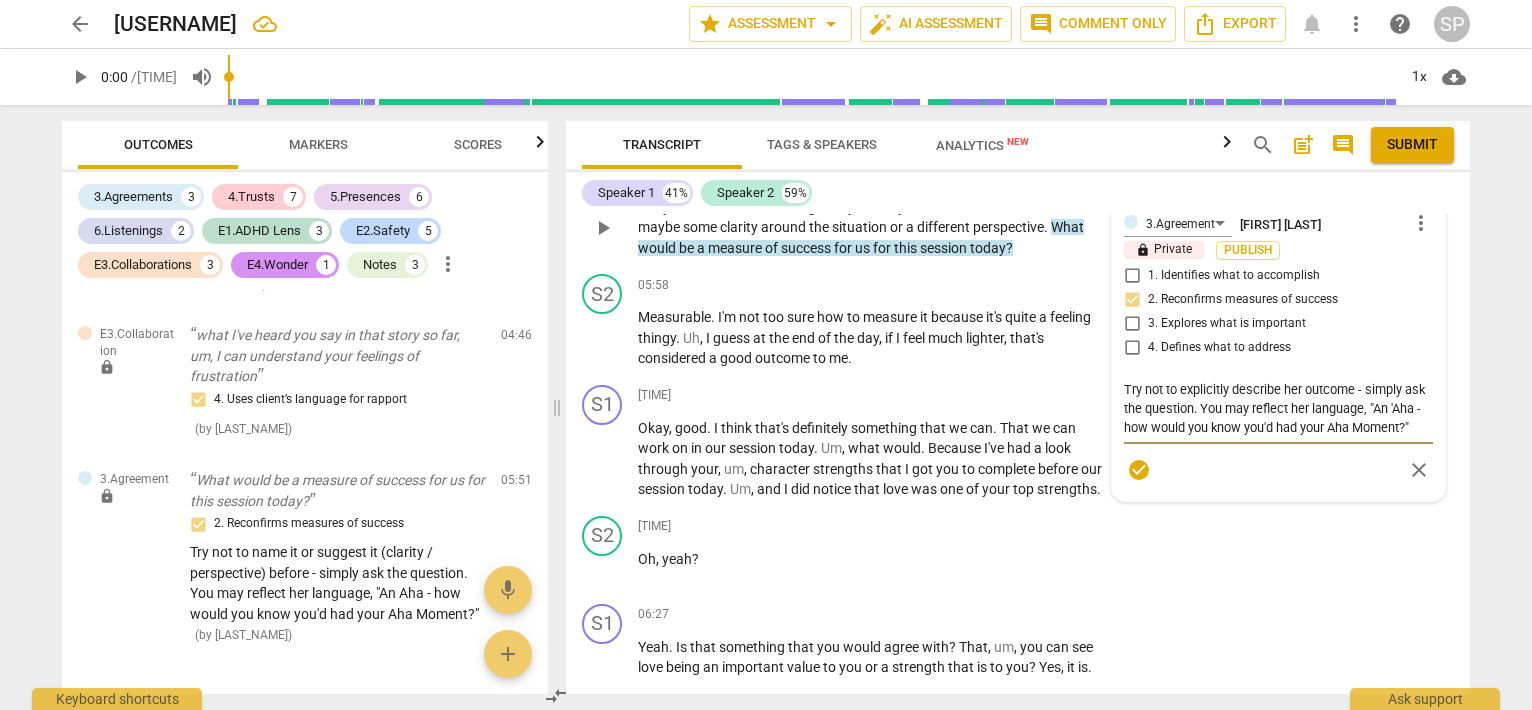 click on "Try not to explicitly describe her outcome - simply ask the question. You may reflect her language, "An 'Aha - how would you know you'd had your Aha Moment?"" at bounding box center [1278, 408] 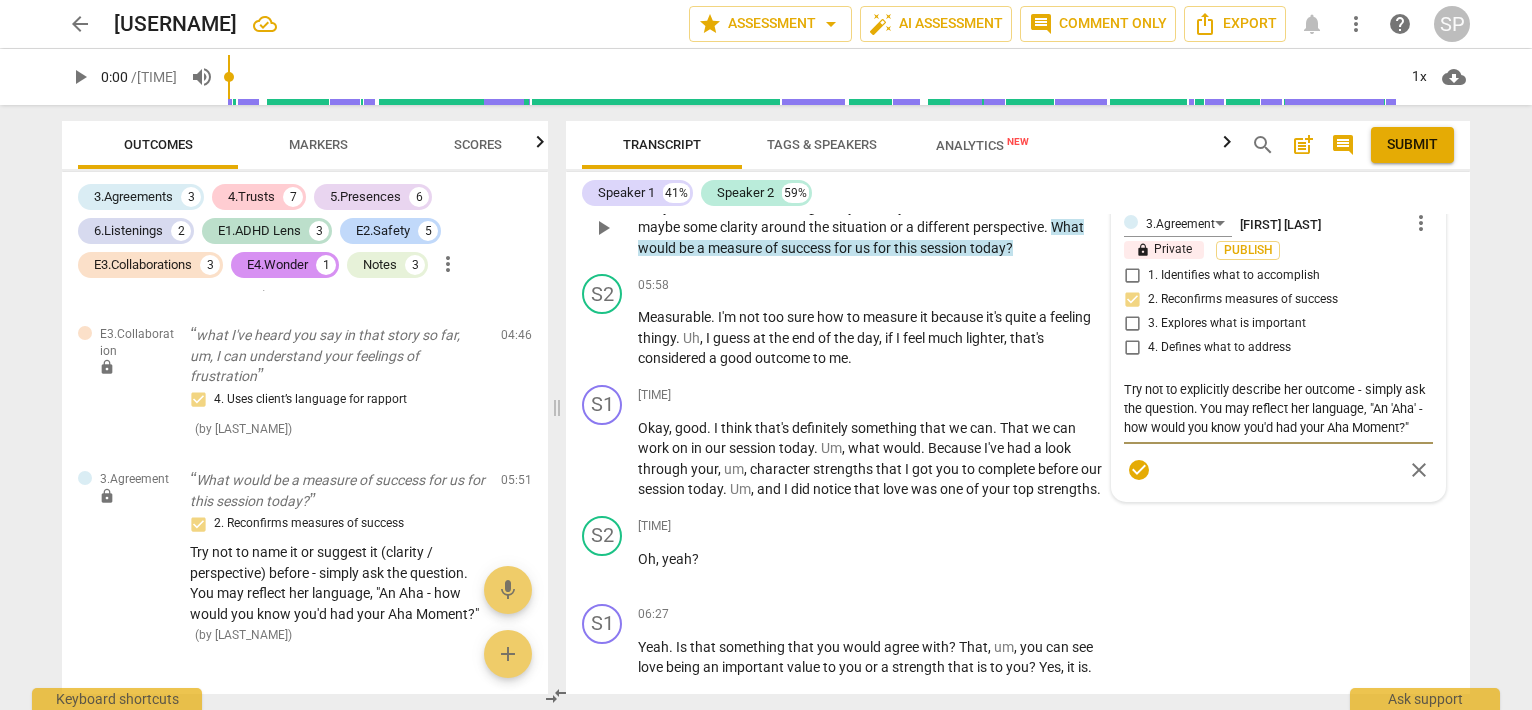 click on "Try not to explicitly describe her outcome - simply ask the question. You may reflect her language, "An 'Aha' - how would you know you'd had your Aha Moment?"" at bounding box center [1278, 408] 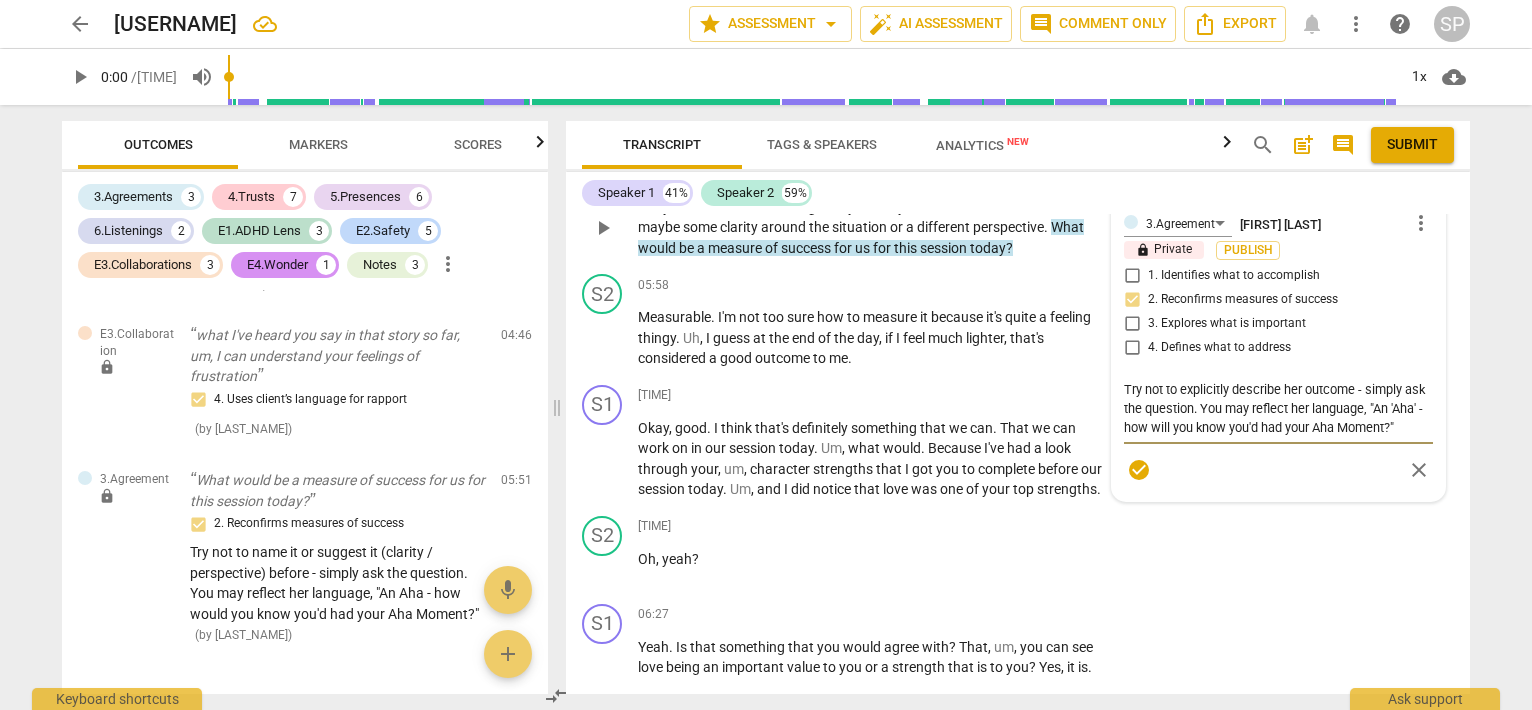 click on "Try not to explicitly describe her outcome - simply ask the question. You may reflect her language, "An 'Aha' - how will you know you'd had your Aha Moment?"" at bounding box center (1278, 408) 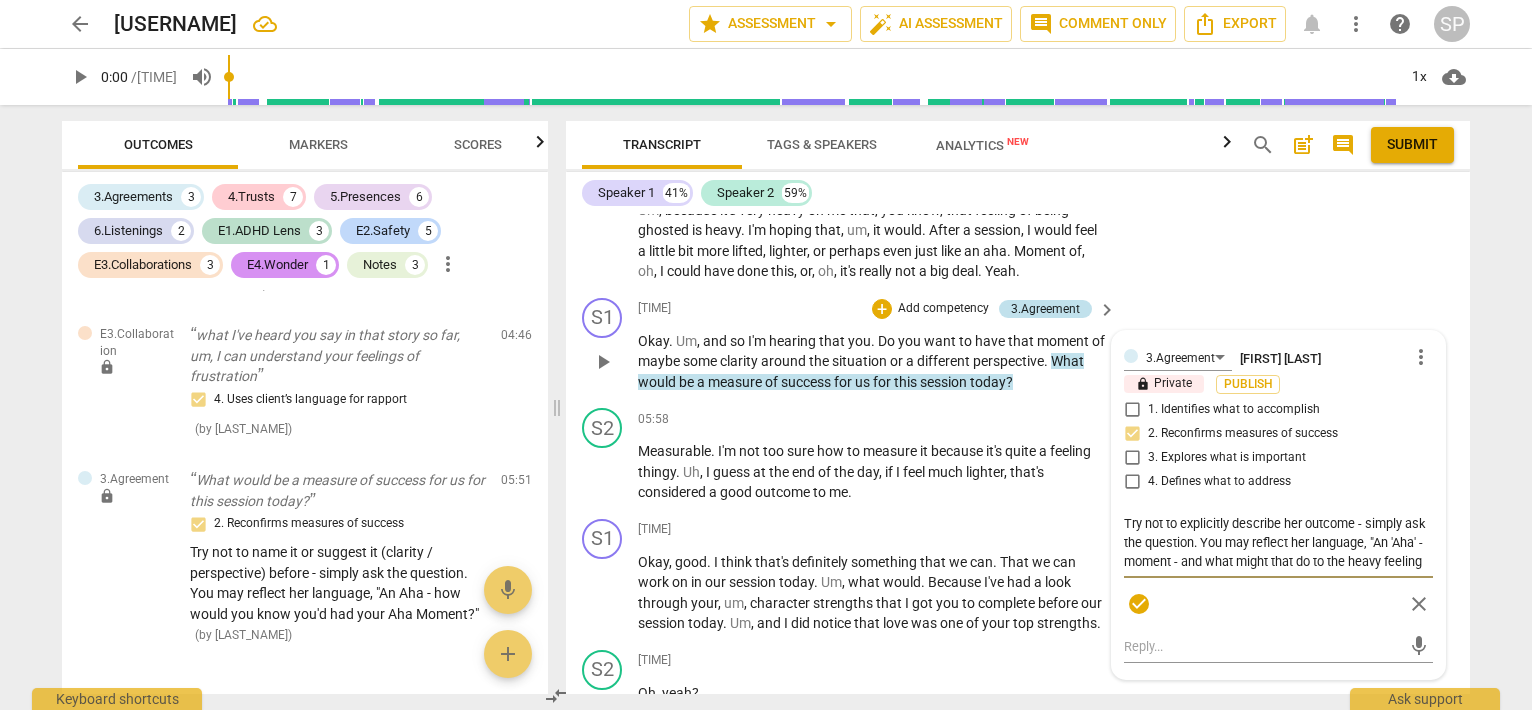 scroll, scrollTop: 2260, scrollLeft: 0, axis: vertical 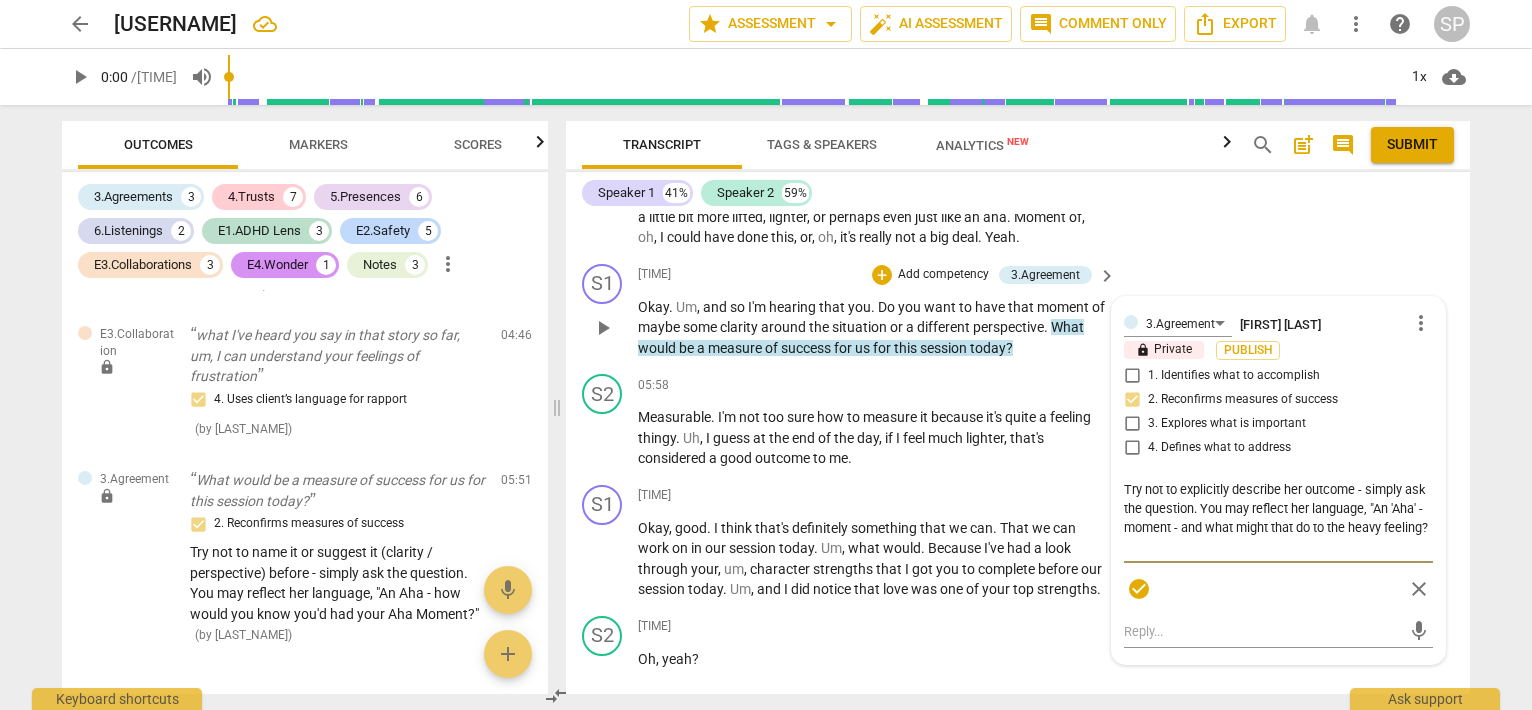 click on "Try not to explicitly describe her outcome - simply ask the question. You may reflect her language, "An 'Aha' - moment - and what might that do to the heavy feeling?" at bounding box center (1278, 518) 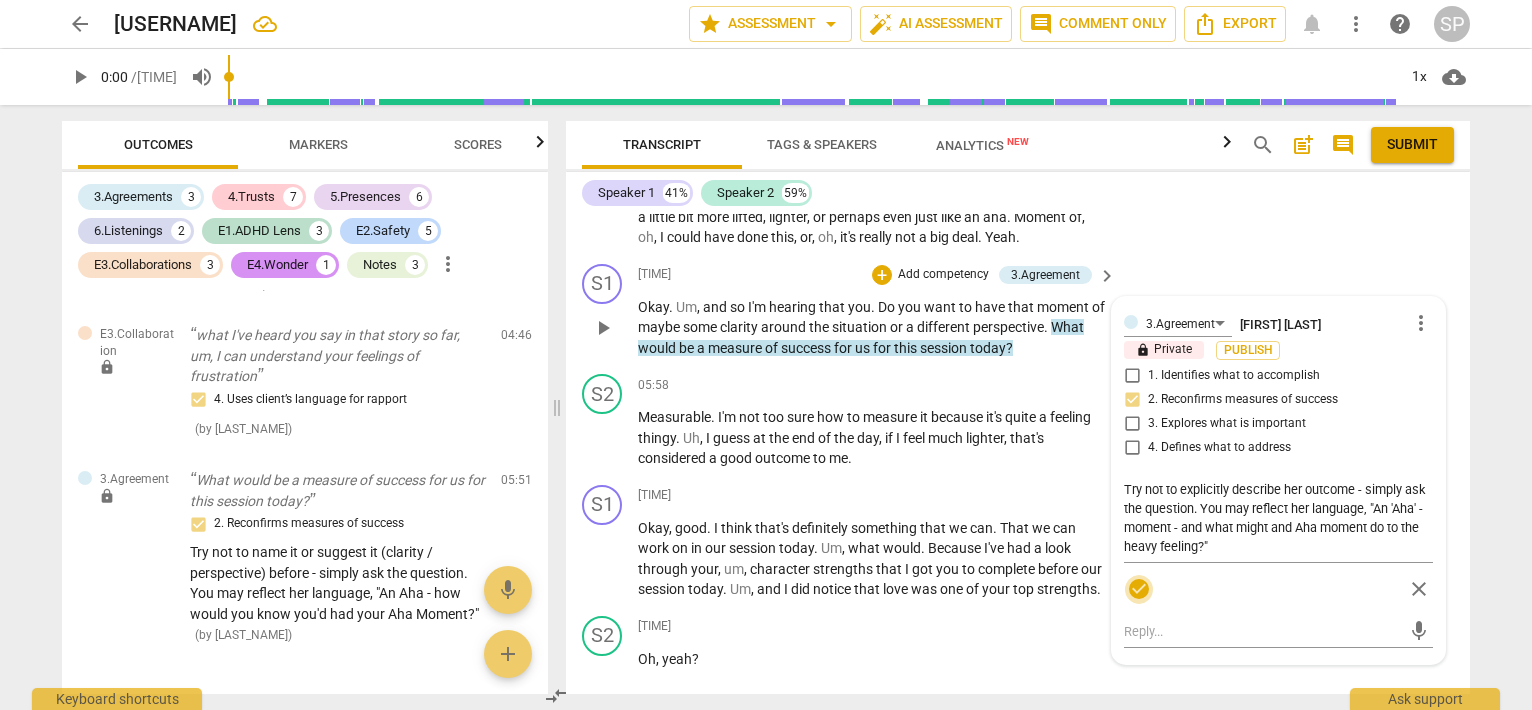 click on "check_circle" at bounding box center (1139, 589) 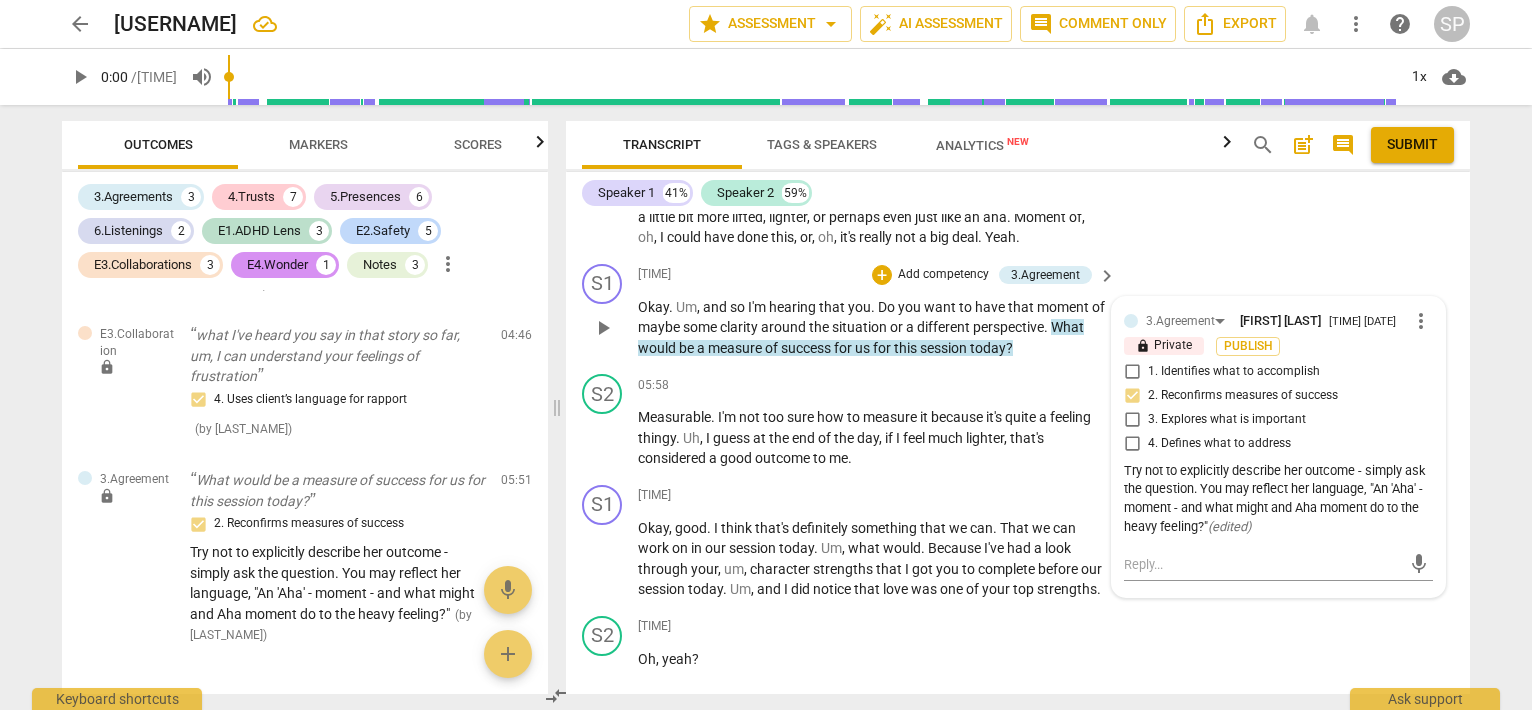 click on "more_vert" at bounding box center [1421, 321] 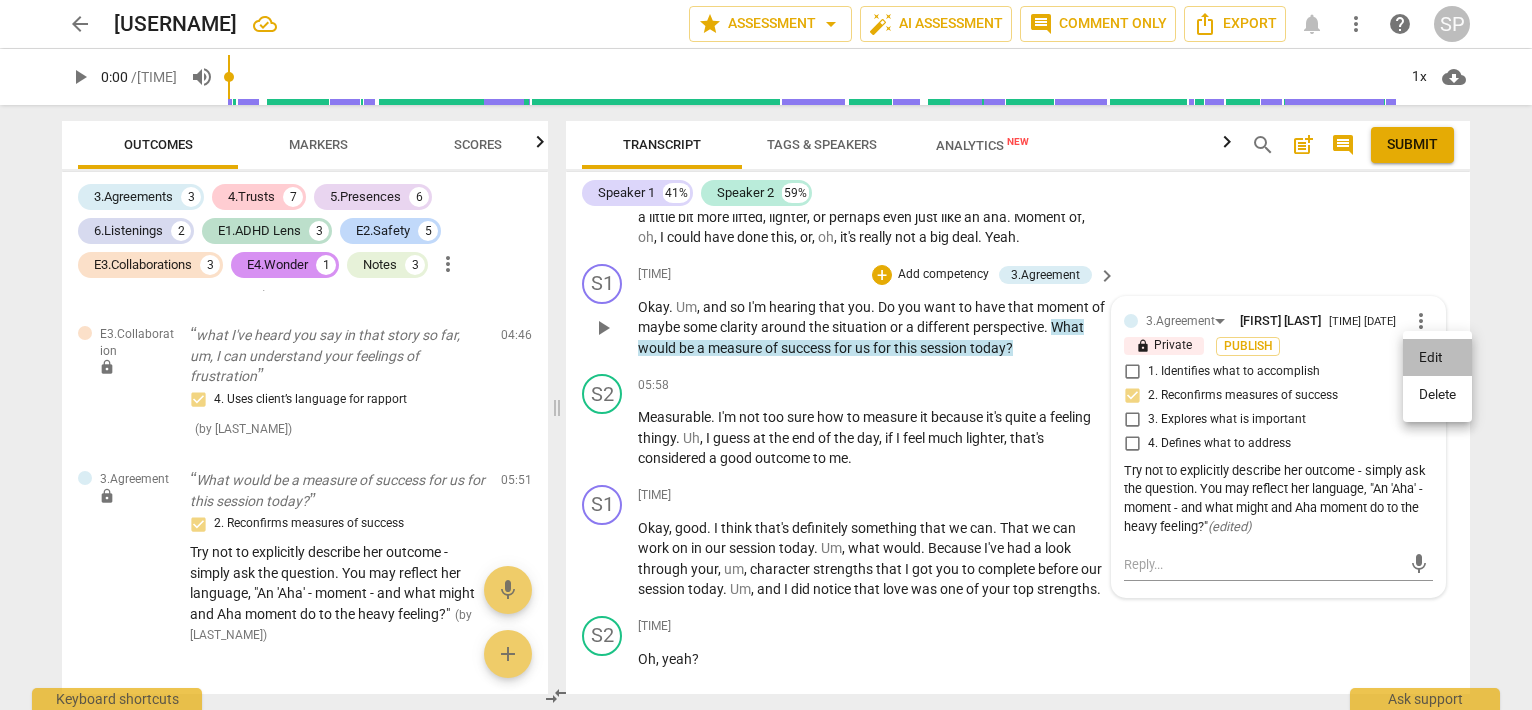 click on "Edit" at bounding box center (1437, 358) 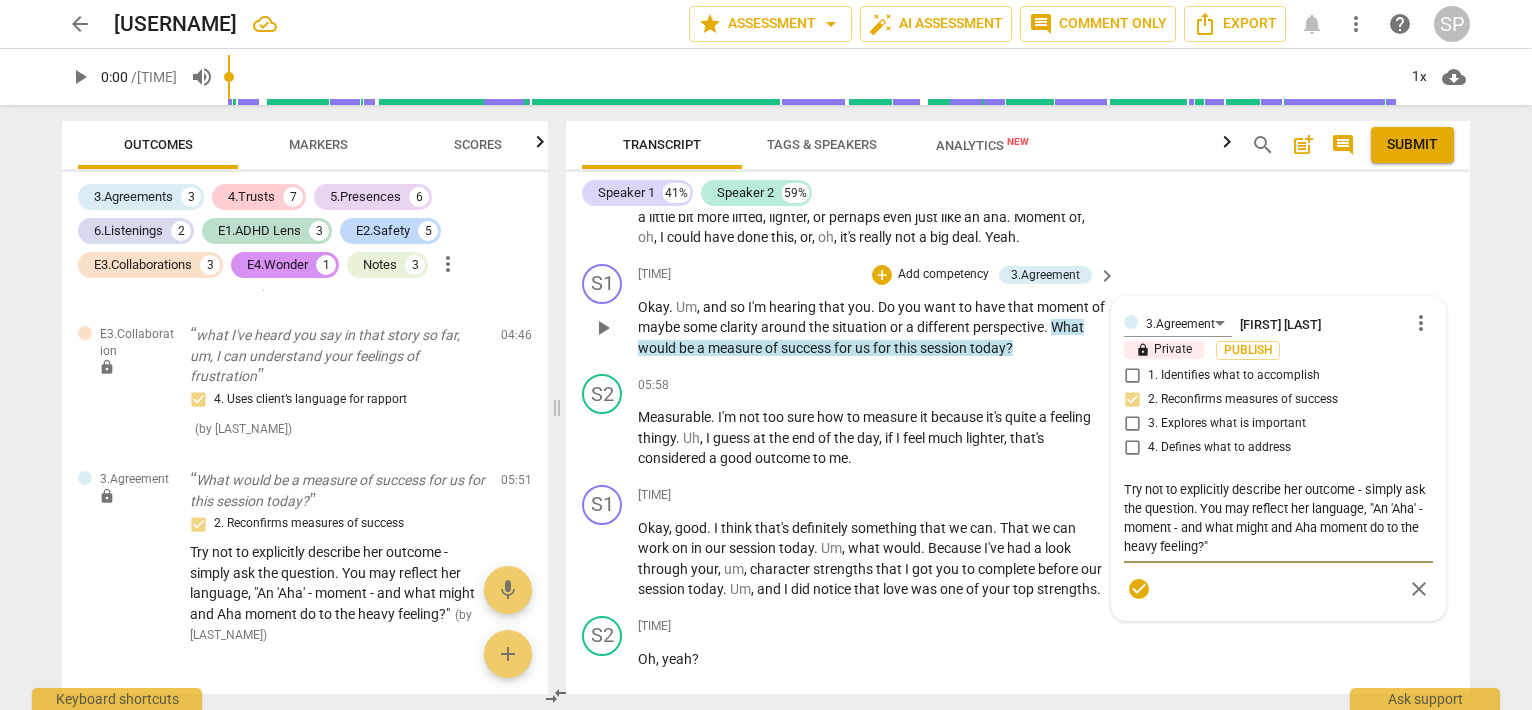 click on "Try not to explicitly describe her outcome - simply ask the question. You may reflect her language, "An 'Aha' - moment - and what might and Aha moment do to the heavy feeling?"" at bounding box center (1278, 518) 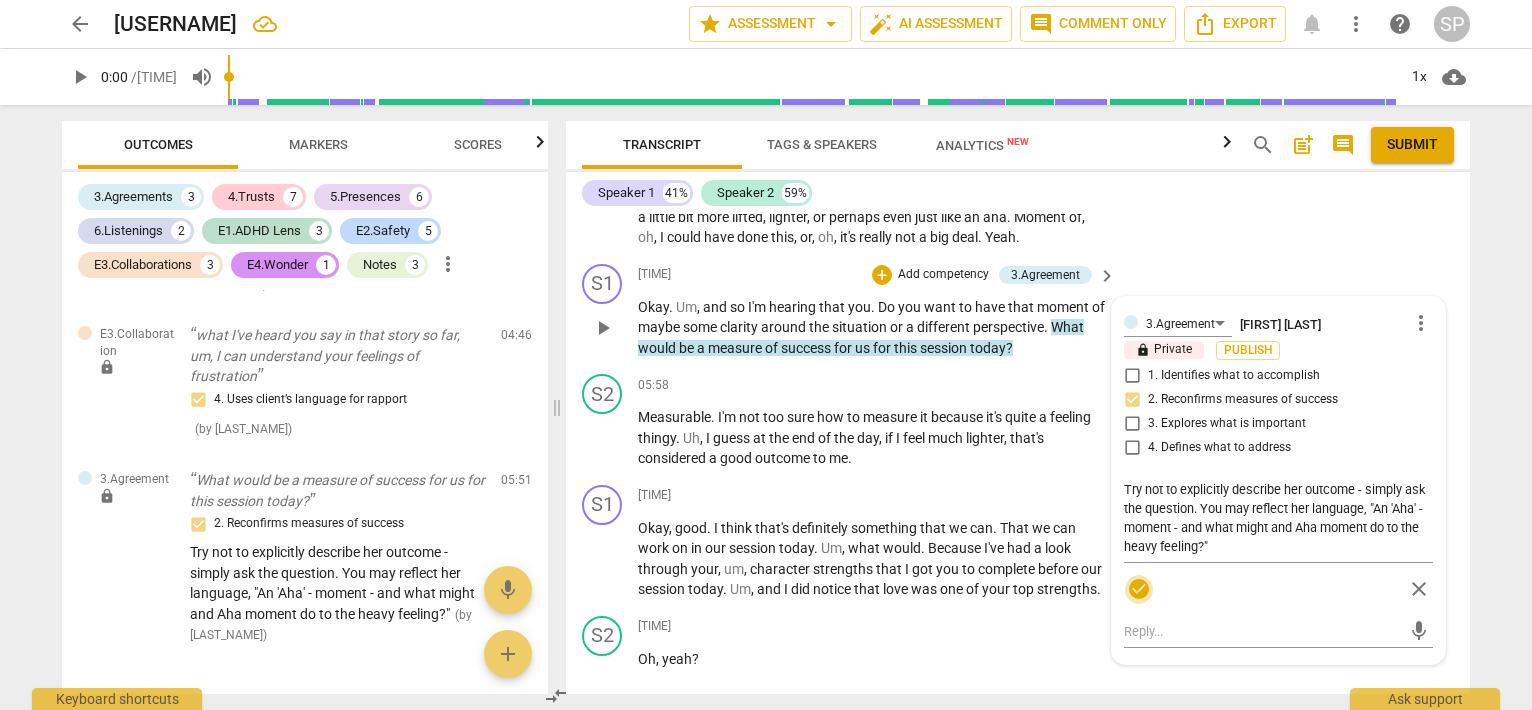 click on "check_circle" at bounding box center (1139, 589) 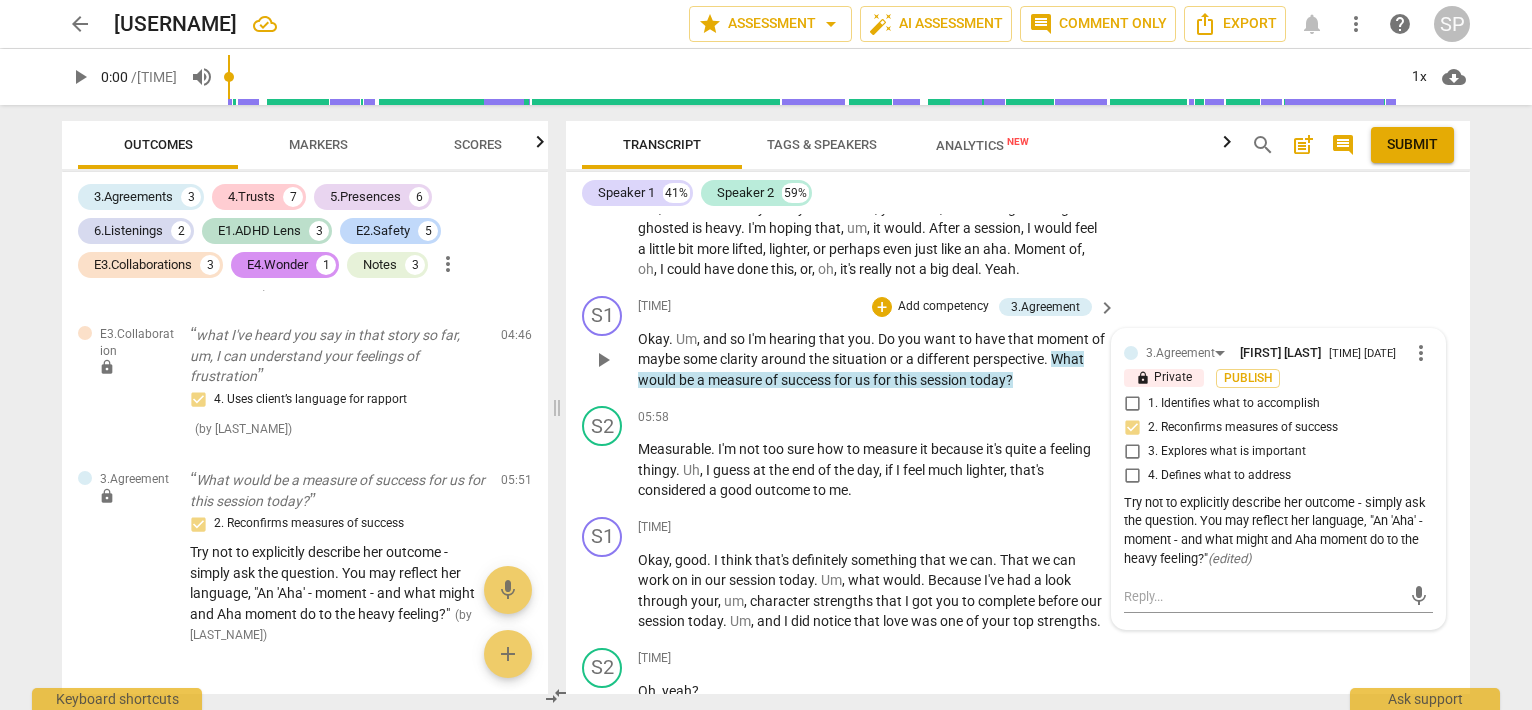 scroll, scrollTop: 2260, scrollLeft: 0, axis: vertical 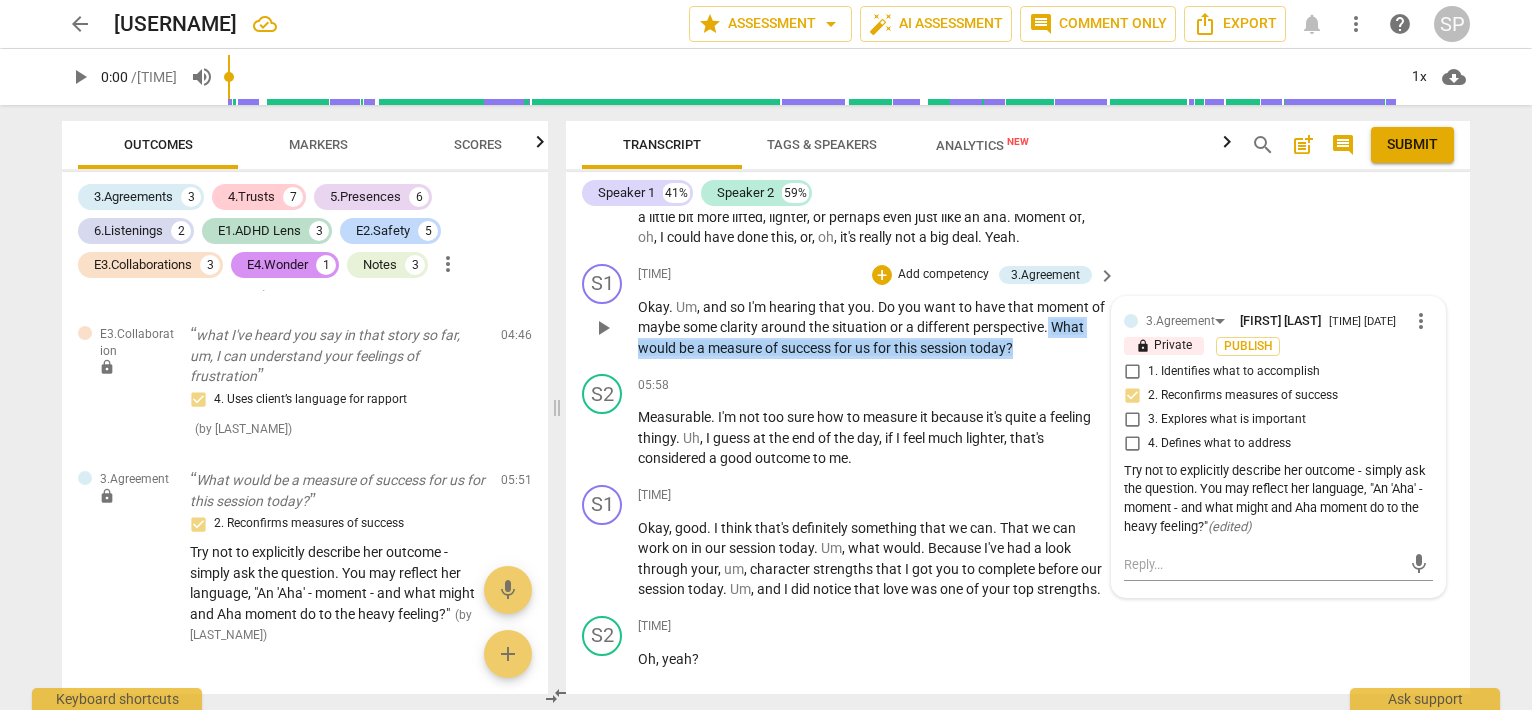 drag, startPoint x: 1065, startPoint y: 361, endPoint x: 1060, endPoint y: 382, distance: 21.587032 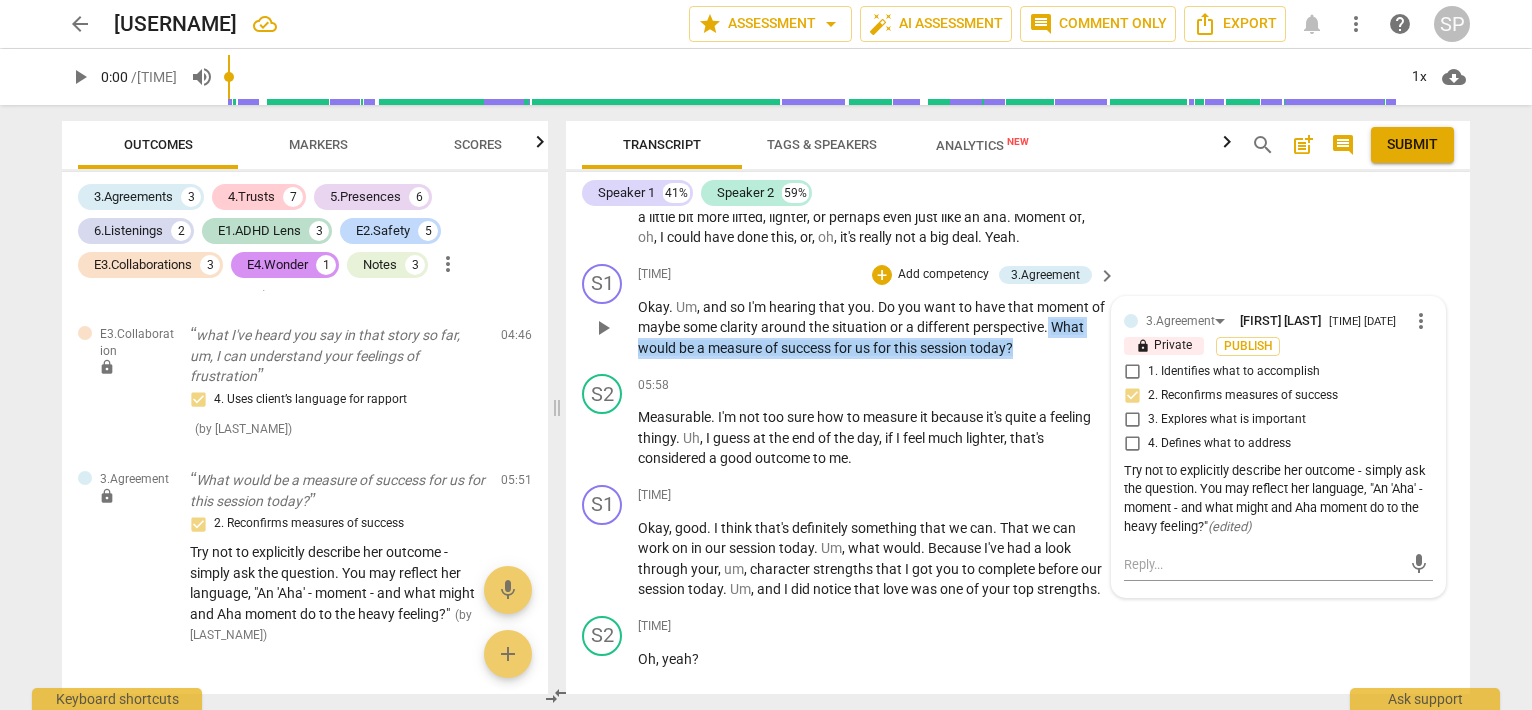 click on "Okay .   Um ,   and   so   I'm   hearing   that   you .   Do   you   want   to   have   that   moment   of   maybe   some   clarity   around   the   situation   or   a   different   perspective .   What   would   be   a   measure   of   success   for   us   for   this   session   today ?" at bounding box center [872, 328] 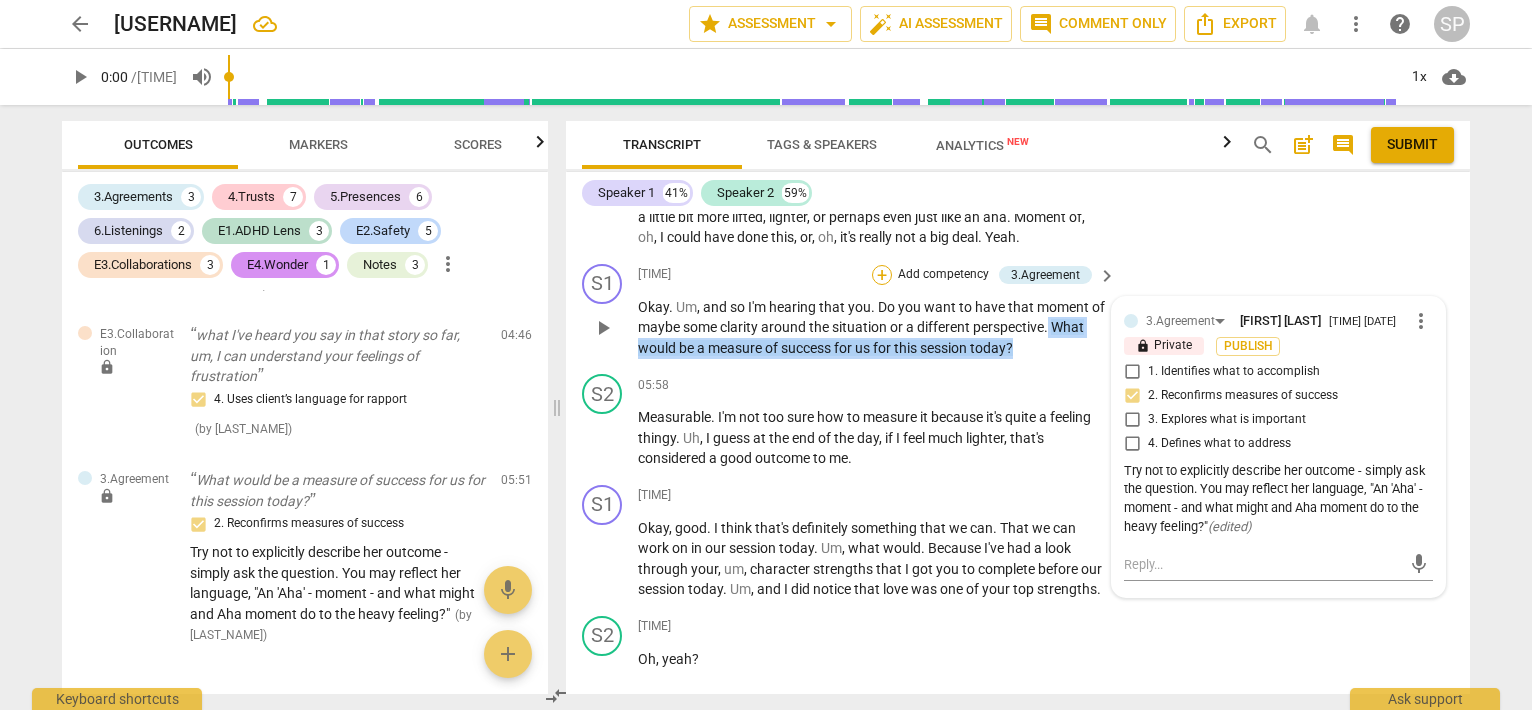 click on "+" at bounding box center [882, 275] 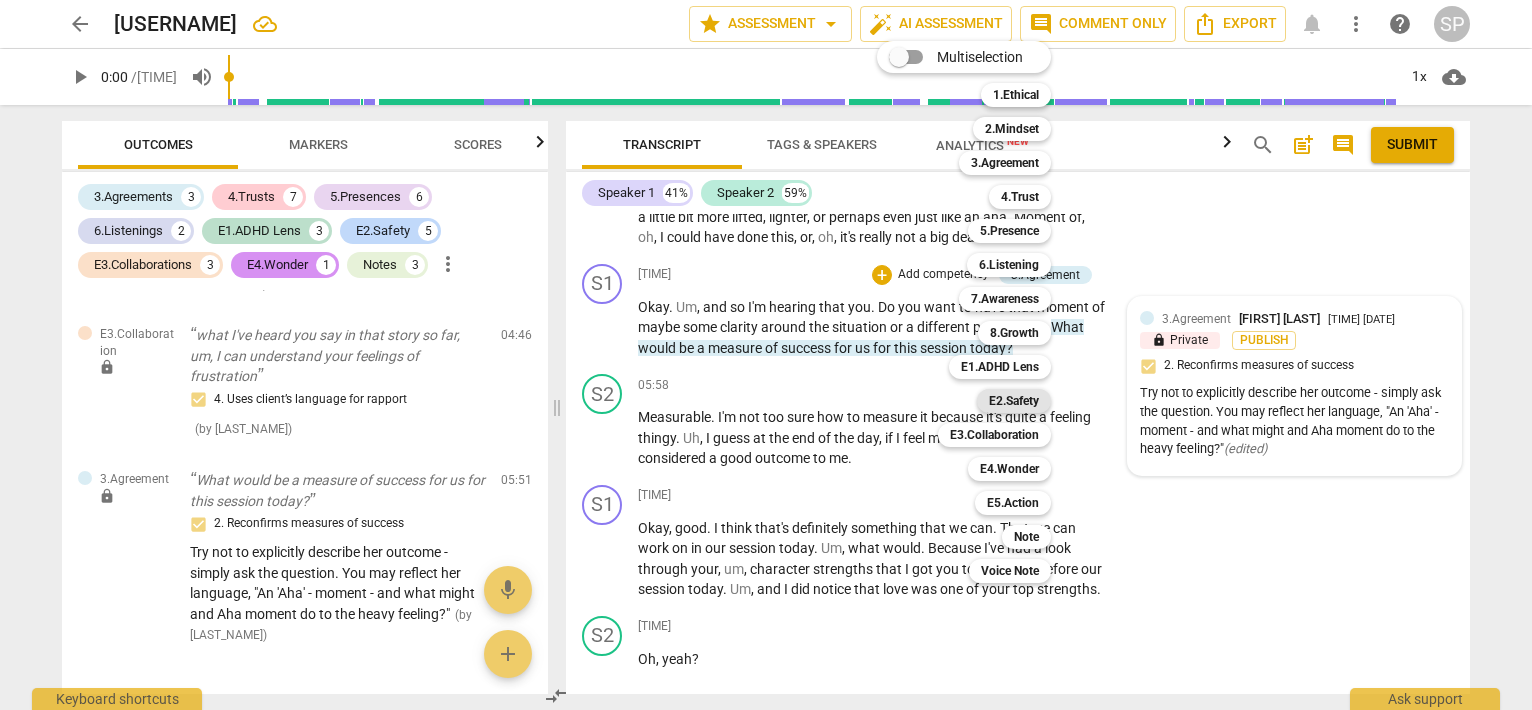 click on "E2.Safety" at bounding box center [1014, 401] 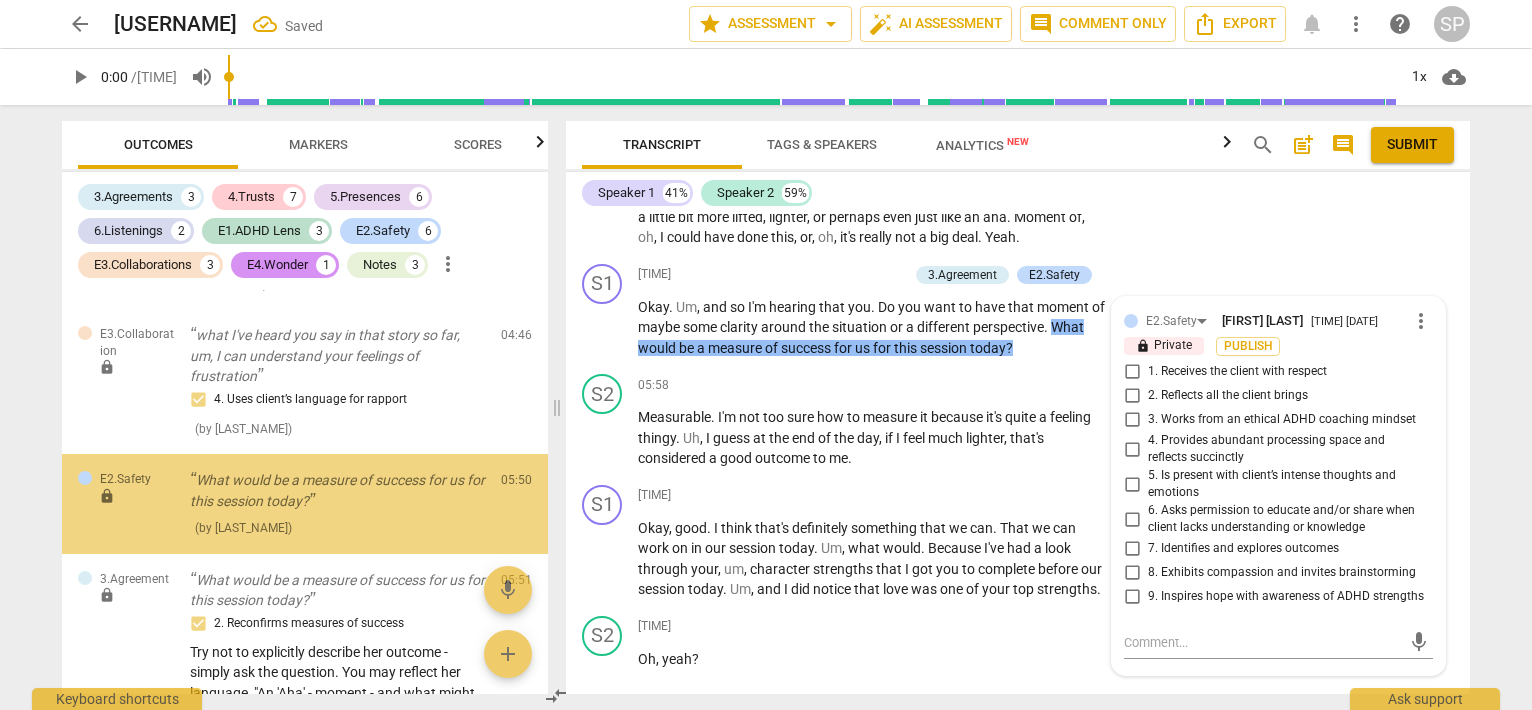 scroll, scrollTop: 5335, scrollLeft: 0, axis: vertical 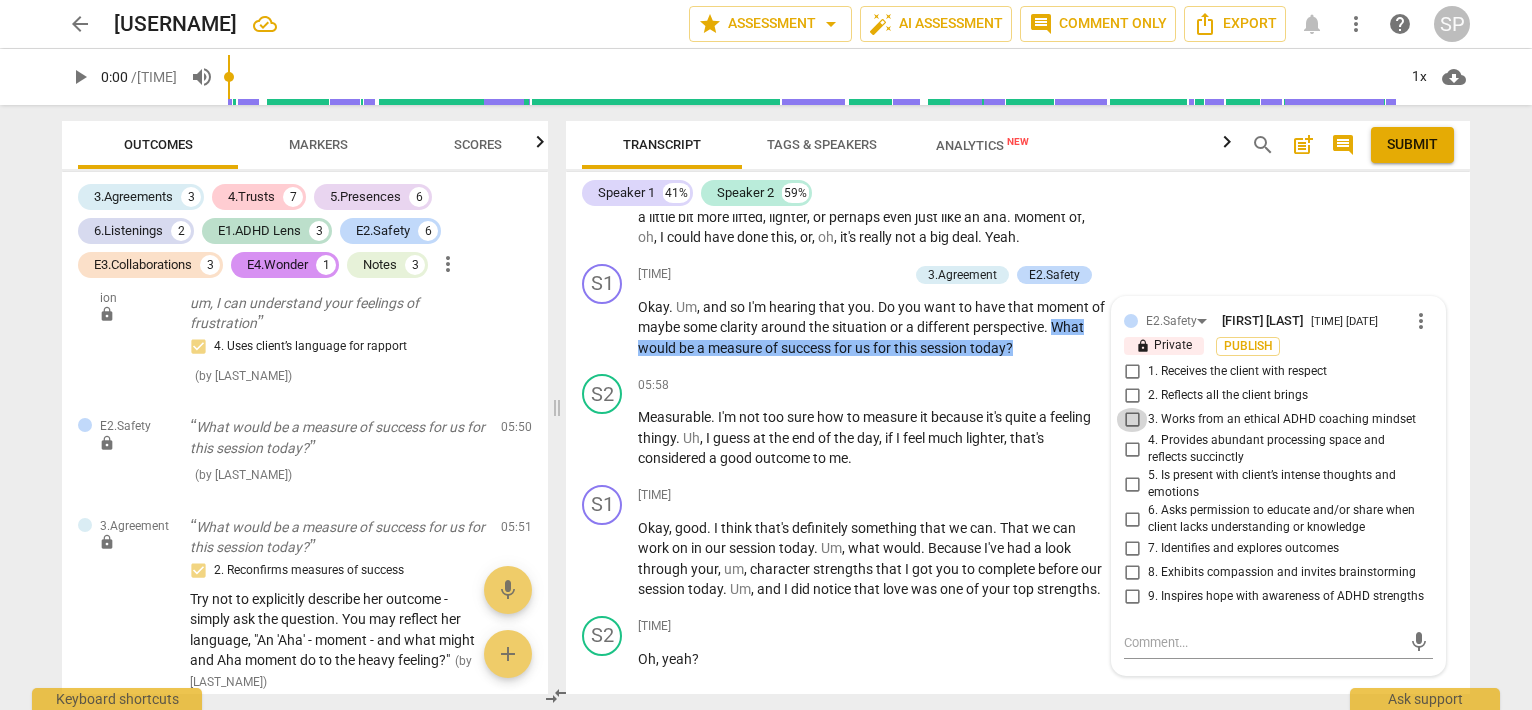 click on "3. Works from an ethical ADHD coaching mindset" at bounding box center (1132, 420) 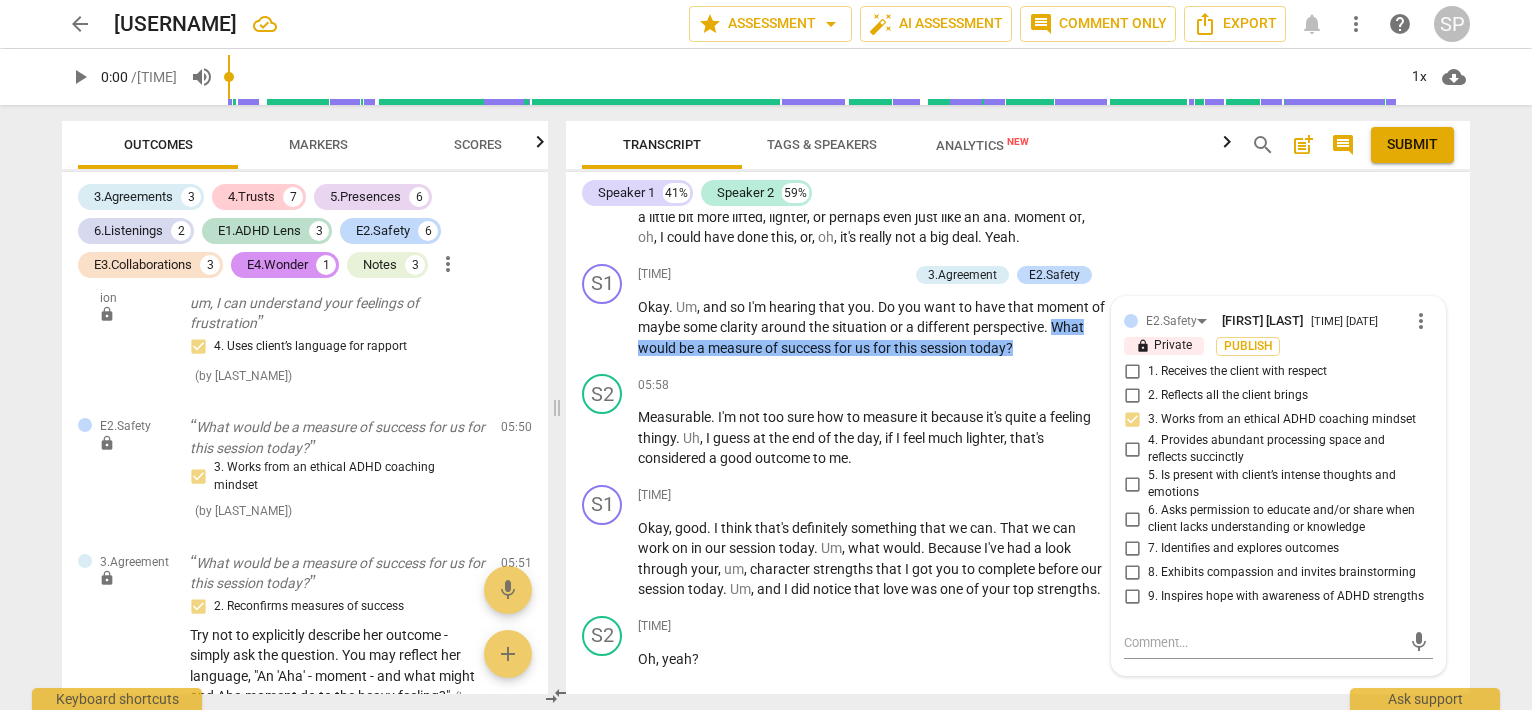 click on "05:41 + Add competency 3.Agreement E2.Safety keyboard_arrow_right" at bounding box center (878, 275) 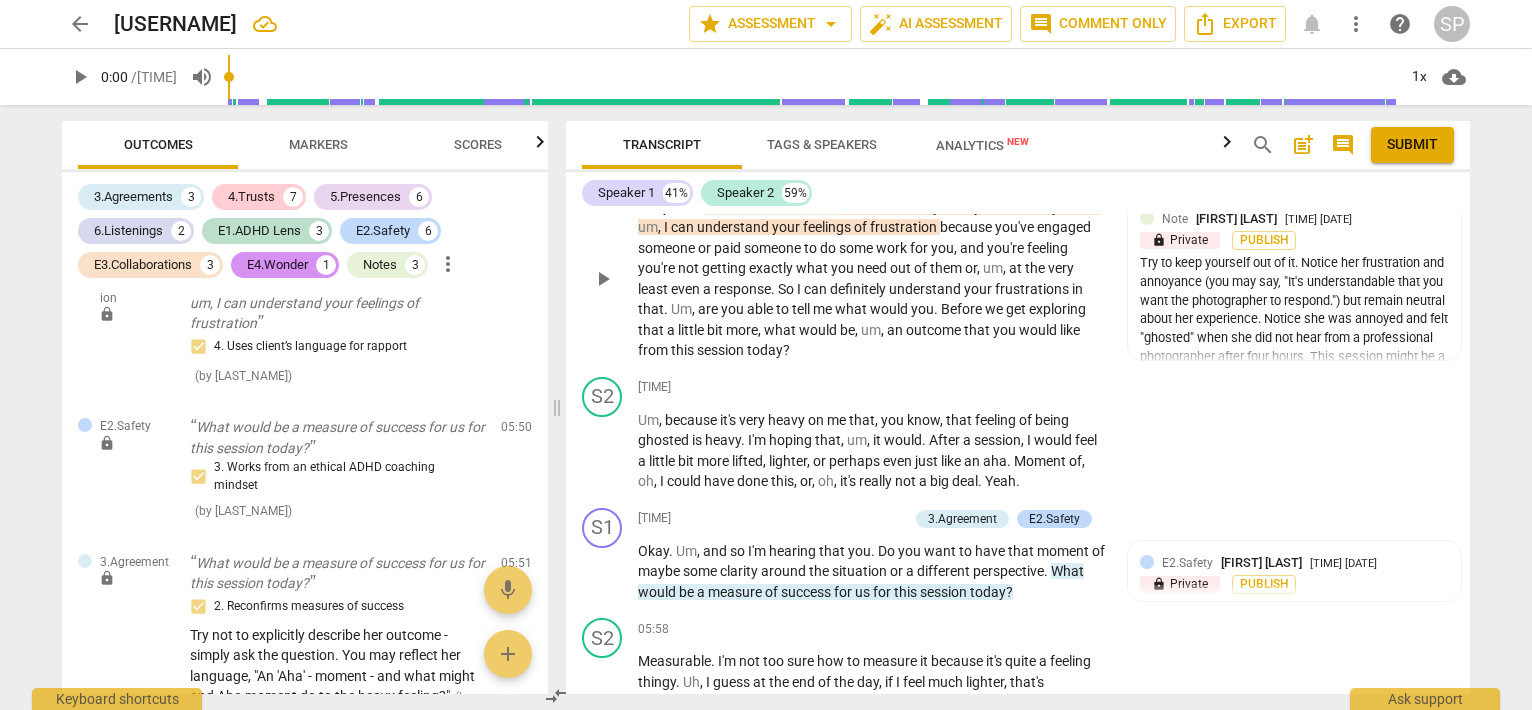 scroll, scrollTop: 2060, scrollLeft: 0, axis: vertical 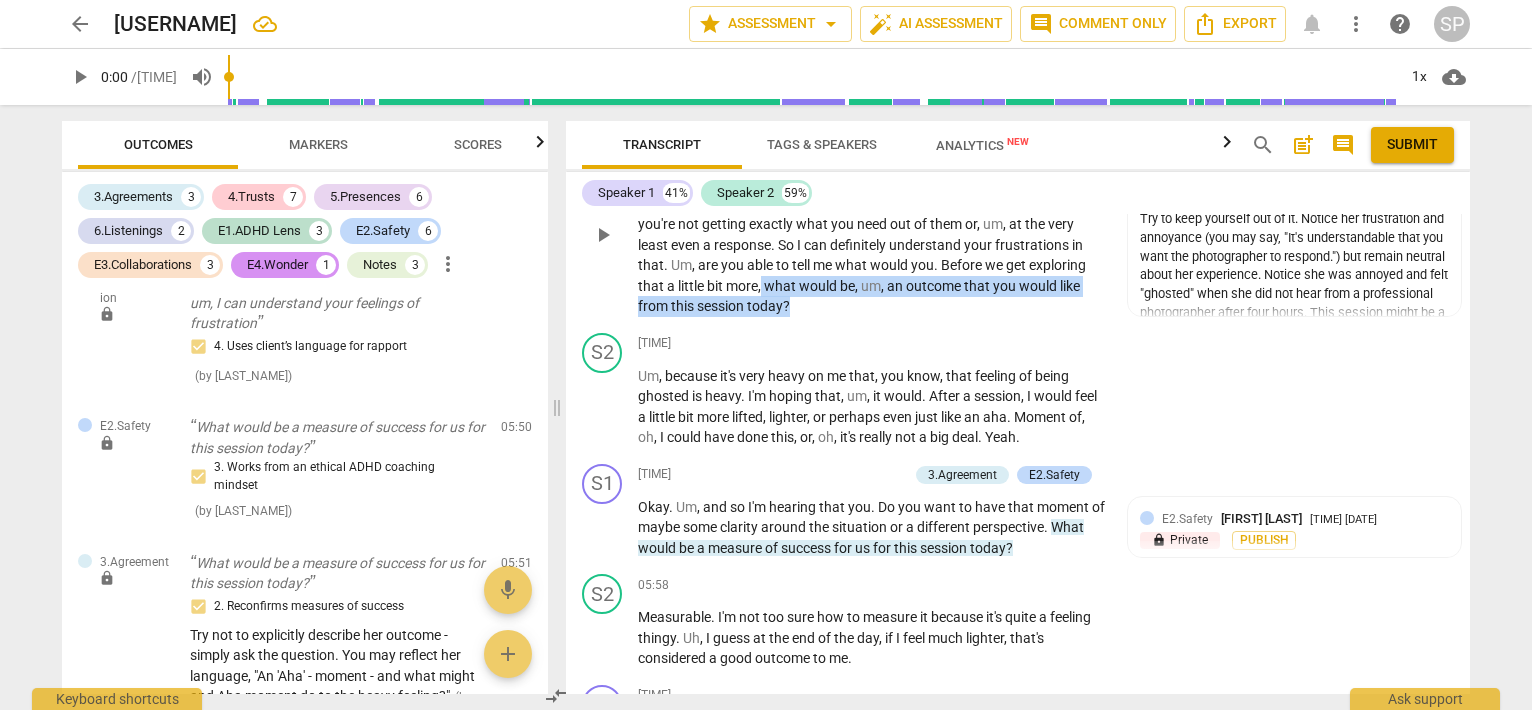 drag, startPoint x: 762, startPoint y: 322, endPoint x: 791, endPoint y: 347, distance: 38.28838 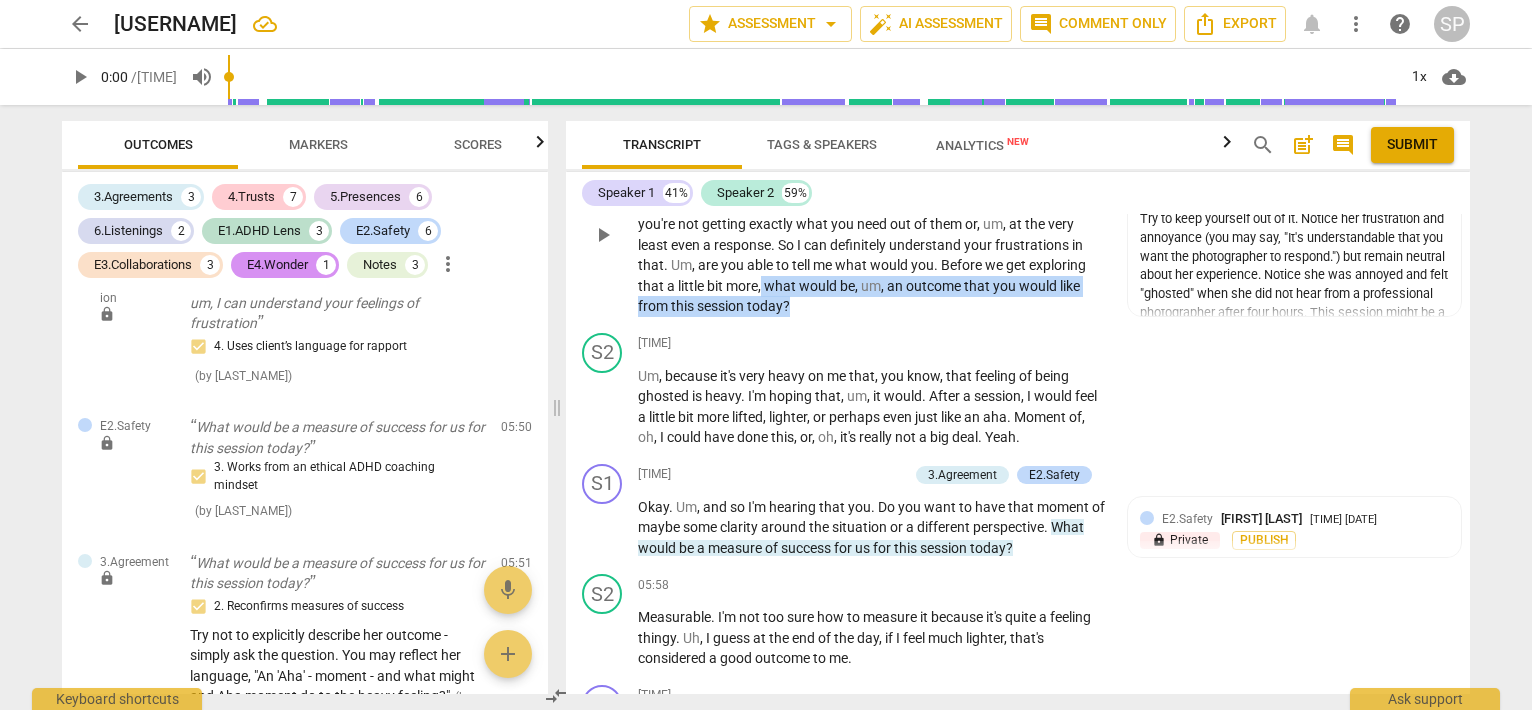 click on "Okay .   And   I   think   that ,   um ,   from   what   I've   heard   you   say   in   that   story   so   far ,   um ,   I   can   understand   your   feelings   of   frustration   because   you've   engaged   someone   or   paid   someone   to   do   some   work   for   you ,   and   you're   feeling   you're   not   getting   exactly   what   you   need   out   of   them   or ,   um ,   at   the   very   least   even   a   response .   So   I   can   definitely   understand   your   frustrations   in   that .   Um ,   are   you   able   to   tell   me   what   would   you .   Before   we   get   exploring   that   a   little   bit   more ,   what   would   be ,   um ,   an   outcome   that   you   would   like   from   this   session   today ?" at bounding box center [872, 235] 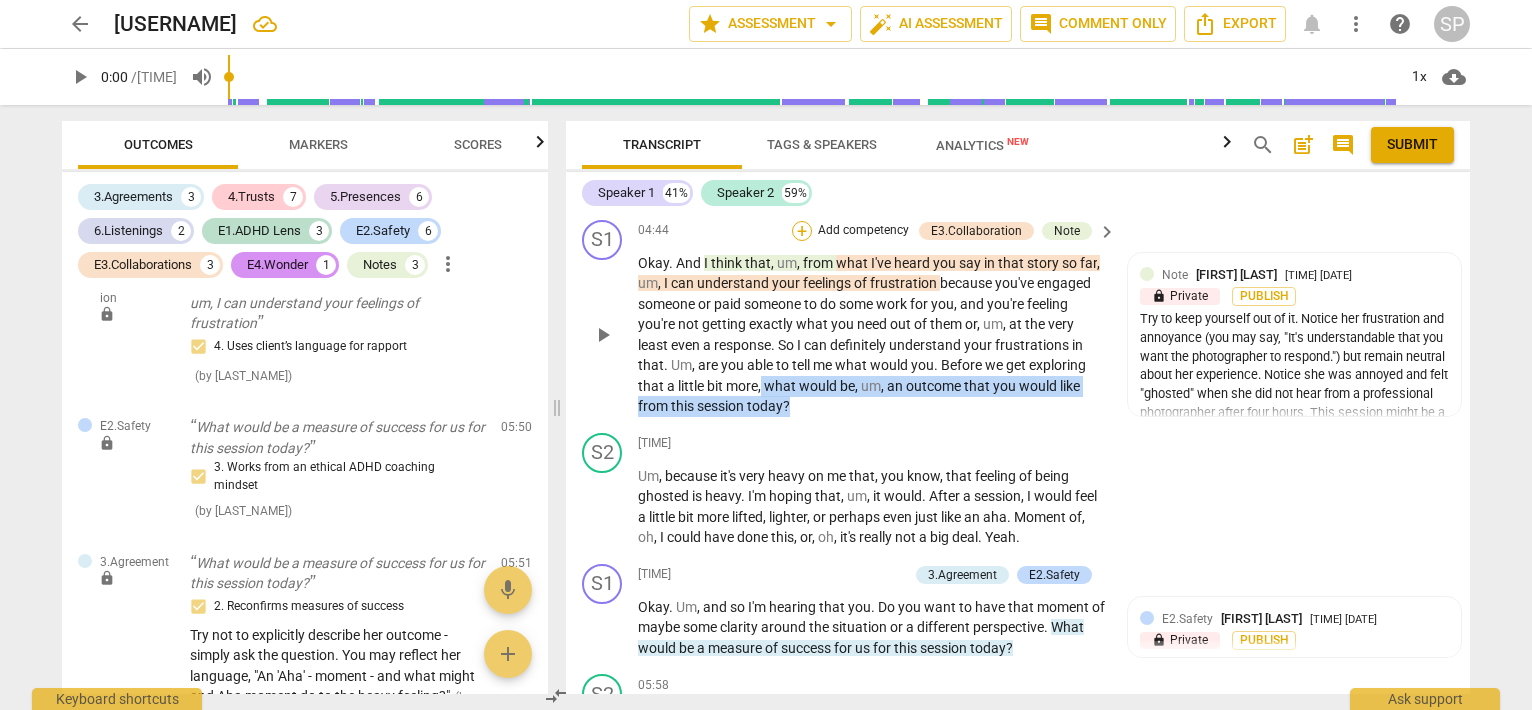 click on "+" at bounding box center (802, 231) 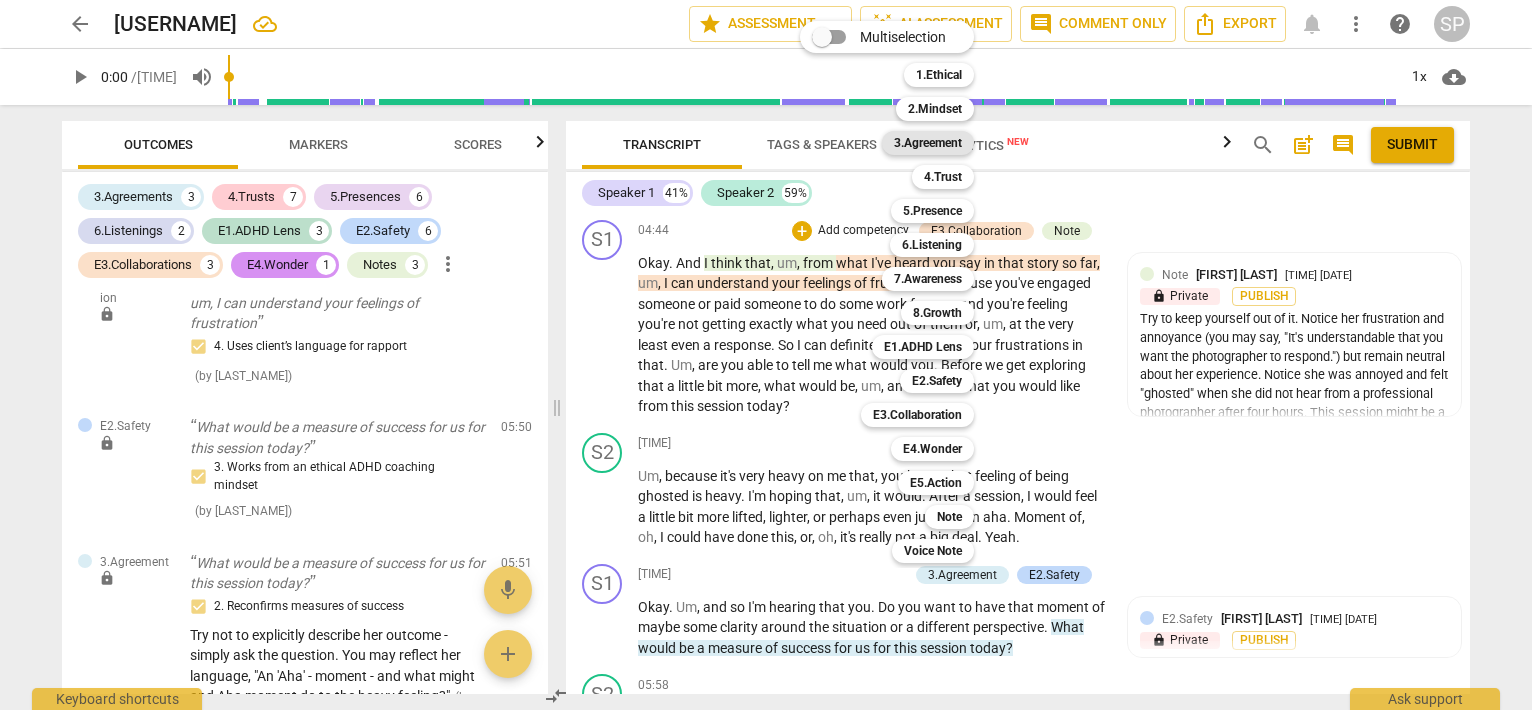 click on "3.Agreement" at bounding box center [928, 143] 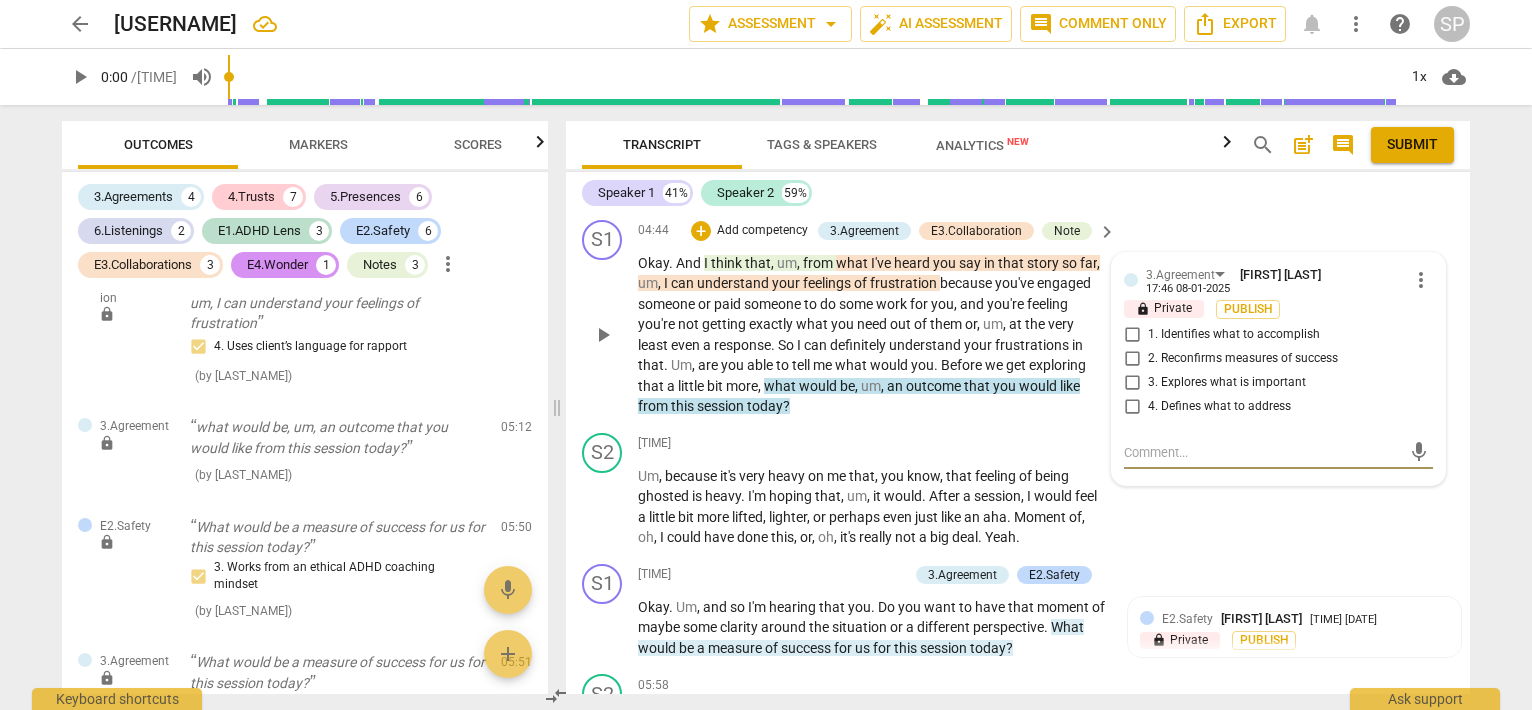 click on "1. Identifies what to accomplish" at bounding box center (1132, 335) 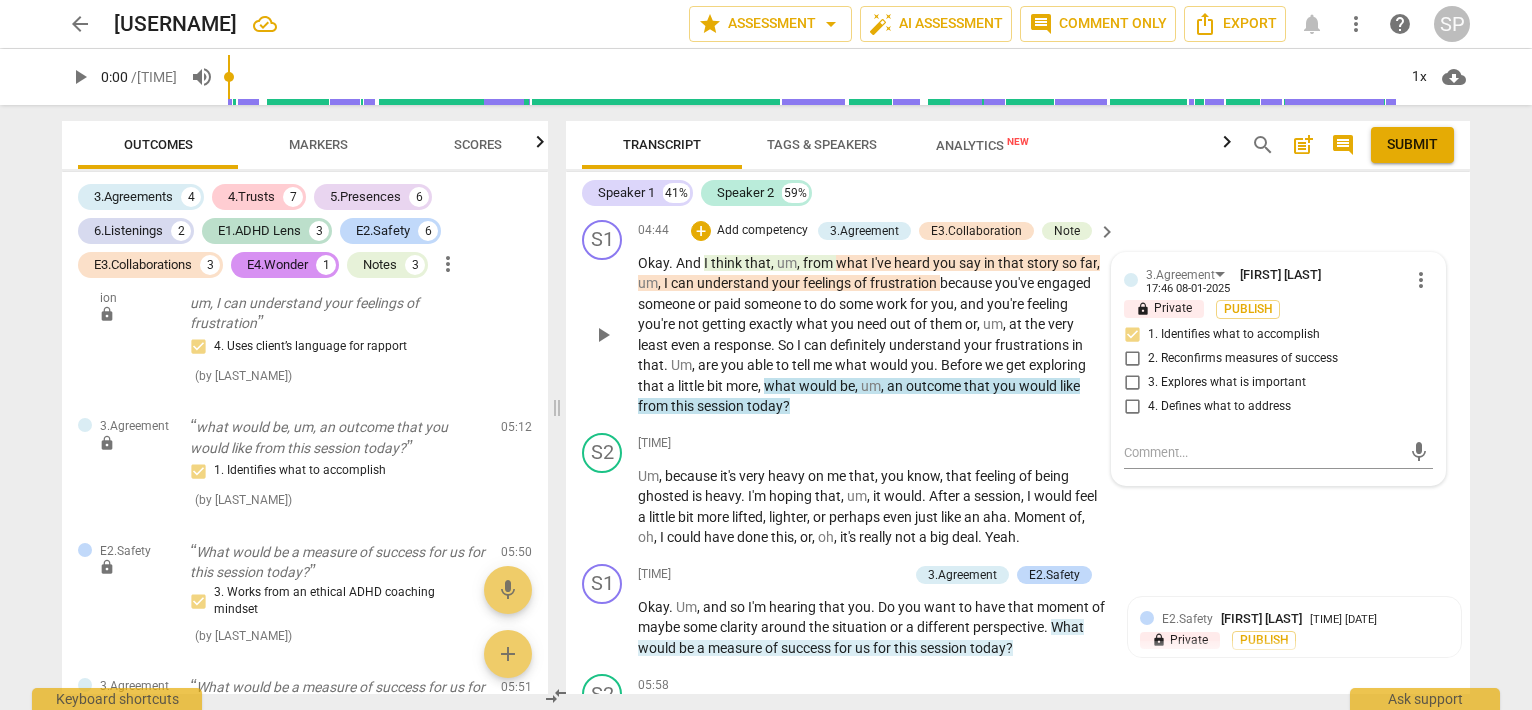click on "S1 play_arrow pause 04:44 + Add competency 3.Agreement E3.Collaboration Note keyboard_arrow_right Okay .   And   I   think   that ,   um ,   from   what   I've   heard   you   say   in   that   story   so   far ,   um ,   I   can   understand   your   feelings   of   frustration   because   you've   engaged   someone   or   paid   someone   to   do   some   work   for   you ,   and   you're   feeling   you're   not   getting   exactly   what   you   need   out   of   them   or ,   um ,   at   the   very   least   even   a   response .   So   I   can   definitely   understand   your   frustrations   in   that .   Um ,   are   you   able   to   tell   me   what   would   you .   Before   we   get   exploring   that   a   little   bit   more ,   what   would   be ,   um ,   an   outcome   that   you   would   like   from   this   session   today ? 3.Agreement Sara Prince 17:46 08-01-2025 more_vert lock Private Publish 1. Identifies what to accomplish 2. Reconfirms measures of success 4. Defines what to address" at bounding box center [1018, 318] 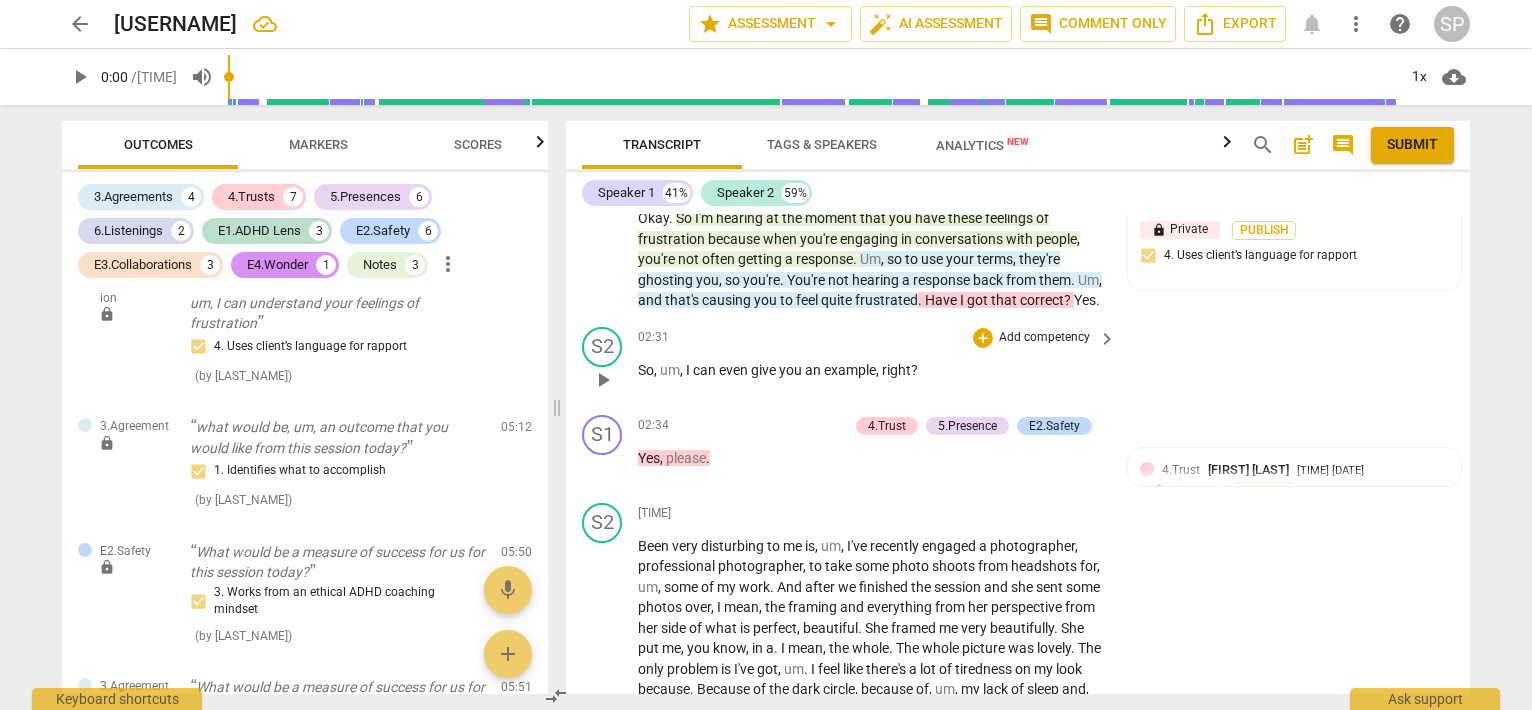 scroll, scrollTop: 860, scrollLeft: 0, axis: vertical 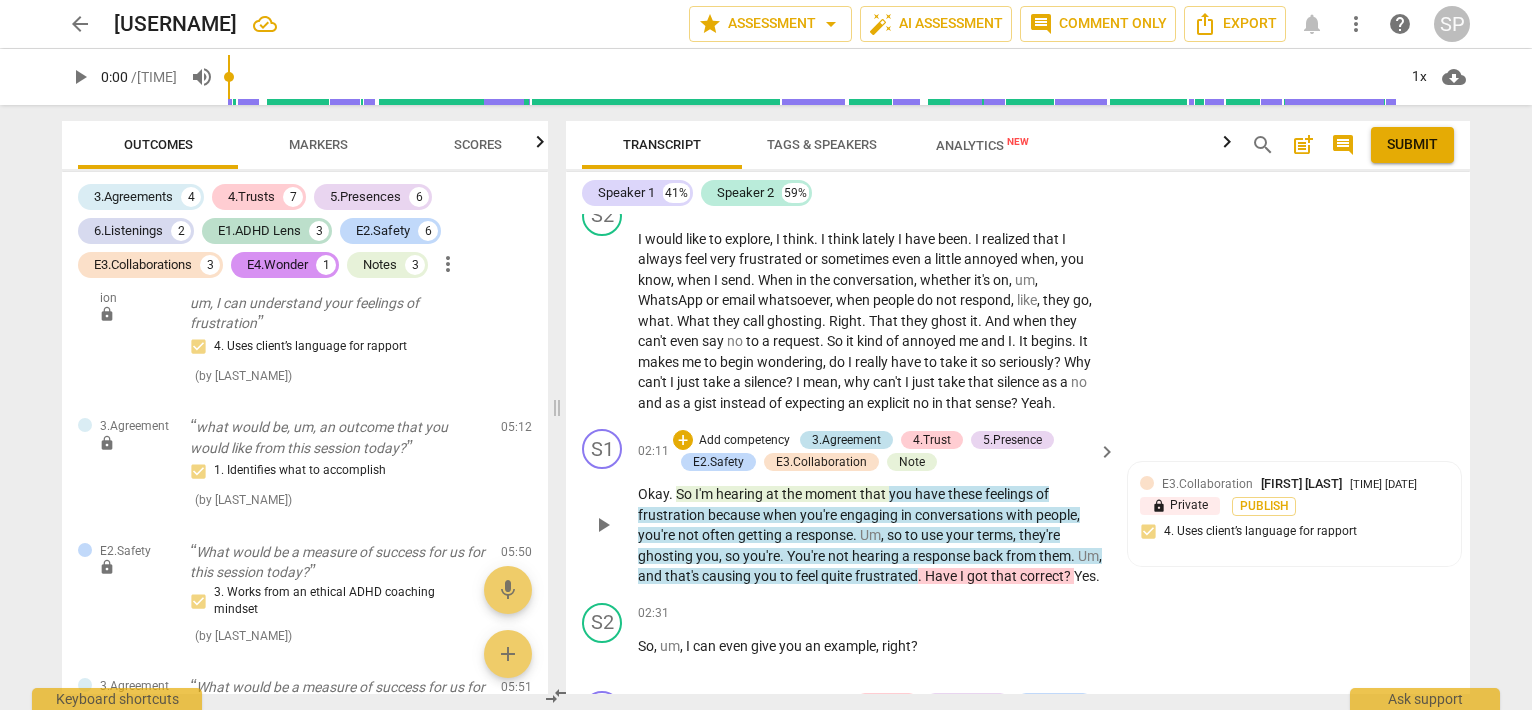 click on "3.Agreement" at bounding box center (846, 440) 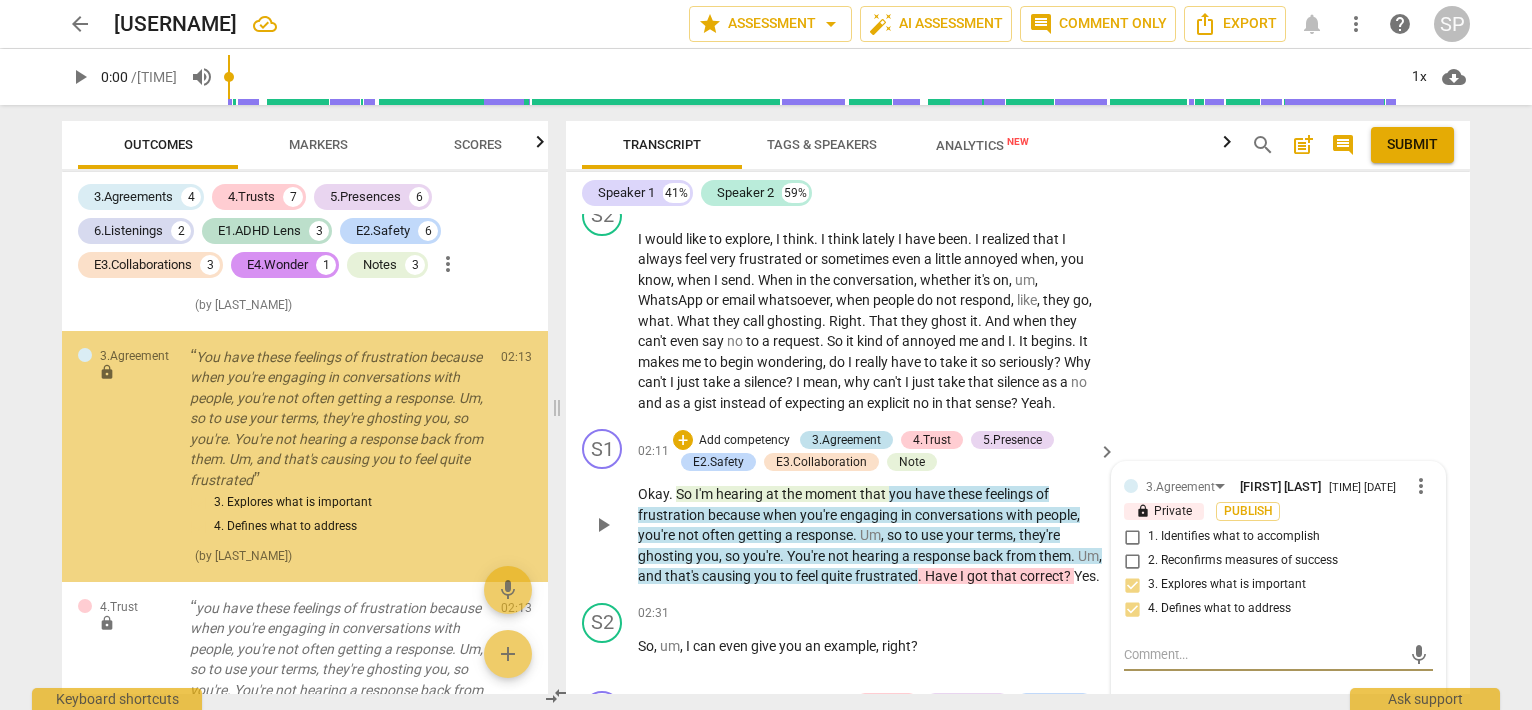 scroll, scrollTop: 3756, scrollLeft: 0, axis: vertical 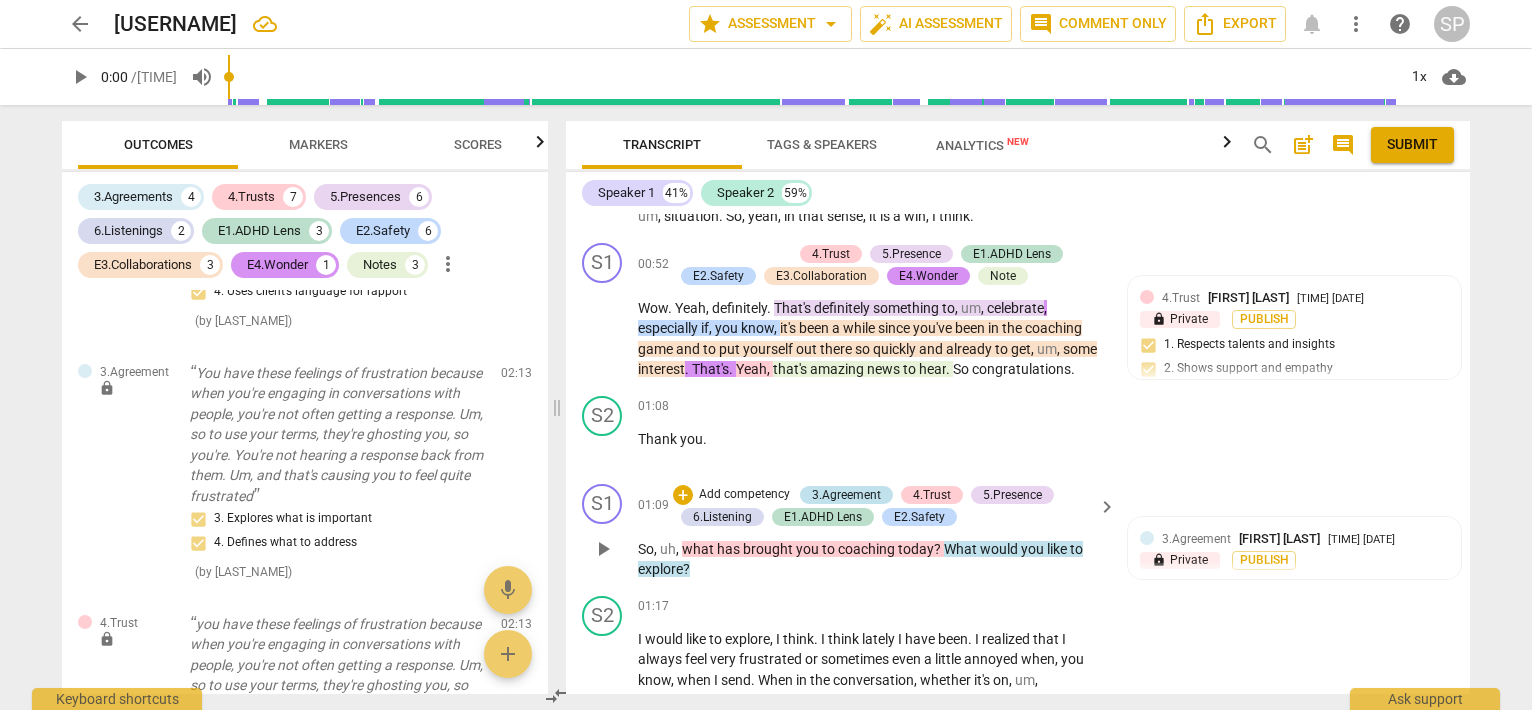 click on "3.Agreement" at bounding box center (846, 495) 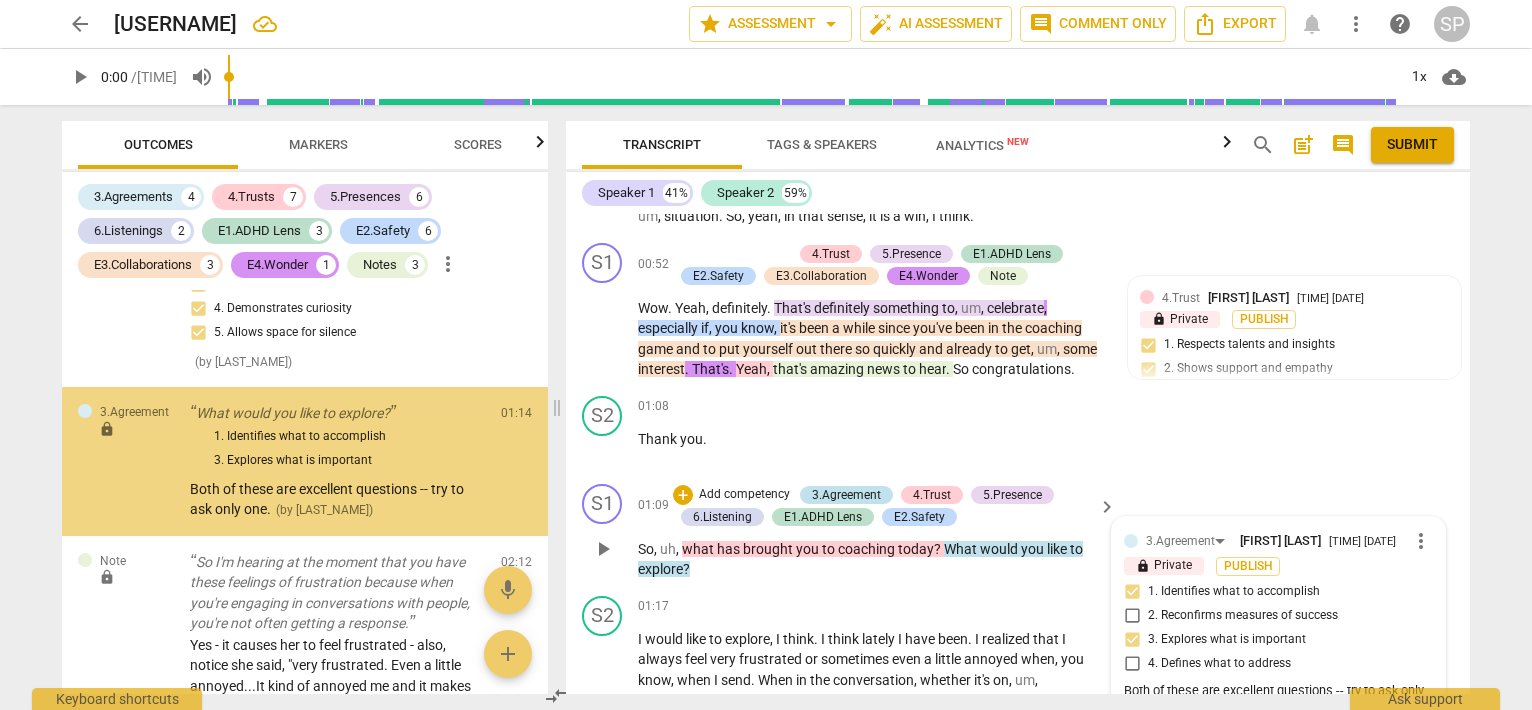 scroll, scrollTop: 2738, scrollLeft: 0, axis: vertical 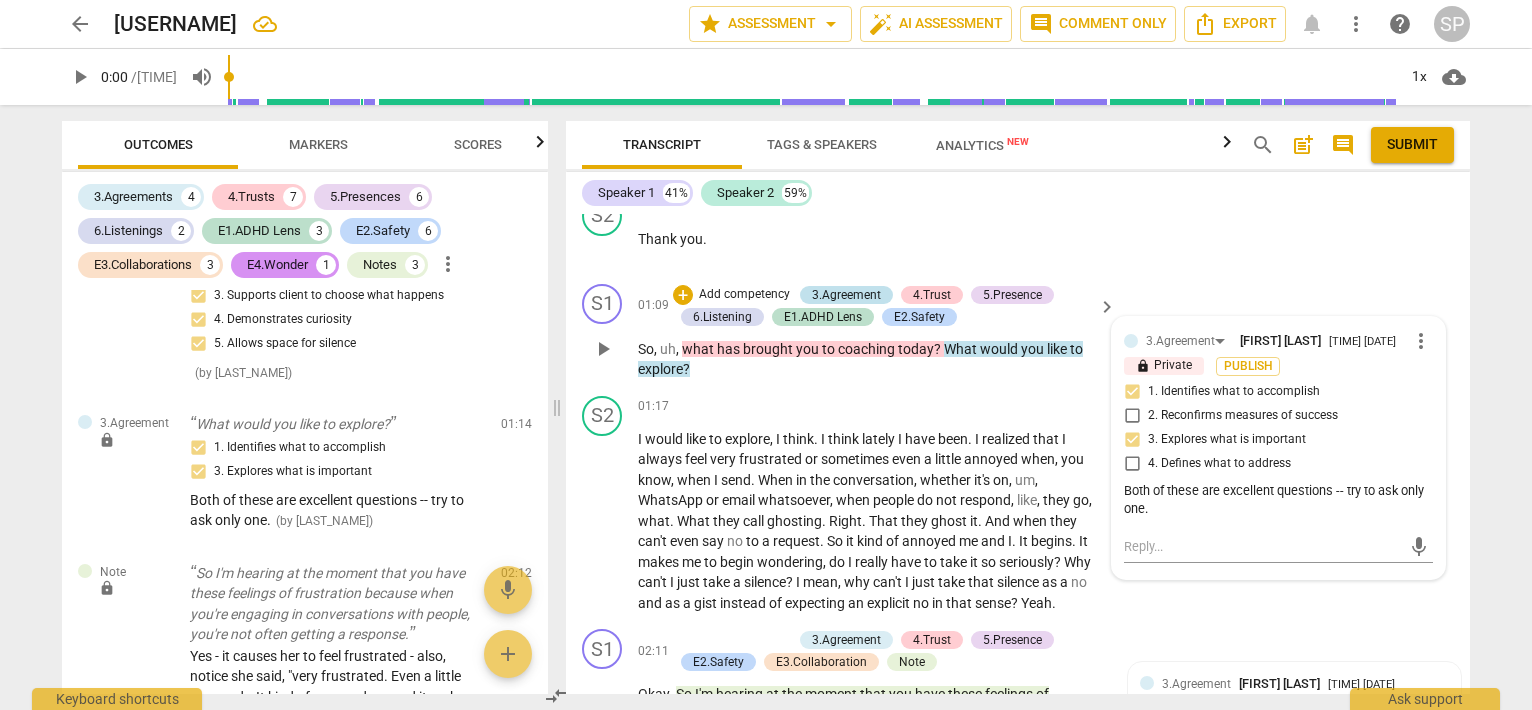 click on "3.Agreement" at bounding box center (846, 295) 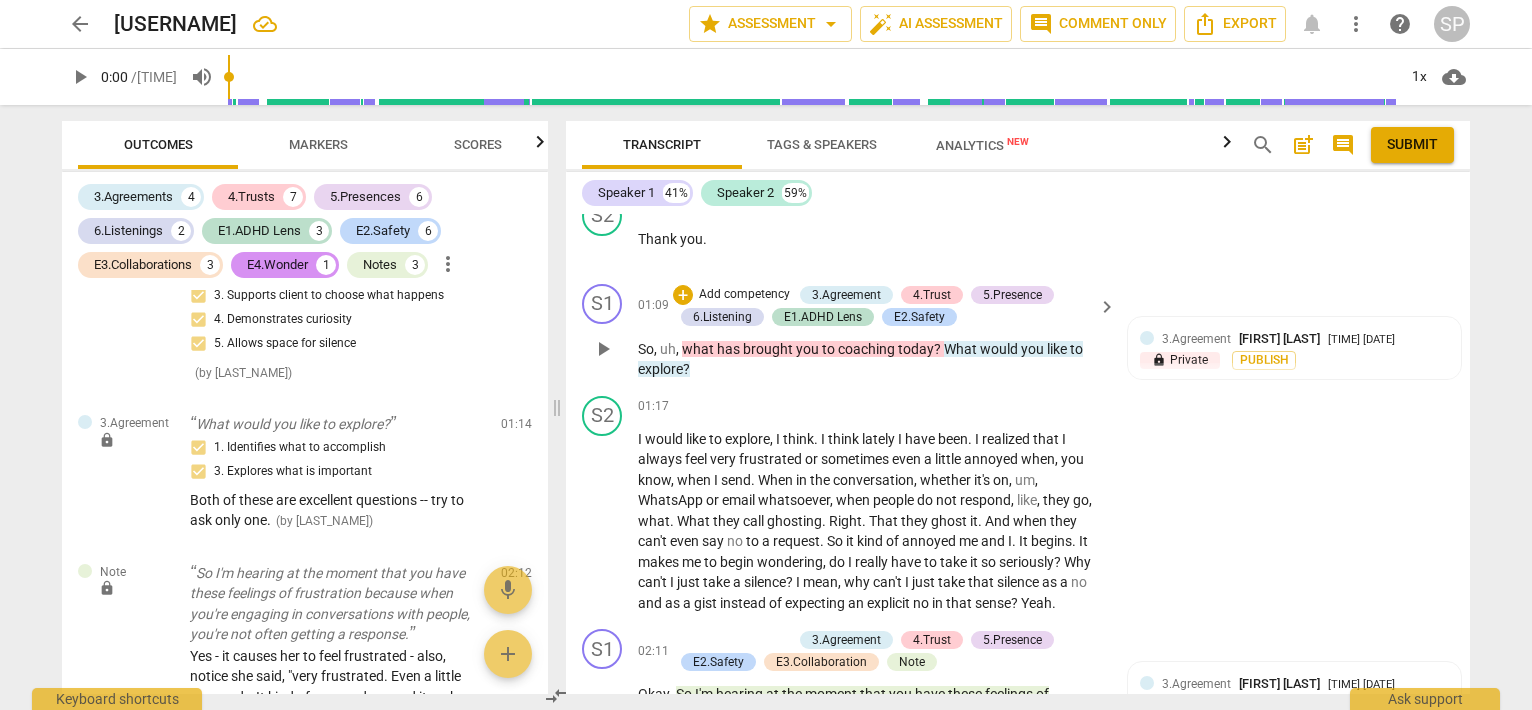 click on "like" at bounding box center (1058, 349) 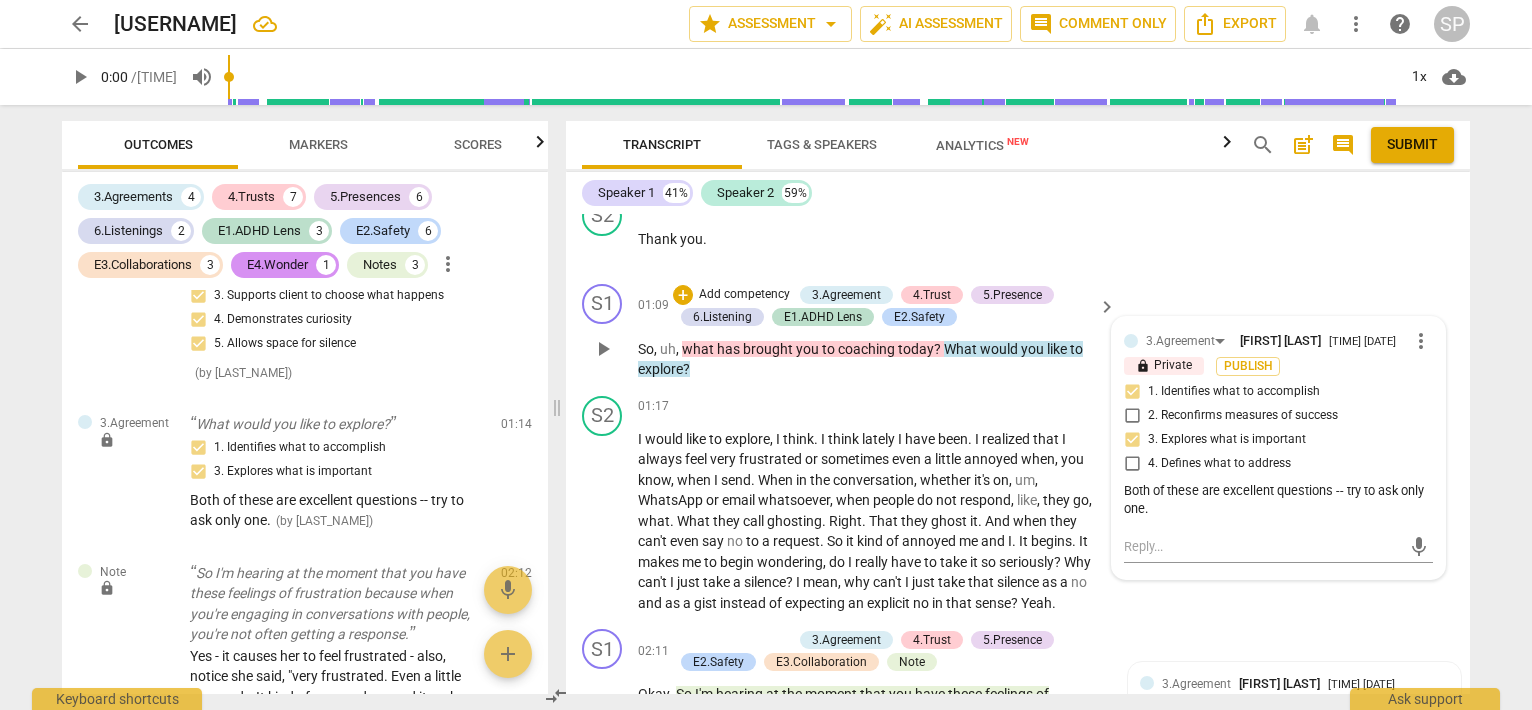 click on "So ,   uh ,   what   has   brought   you   to   coaching   today ?   What   would   you   like   to   explore ?" at bounding box center [872, 359] 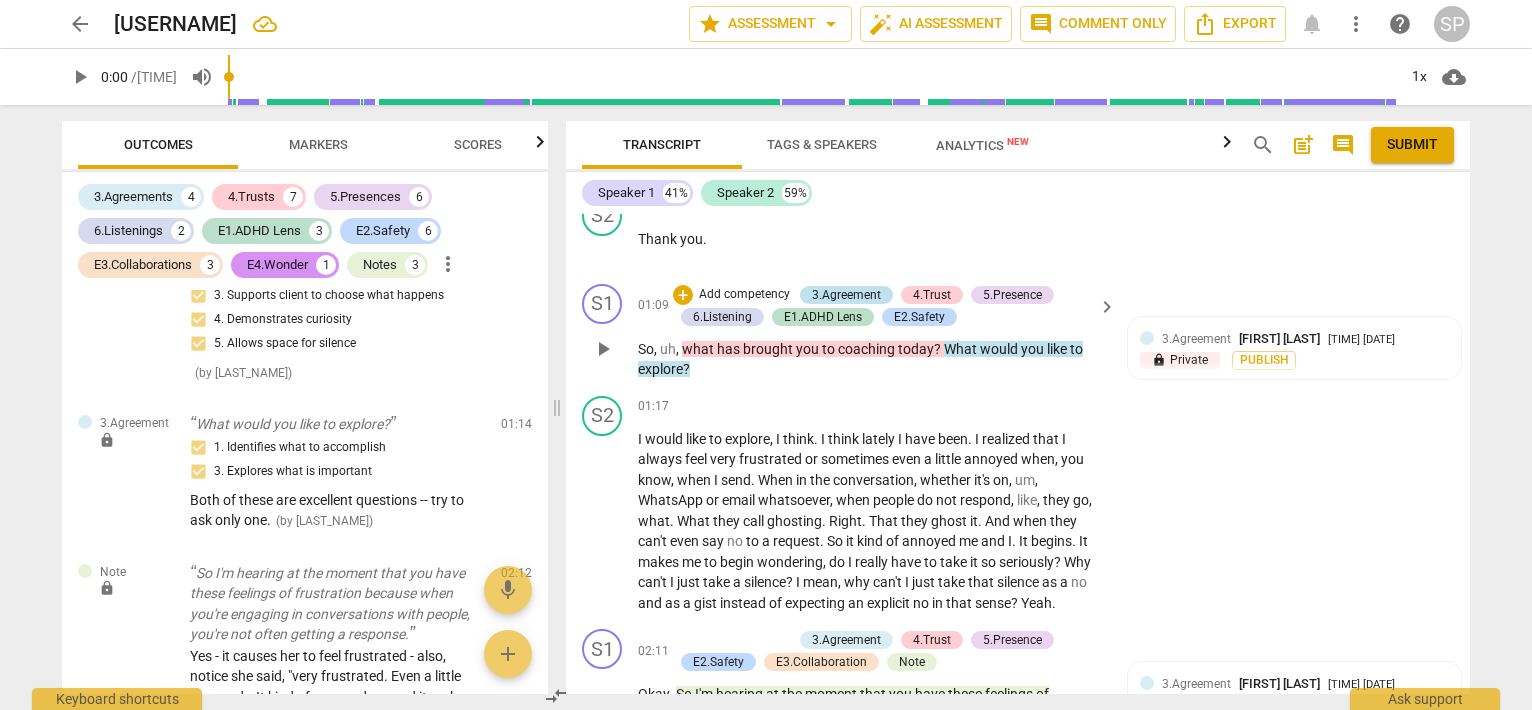 click on "3.Agreement" at bounding box center [846, 295] 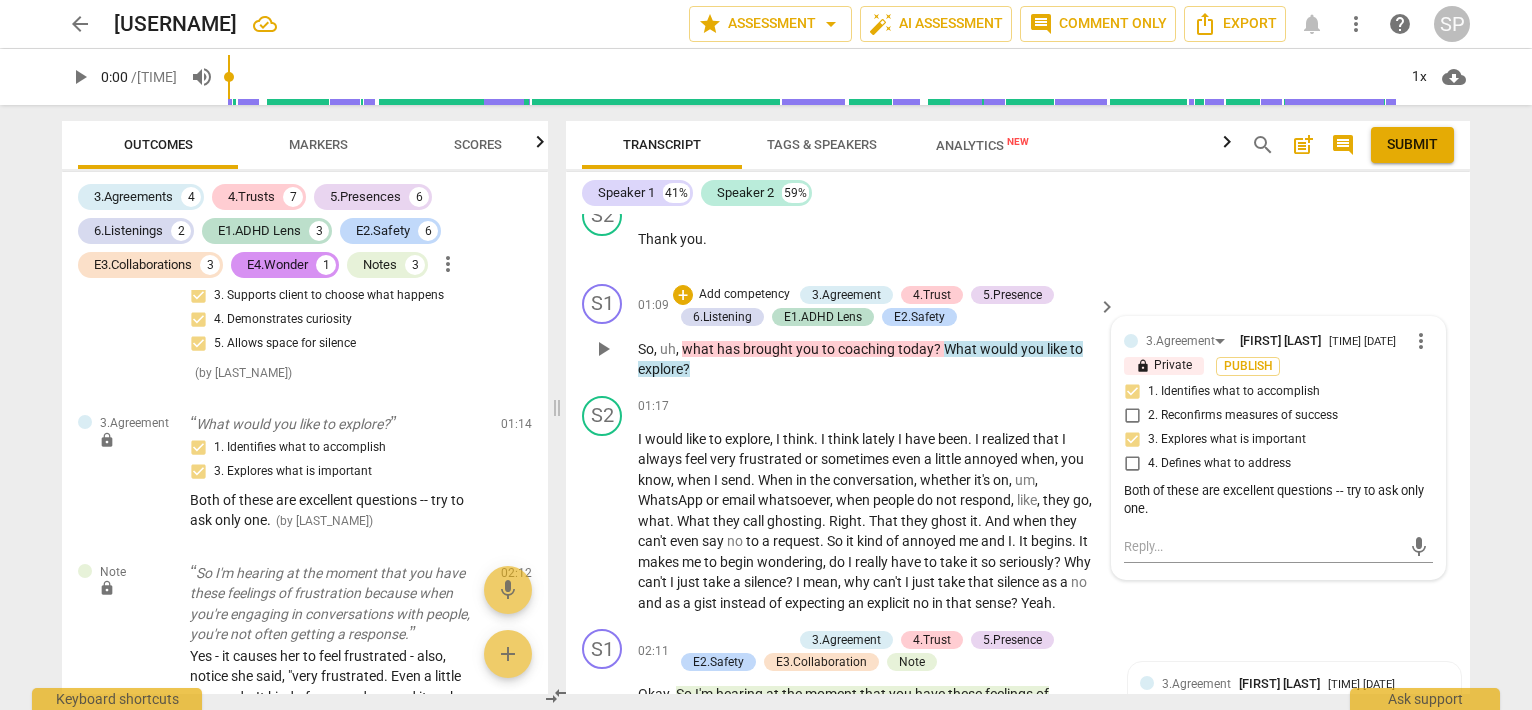 click on "more_vert" at bounding box center (1421, 341) 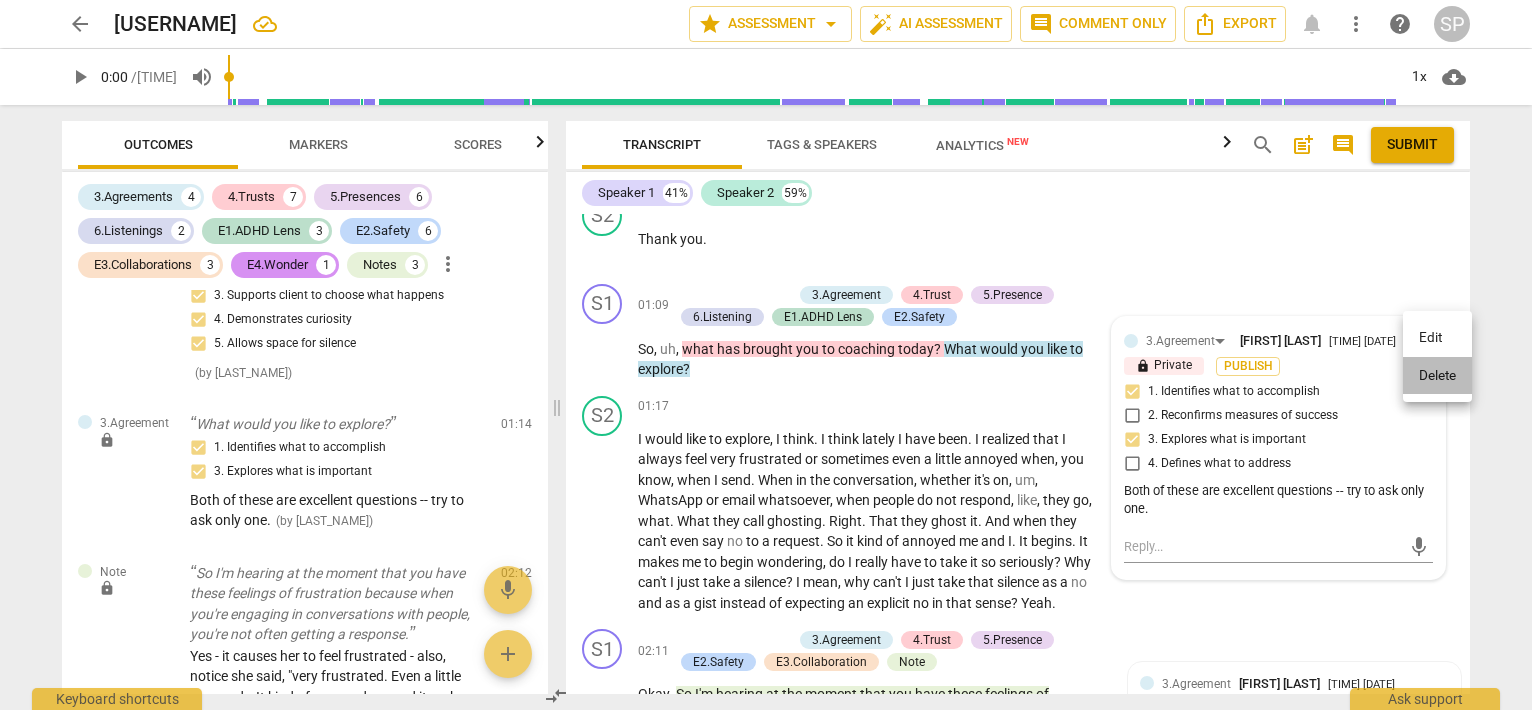 click on "Delete" at bounding box center (1437, 376) 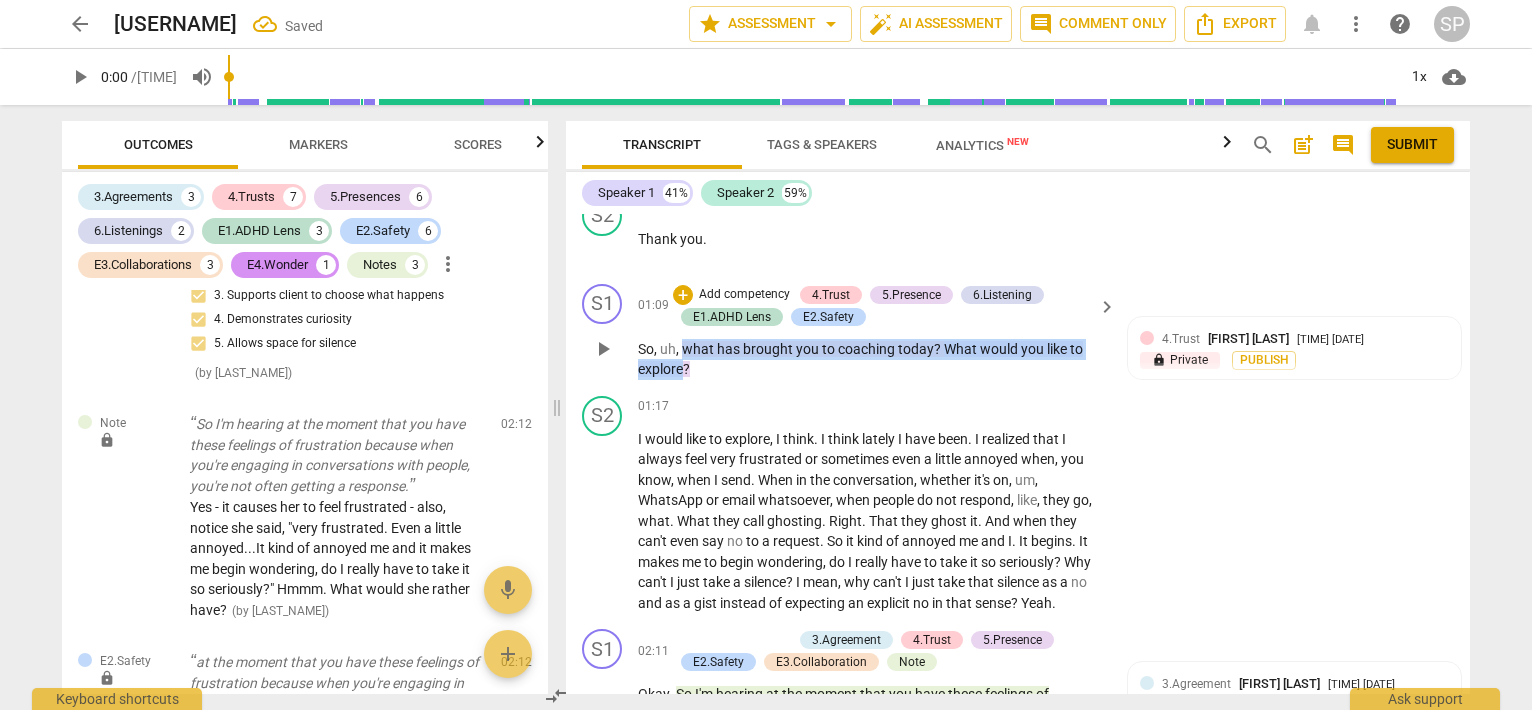 drag, startPoint x: 685, startPoint y: 341, endPoint x: 680, endPoint y: 358, distance: 17.720045 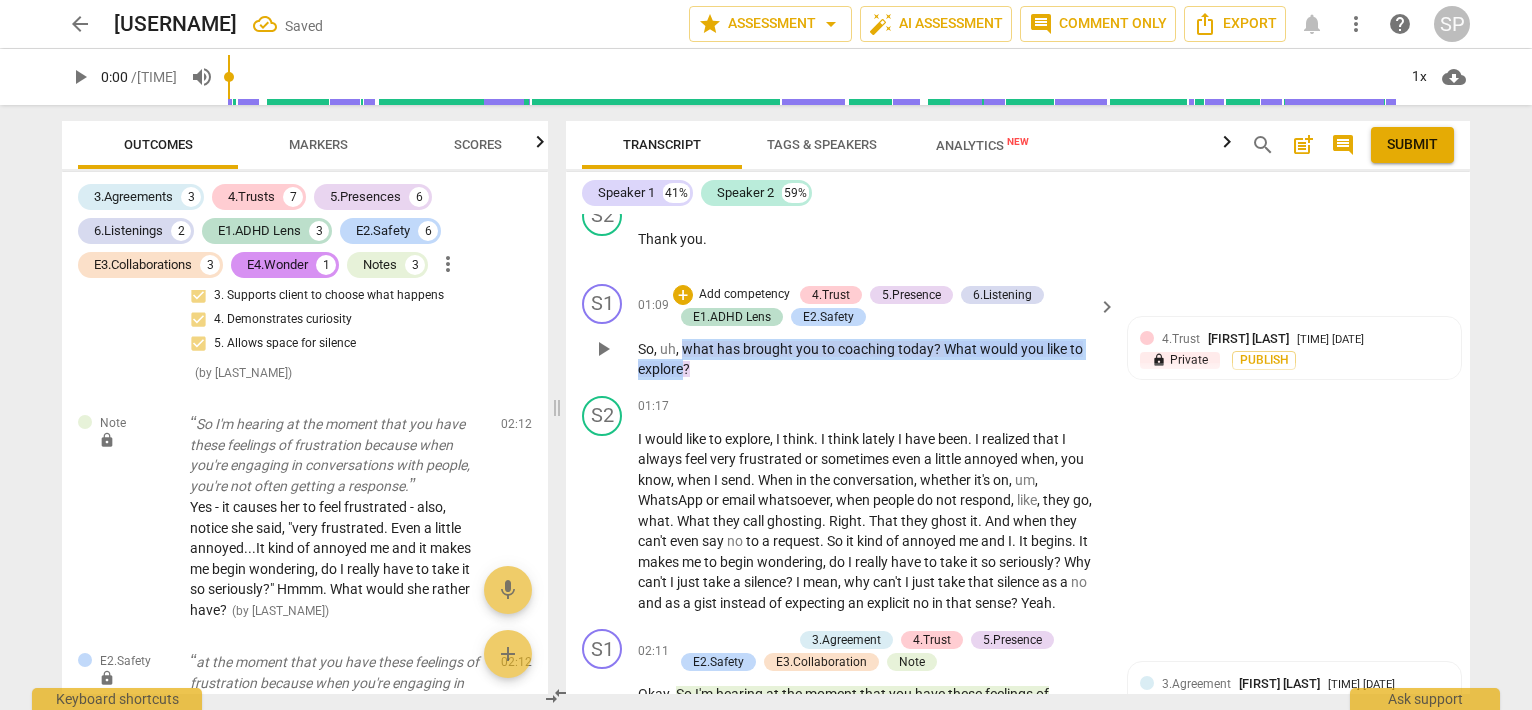 click on "So ,   uh ,   what   has   brought   you   to   coaching   today ?   What   would   you   like   to   explore ?" at bounding box center (872, 359) 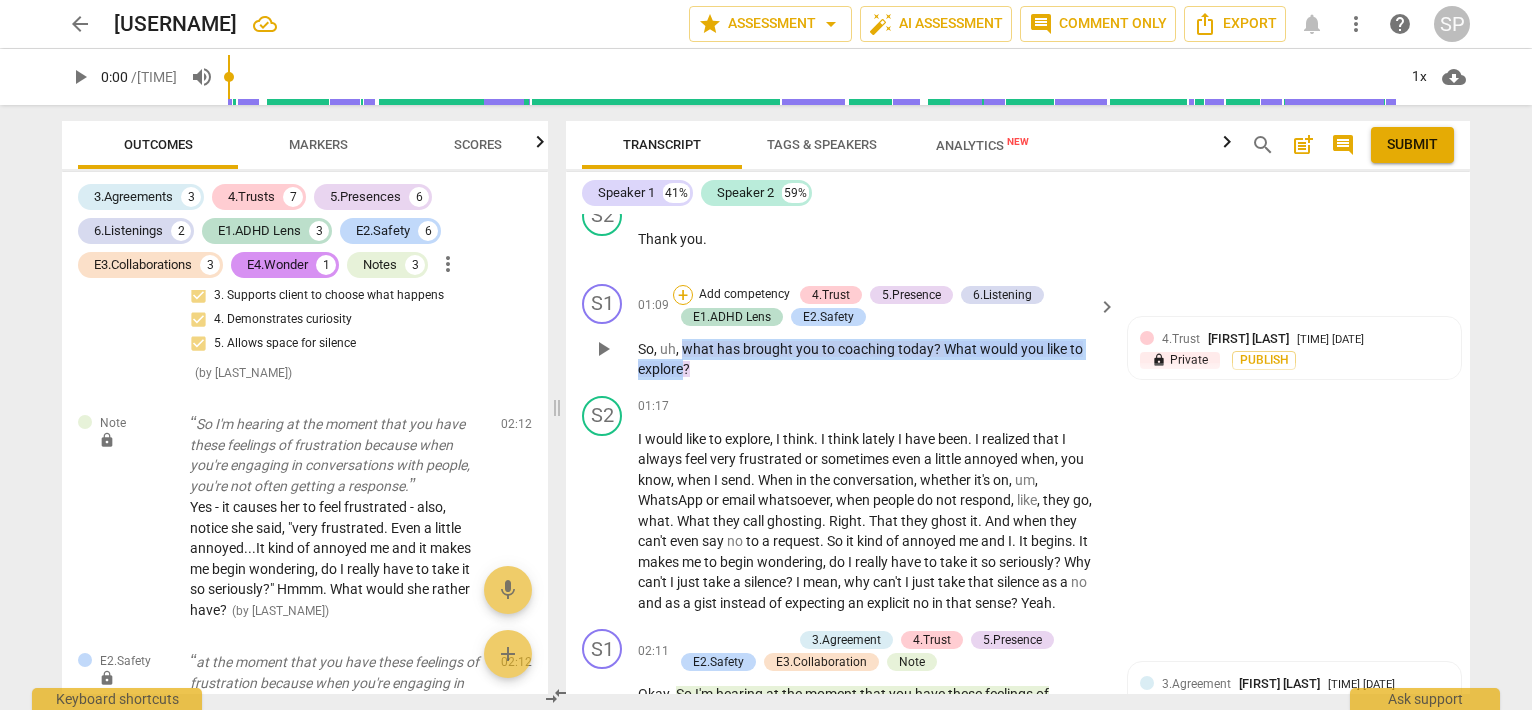 click on "+" at bounding box center [683, 295] 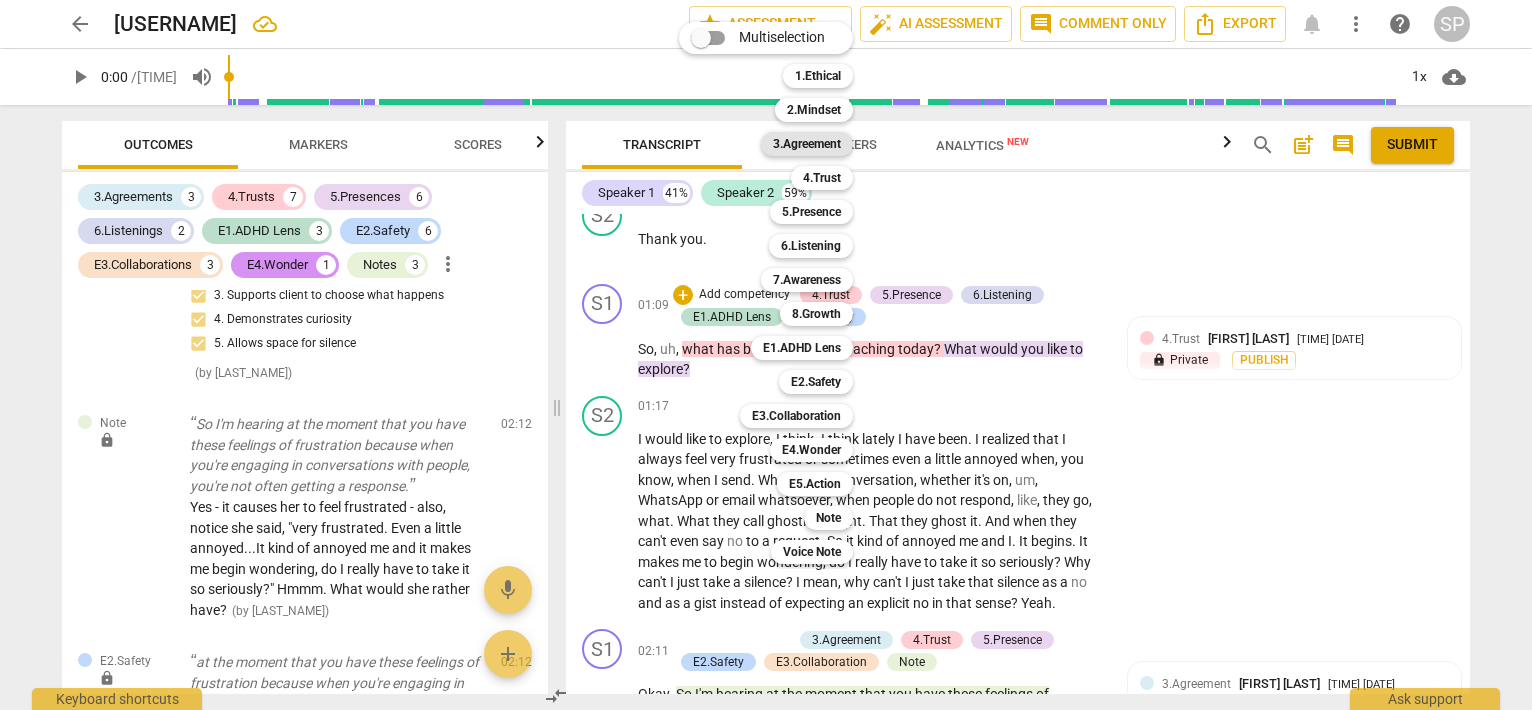click on "3.Agreement" at bounding box center [807, 144] 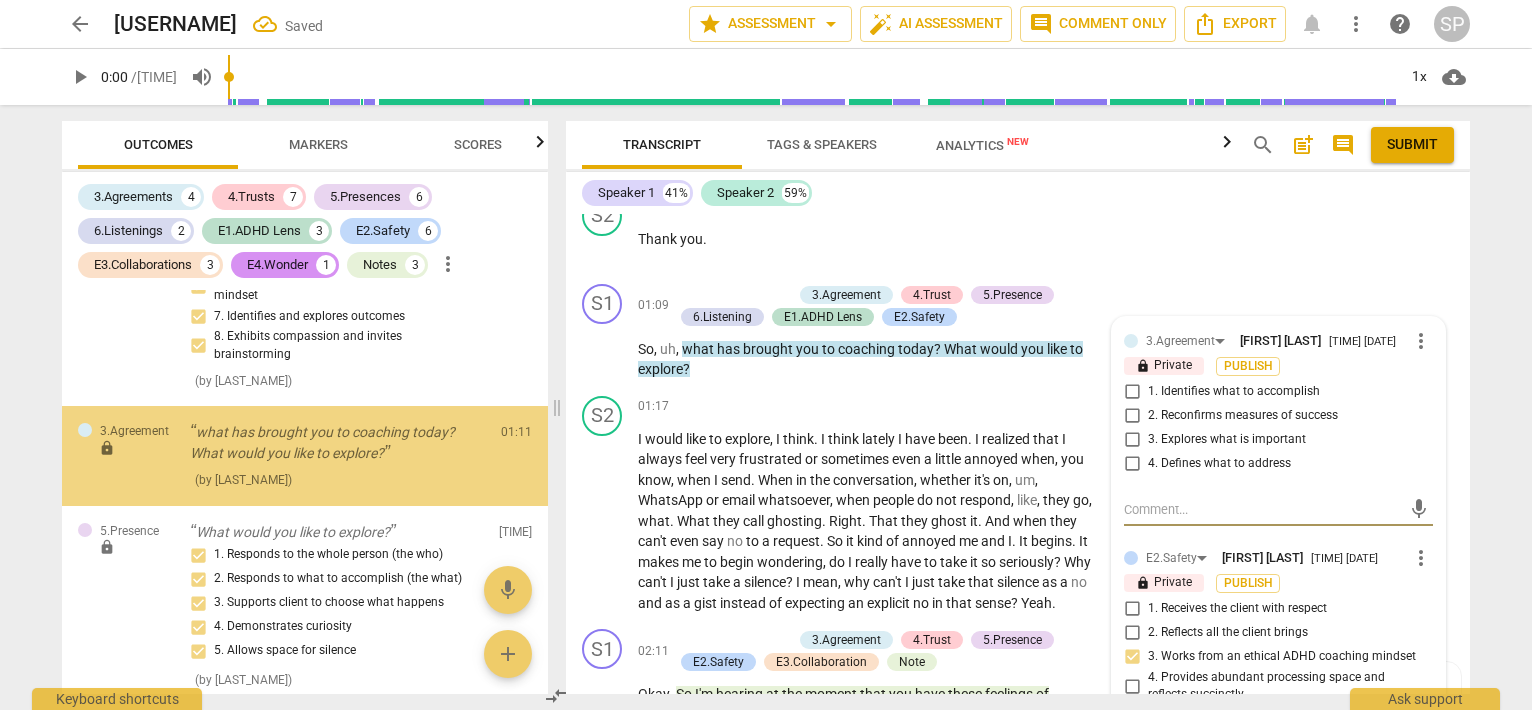 scroll, scrollTop: 2514, scrollLeft: 0, axis: vertical 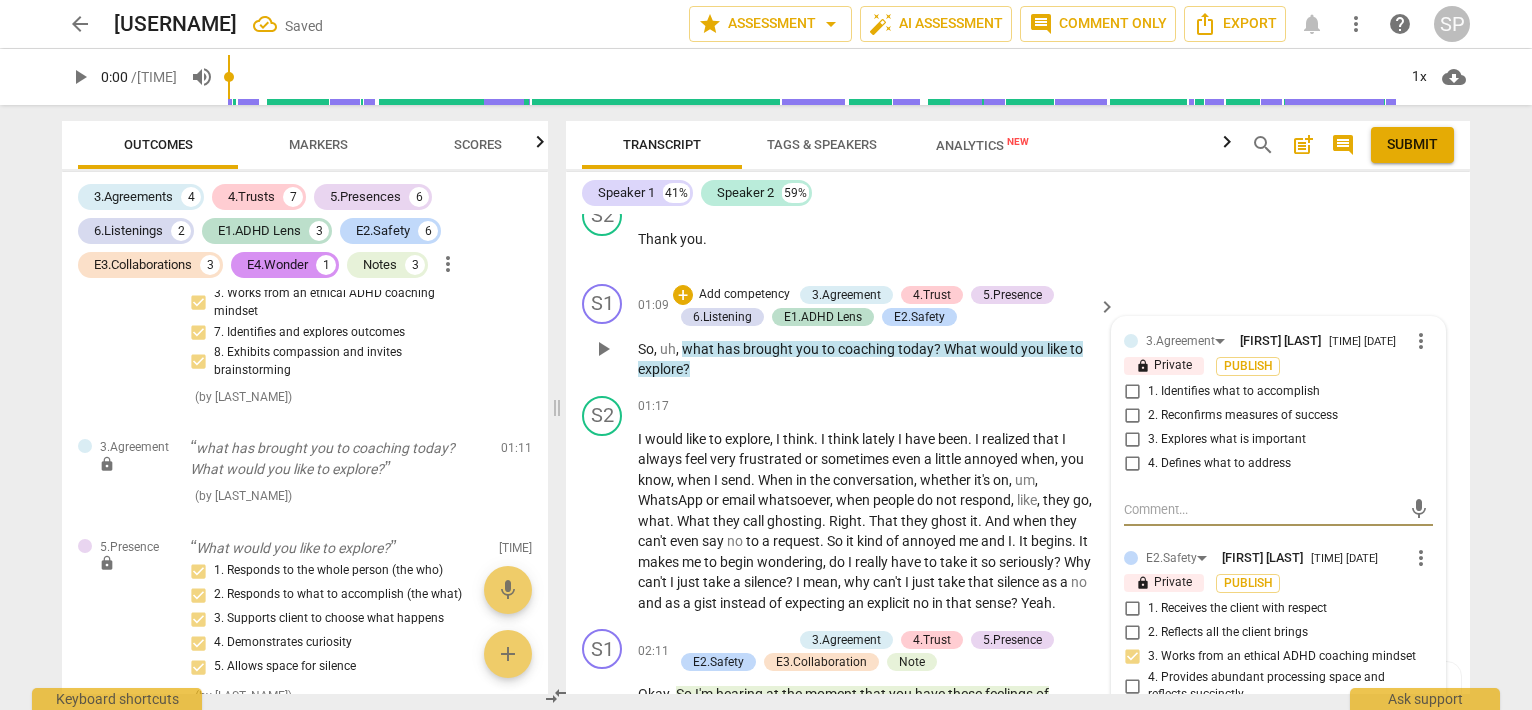 click on "3. Explores what is important" at bounding box center (1132, 440) 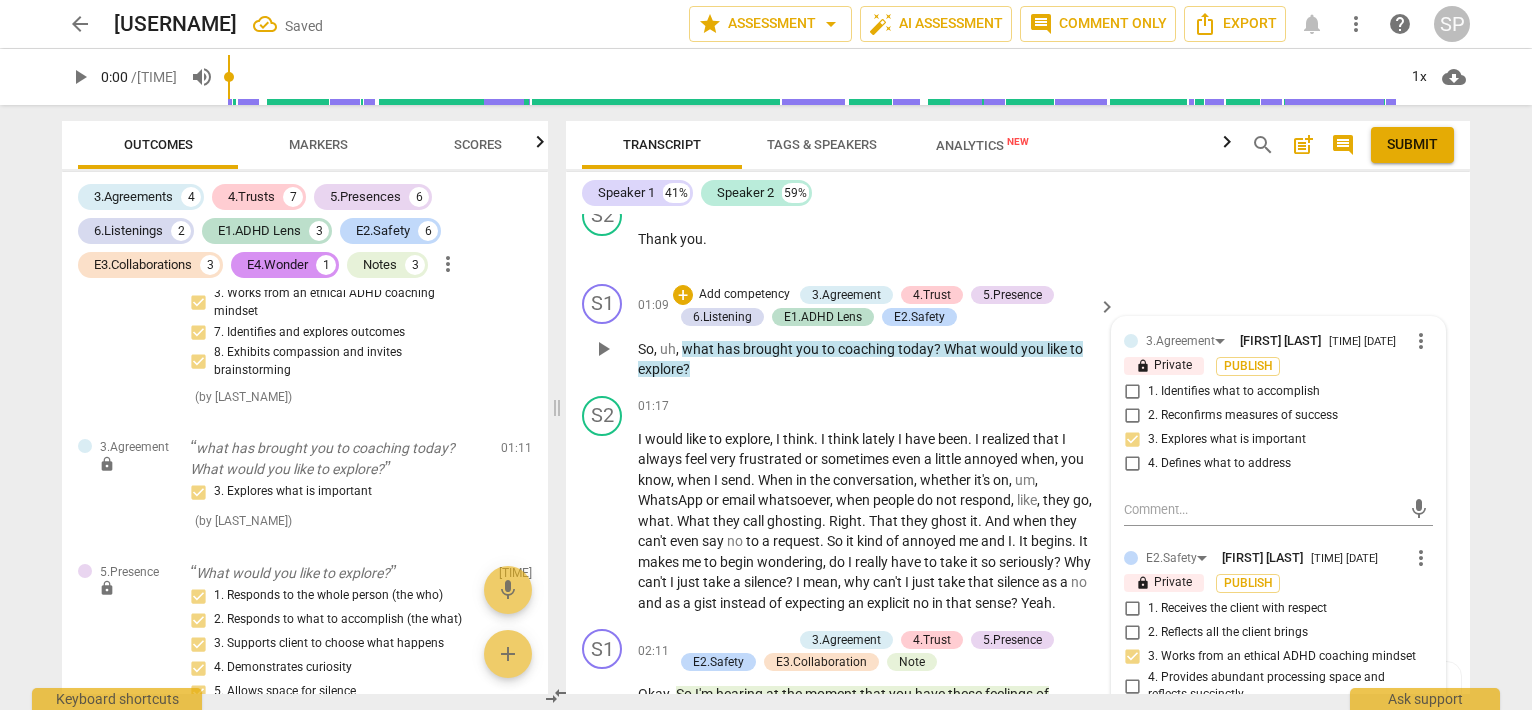 click on "1. Identifies what to accomplish" at bounding box center (1132, 392) 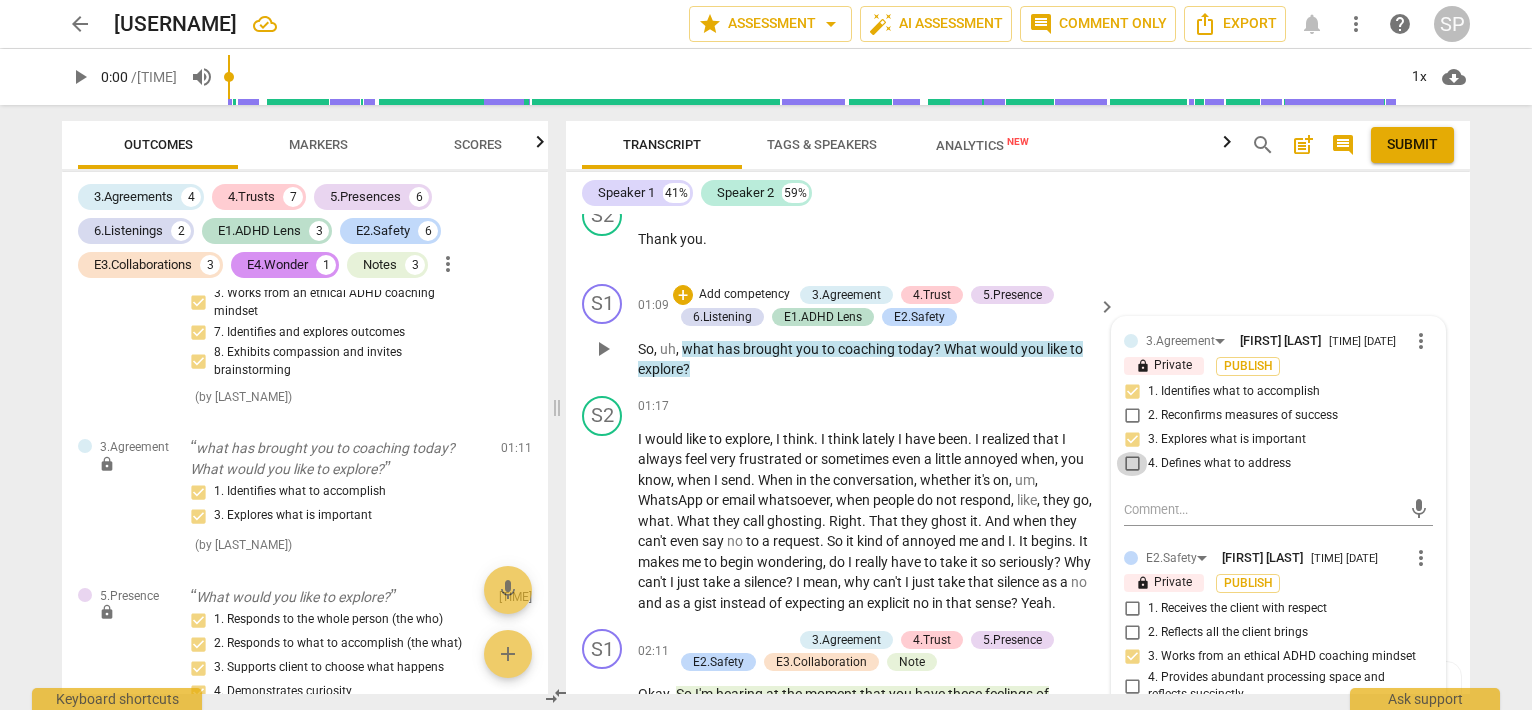 click on "4. Defines what to address" at bounding box center [1132, 464] 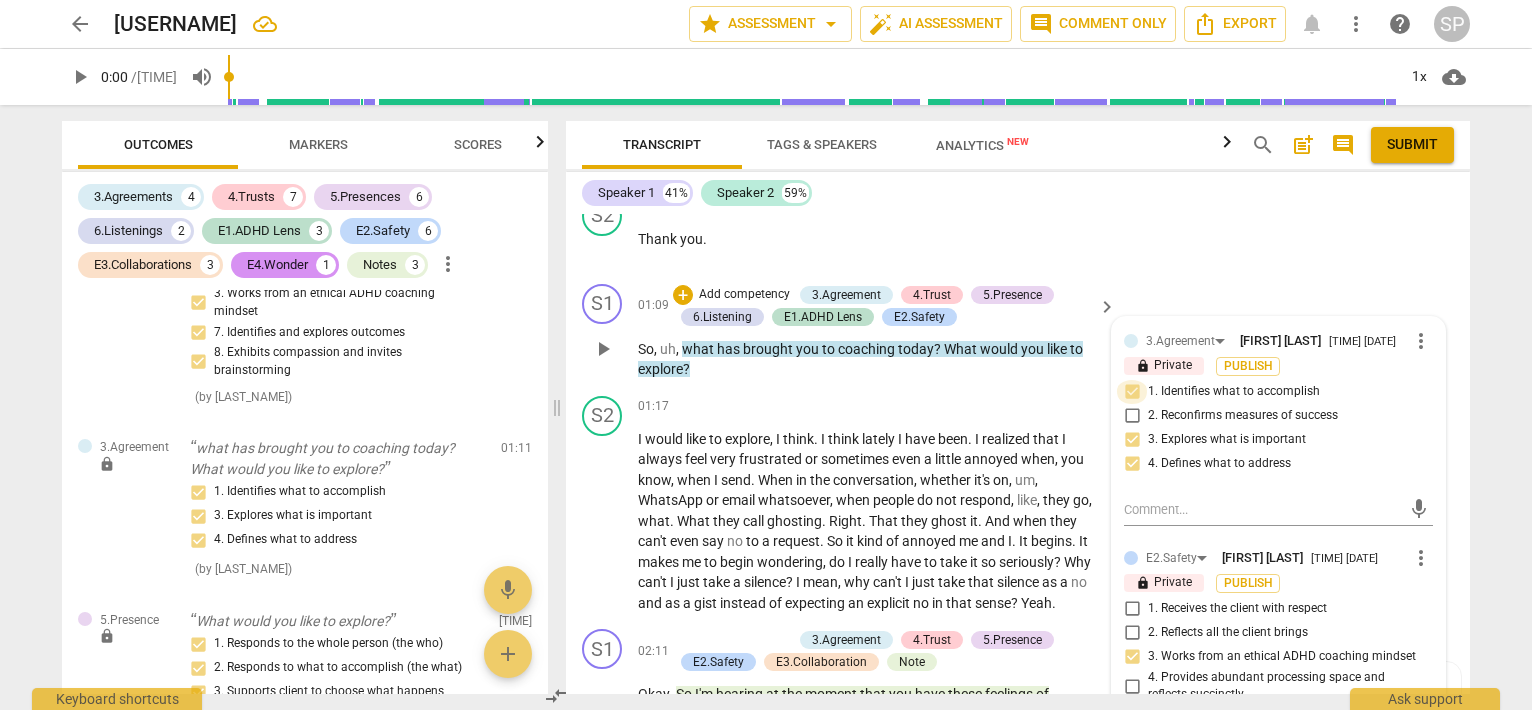 click on "1. Identifies what to accomplish" at bounding box center [1132, 392] 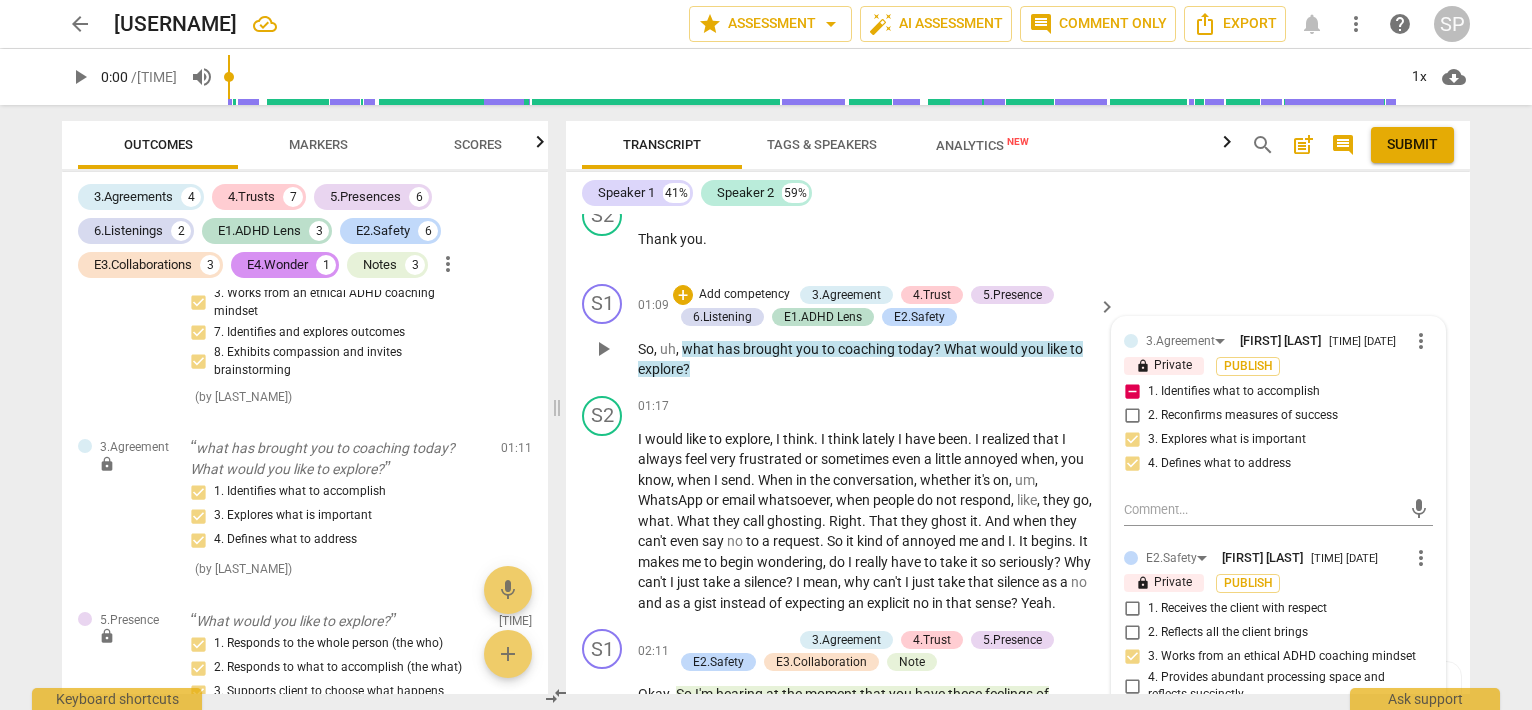 click on "1. Identifies what to accomplish" at bounding box center (1132, 392) 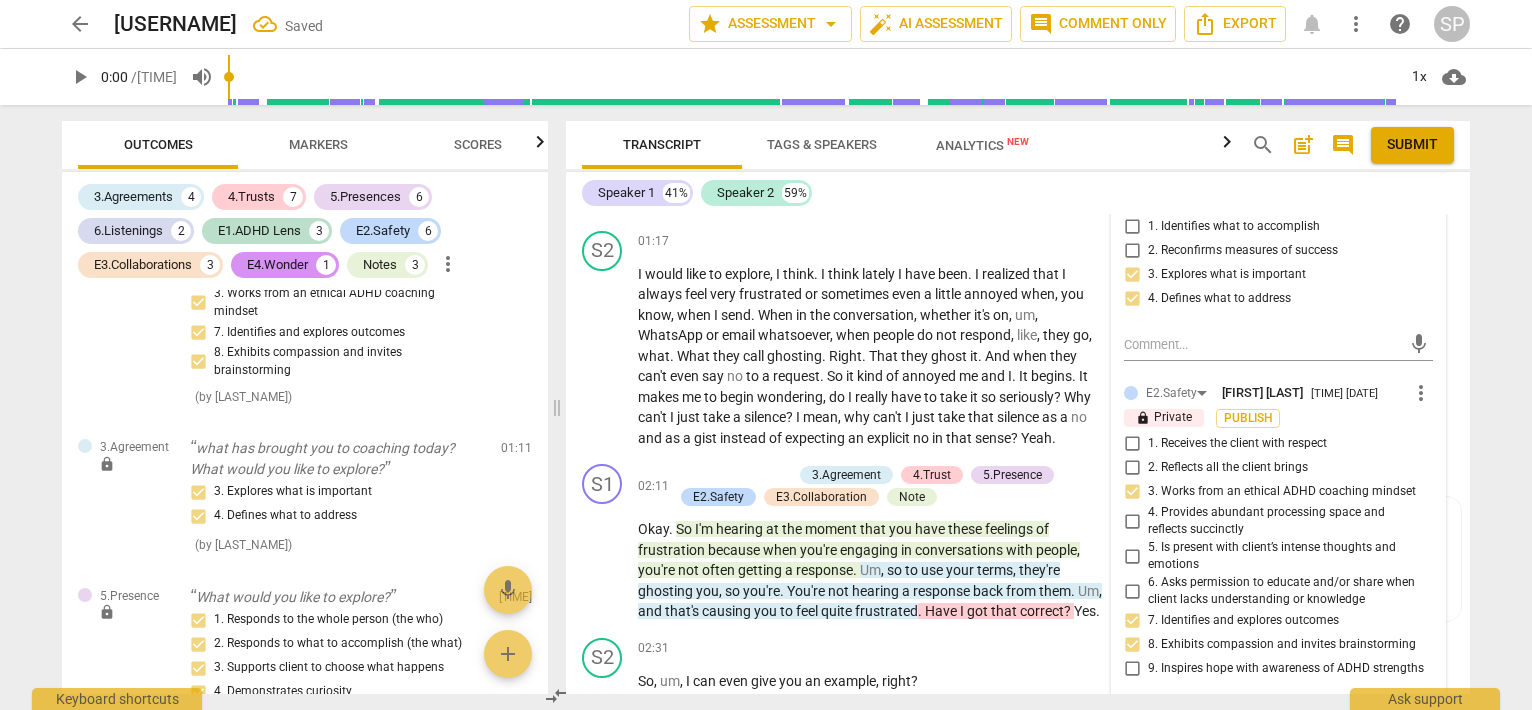 scroll, scrollTop: 860, scrollLeft: 0, axis: vertical 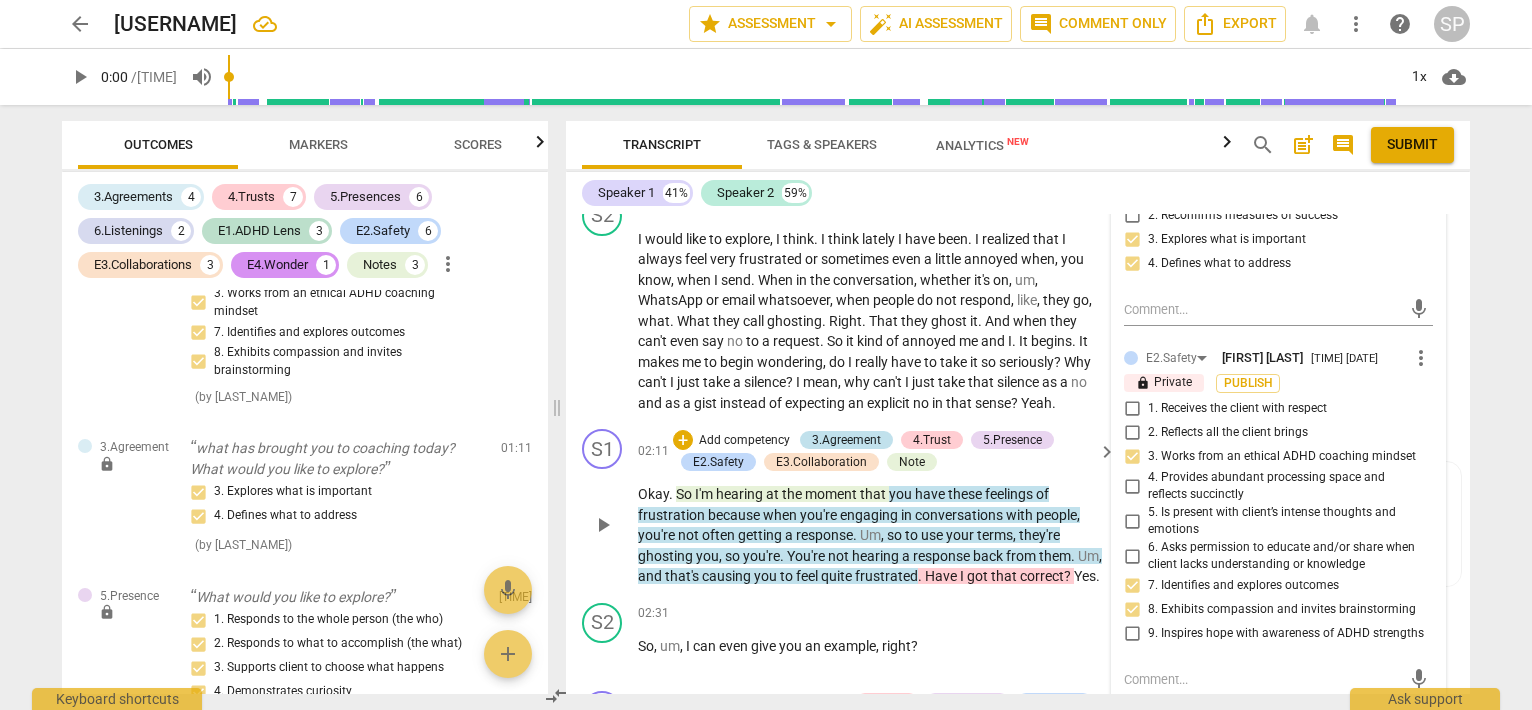 click on "3.Agreement" at bounding box center [846, 440] 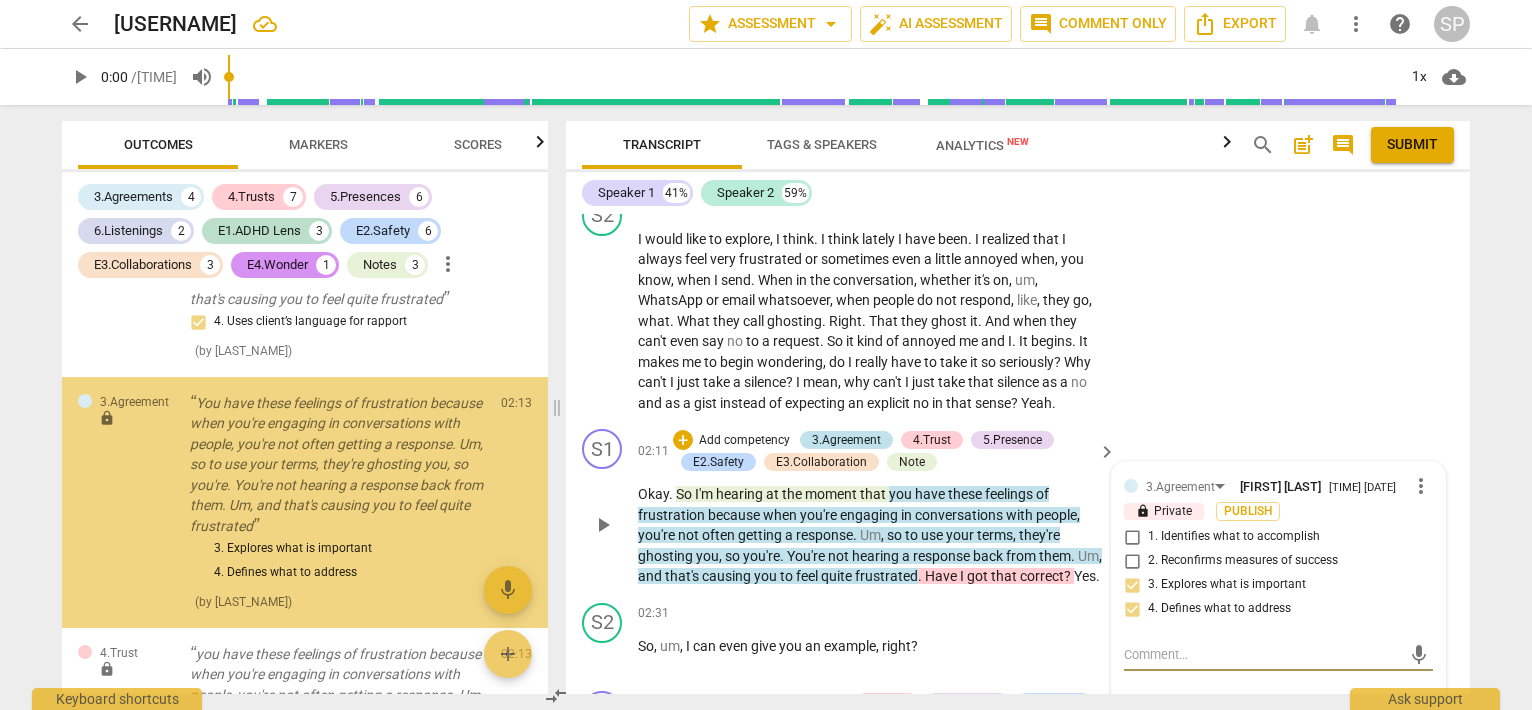 scroll, scrollTop: 3756, scrollLeft: 0, axis: vertical 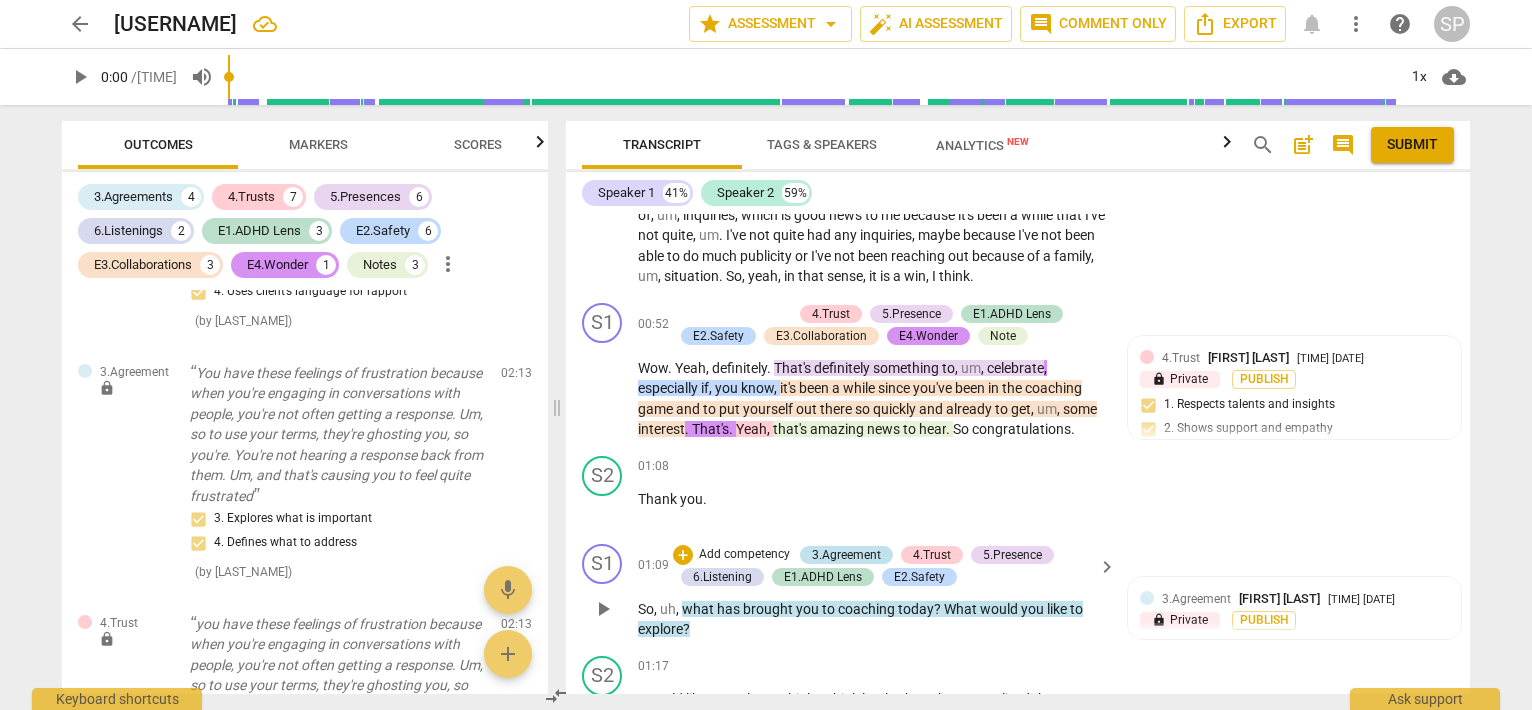 click on "3.Agreement" at bounding box center [846, 555] 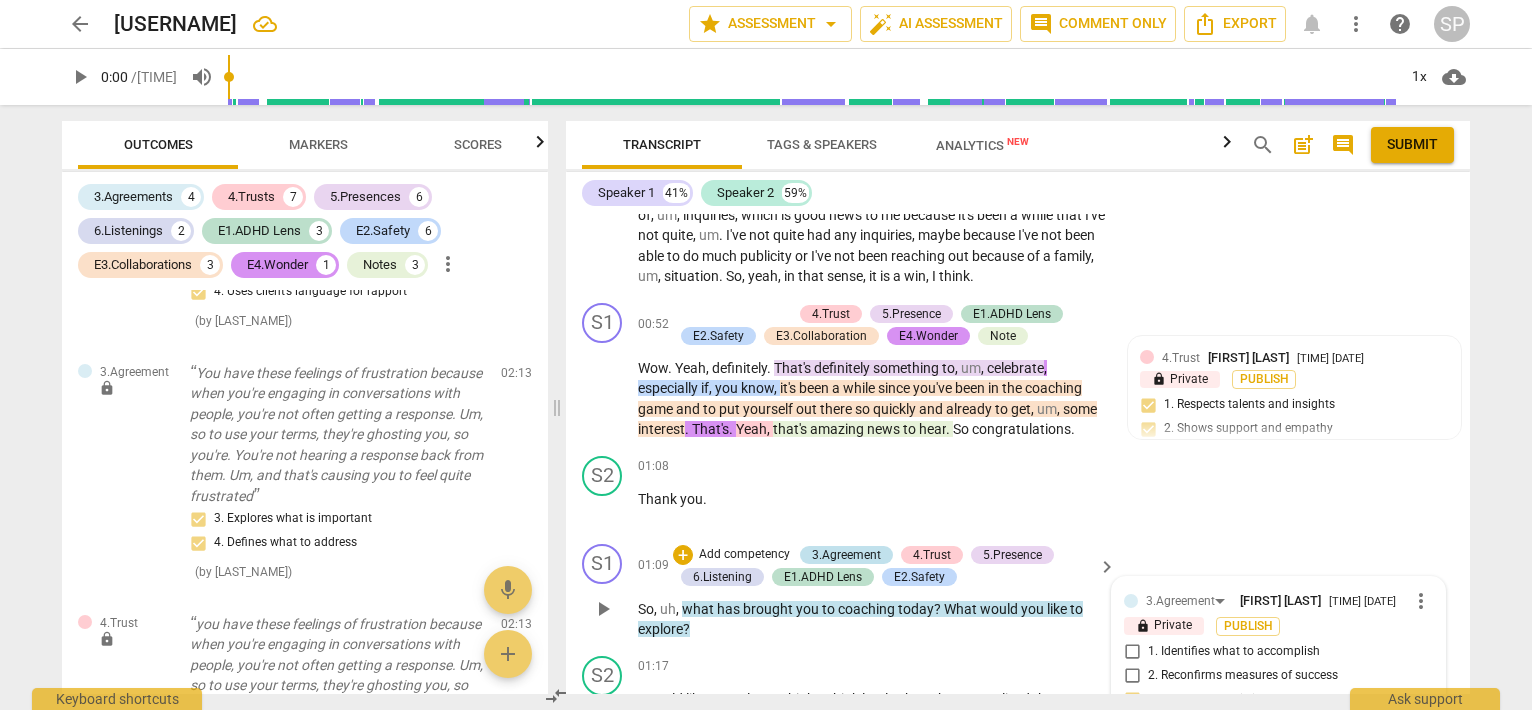 scroll, scrollTop: 712, scrollLeft: 0, axis: vertical 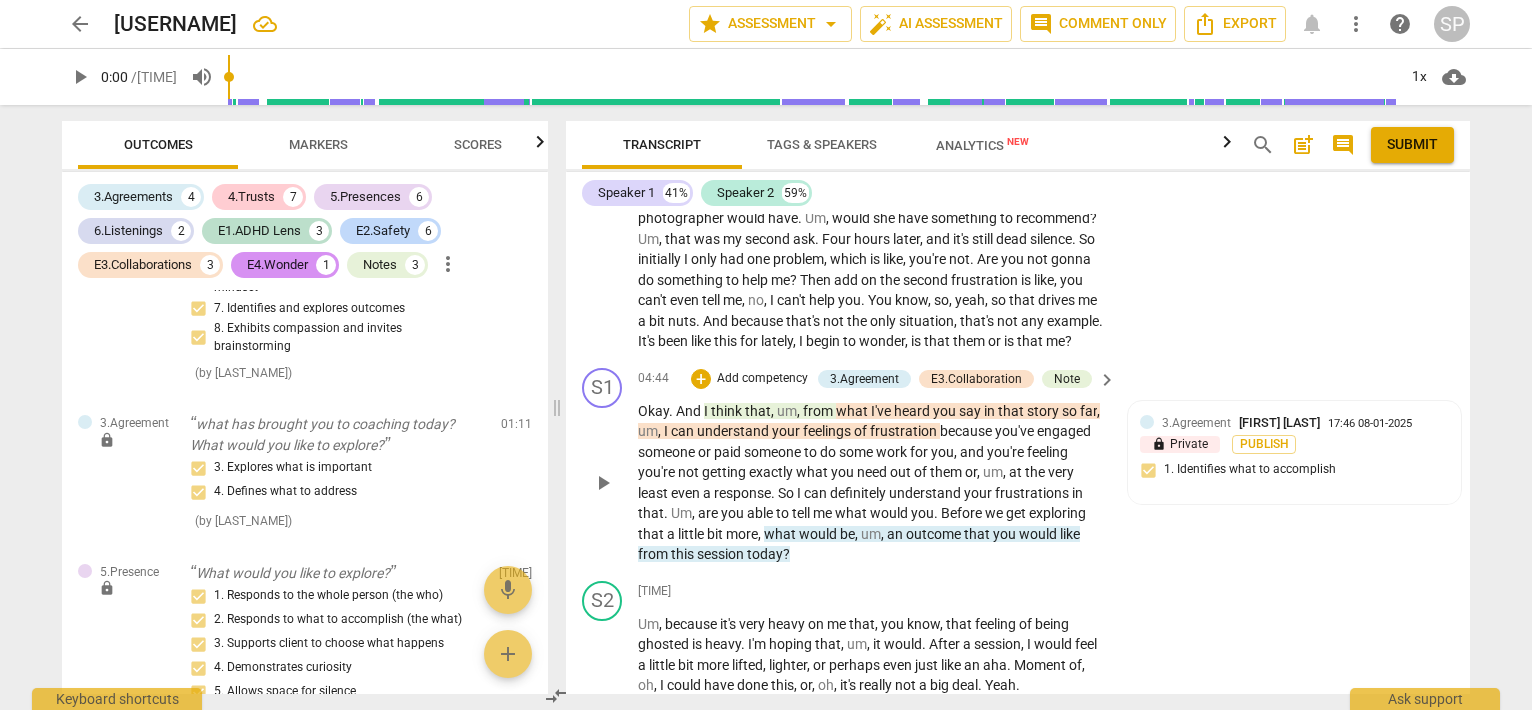 click on "outcome" at bounding box center (935, 534) 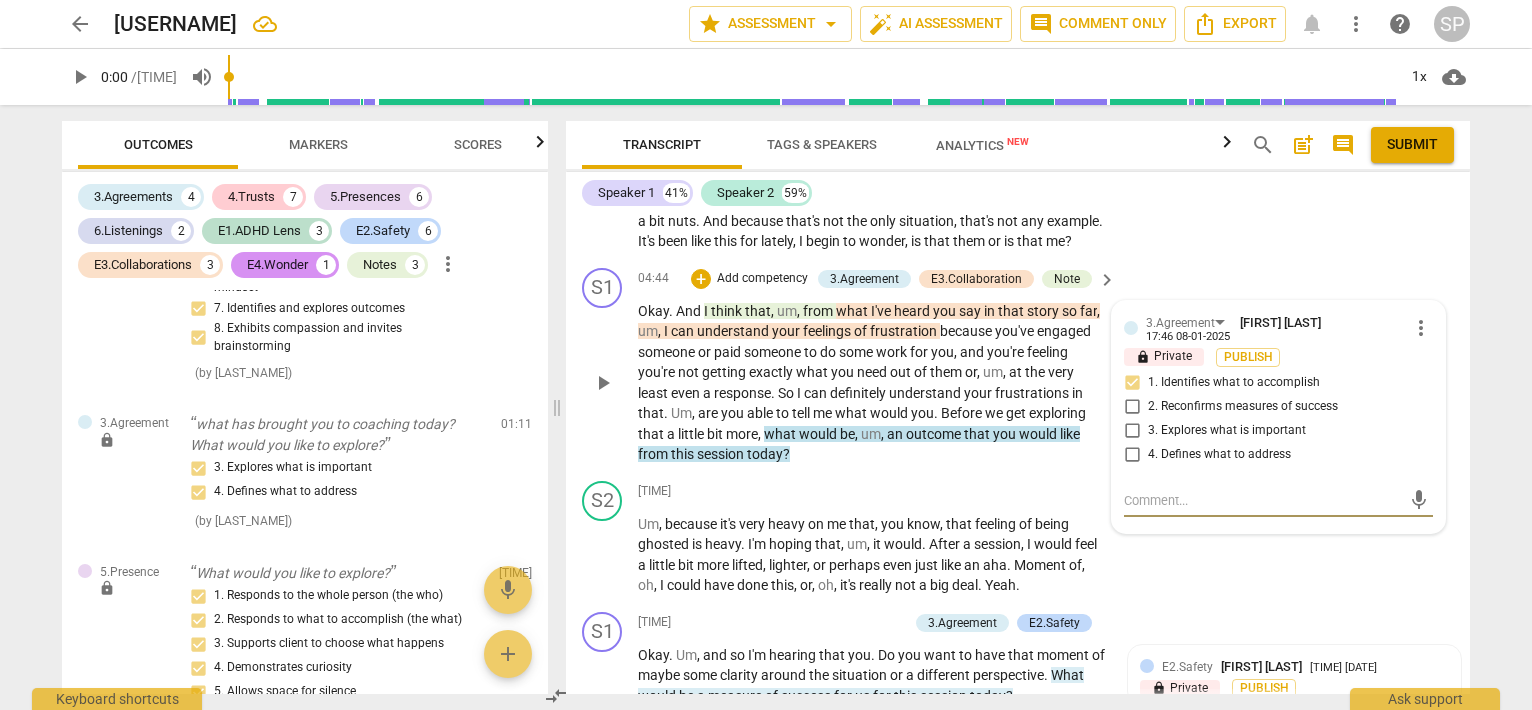 scroll, scrollTop: 2012, scrollLeft: 0, axis: vertical 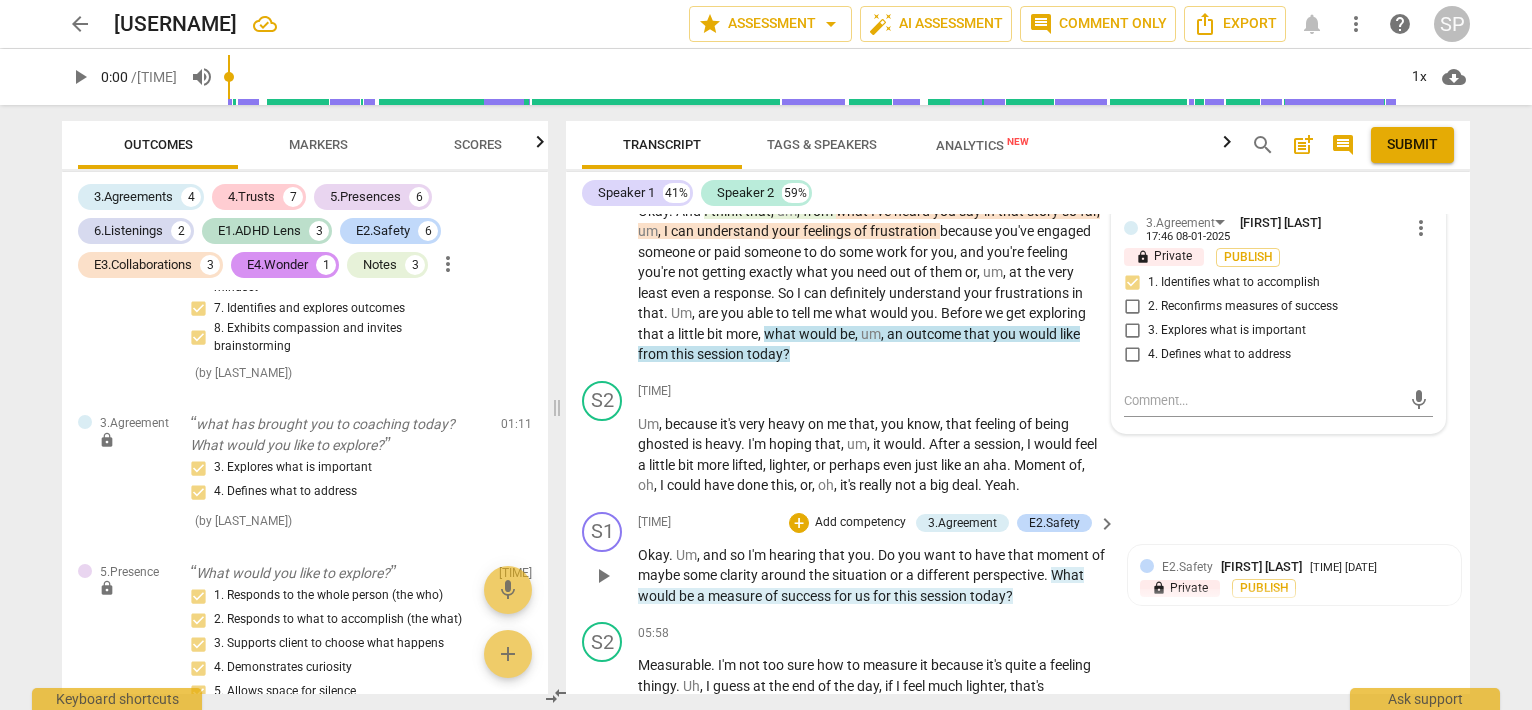 click on "session" at bounding box center [945, 596] 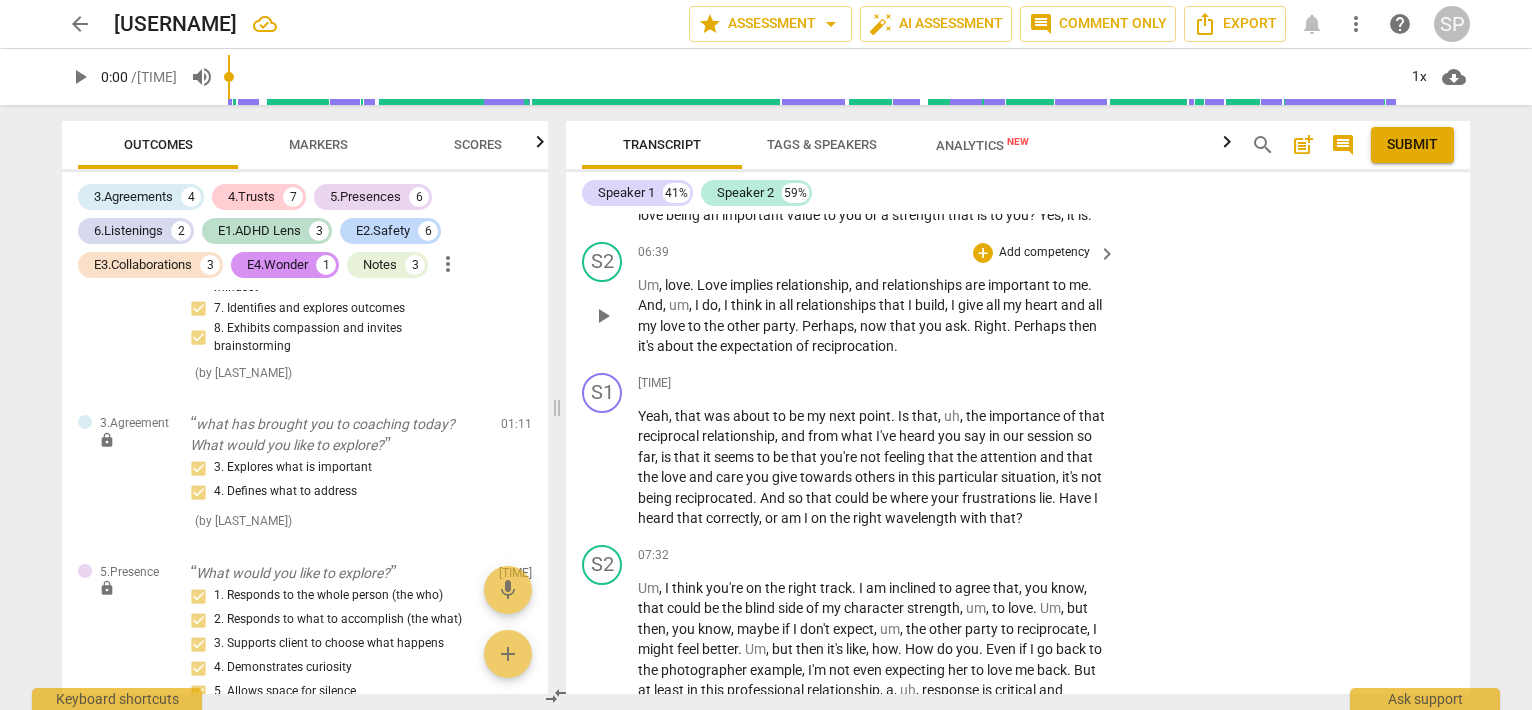 scroll, scrollTop: 2812, scrollLeft: 0, axis: vertical 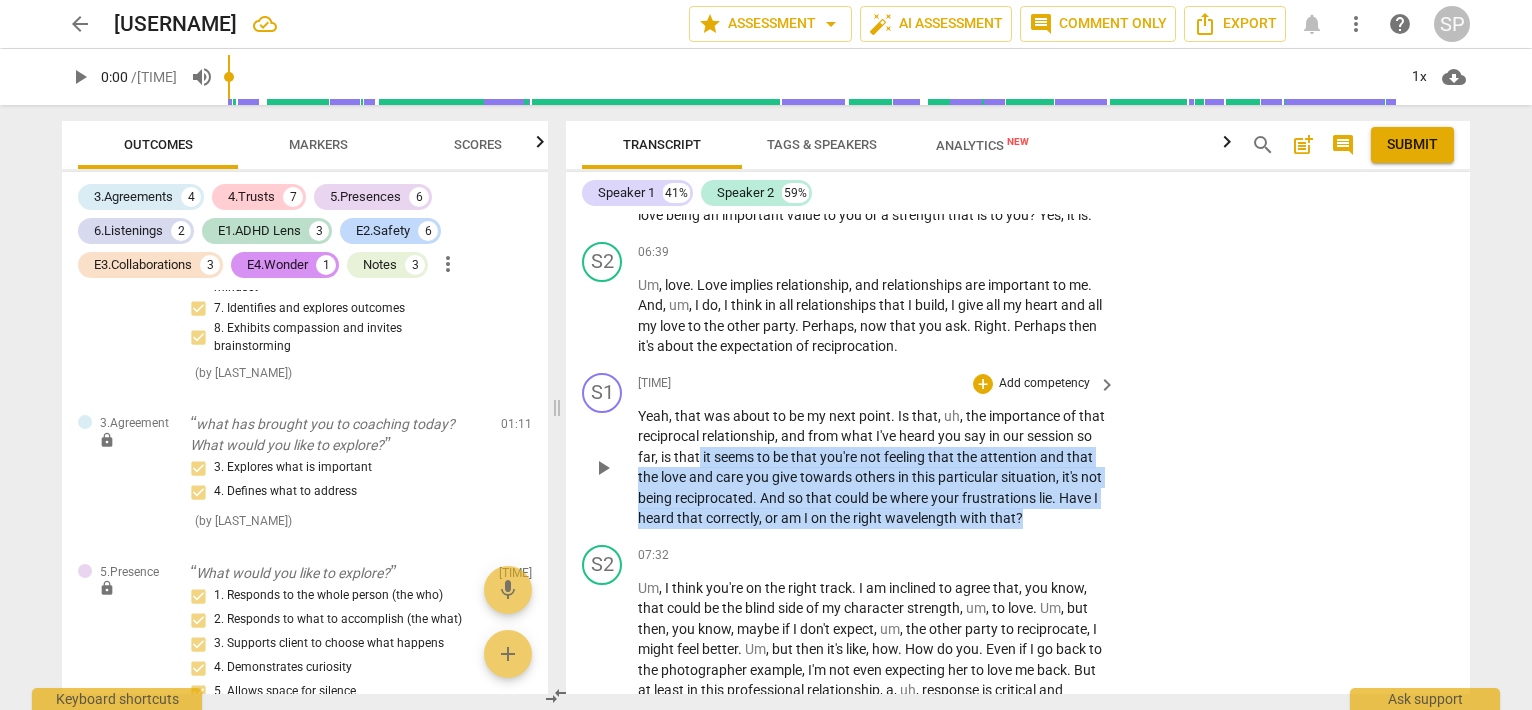 drag, startPoint x: 768, startPoint y: 510, endPoint x: 924, endPoint y: 586, distance: 173.52809 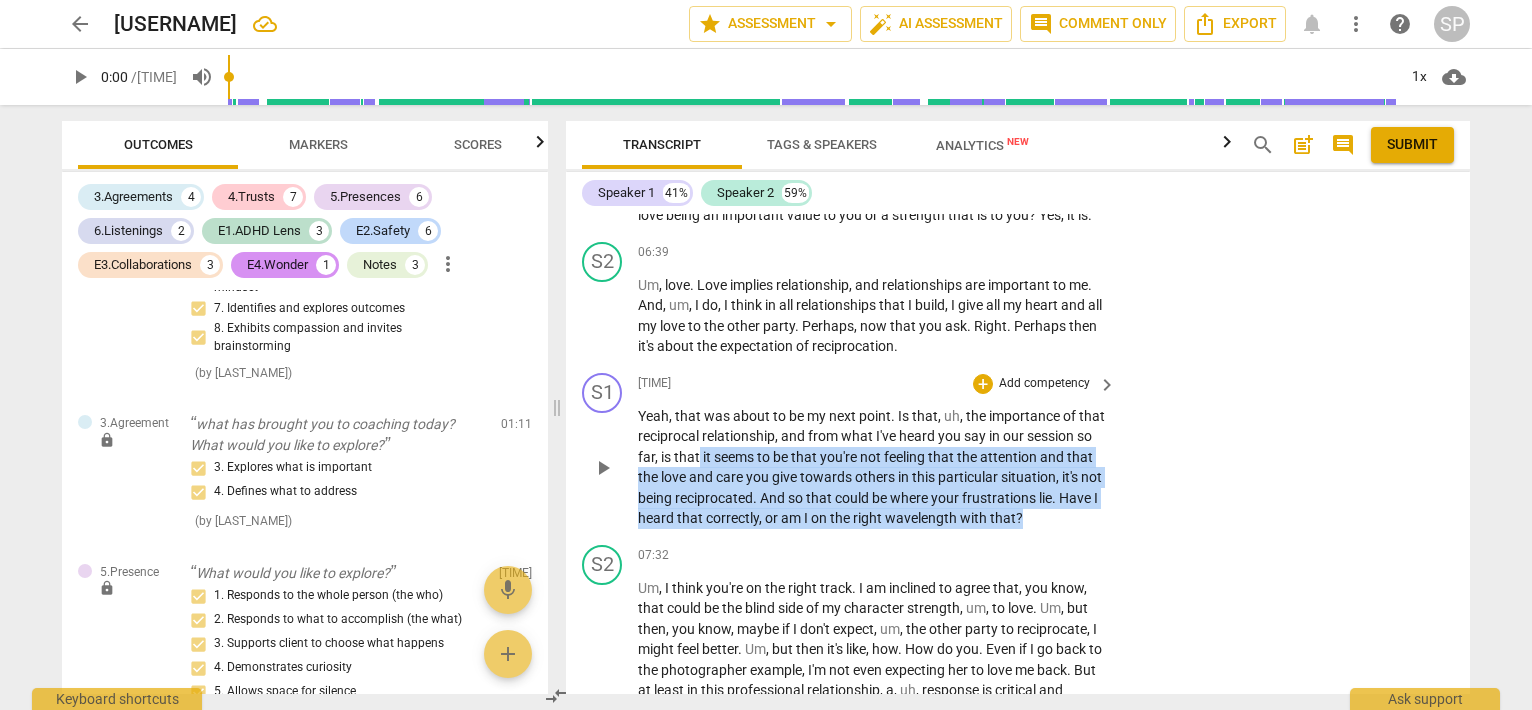 click on "Yeah , that was about to be my next point . Is that , uh , the importance of that reciprocal relationship , and from what I've heard you say in our session so far , is that it seems to be that you're not feeling that the attention and that the love and care you give towards others in this particular situation , it's not being reciprocated . And so that could be where your frustrations lie . Have I heard that correctly , or am I on the right wavelength with that ?" at bounding box center (872, 467) 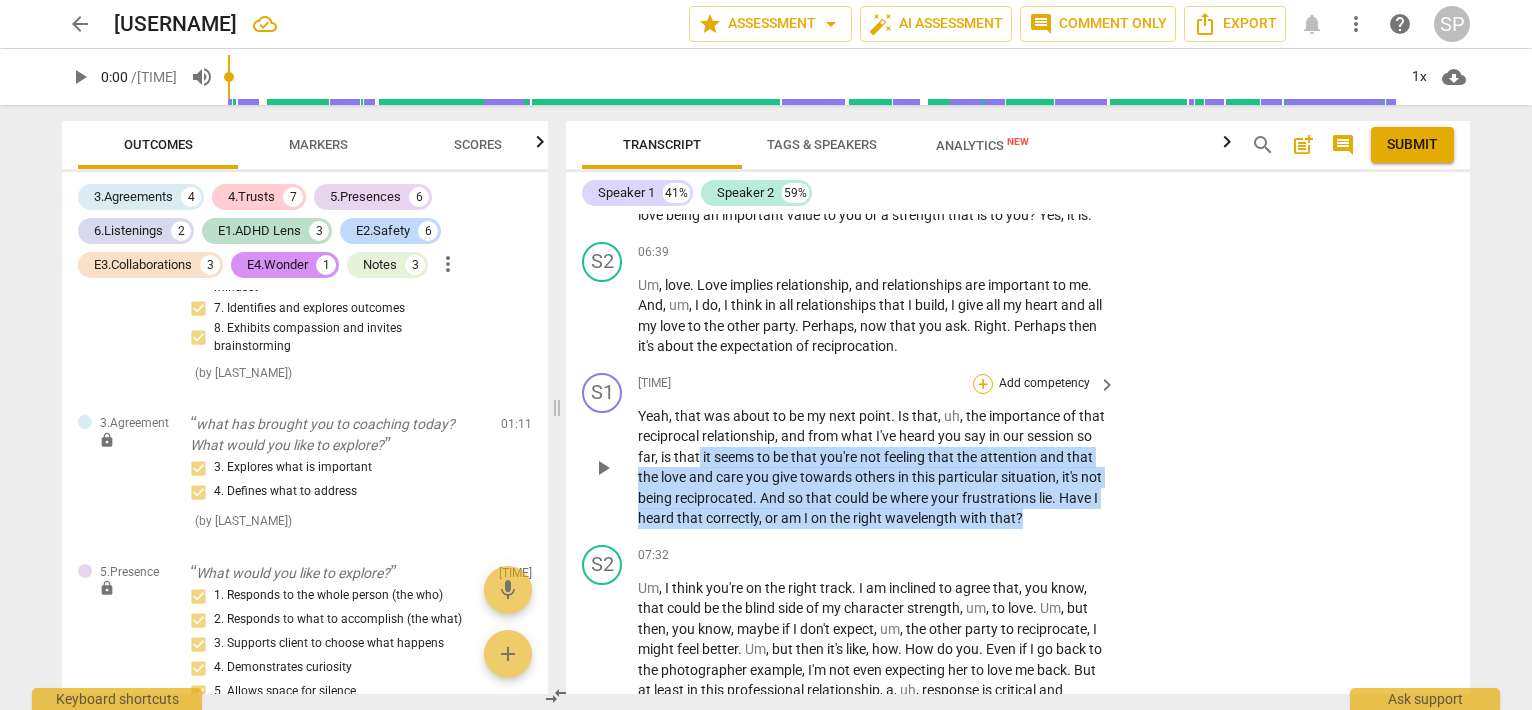 click on "+" at bounding box center [983, 384] 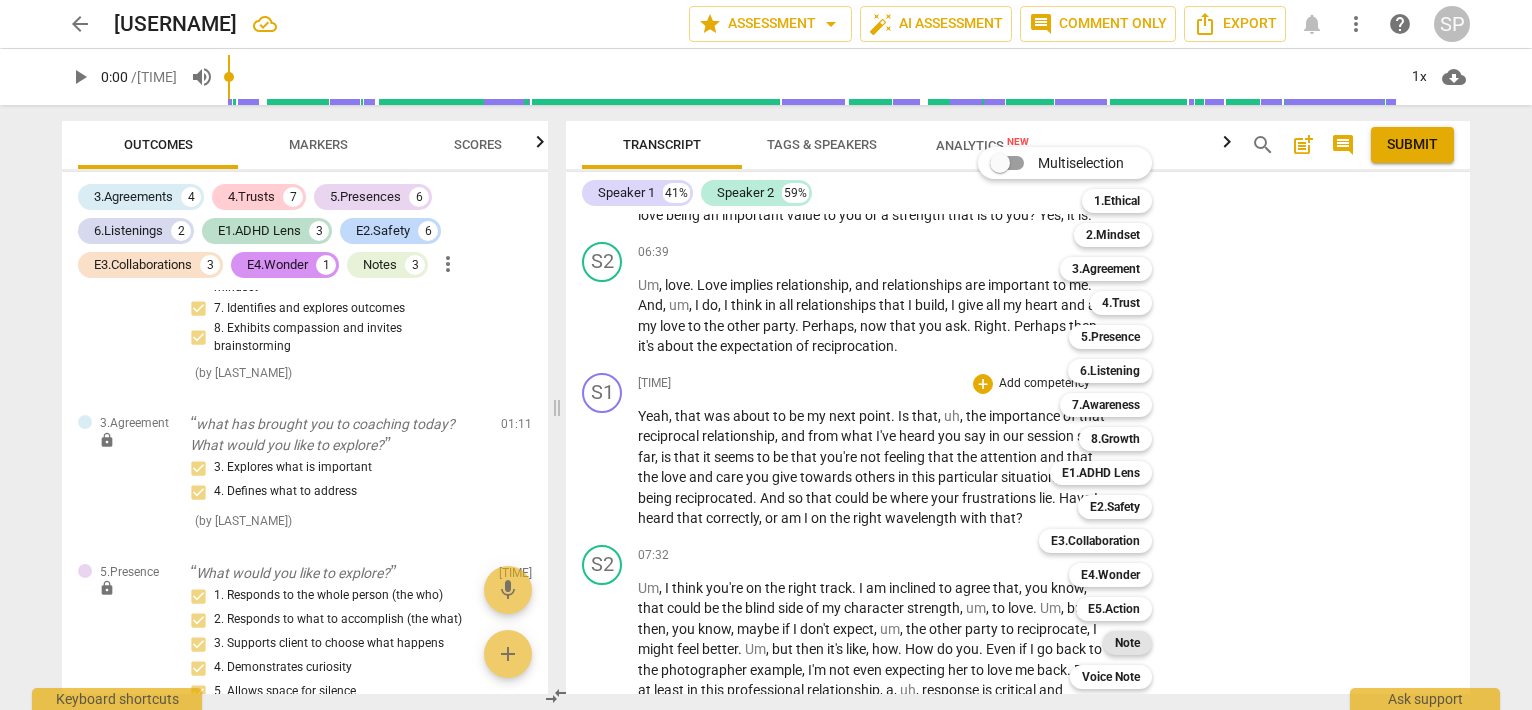 click on "Note" at bounding box center [1127, 643] 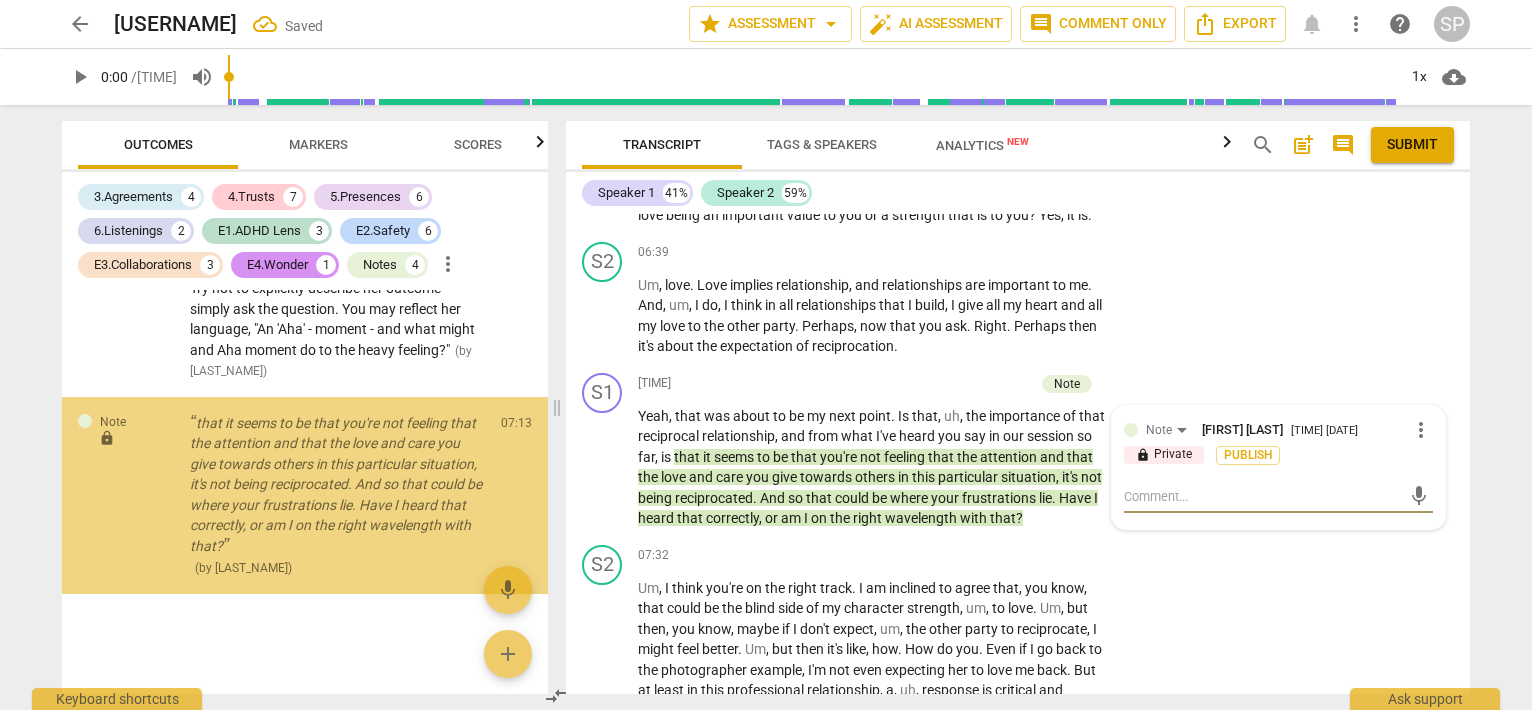 scroll, scrollTop: 5846, scrollLeft: 0, axis: vertical 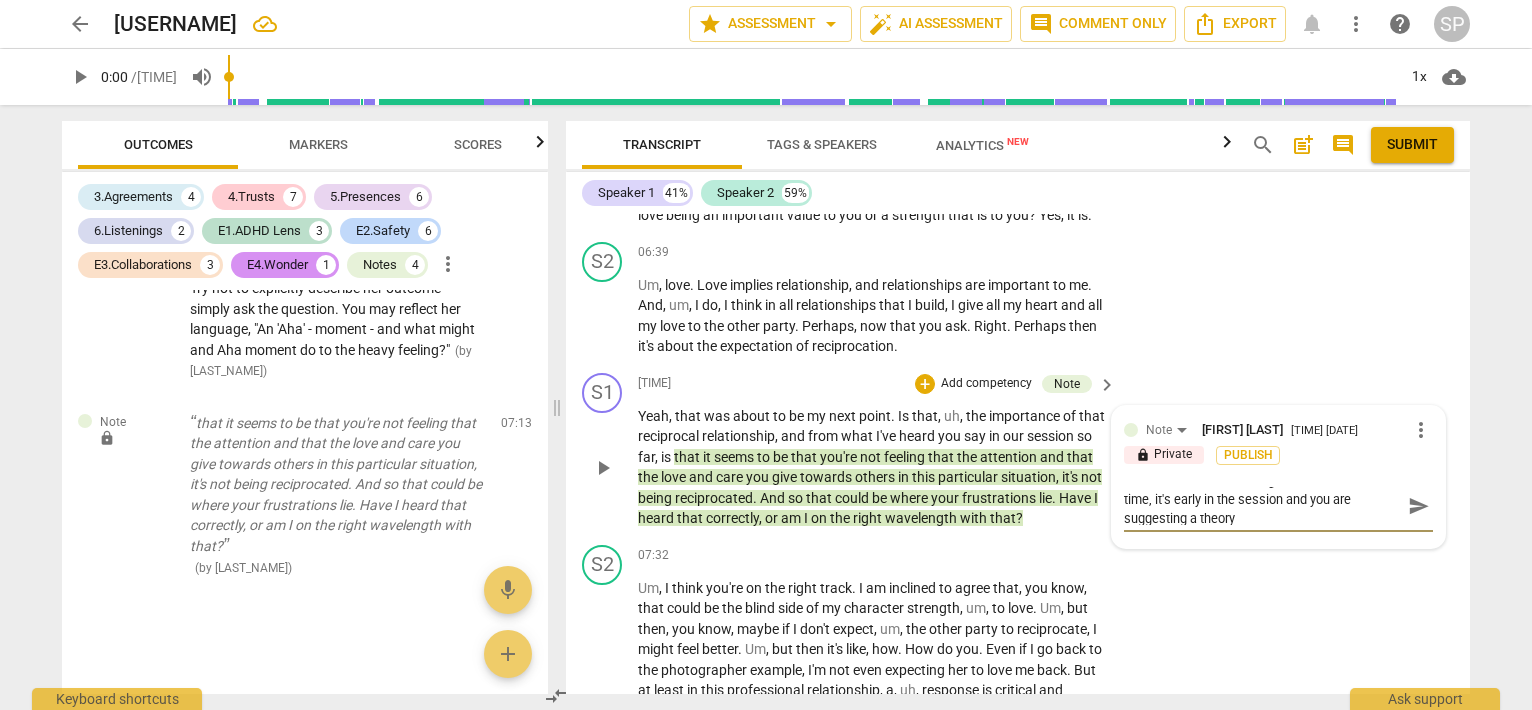 click on "So wonderful to use strengths - at the same time, it's early in the session and you are suggesting a theory" at bounding box center [1262, 506] 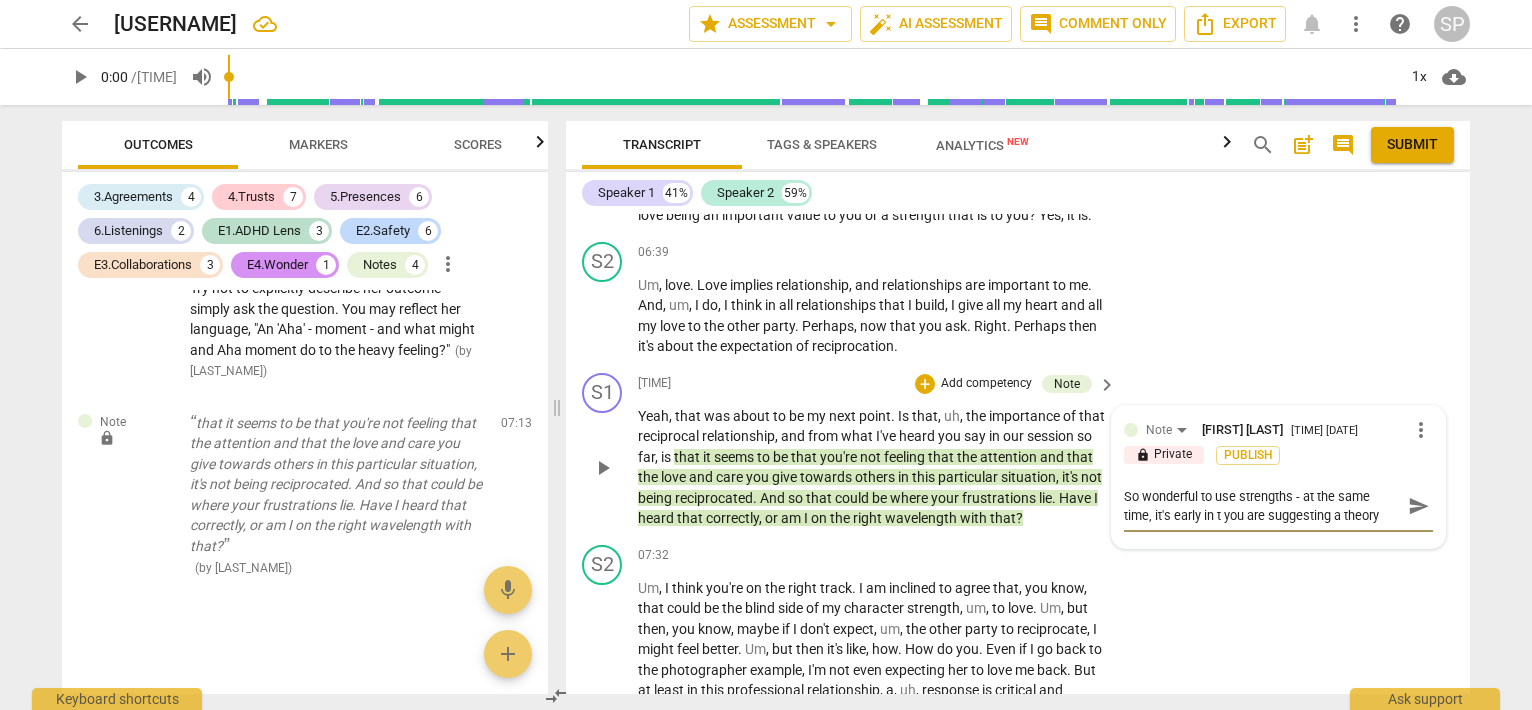 scroll, scrollTop: 0, scrollLeft: 0, axis: both 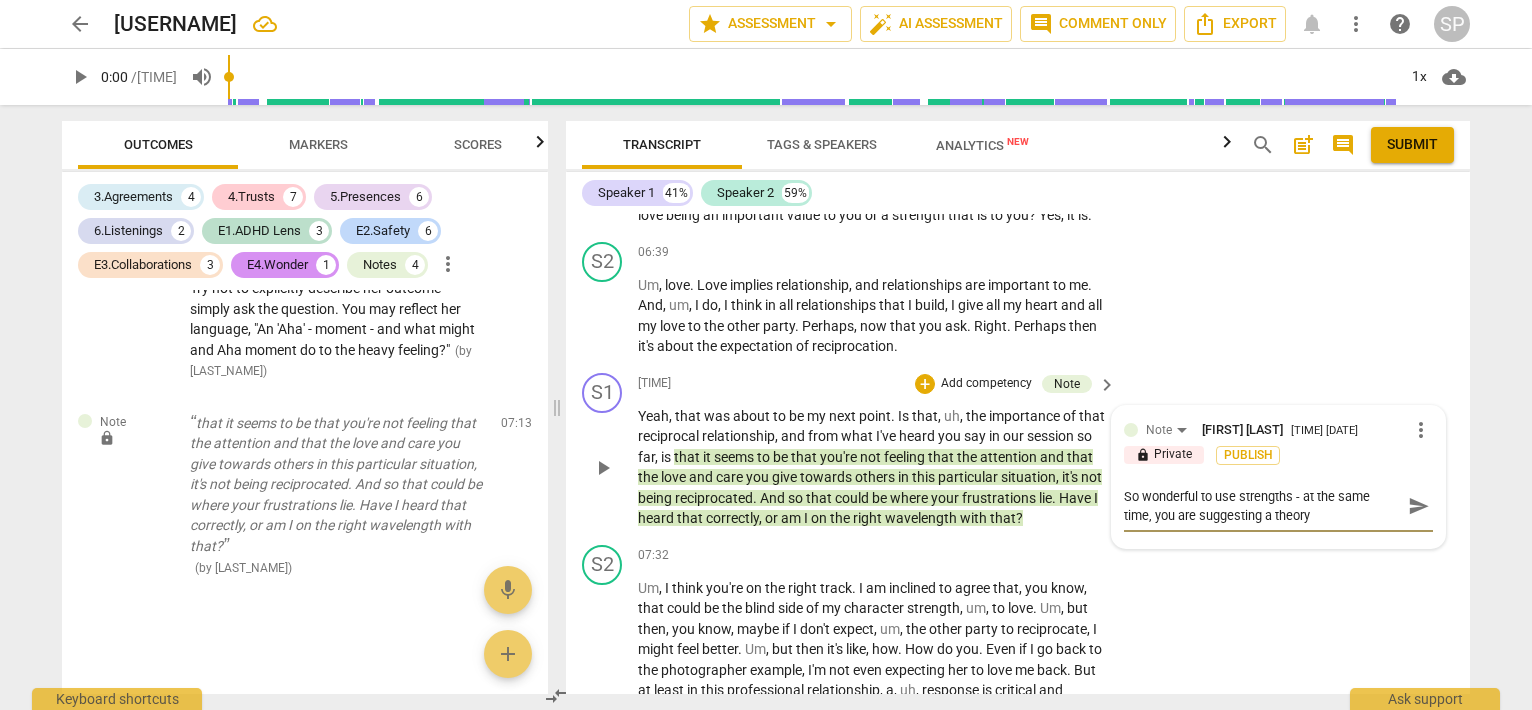 click on "So wonderful to use strengths - at the same time, you are suggesting a theory" at bounding box center (1262, 506) 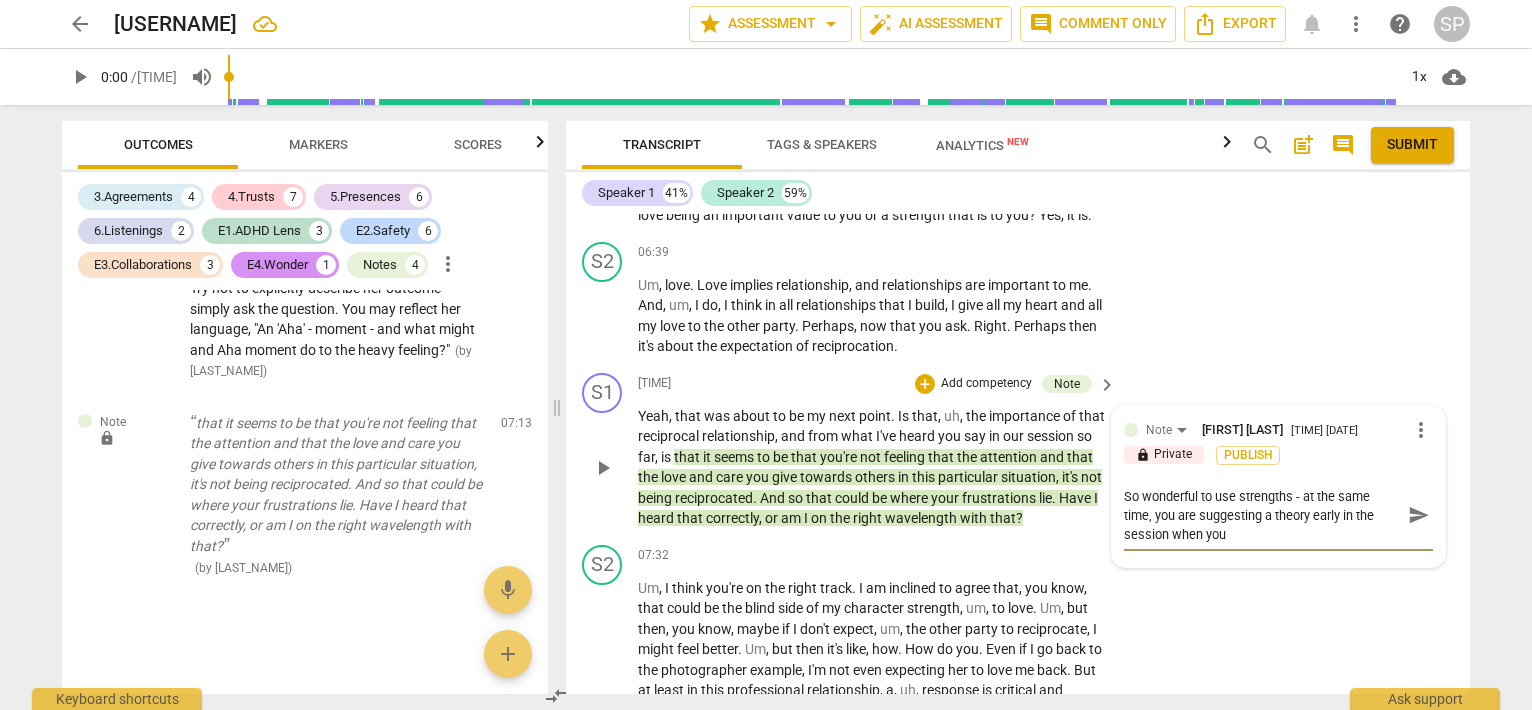 scroll, scrollTop: 16, scrollLeft: 0, axis: vertical 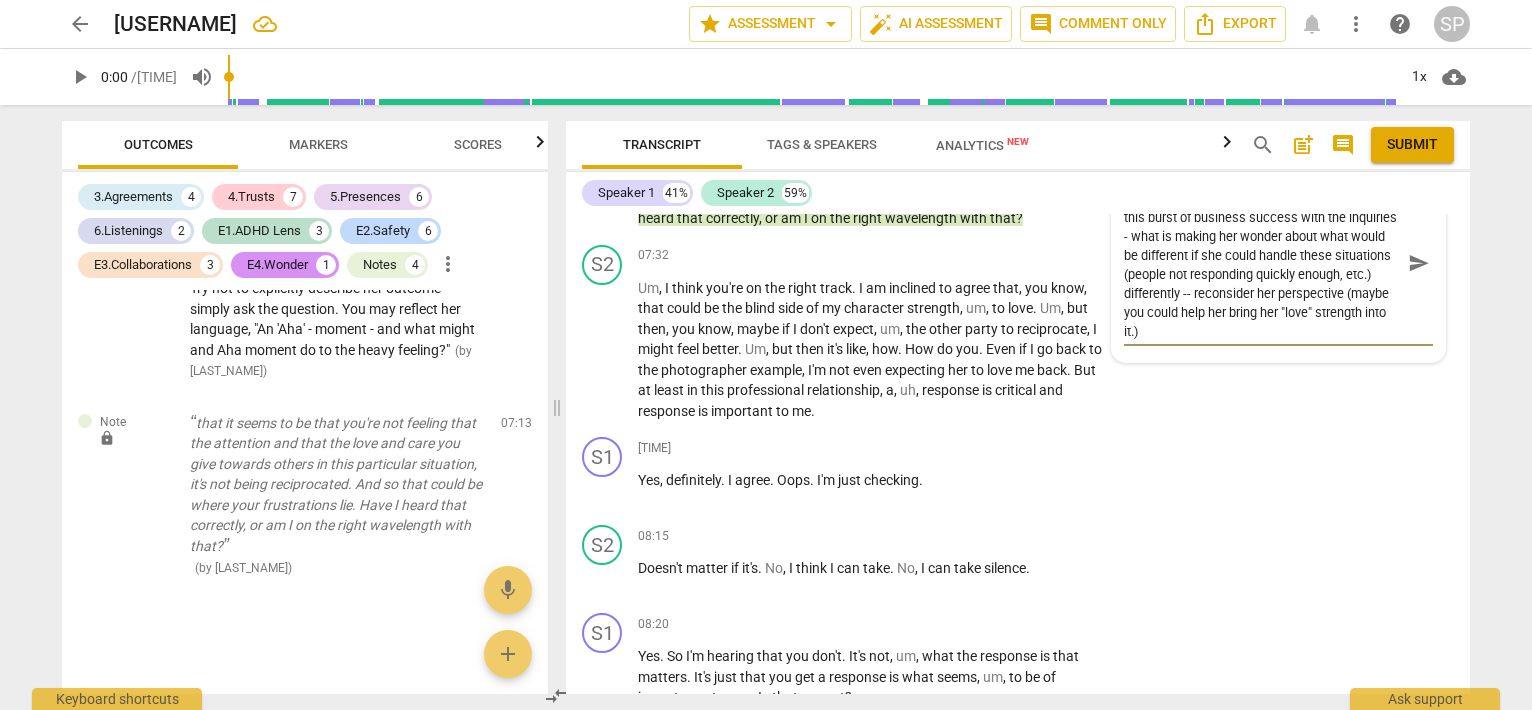 click on "So wonderful to use strengths - at the same time, you are suggesting a theory early in the session. You know your client wants to feel lighter by the end of the session and learn to live with some silence. Remain curious. She just had this burst of business success with the inquiries - what is making her wonder about what would be different if she could handle these situations (people not responding quickly enough, etc.) differently -- reconsider her perspective (maybe you could help her bring her "love" strength into it.)" at bounding box center (1262, 263) 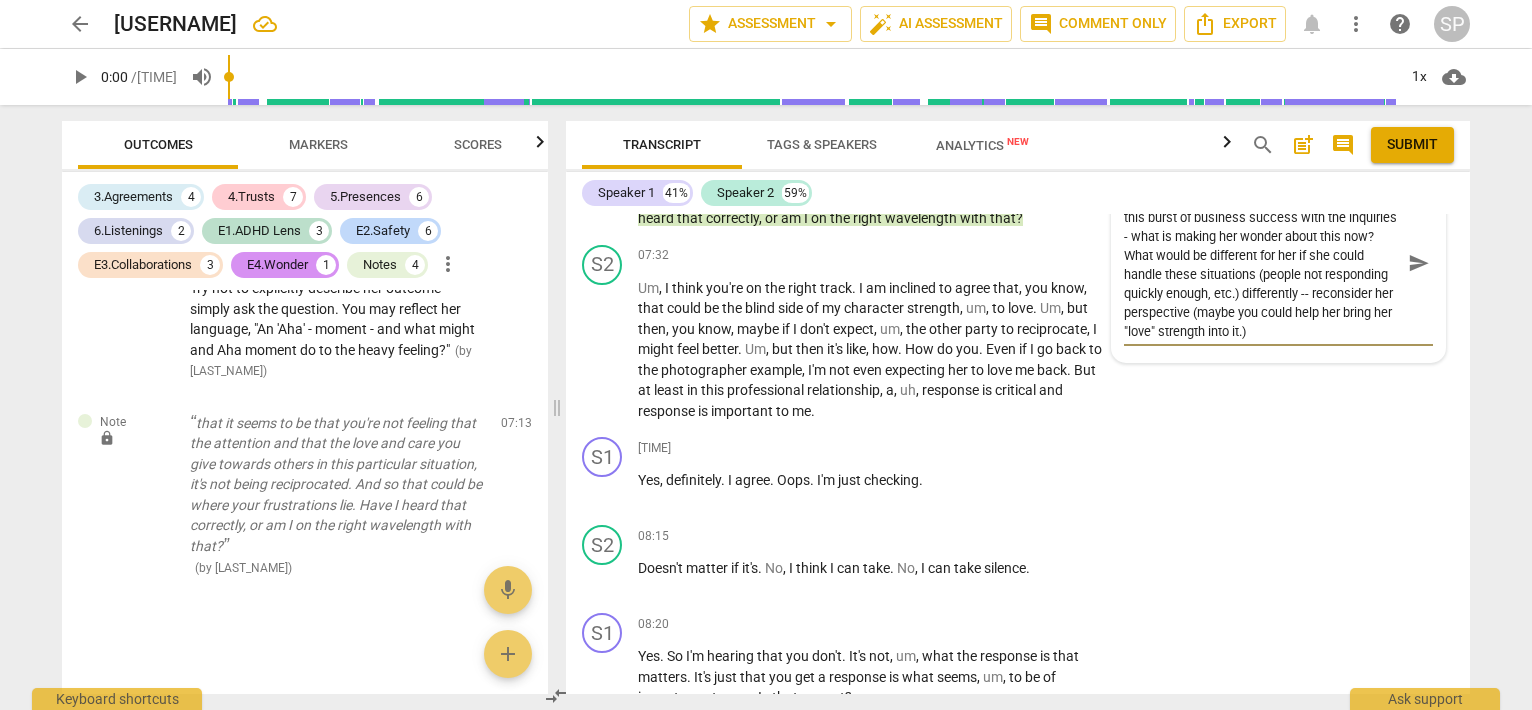 click on "So wonderful to use strengths - at the same time, you are suggesting a theory early in the session. You know your client wants to feel lighter by the end of the session and learn to live with some silence. Remain curious. She just had this burst of business success with the inquiries - what is making her wonder about this now? What would be different for her if she could handle these situations (people not responding quickly enough, etc.) differently -- reconsider her perspective (maybe you could help her bring her "love" strength into it.)" at bounding box center (1262, 263) 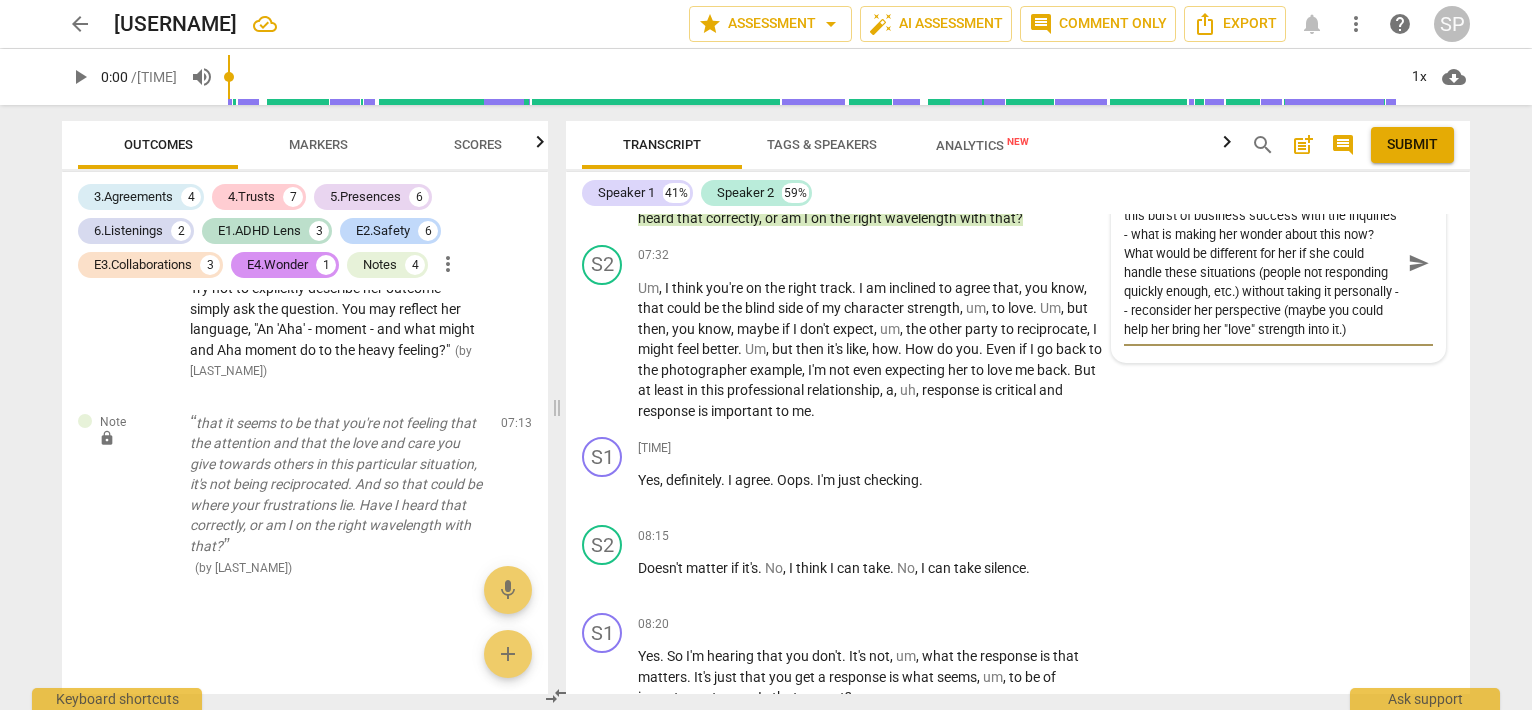 scroll, scrollTop: 95, scrollLeft: 0, axis: vertical 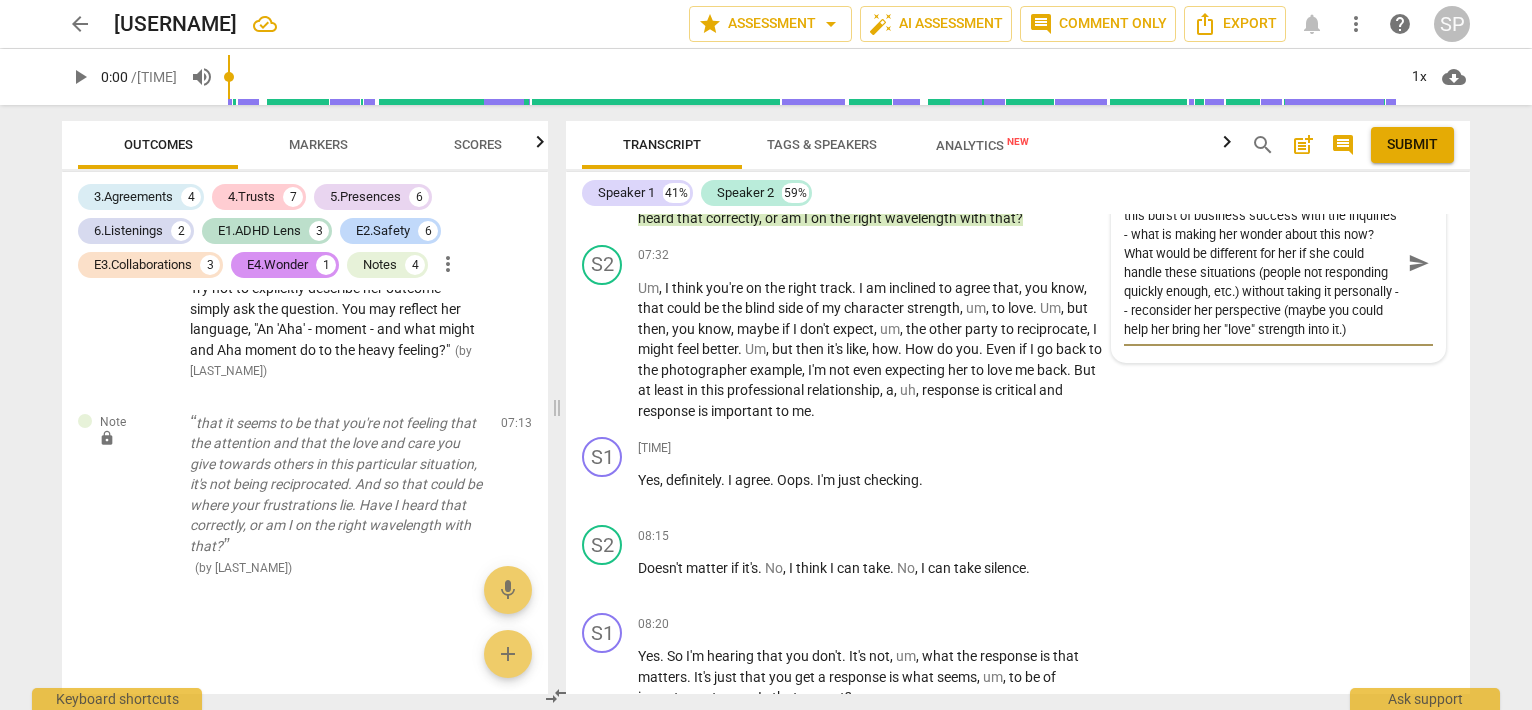 click on "So wonderful to use strengths - at the same time, you are suggesting a theory early in the session. You know your client wants to feel lighter by the end of the session and learn to live with some silence. Remain curious. She just had this burst of business success with the inquiries - what is making her wonder about this now? What would be different for her if she could handle these situations (people not responding quickly enough, etc.) without taking it personally -- reconsider her perspective (maybe you could help her bring her "love" strength into it.)" at bounding box center [1262, 263] 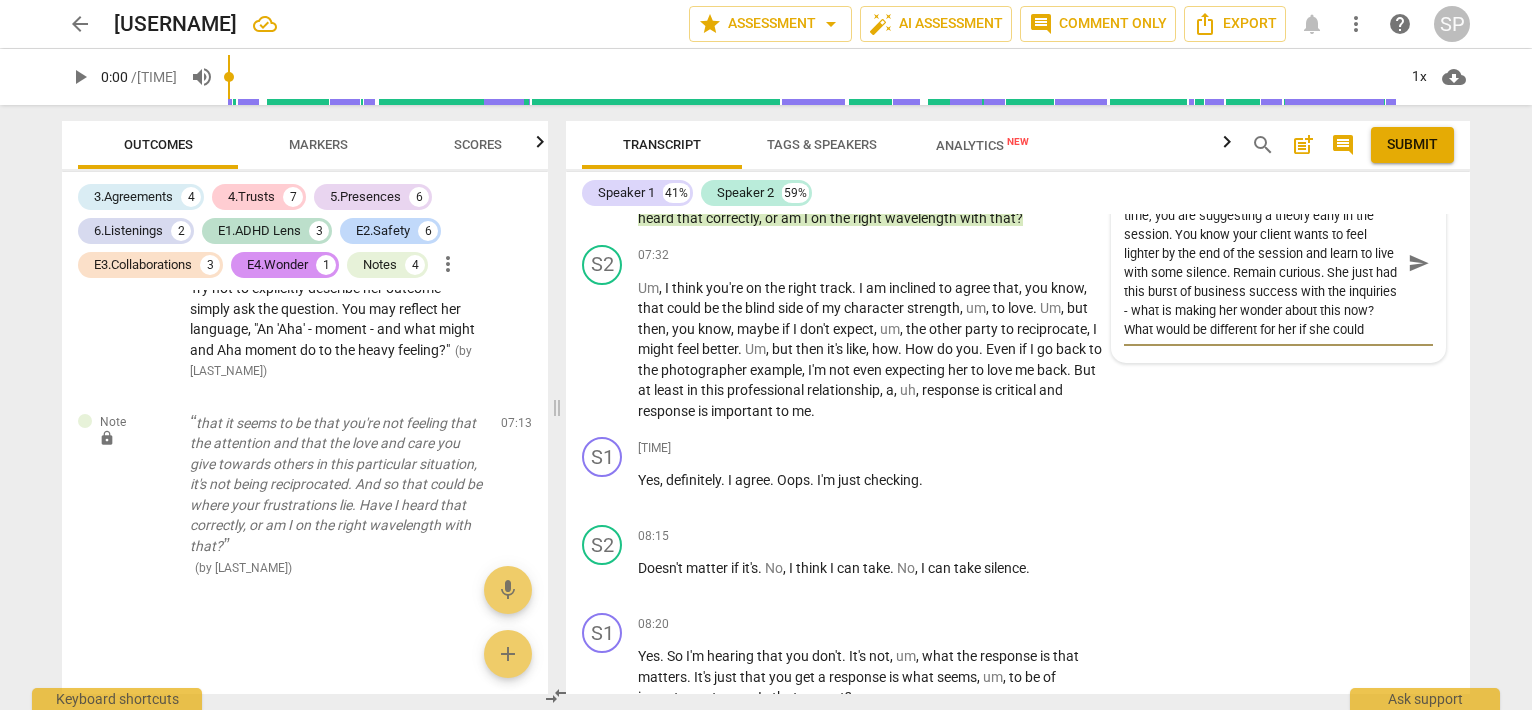 scroll, scrollTop: 0, scrollLeft: 0, axis: both 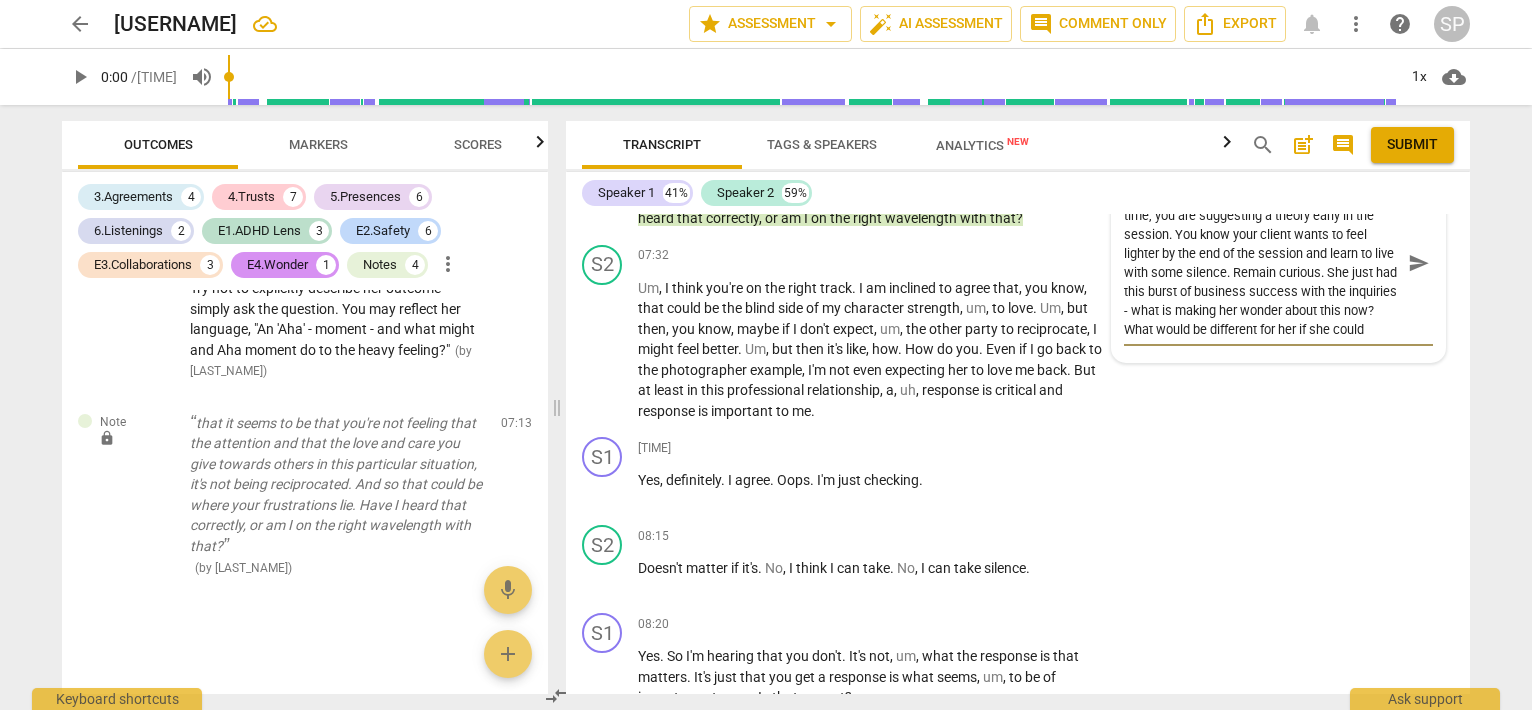 click on "So wonderful to use strengths - at the same time, you are suggesting a theory early in the session. You know your client wants to feel lighter by the end of the session and learn to live with some silence. Remain curious. She just had this burst of business success with the inquiries - what is making her wonder about this now? What would be different for her if she could handle these situations (people not responding quickly enough, etc.) without taking it personally -- reconsider her perspective (maybe you could help her bring her "love" strength into it.)" at bounding box center [1262, 263] 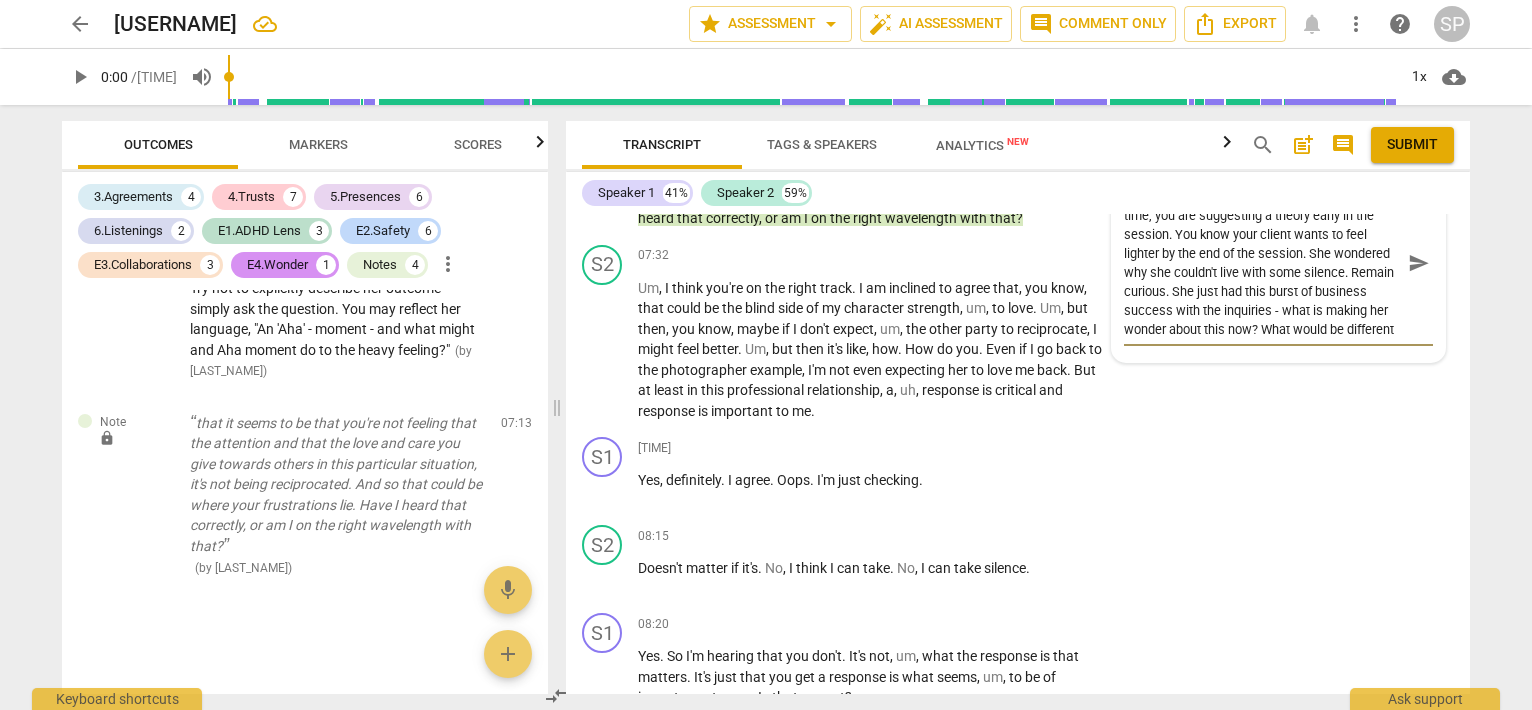 click on "So wonderful to use strengths - at the same time, you are suggesting a theory early in the session. You know your client wants to feel lighter by the end of the session. She wondered why she couldn't live with some silence. Remain curious. She just had this burst of business success with the inquiries - what is making her wonder about this now? What would be different for her if she could handle these situations (people not responding quickly enough, etc.) without taking it personally -- reconsider her perspective (maybe you could help her bring her "love" strength into it.)" at bounding box center [1262, 263] 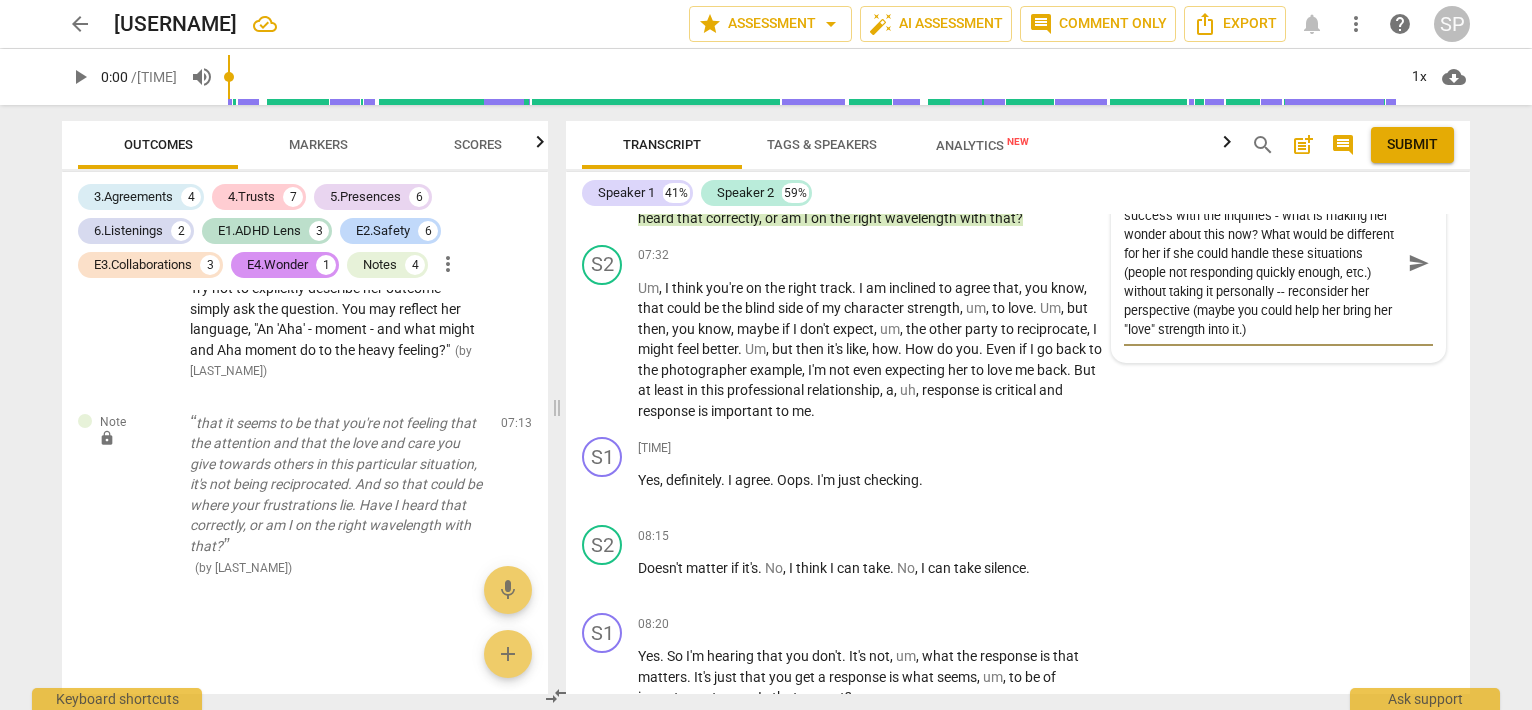 scroll, scrollTop: 114, scrollLeft: 0, axis: vertical 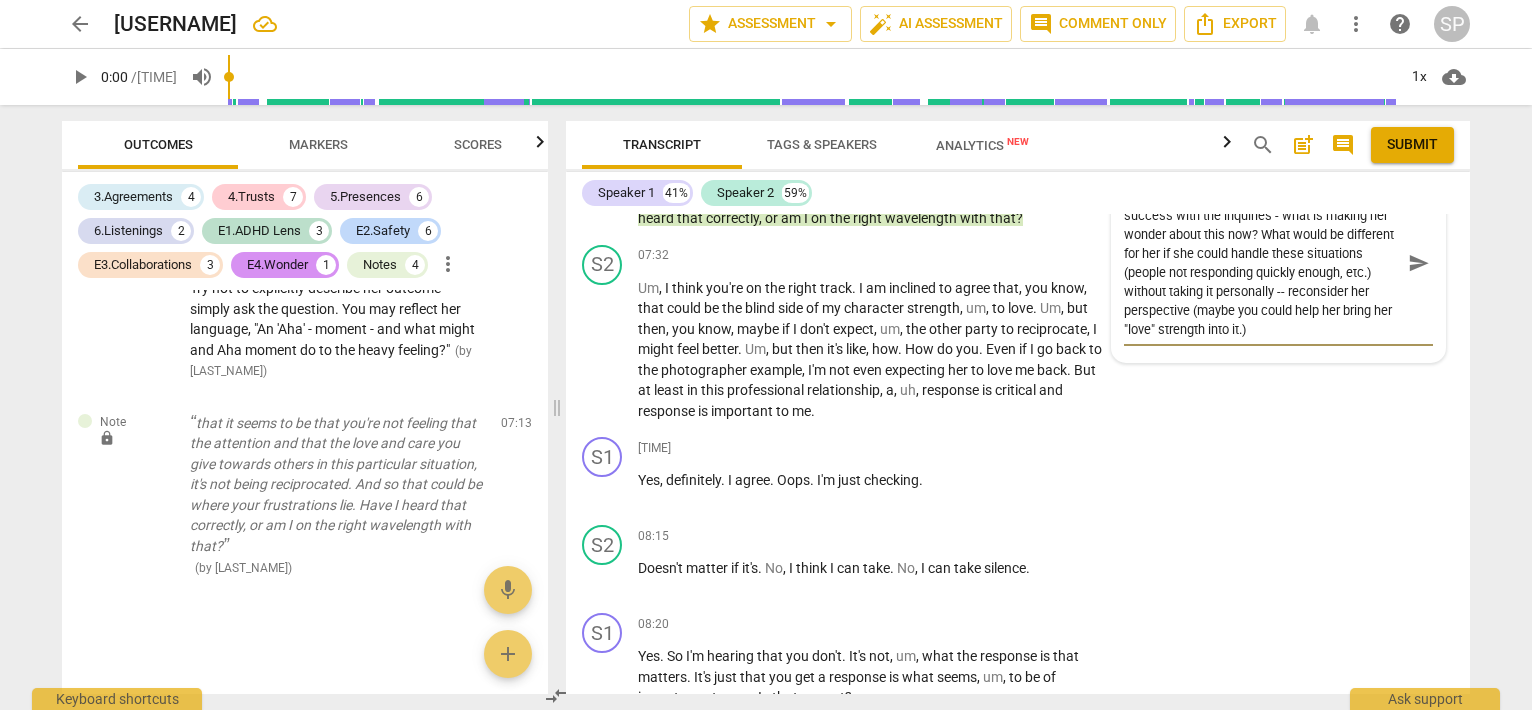 click on "So wonderful to use strengths - at the same time, you are suggesting a theory early in the session. You know your client wants to feel lighter by the end of the session. She wondered why she couldn't live with some silence. Remain curious. She just had a little burst of business success with the inquiries - what is making her wonder about this now? What would be different for her if she could handle these situations (people not responding quickly enough, etc.) without taking it personally -- reconsider her perspective (maybe you could help her bring her "love" strength into it.)" at bounding box center (1262, 263) 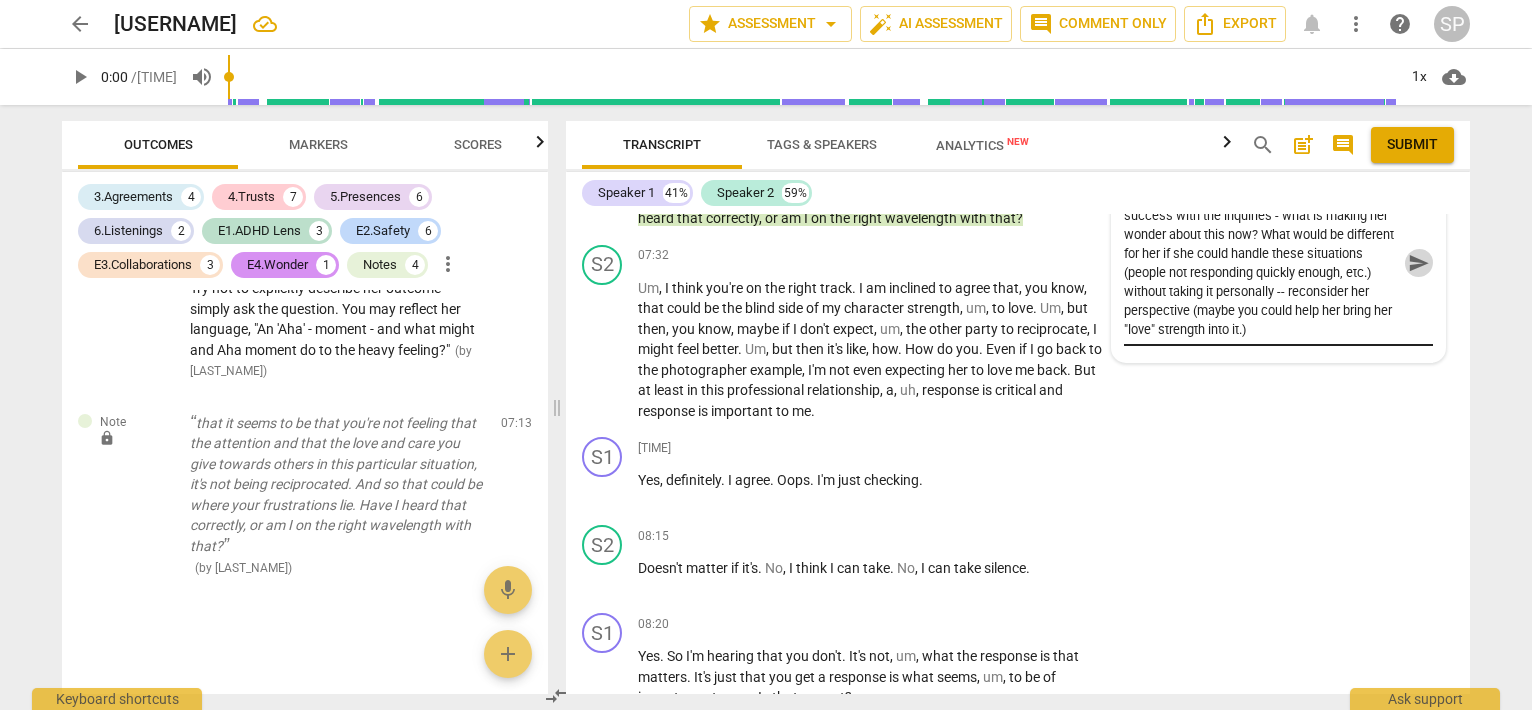 click on "send" at bounding box center (1419, 263) 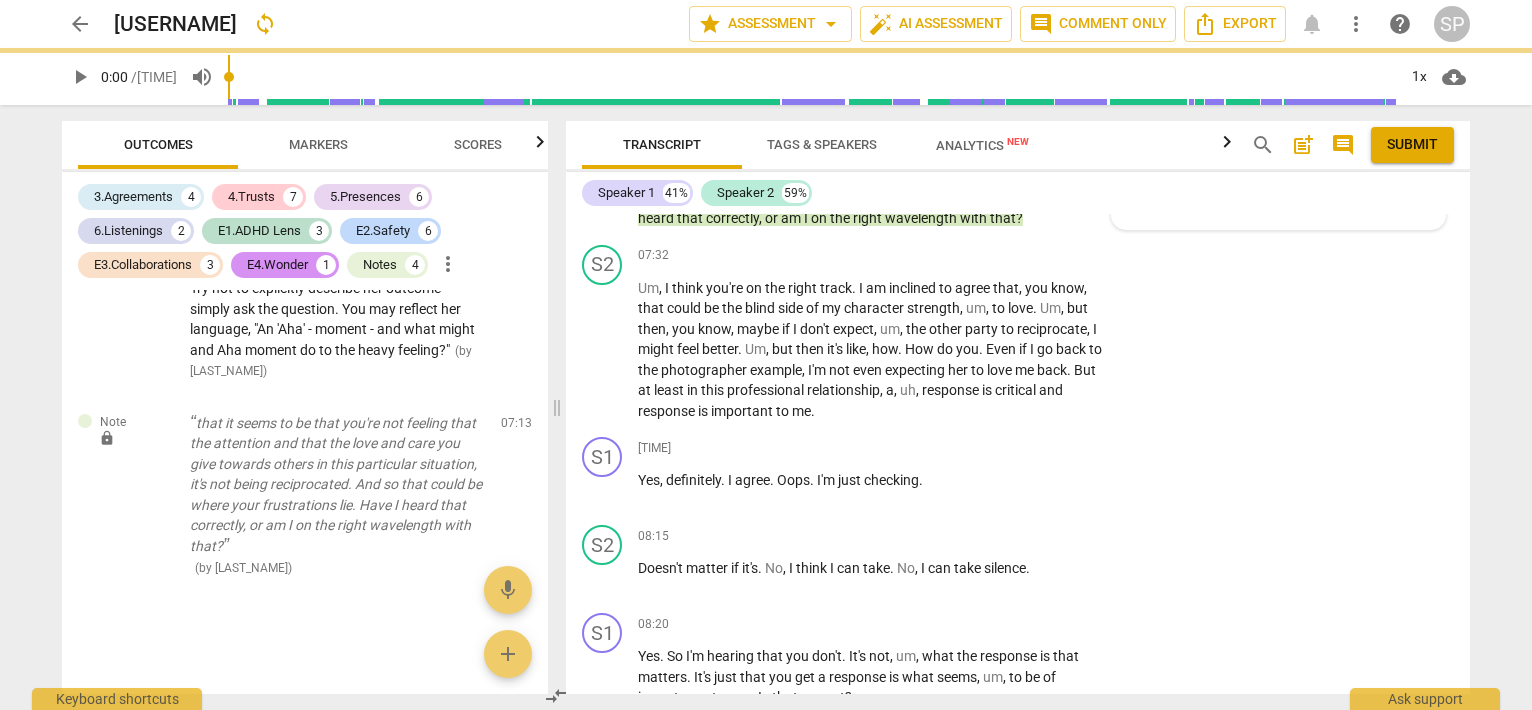 scroll, scrollTop: 0, scrollLeft: 0, axis: both 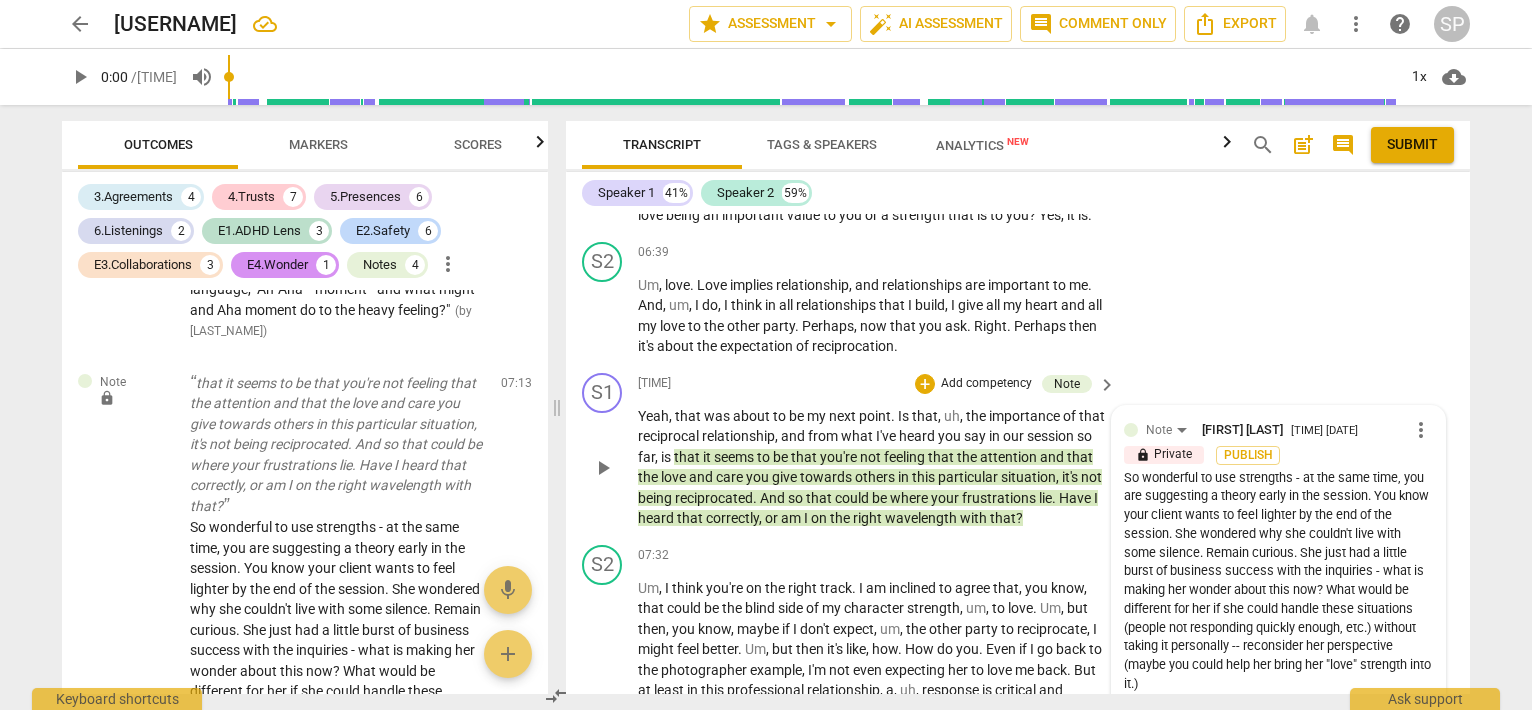 click on "So wonderful to use strengths - at the same time, you are suggesting a theory early in the session. You know your client wants to feel lighter by the end of the session. She wondered why she couldn't live with some silence. Remain curious. She just had a little burst of business success with the inquiries - what is making her wonder about this now? What would be different for her if she could handle these situations (people not responding quickly enough, etc.) without taking it personally -- reconsider her perspective (maybe you could help her bring her "love" strength into it.)" at bounding box center [1278, 581] 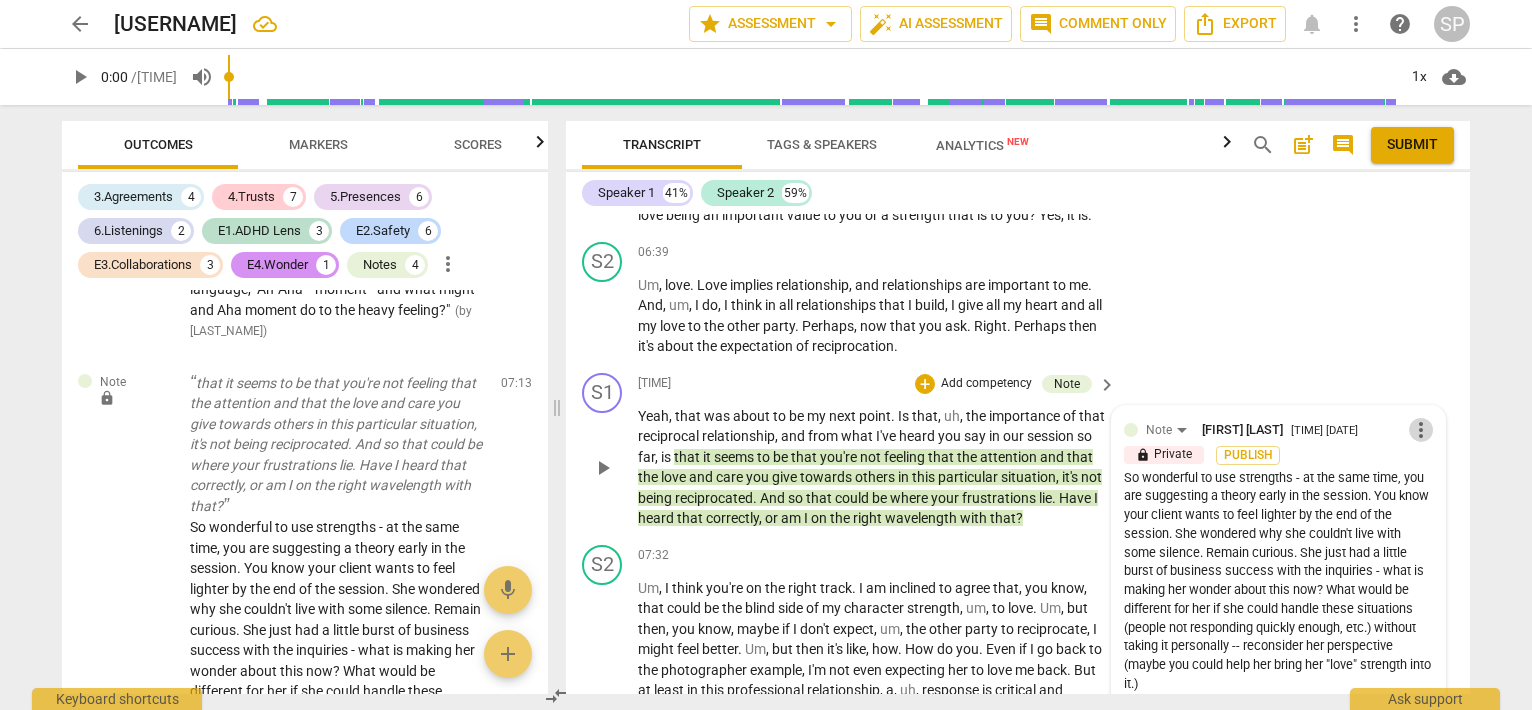 click on "more_vert" at bounding box center [1421, 430] 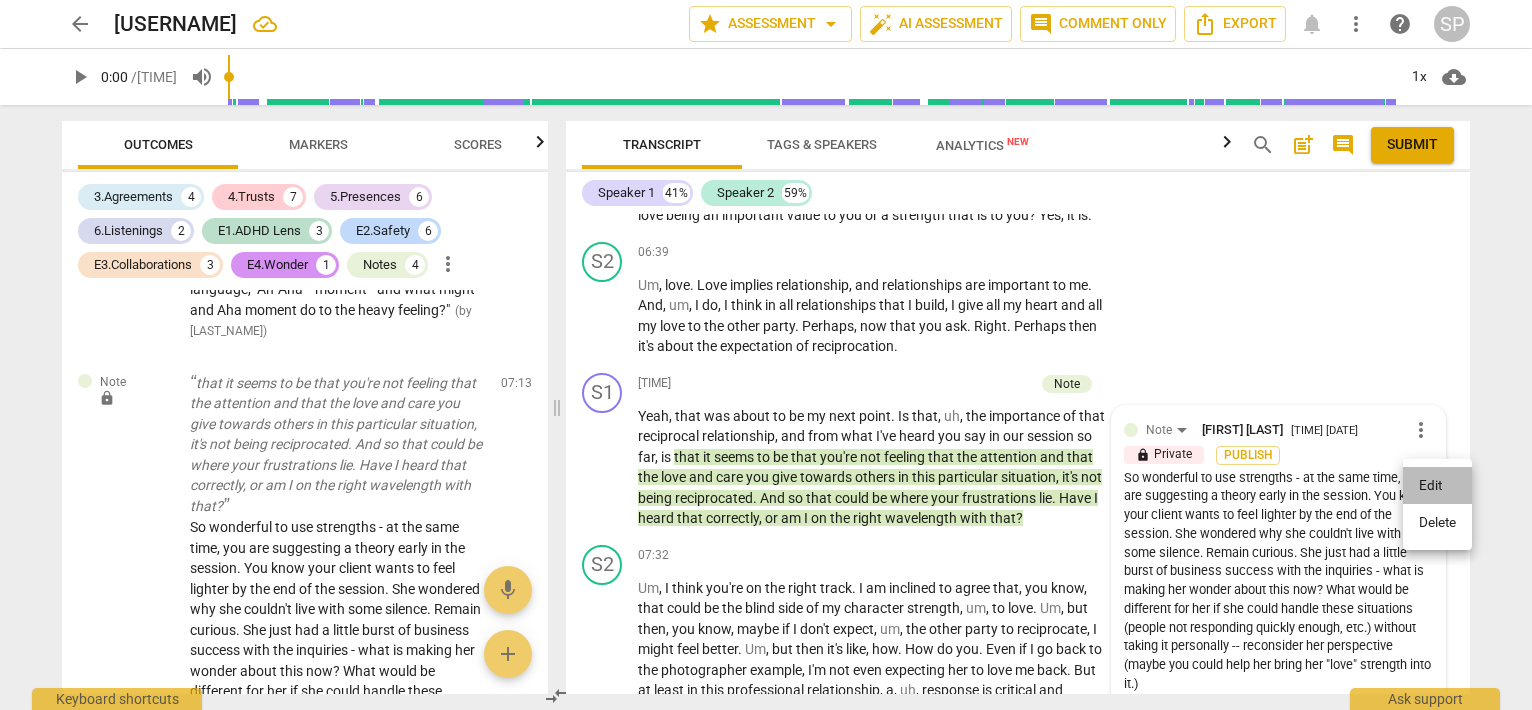 click on "Edit" at bounding box center (1437, 486) 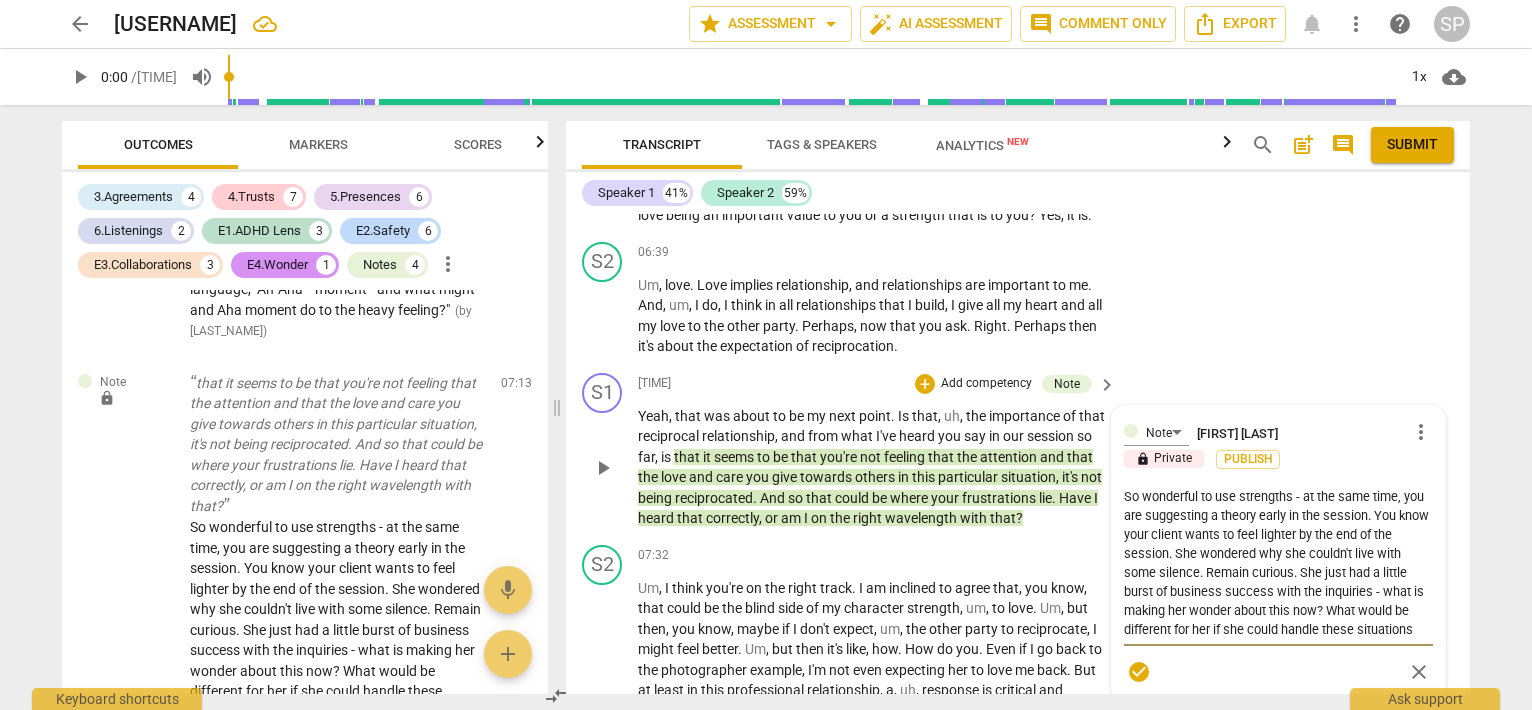 click on "So wonderful to use strengths - at the same time, you are suggesting a theory early in the session. You know your client wants to feel lighter by the end of the session. She wondered why she couldn't live with some silence. Remain curious. She just had a little burst of business success with the inquiries - what is making her wonder about this now? What would be different for her if she could handle these situations (people not responding quickly enough, etc.) without taking it personally -- reconsider her perspective (maybe you could help her bring her "love" strength into it.)" at bounding box center [1278, 563] 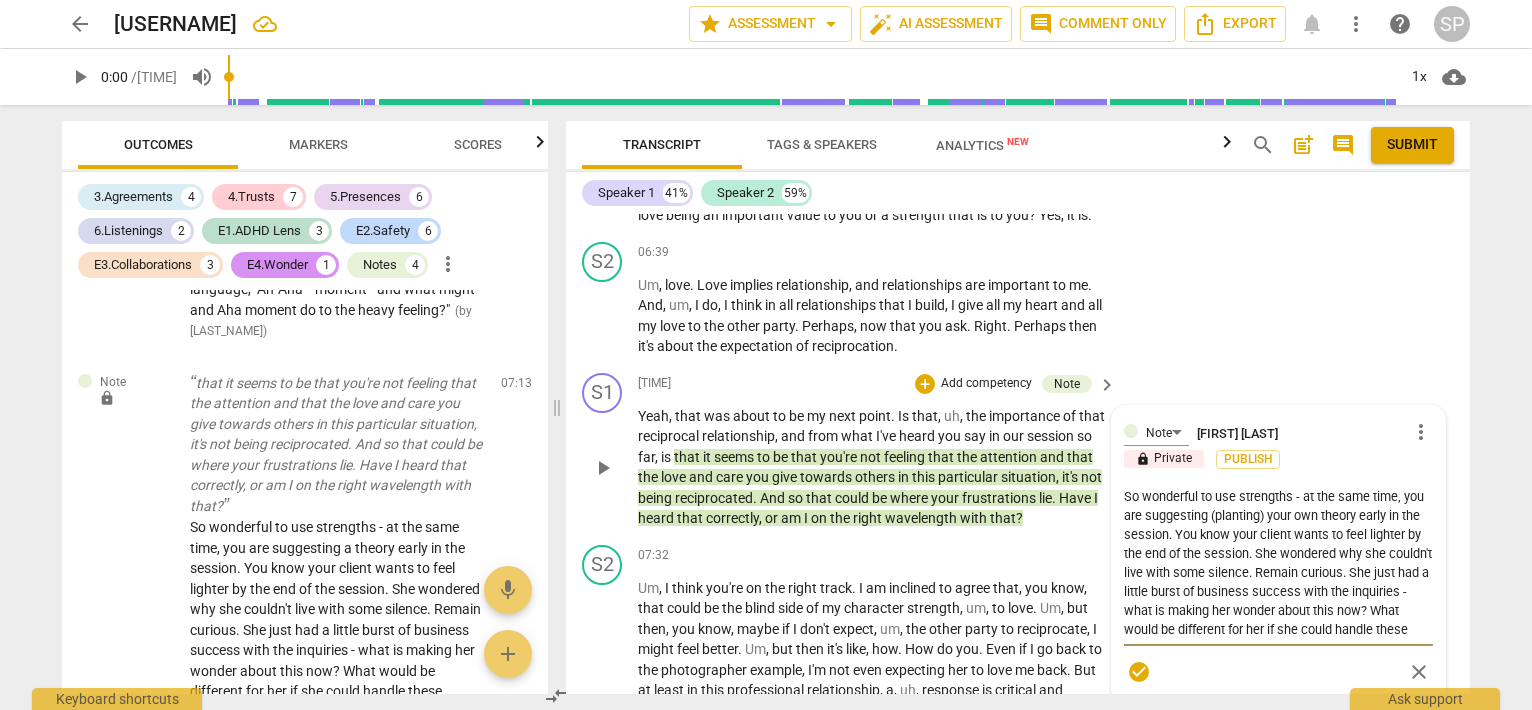click on "So wonderful to use strengths - at the same time, you are suggesting (planting) your own theory early in the session. You know your client wants to feel lighter by the end of the session. She wondered why she couldn't live with some silence. Remain curious. She just had a little burst of business success with the inquiries - what is making her wonder about this now? What would be different for her if she could handle these situations (people not responding quickly enough, etc.) without taking it personally -- reconsider her perspective (maybe you could help her bring her "love" strength into it.)" at bounding box center (1278, 563) 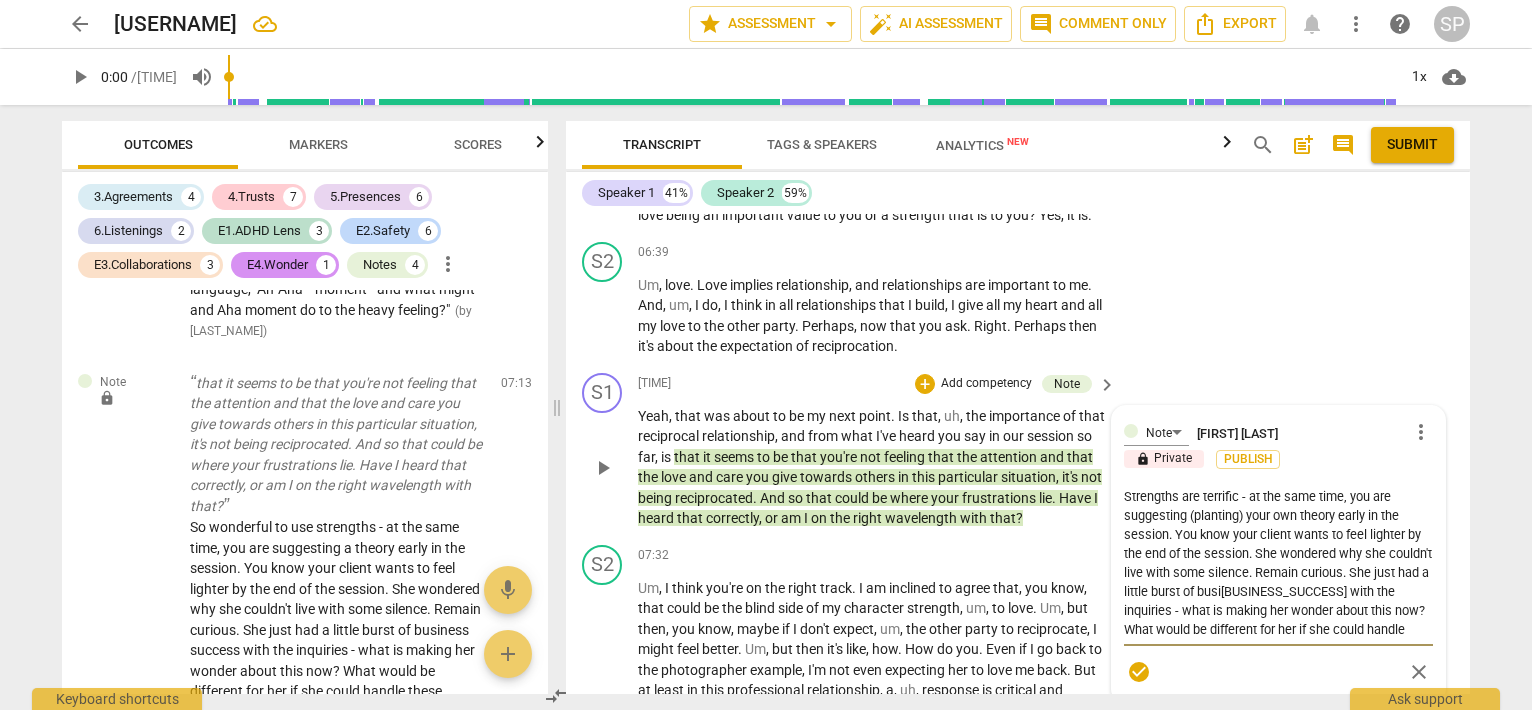 click on "Strengths are terrific - at the same time, you are suggesting (planting) your own theory early in the session. You know your client wants to feel lighter by the end of the session. She wondered why she couldn't live with some silence. Remain curious. She just had a little burst of busi[BUSINESS_SUCCESS] with the inquiries - what is making her wonder about this now? What would be different for her if she could handle these situations (people not responding quickly enough, etc.) without taking it personally -- reconsider her perspective (maybe you could help her bring her "love" strength into it.)" at bounding box center [1278, 563] 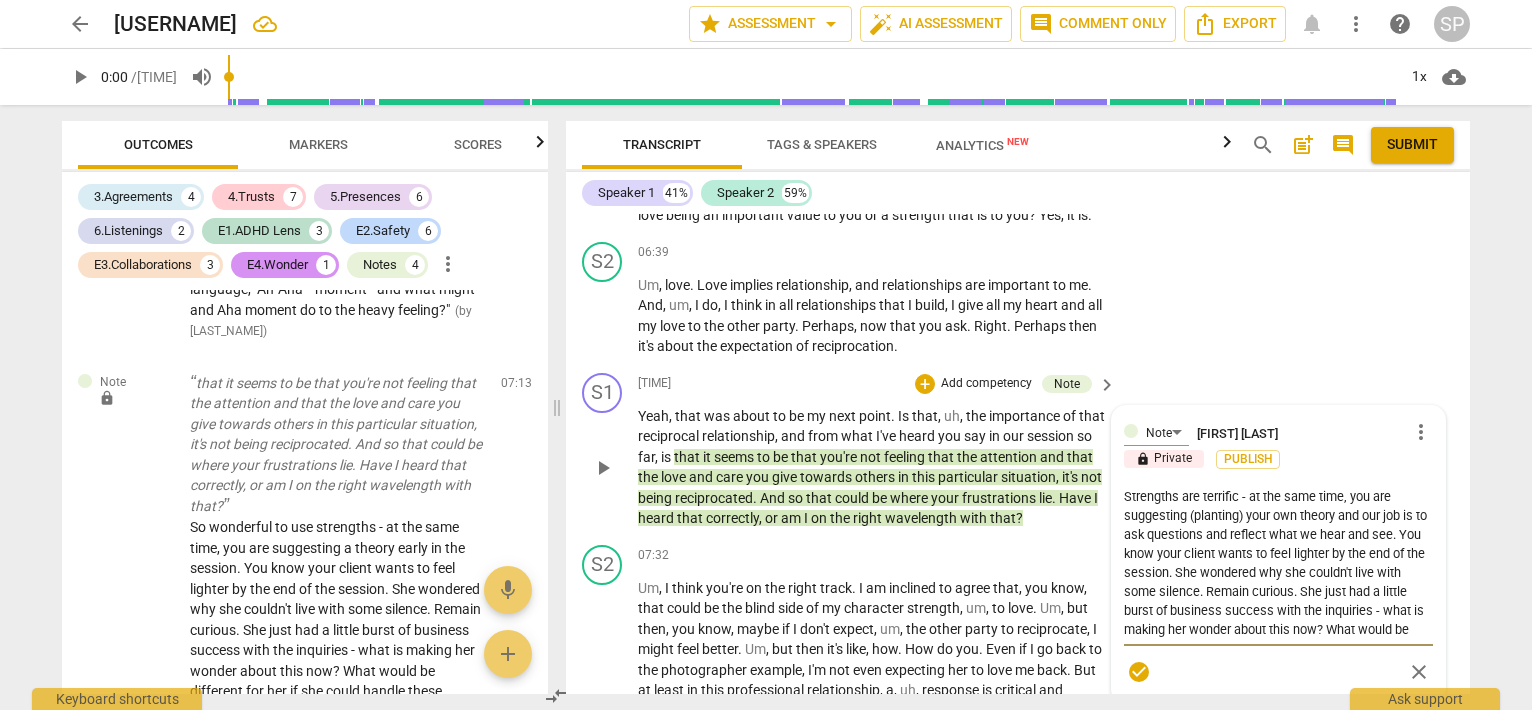 click on "Strengths are terrific - at the same time, you are suggesting (planting) your own theory and our job is to ask questions and reflect what we hear and see. You know your client wants to feel lighter by the end of the session. She wondered why she couldn't live with some silence. Remain curious. She just had a little burst of business success with the inquiries - what is making her wonder about this now? What would be different for her if she could handle these situations (people not responding quickly enough, etc.) without taking it personally -- reconsider her perspective (maybe you could help her bring her "love" strength into it.)" at bounding box center [1278, 563] 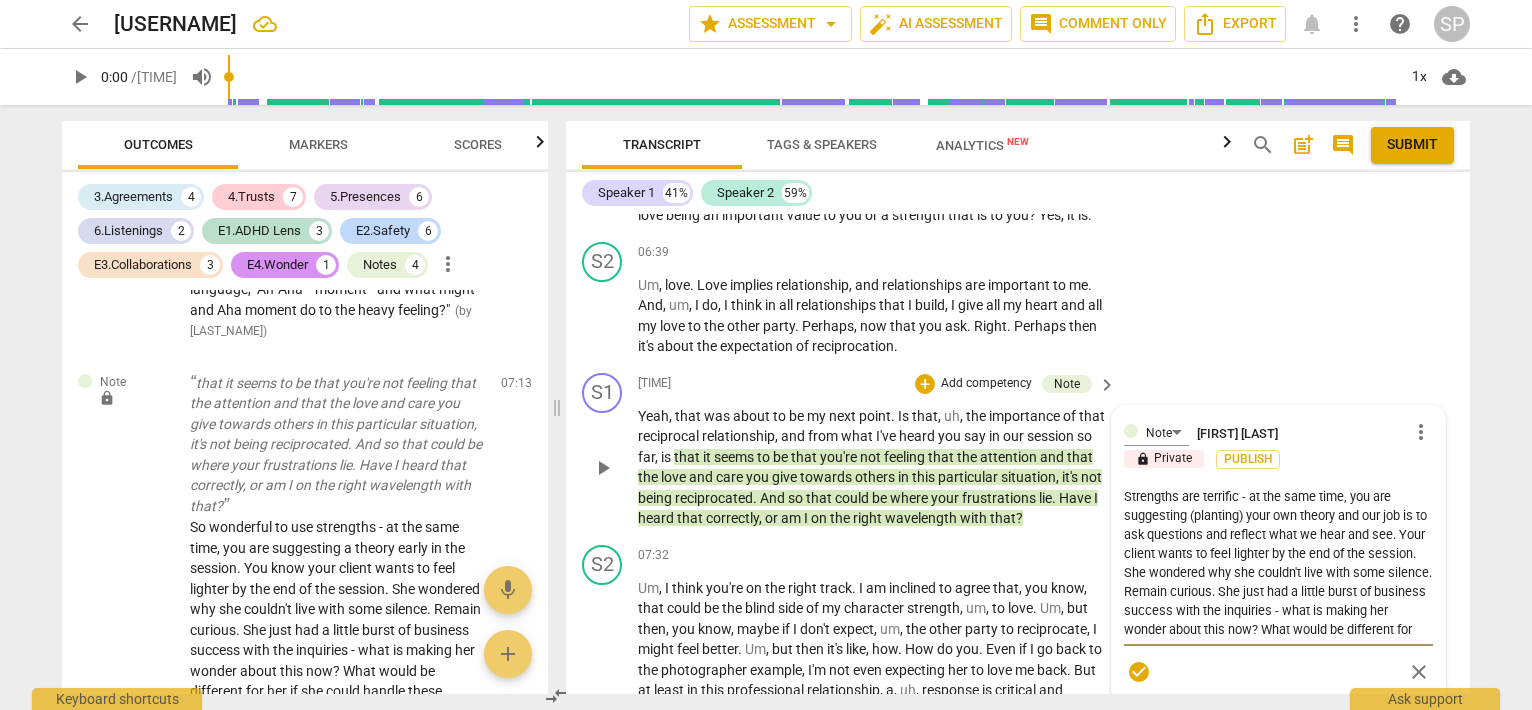 click on "Strengths are terrific - at the same time, you are suggesting (planting) your own theory and our job is to ask questions and reflect what we hear and see. Your client wants to feel lighter by the end of the session. She wondered why she couldn't live with some silence. Remain curious. She just had a little burst of business success with the inquiries - what is making her wonder about this now? What would be different for her if she could handle these situations (people not responding quickly enough, etc.) without taking it personally -- reconsider her perspective (maybe you could help her bring her "love" strength into it.)" at bounding box center (1278, 563) 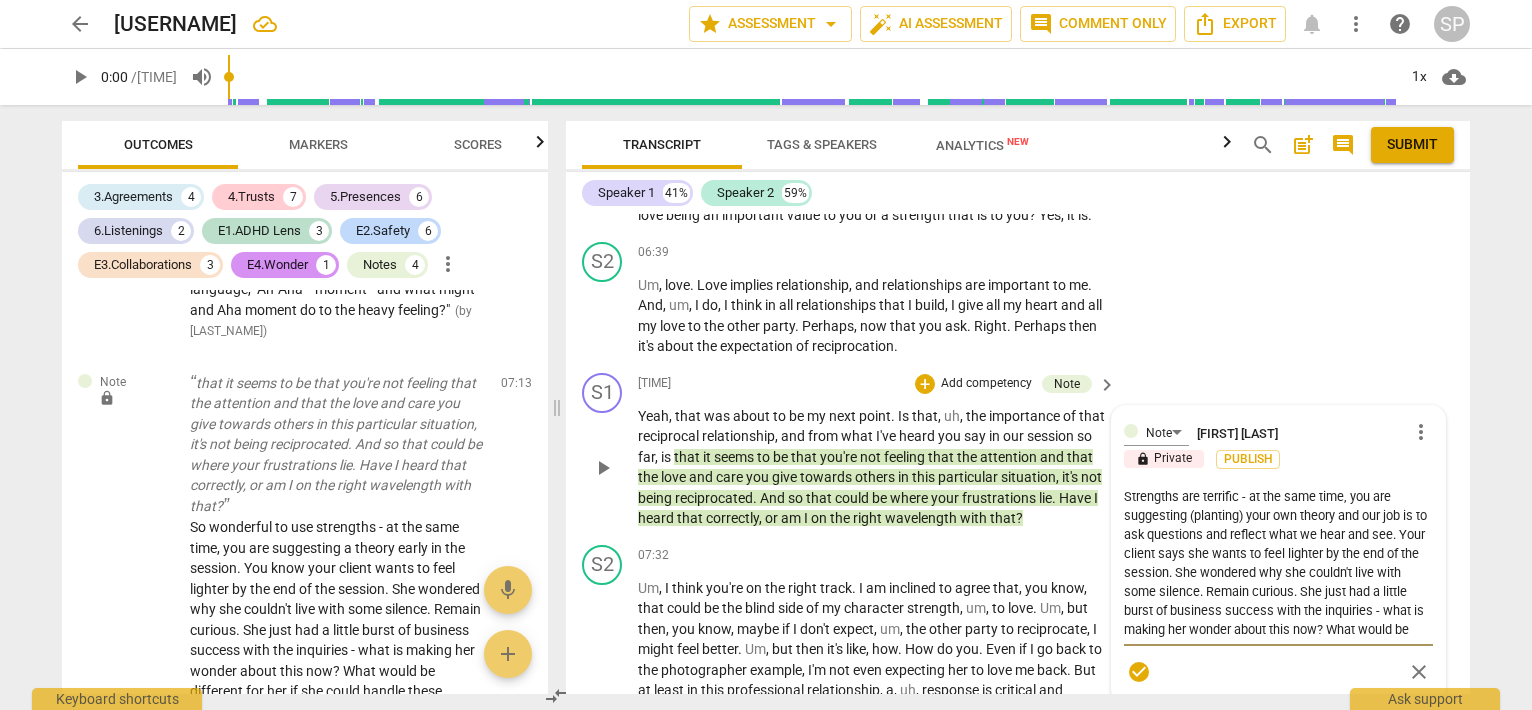click on "Strengths are terrific - at the same time, you are suggesting (planting) your own theory and our job is to ask questions and reflect what we hear and see. Your client says she wants to feel lighter by the end of the session. She wondered why she couldn't live with some silence. Remain curious. She just had a little burst of business success with the inquiries - what is making her wonder about this now? What would be different for her if she could handle these situations (people not responding quickly enough, etc.) without taking it personally -- reconsider her perspective (maybe you could help her bring her "love" strength into it.)" at bounding box center [1278, 563] 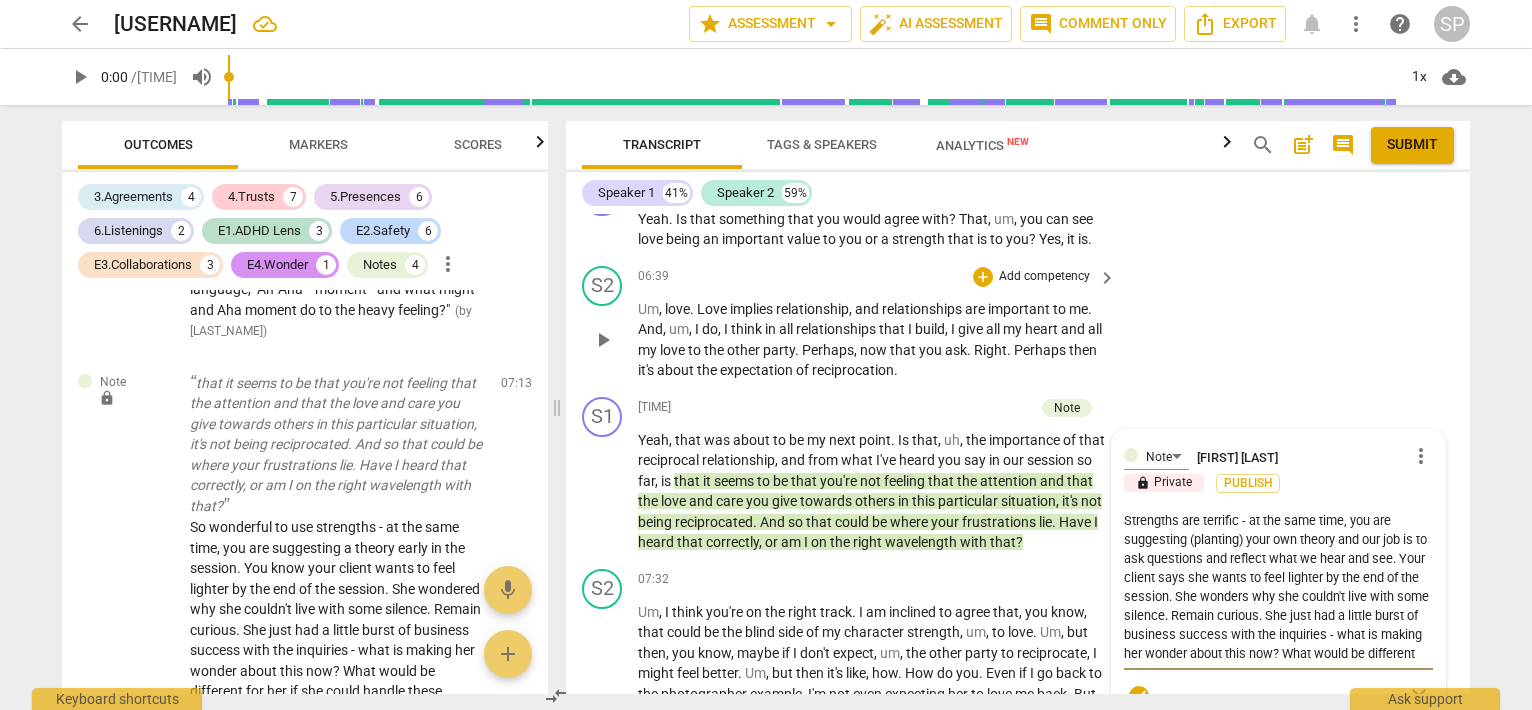 scroll, scrollTop: 2912, scrollLeft: 0, axis: vertical 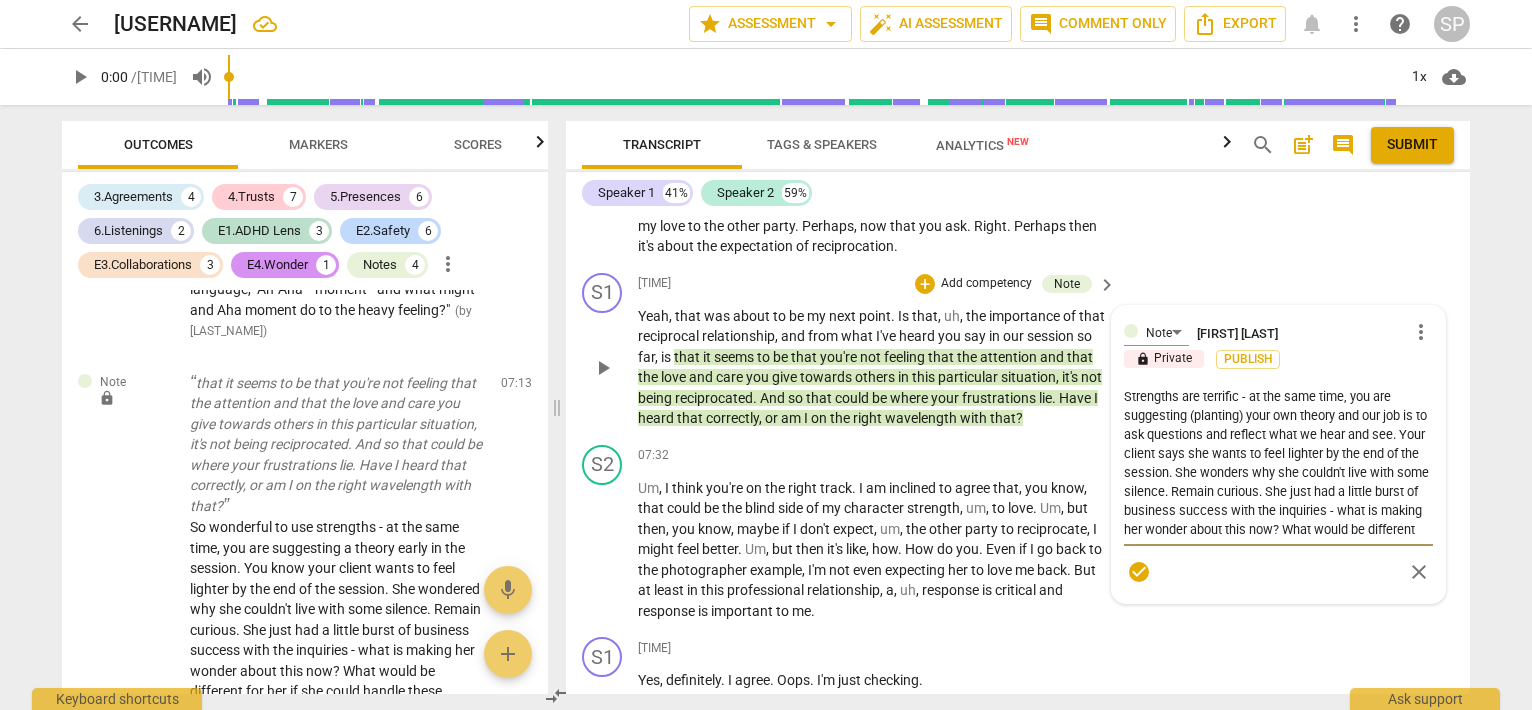 click on "Strengths are terrific - at the same time, you are suggesting (planting) your own theory and our job is to ask questions and reflect what we hear and see. Your client says she wants to feel lighter by the end of the session. She wonders why she couldn't live with some silence. Remain curious. She just had a little burst of business success with the inquiries - what is making her wonder about this now? What would be different for her if she could handle these situations (people not responding quickly enough, etc.) without taking it personally -- reconsider her perspective (maybe you could help her bring her "love" strength into it.)" at bounding box center [1278, 463] 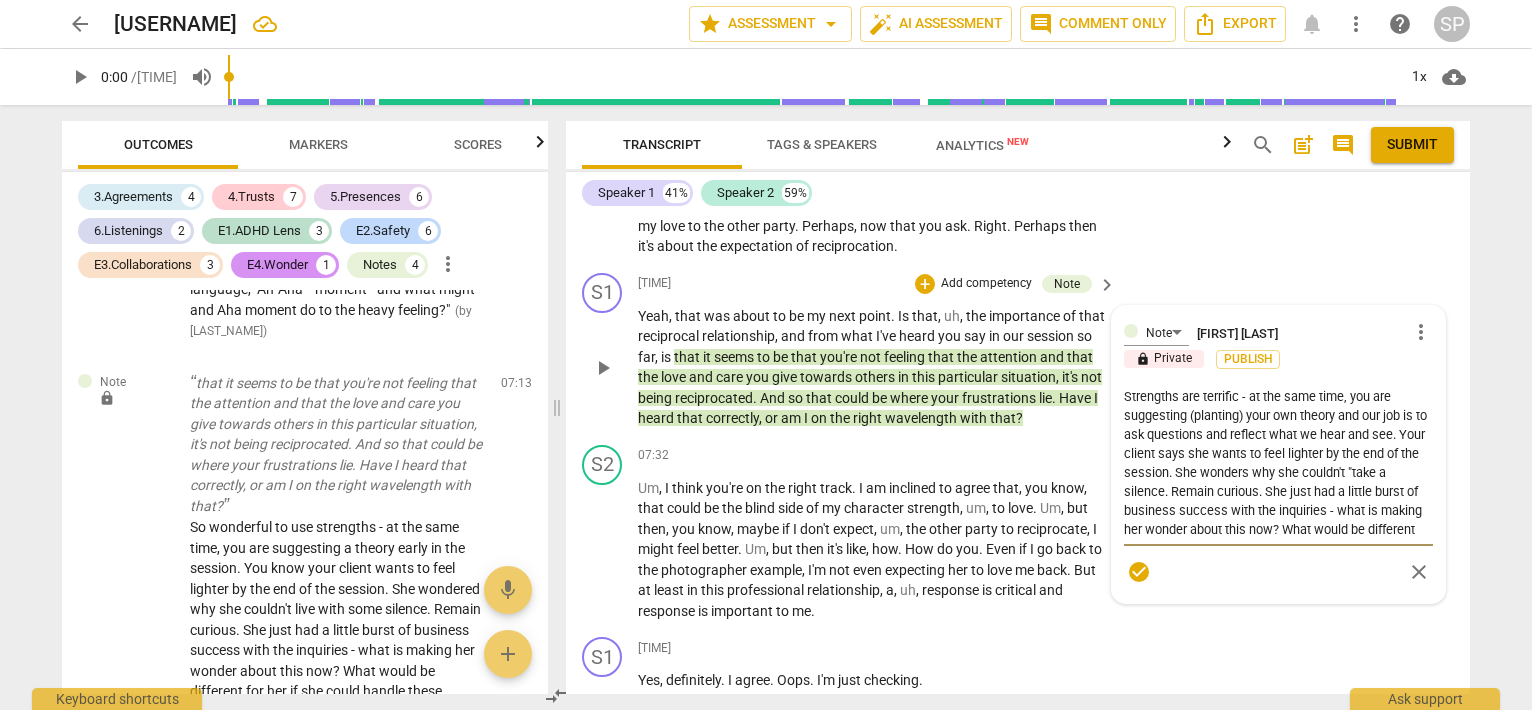 click on "Strengths are terrific - at the same time, you are suggesting (planting) your own theory and our job is to ask questions and reflect what we hear and see. Your client says she wants to feel lighter by the end of the session. She wonders why she couldn't "take a   silence. Remain curious. She just had a little burst of business success with the inquiries - what is making her wonder about this now? What would be different for her if she could handle these situations (people not responding quickly enough, etc.) without taking it personally -- reconsider her perspective (maybe you could help her bring her "love" strength into it.)" at bounding box center [1278, 463] 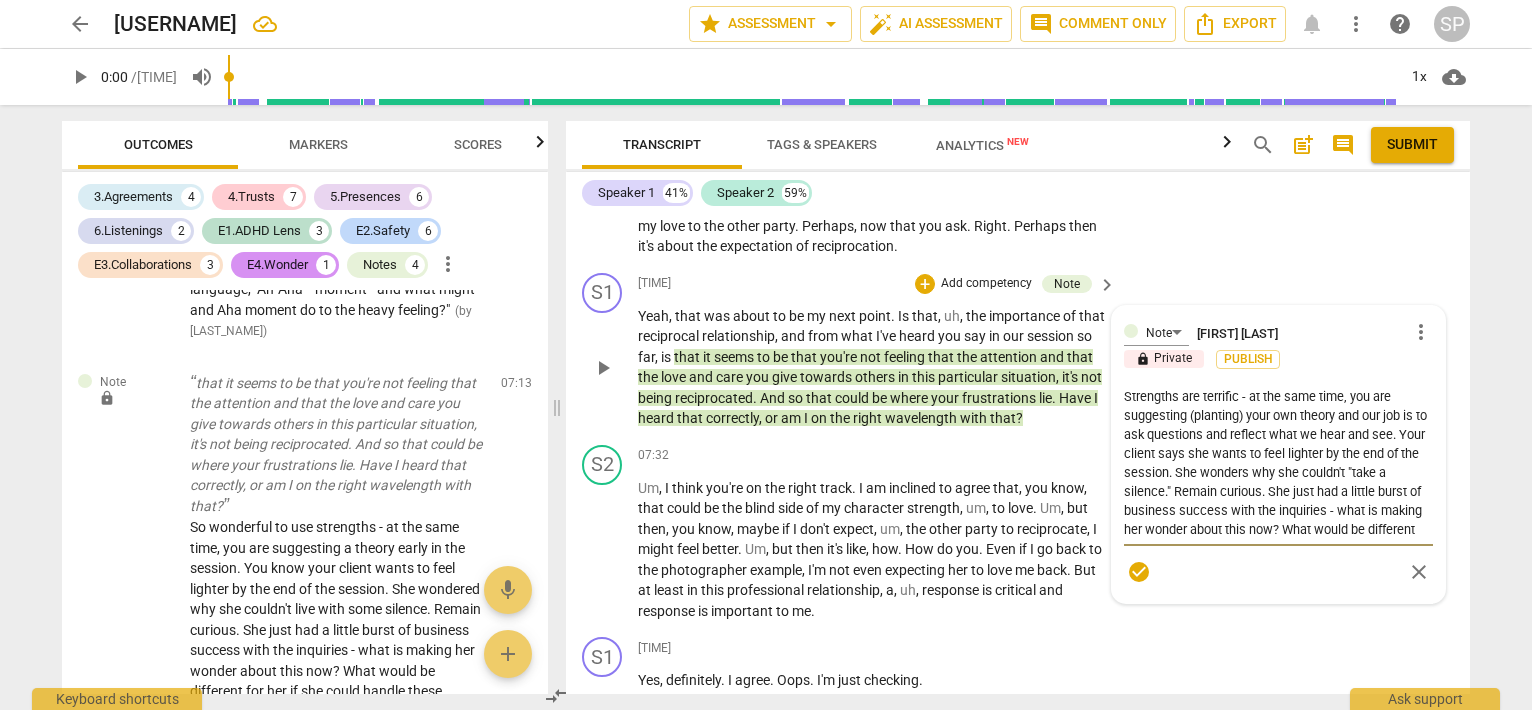 click on "Strengths are terrific - at the same time, you are suggesting (planting) your own theory and our job is to ask questions and reflect what we hear and see. Your client says she wants to feel lighter by the end of the session. She wonders why she couldn't "take a   silence." Remain curious. She just had a little burst of business success with the inquiries - what is making her wonder about this now? What would be different for her if she could handle these situations (people not responding quickly enough, etc.) without taking it personally -- reconsider her perspective (maybe you could help her bring her "love" strength into it.)" at bounding box center (1278, 463) 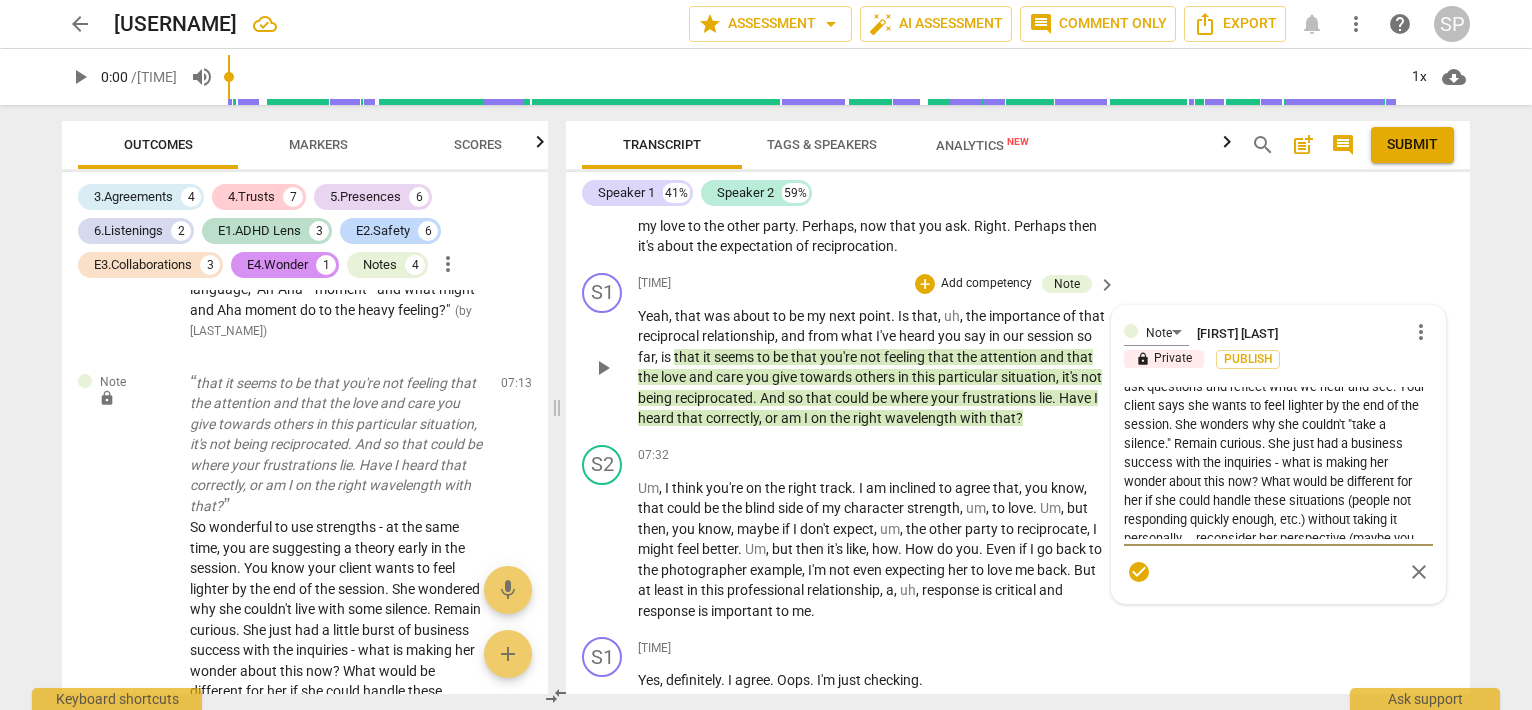 scroll, scrollTop: 76, scrollLeft: 0, axis: vertical 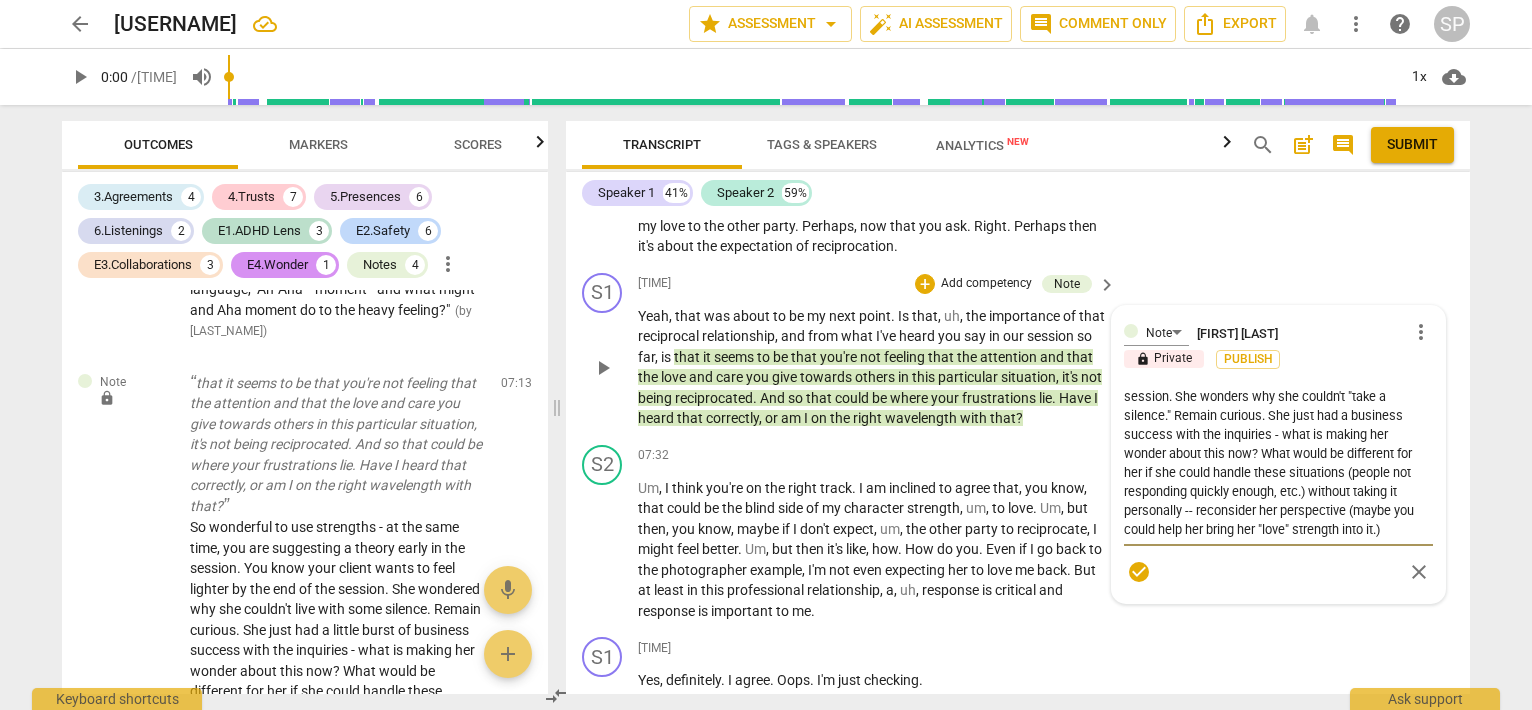 click on "Strengths are terrific - at the same time, you are suggesting (planting) your own theory and our job is to ask questions and reflect what we hear and see. Your client says she wants to feel lighter by the end of the session. She wonders why she couldn't "take a   silence." Remain curious. She just had a business success with the inquiries - what is making her wonder about this now? What would be different for her if she could handle these situations (people not responding quickly enough, etc.) without taking it personally -- reconsider her perspective (maybe you could help her bring her "love" strength into it.)" at bounding box center [1278, 463] 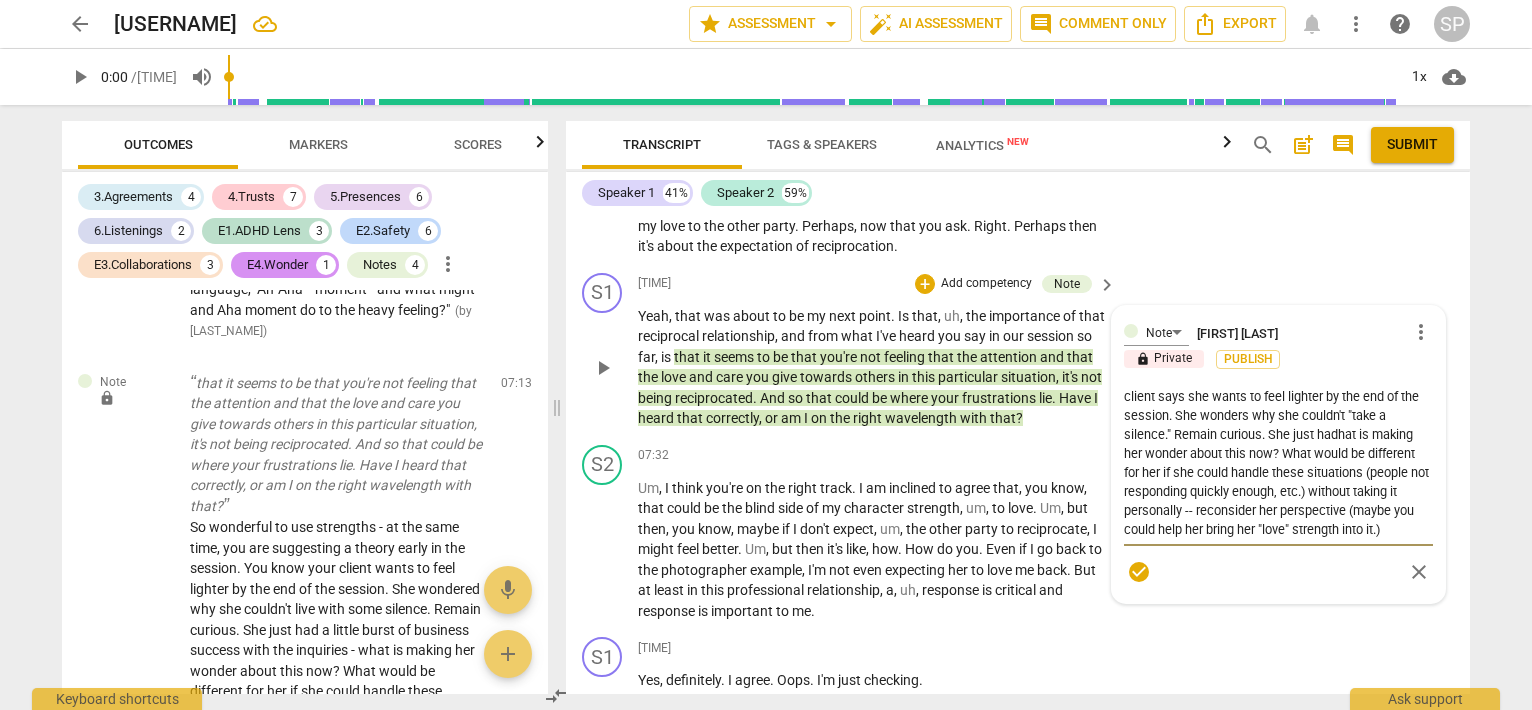 scroll, scrollTop: 56, scrollLeft: 0, axis: vertical 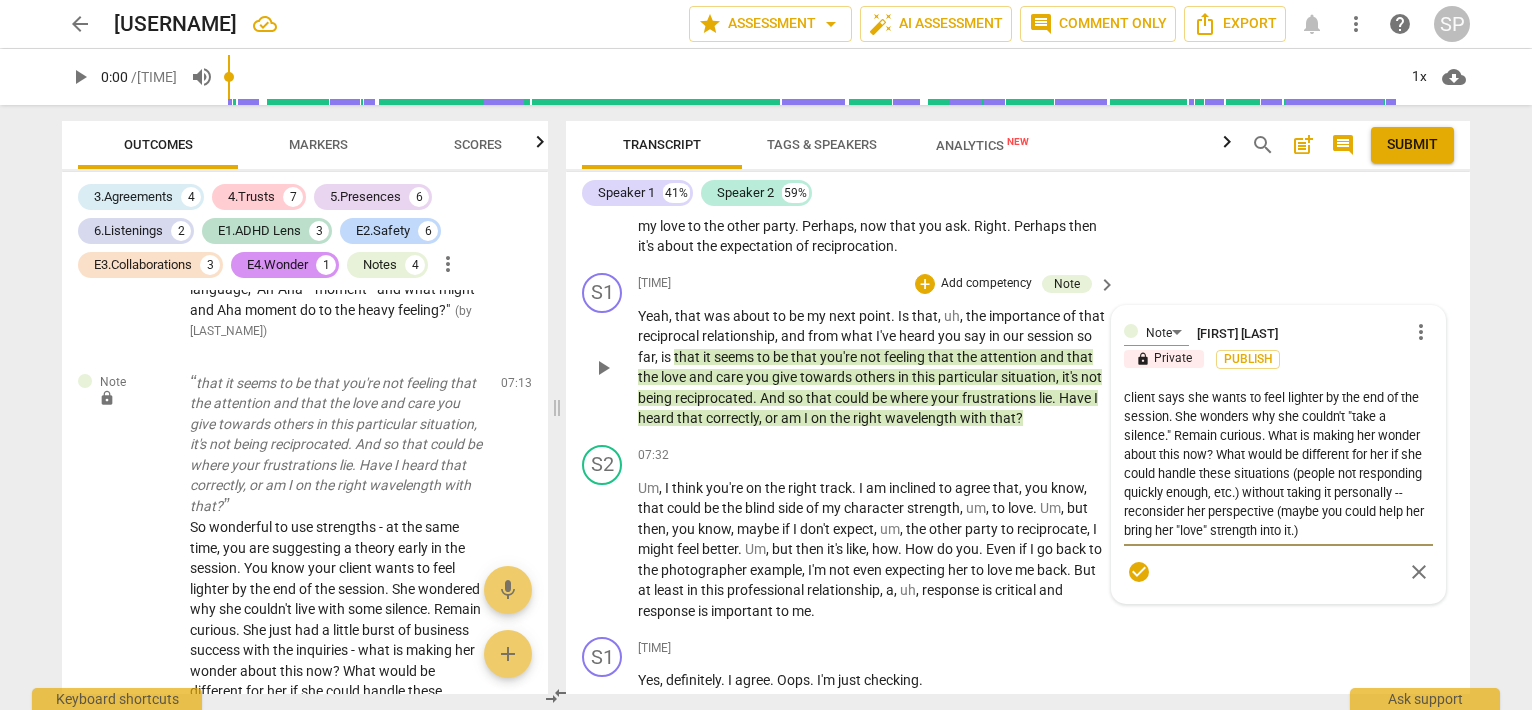click on "Strengths are terrific - at the same time, you are suggesting (planting) your own theory and our job is to ask questions and reflect what we hear and see. Your client says she wants to feel lighter by the end of the session. She wonders why she couldn't "take a   silence." Remain curious. What is making her wonder about this now? What would be different for her if she could handle these situations (people not responding quickly enough, etc.) without taking it personally -- reconsider her perspective (maybe you could help her bring her "love" strength into it.)" at bounding box center [1278, 463] 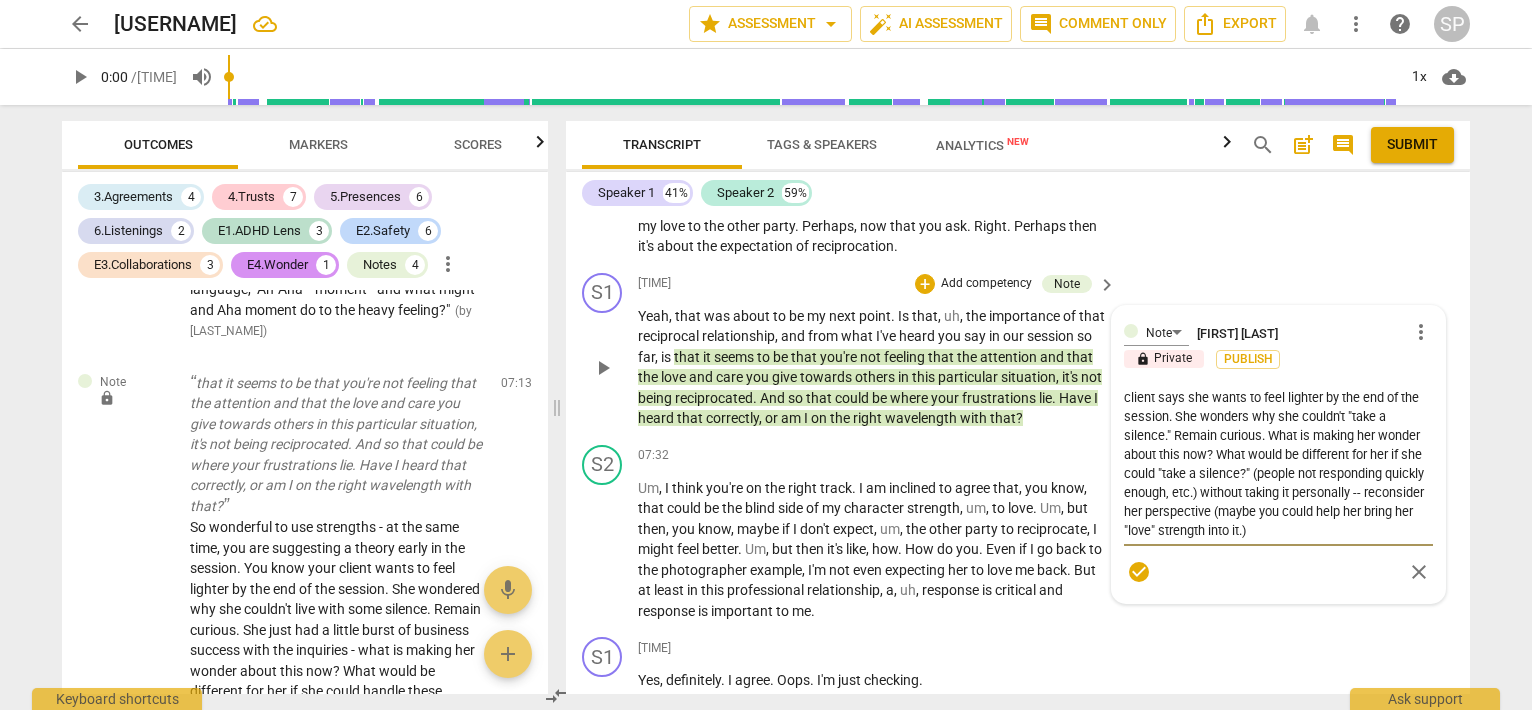 click on "Strengths are terrific - at the same time, you are suggesting (planting) your own theory and our job is to ask questions and reflect what we hear and see. Your client says she wants to feel lighter by the end of the session. She wonders why she couldn't "take a   silence." Remain curious. What is making her wonder about this now? What would be different for her if she could "take a silence?" (people not responding quickly enough, etc.) without taking it personally -- reconsider her perspective (maybe you could help her bring her "love" strength into it.)" at bounding box center (1278, 463) 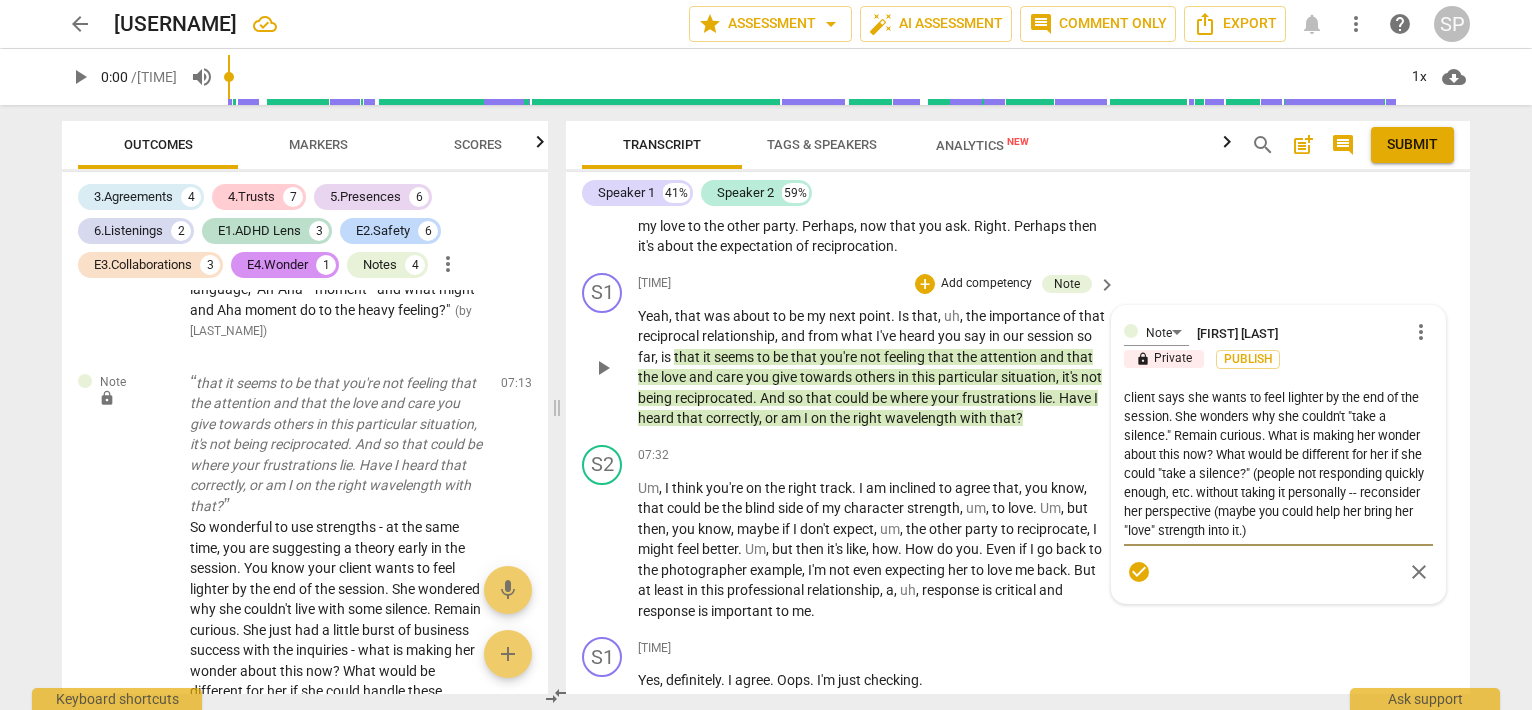 click on "Strengths are terrific - at the same time, you are suggesting (planting) your own theory and our job is to ask questions and reflect what we hear and see. Your client says she wants to feel lighter by the end of the session. She wonders why she couldn't "take a   silence." Remain curious. What is making her wonder about this now? What would be different for her if she could "take a silence?" (people not responding quickly enough, etc. without taking it personally -- reconsider her perspective (maybe you could help her bring her "love" strength into it.)" at bounding box center [1278, 463] 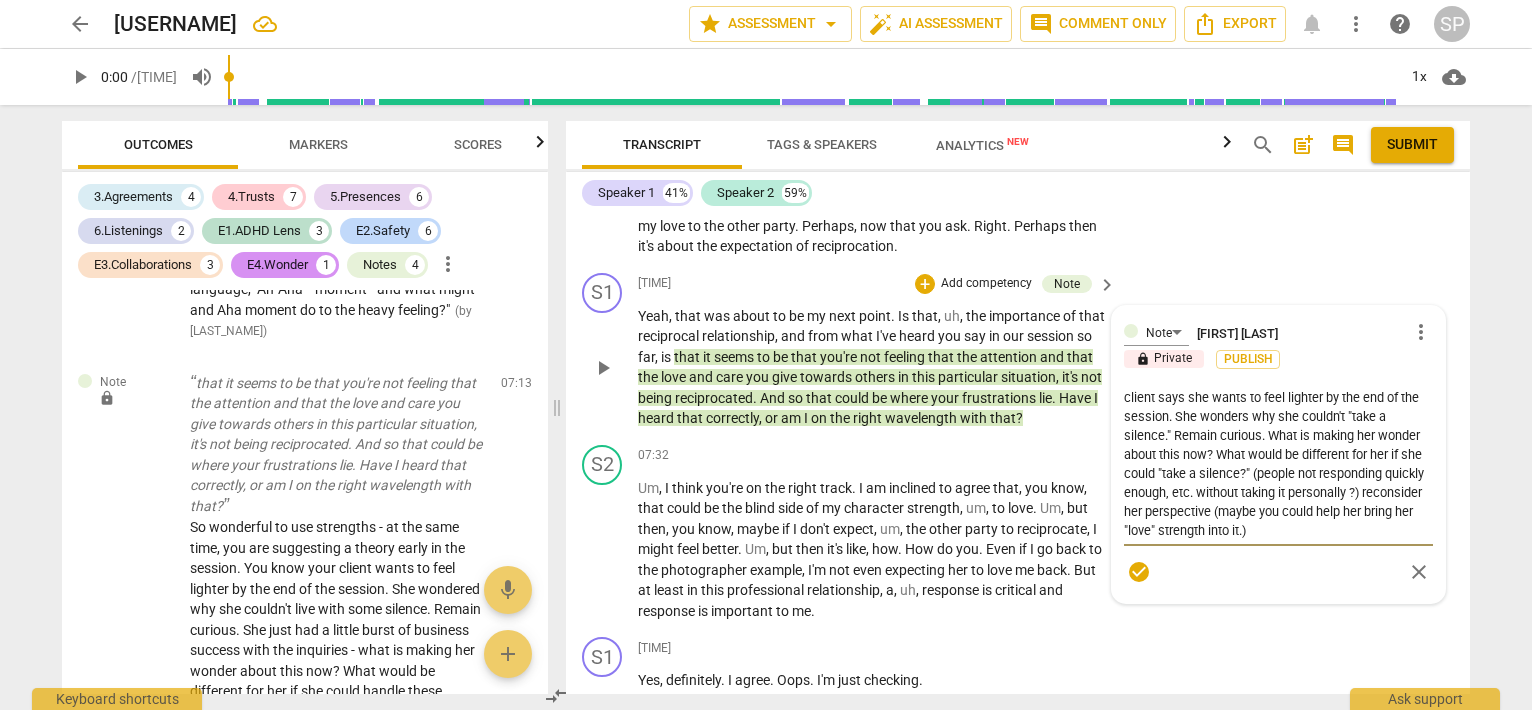 click on "Strengths are terrific - at the same time, you are suggesting (planting) your own theory and our job is to ask questions and reflect what we hear and see. Your client says she wants to feel lighter by the end of the session. She wonders why she couldn't "take a   silence." Remain curious. What is making her wonder about this now? What would be different for her if she could "take a silence?" (people not responding quickly enough, etc. without taking it personally ?) reconsider her perspective (maybe you could help her bring her "love" strength into it.)" at bounding box center [1278, 463] 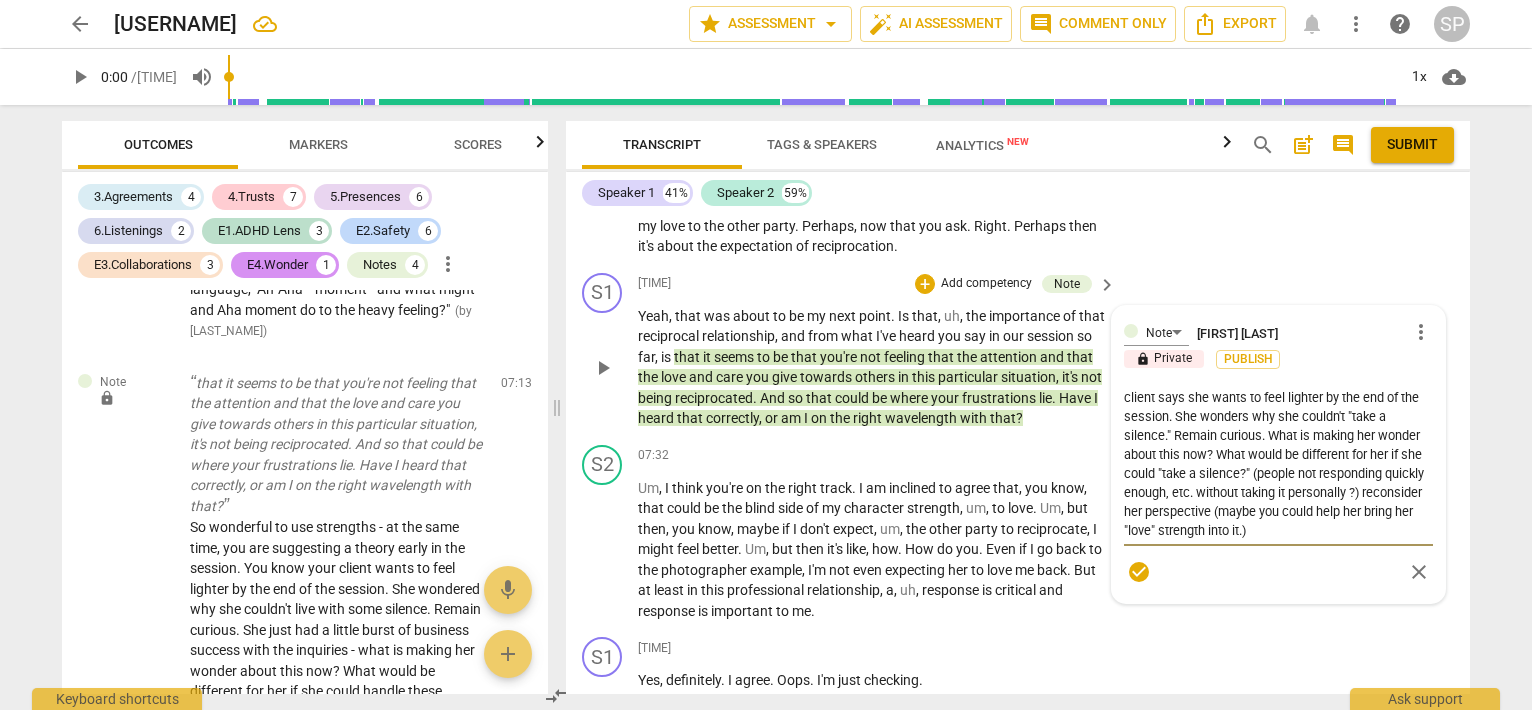 click on "Strengths are terrific - at the same time, you are suggesting (planting) your own theory and our job is to ask questions and reflect what we hear and see. Your client says she wants to feel lighter by the end of the session. She wonders why she couldn't "take a   silence." Remain curious. What is making her wonder about this now? What would be different for her if she could "take a silence?" (people not responding quickly enough, etc. without taking it personally ?) reconsider her perspective (maybe you could help her bring her "love" strength into it.)" at bounding box center (1278, 463) 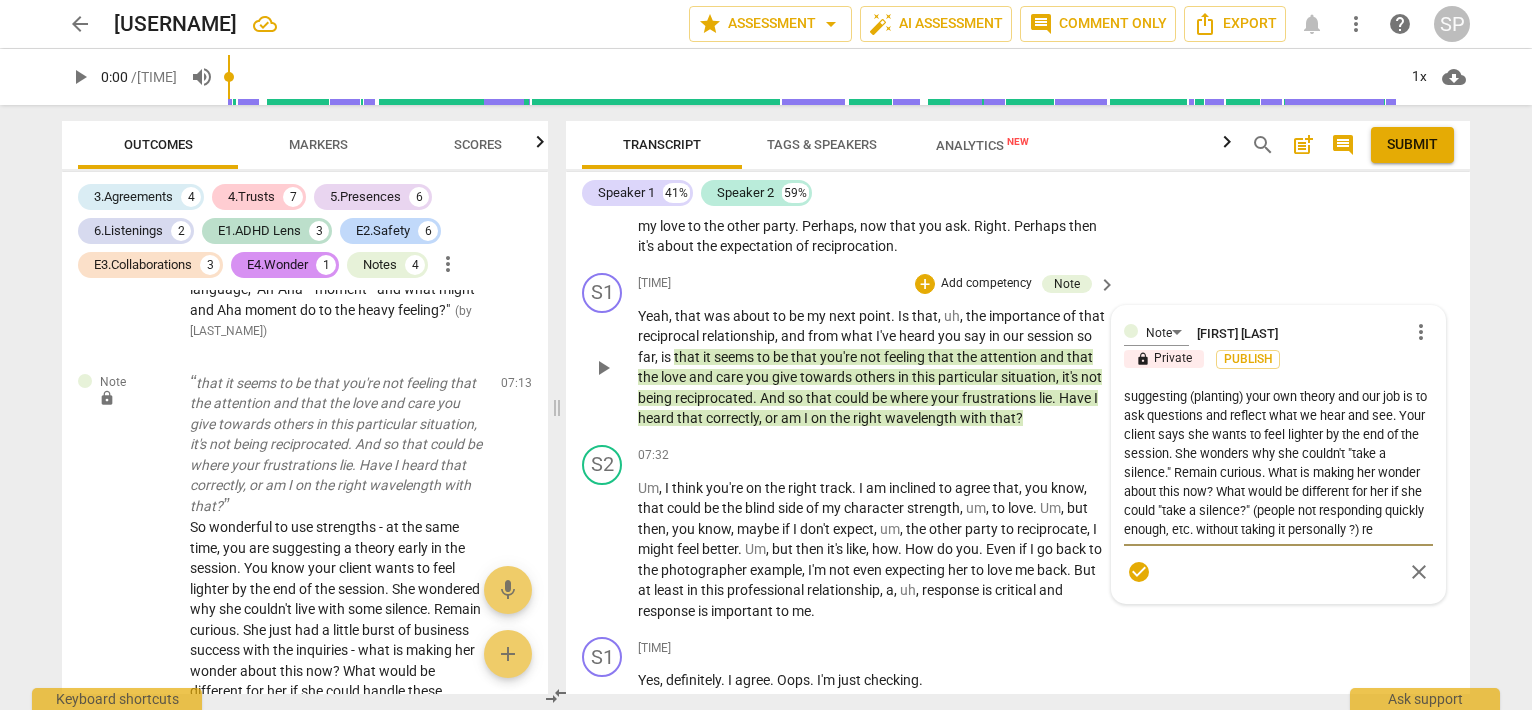 scroll, scrollTop: 19, scrollLeft: 0, axis: vertical 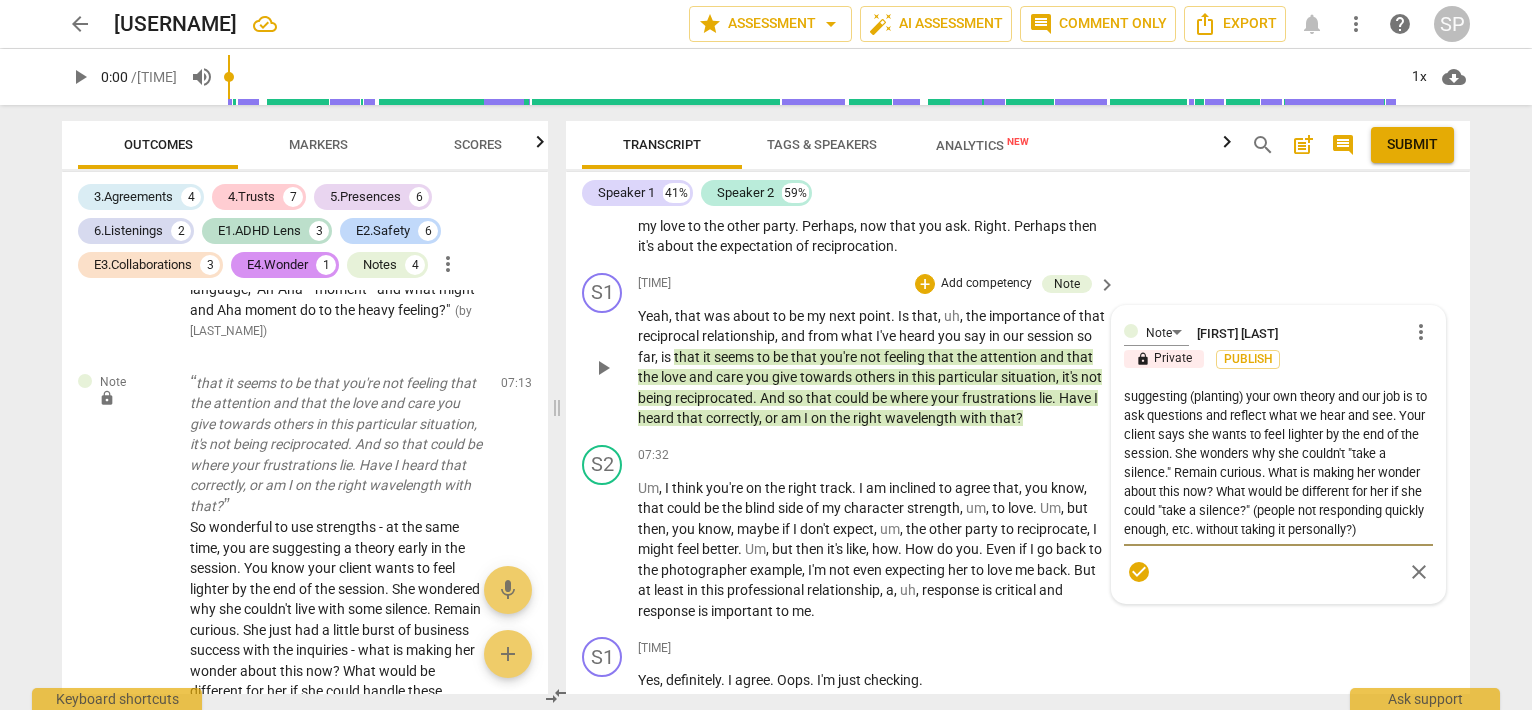 click on "check_circle" at bounding box center [1139, 572] 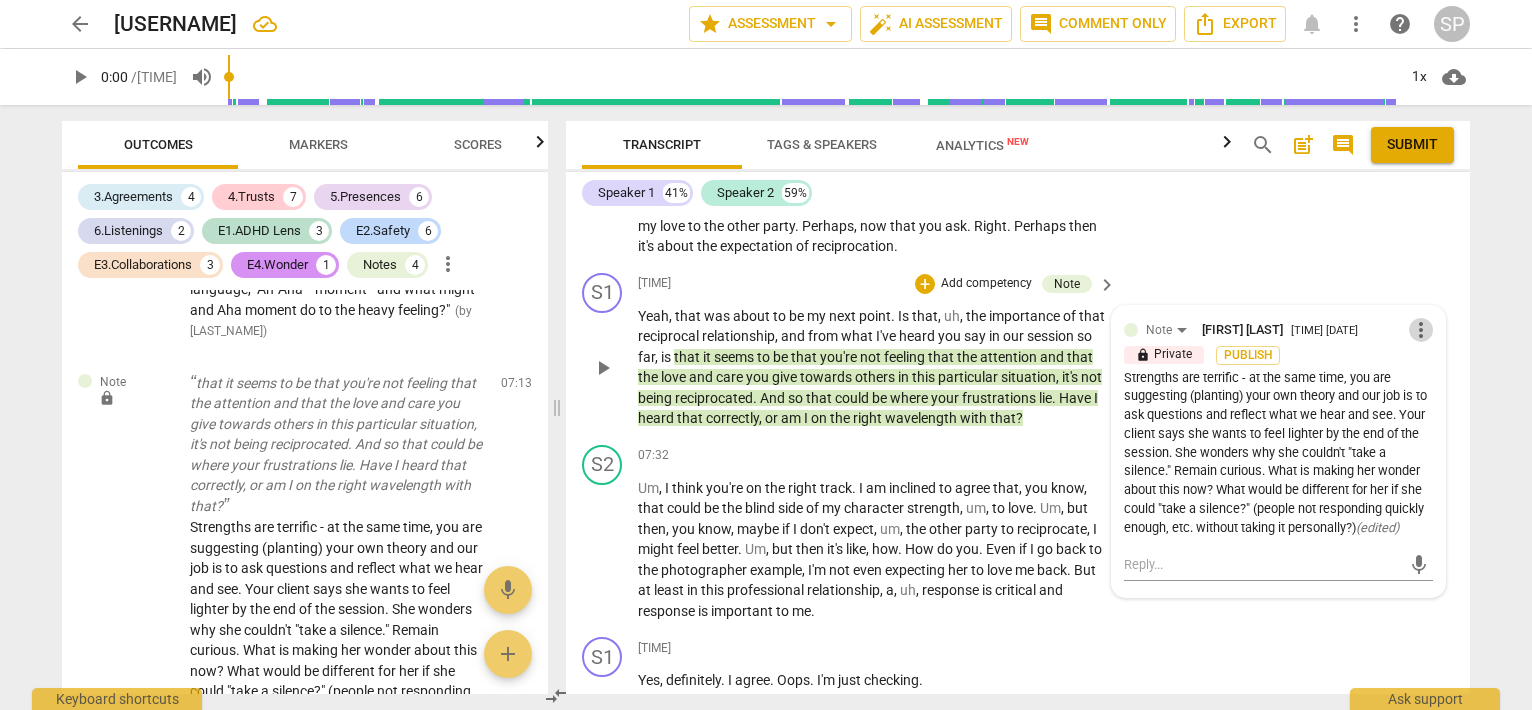 click on "more_vert" at bounding box center (1421, 330) 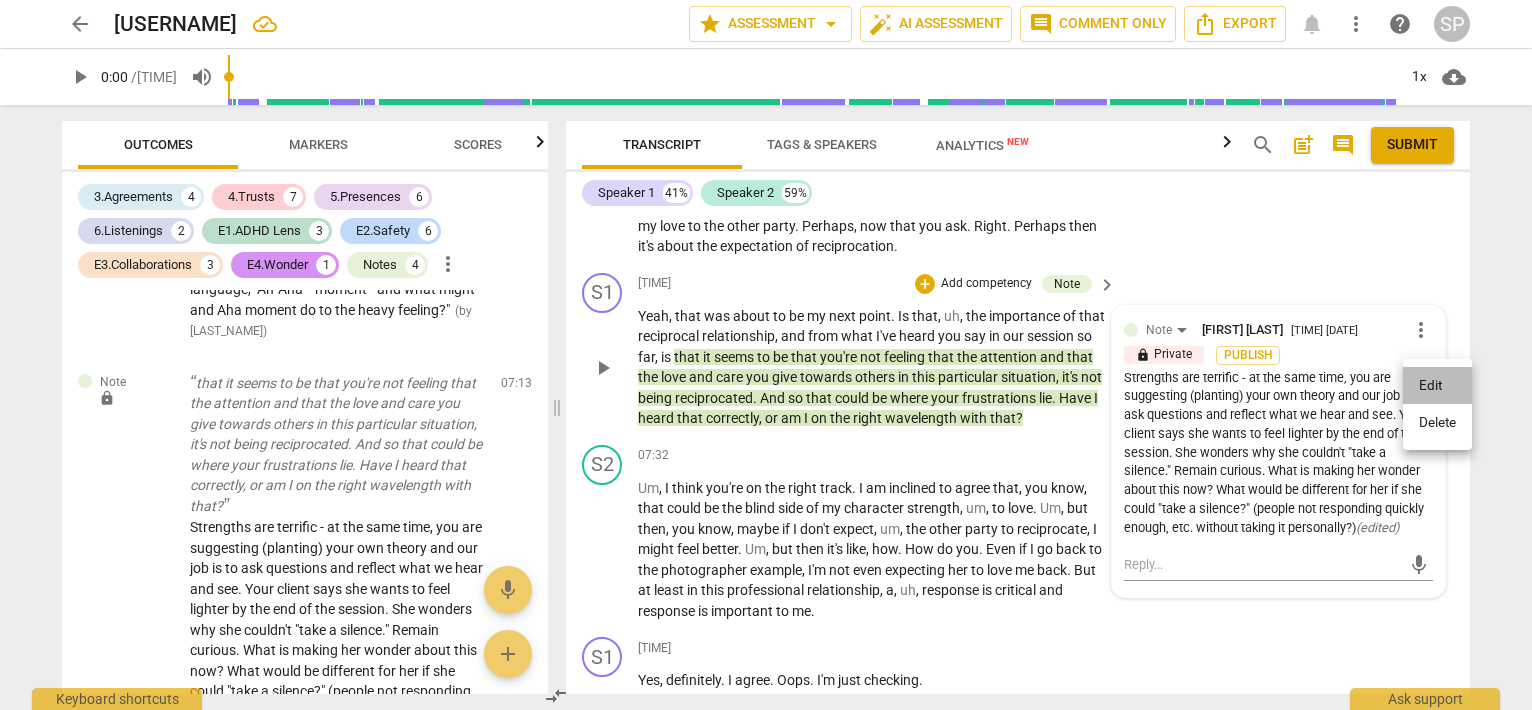 click on "Edit" at bounding box center [1437, 386] 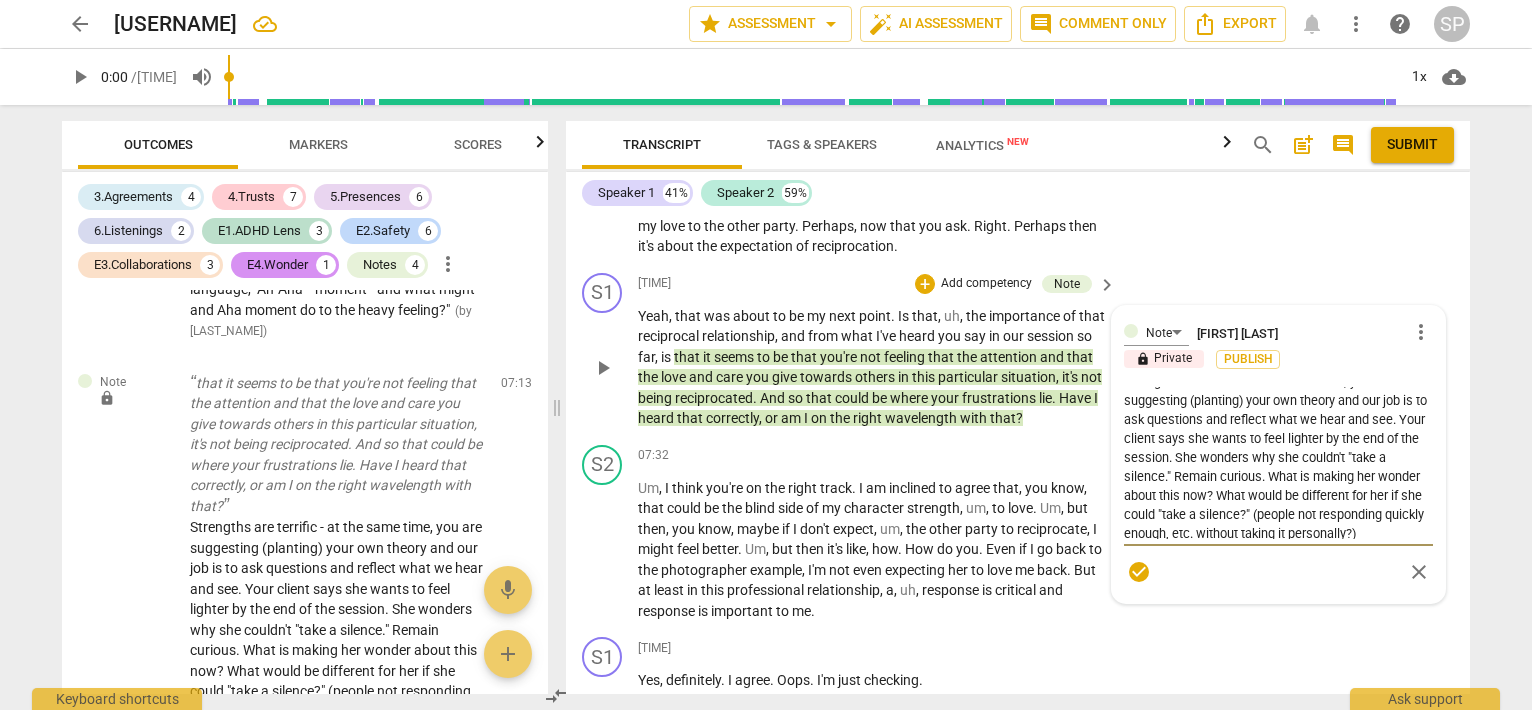 scroll, scrollTop: 19, scrollLeft: 0, axis: vertical 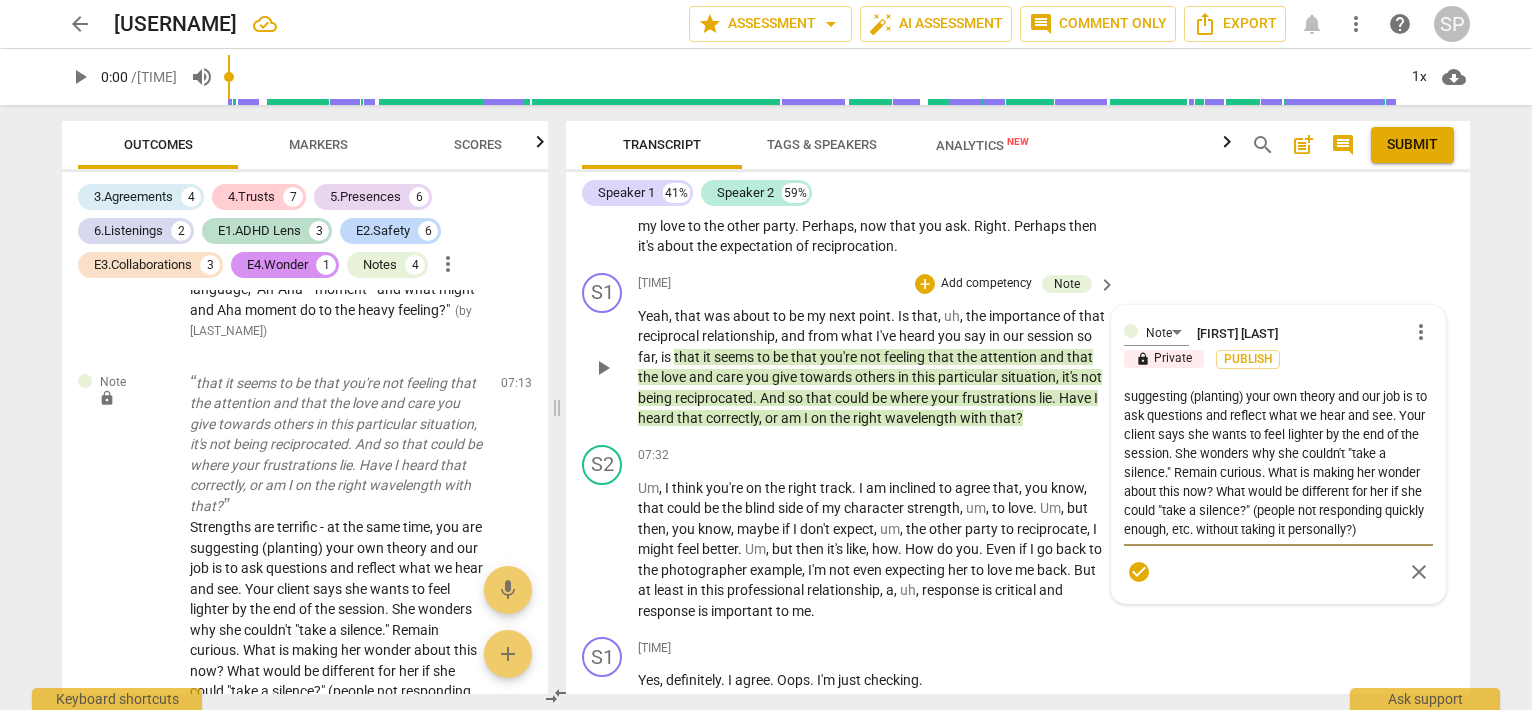 click on "Strengths are terrific - at the same time, you are suggesting (planting) your own theory and our job is to ask questions and reflect what we hear and see. Your client says she wants to feel lighter by the end of the session. She wonders why she couldn't "take a   silence." Remain curious. What is making her wonder about this now? What would be different for her if she could "take a silence?" (people not responding quickly enough, etc. without taking it personally?)" at bounding box center [1278, 463] 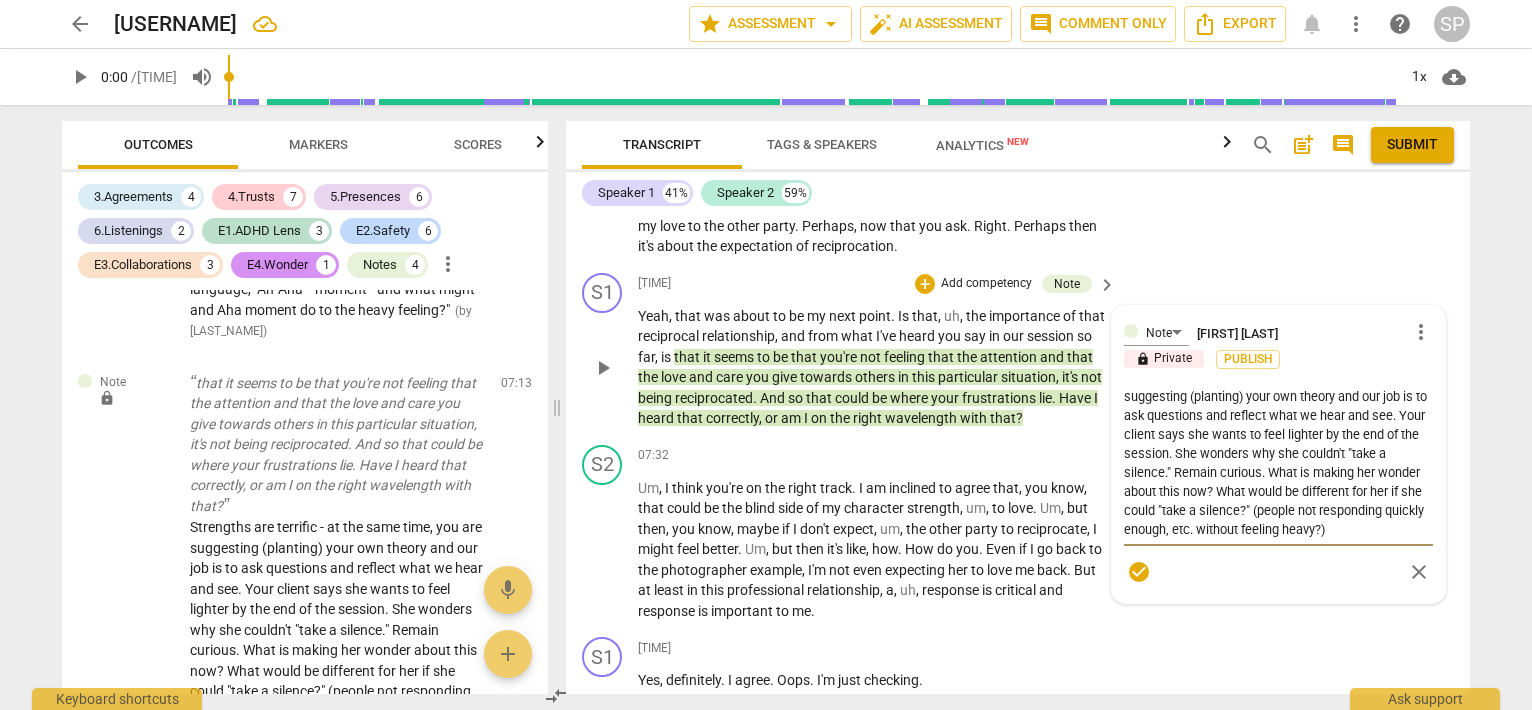 click on "check_circle" at bounding box center [1139, 572] 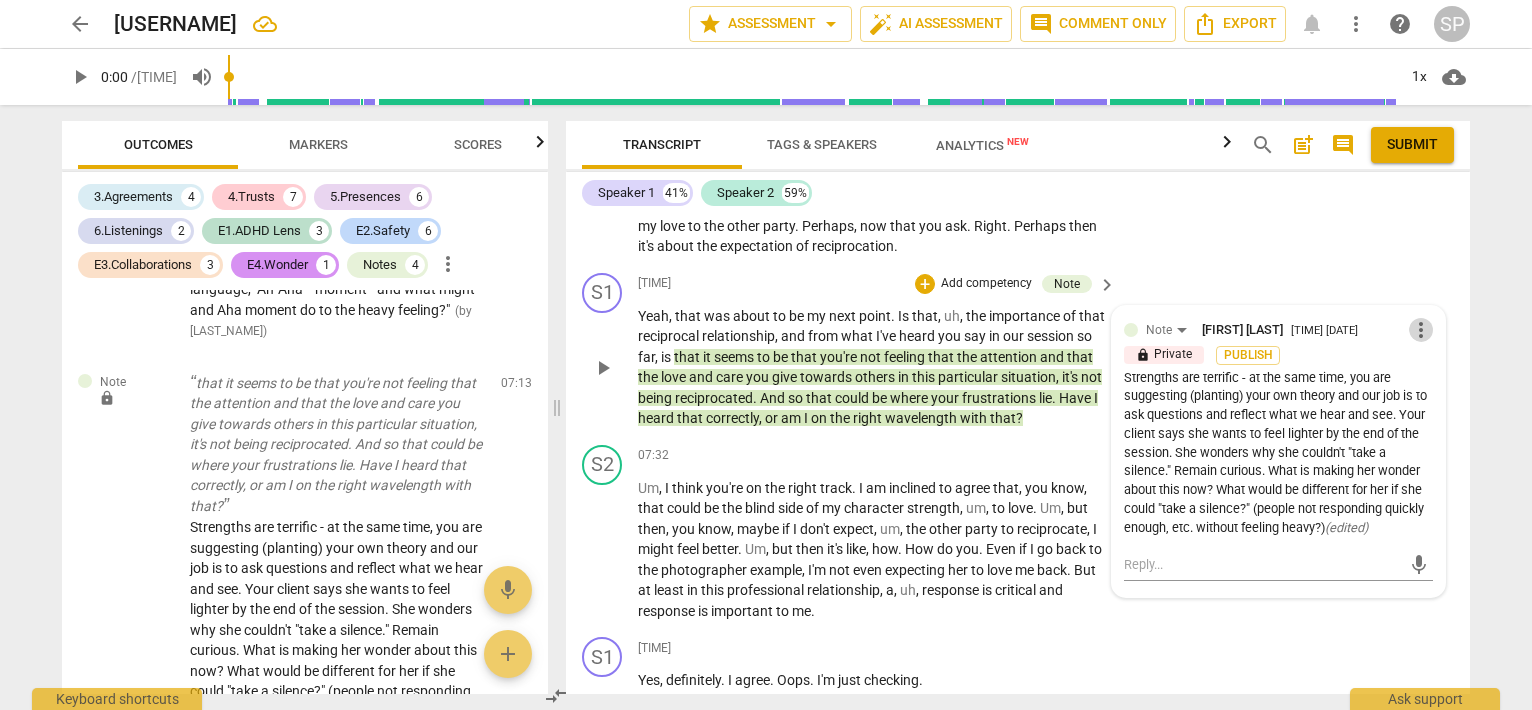 click on "more_vert" at bounding box center (1421, 330) 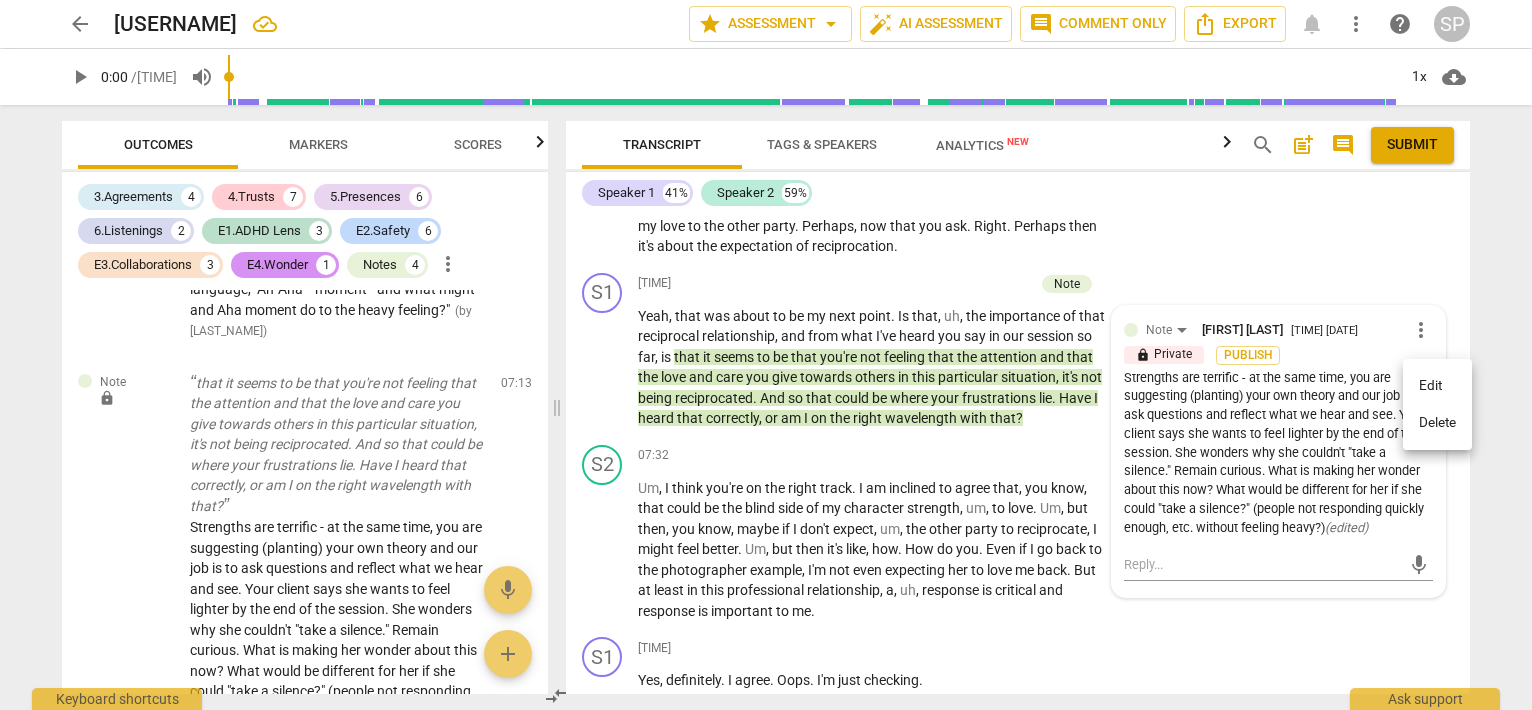 click on "Edit" at bounding box center [1437, 386] 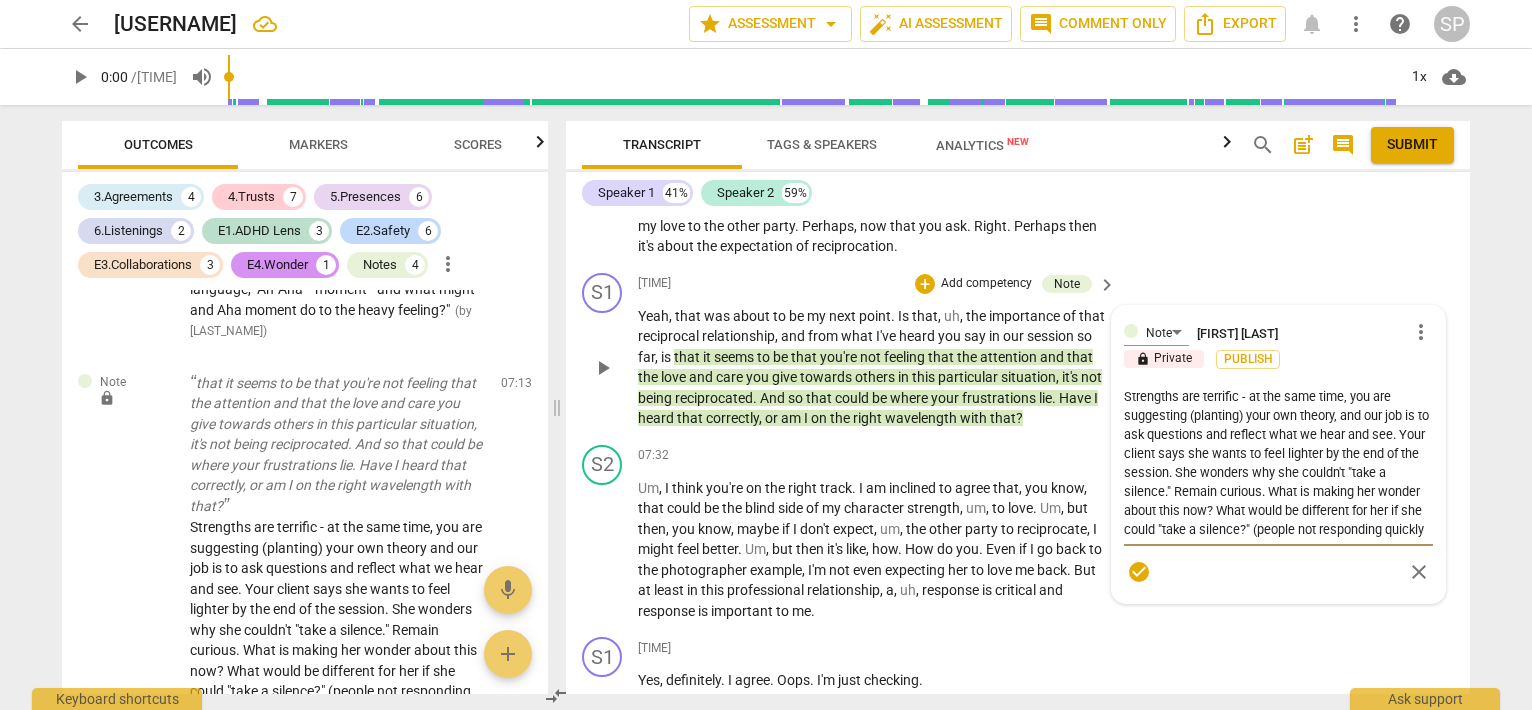 click on "Strengths are terrific - at the same time, you are suggesting (planting) your own theory, and our job is to ask questions and reflect what we hear and see. Your client says she wants to feel lighter by the end of the session. She wonders why she couldn't "take a   silence." Remain curious. What is making her wonder about this now? What would be different for her if she could "take a silence?" (people not responding quickly enough, etc. without feeling heavy?)" at bounding box center (1278, 463) 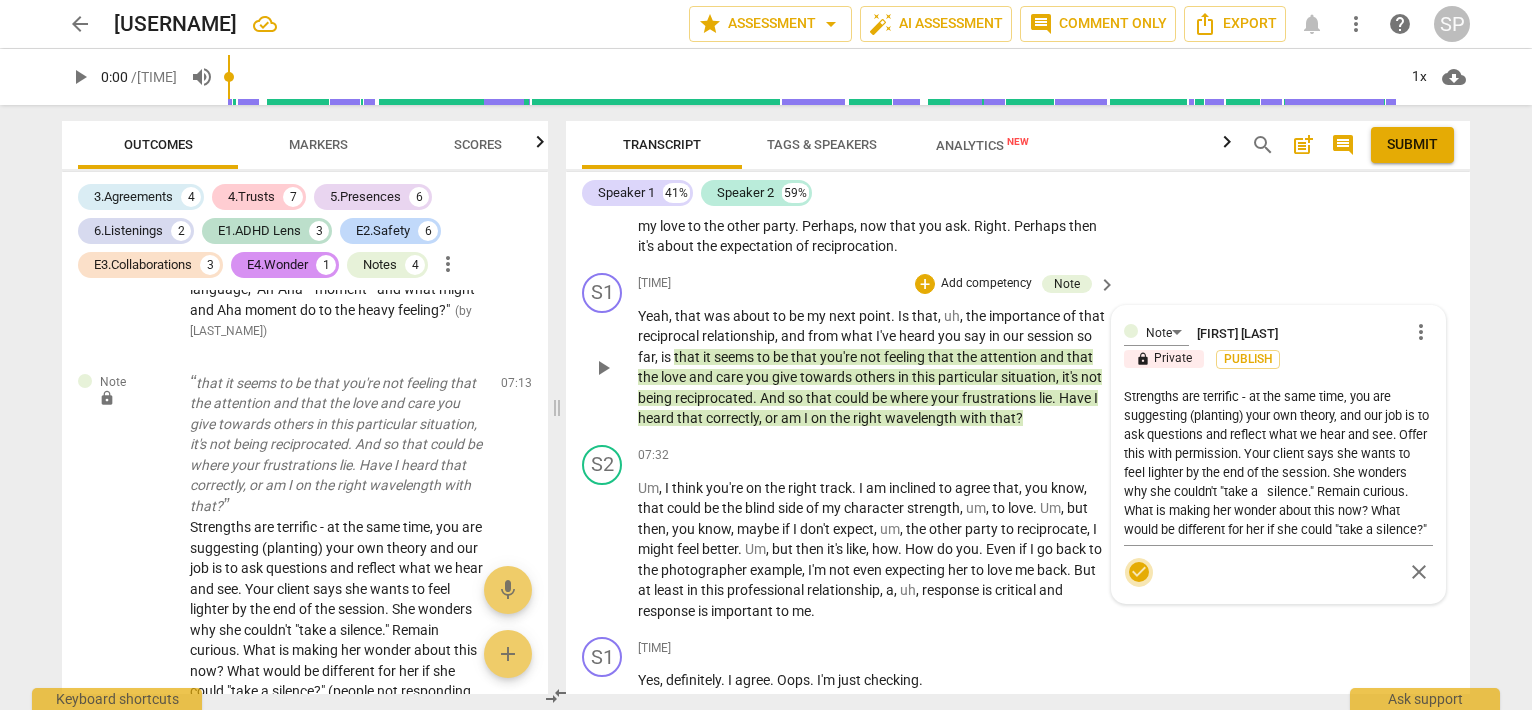 click on "check_circle" at bounding box center (1139, 572) 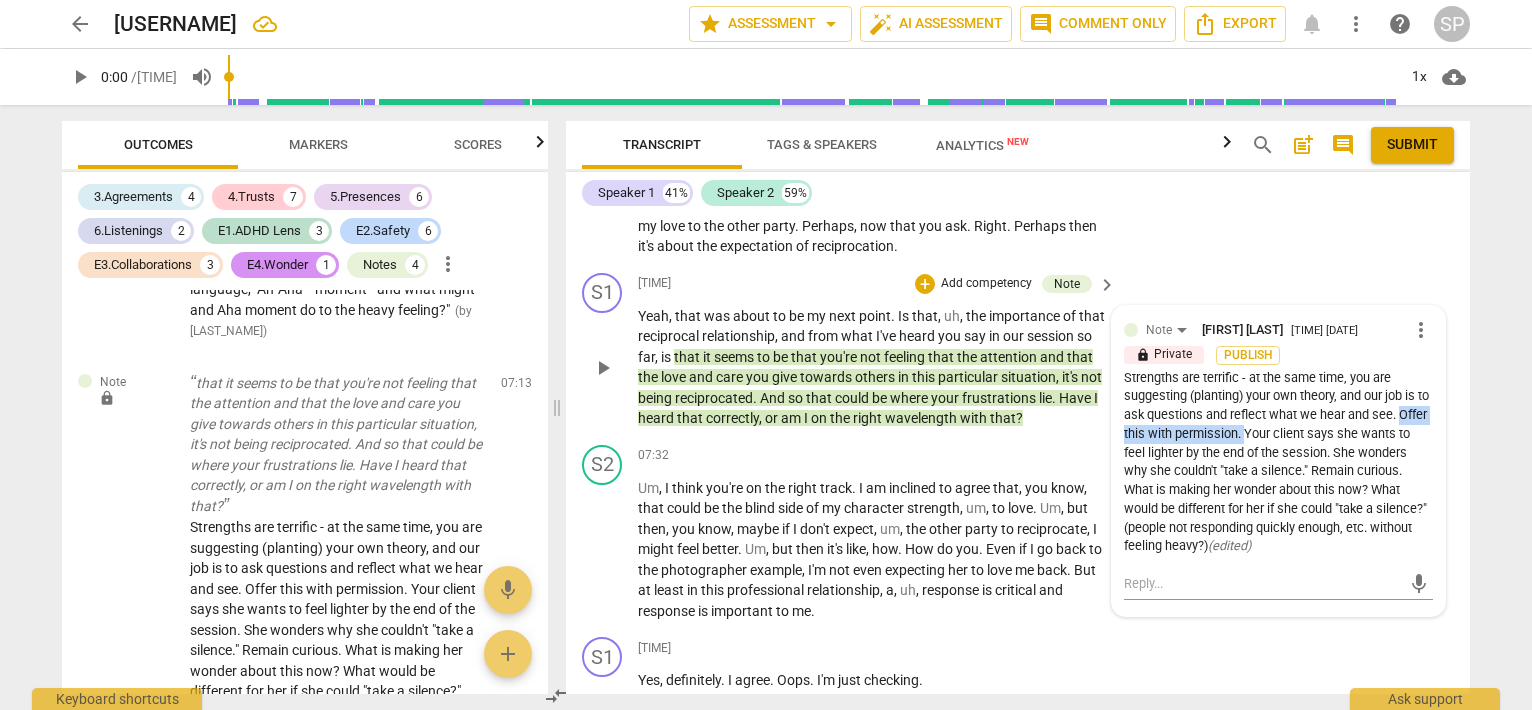 drag, startPoint x: 1272, startPoint y: 491, endPoint x: 1112, endPoint y: 491, distance: 160 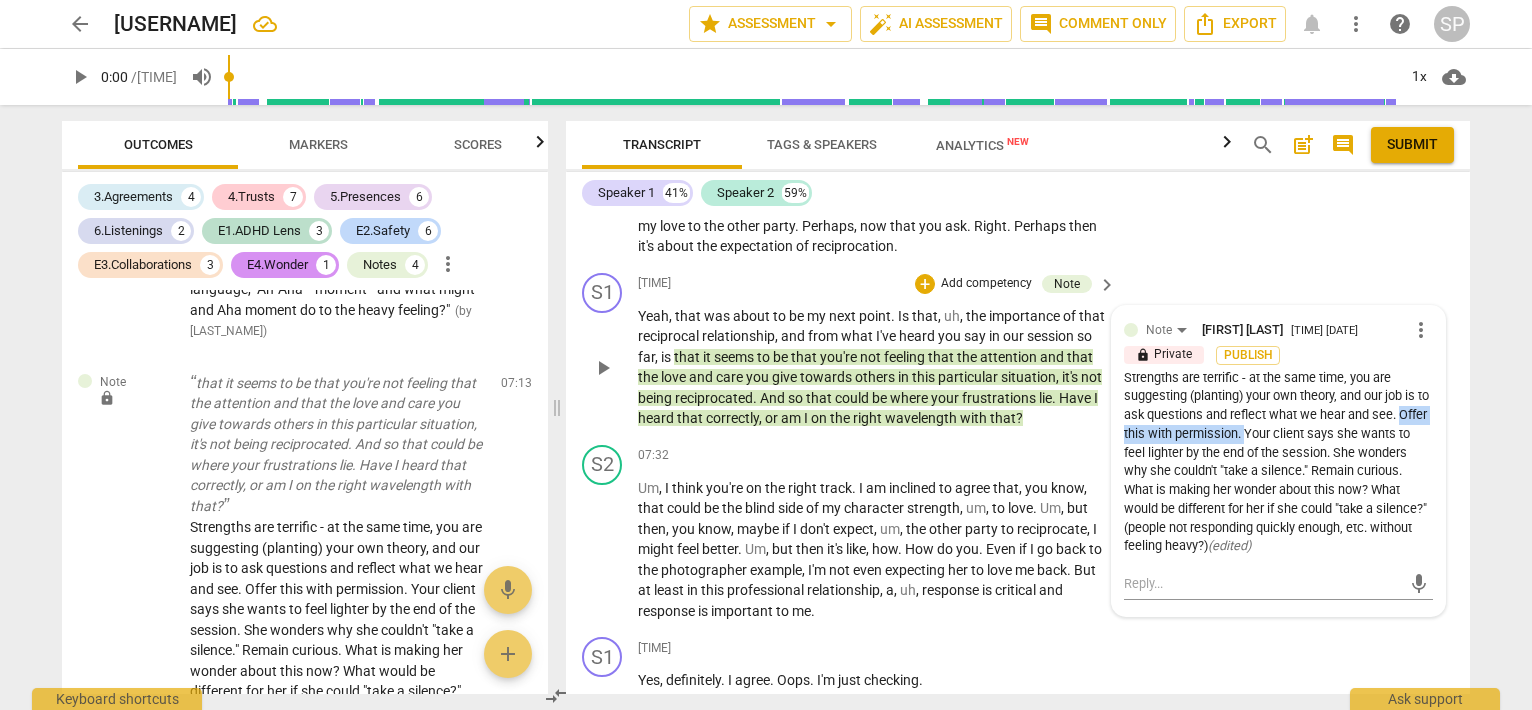 click on "Note [NAME] [LASTNAME] 18:04 08-01-2025 more_vert lock Private Publish Strengths are terrific - at the same time, you are suggesting (planting) your own theory, and our job is to ask questions and reflect what we hear and see. Offer this with permission. Your client says she wants to feel lighter by the end of the session. She wonders why she couldn't "take a   silence." Remain curious. What is making her wonder about this now? What would be different for her if she could "take a silence?" (people not responding quickly enough, etc. without feeling heavy?)  ( edited ) mic" at bounding box center [1278, 461] 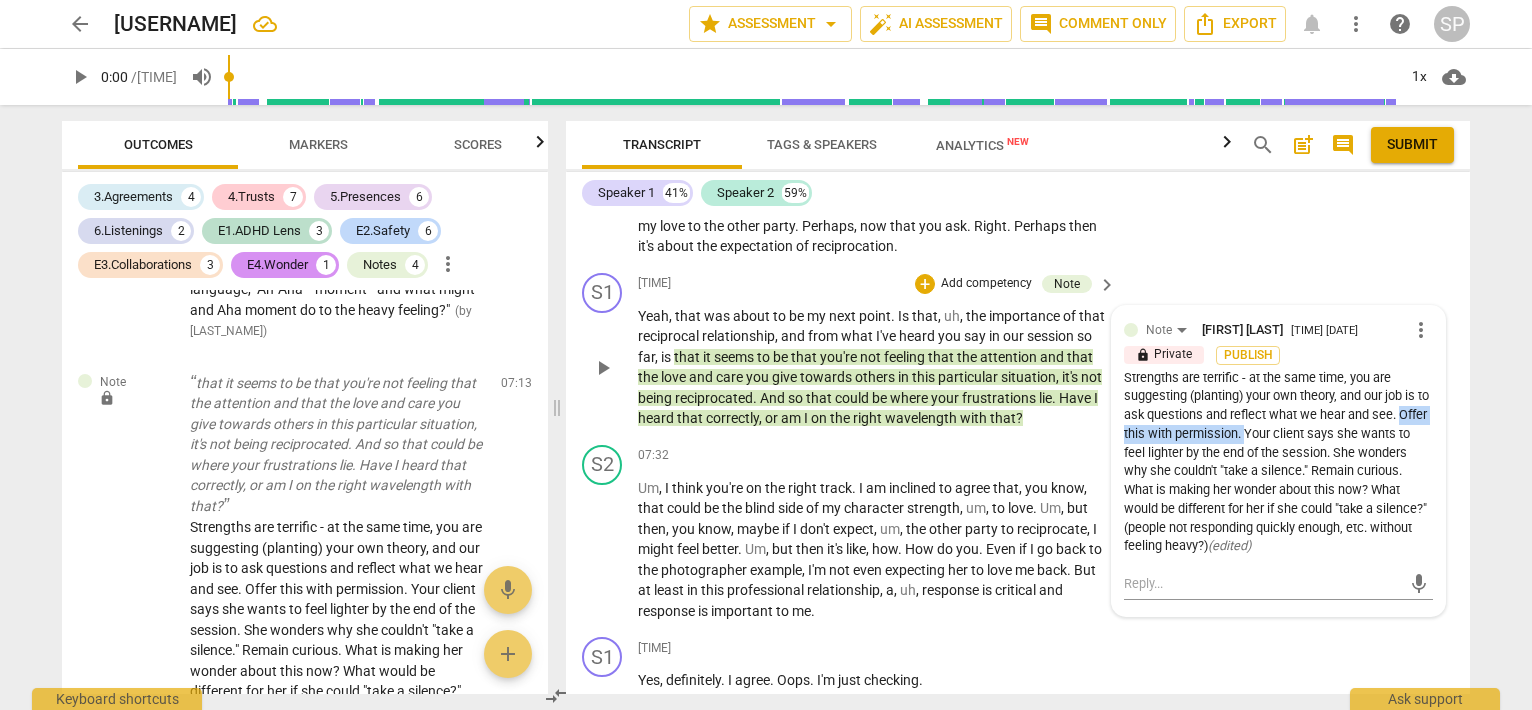 click on "more_vert" at bounding box center [1421, 330] 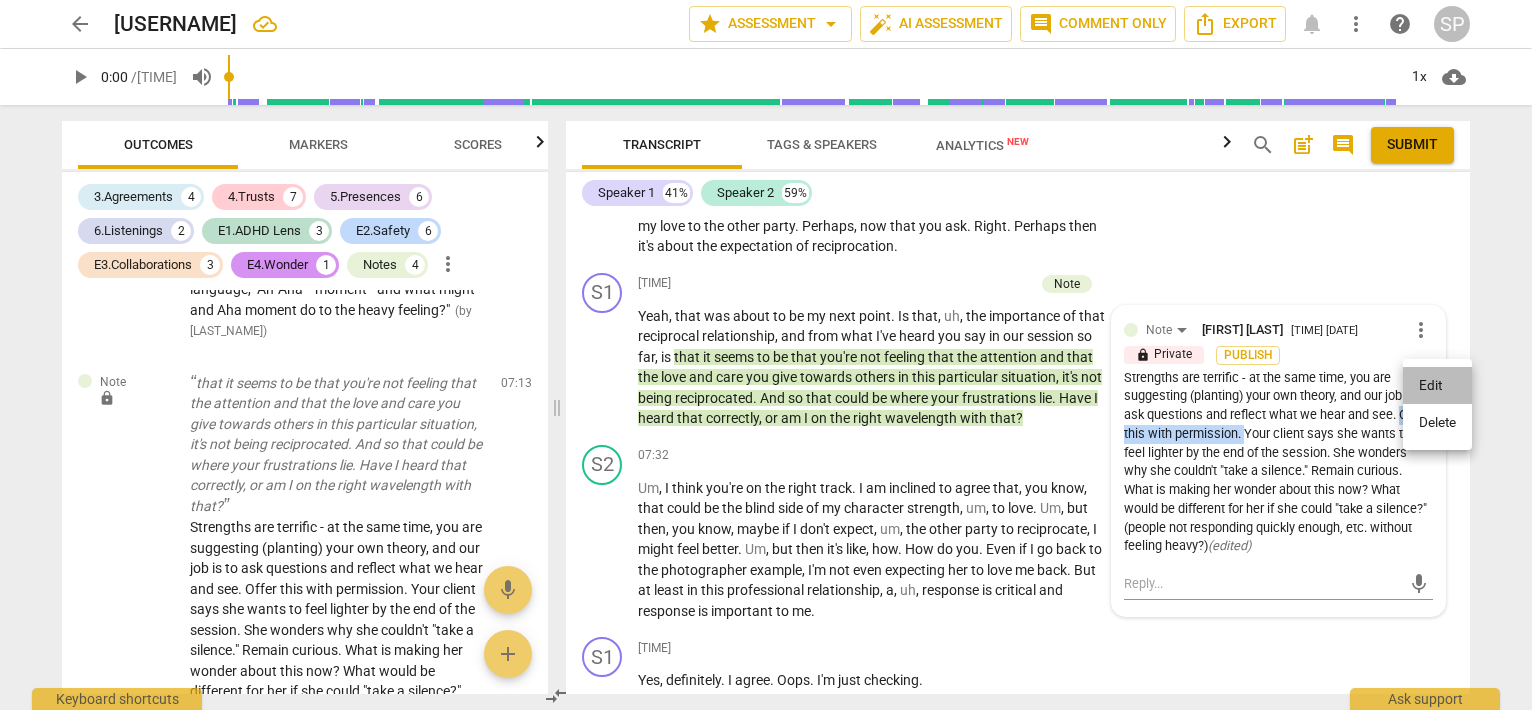 click on "Edit" at bounding box center [1437, 386] 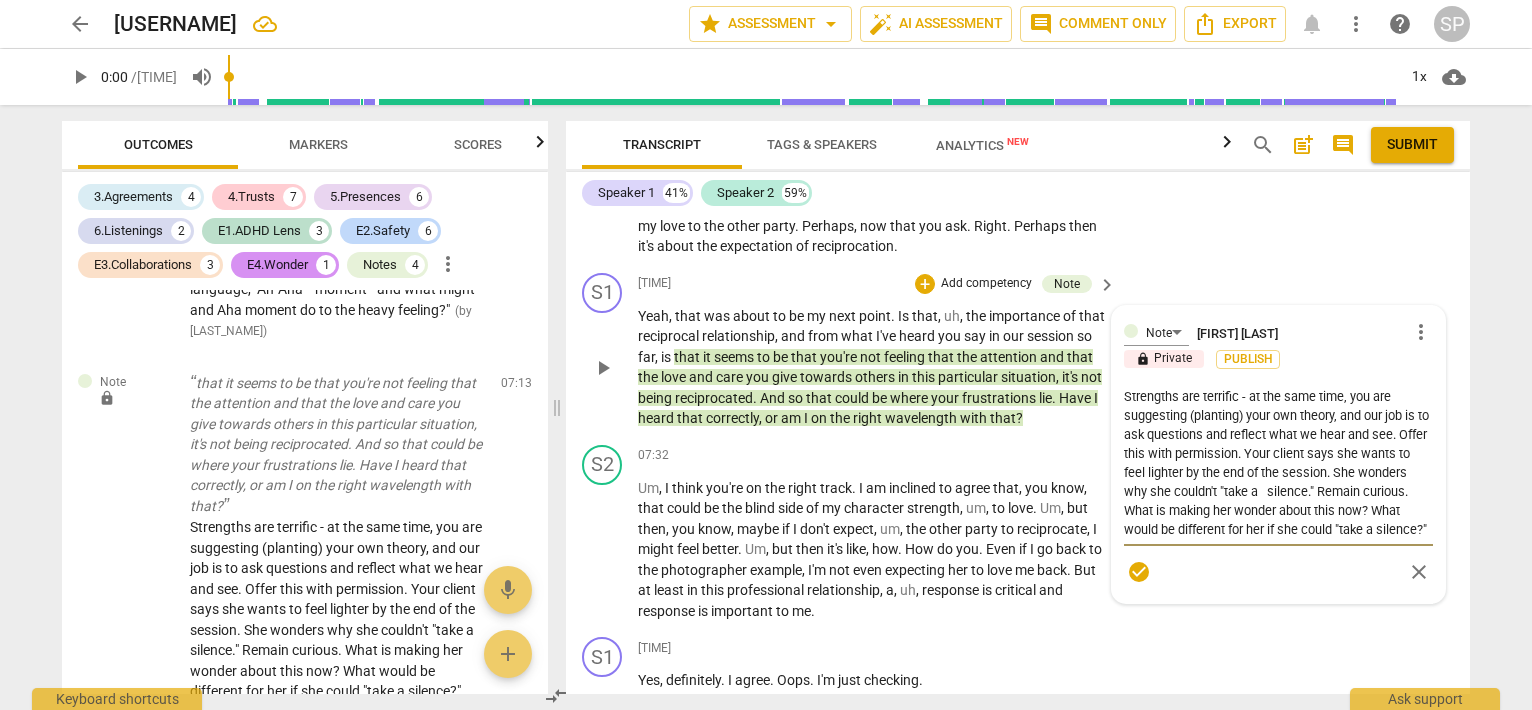 click on "Strengths are terrific - at the same time, you are suggesting (planting) your own theory, and our job is to ask questions and reflect what we hear and see. Offer this with permission. Your client says she wants to feel lighter by the end of the session. She wonders why she couldn't "take a   silence." Remain curious. What is making her wonder about this now? What would be different for her if she could "take a silence?" (people not responding quickly enough, etc. without feeling heavy?)" at bounding box center (1278, 463) 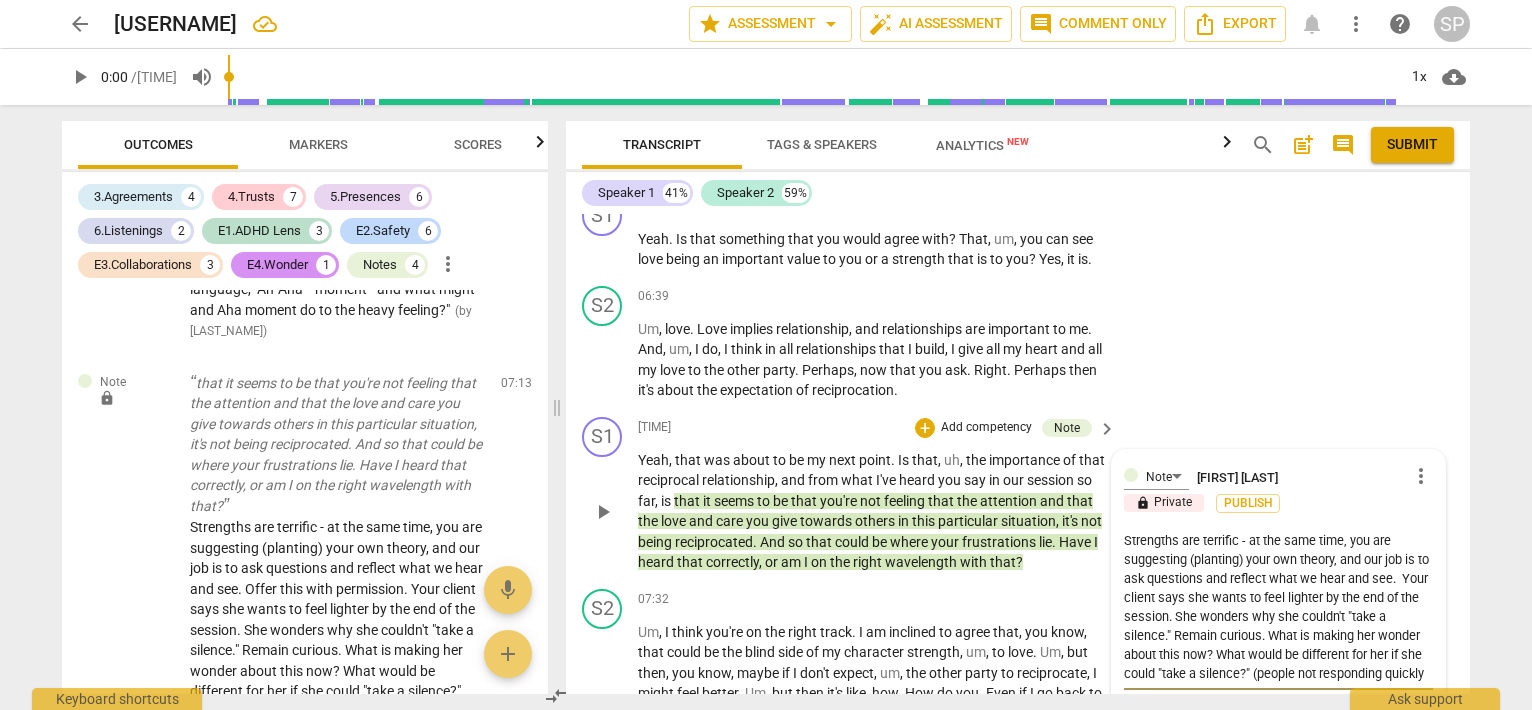 scroll, scrollTop: 2812, scrollLeft: 0, axis: vertical 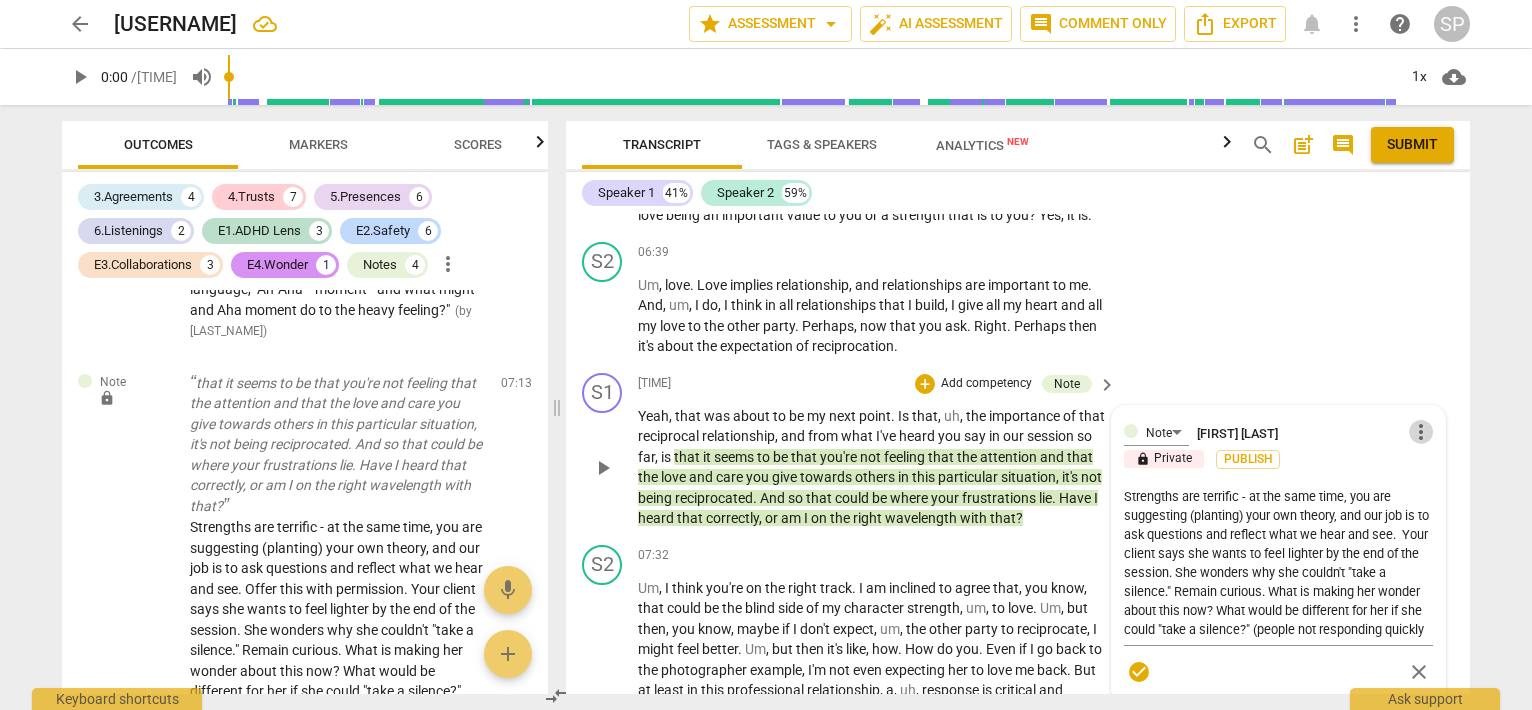 click on "more_vert" at bounding box center [1421, 432] 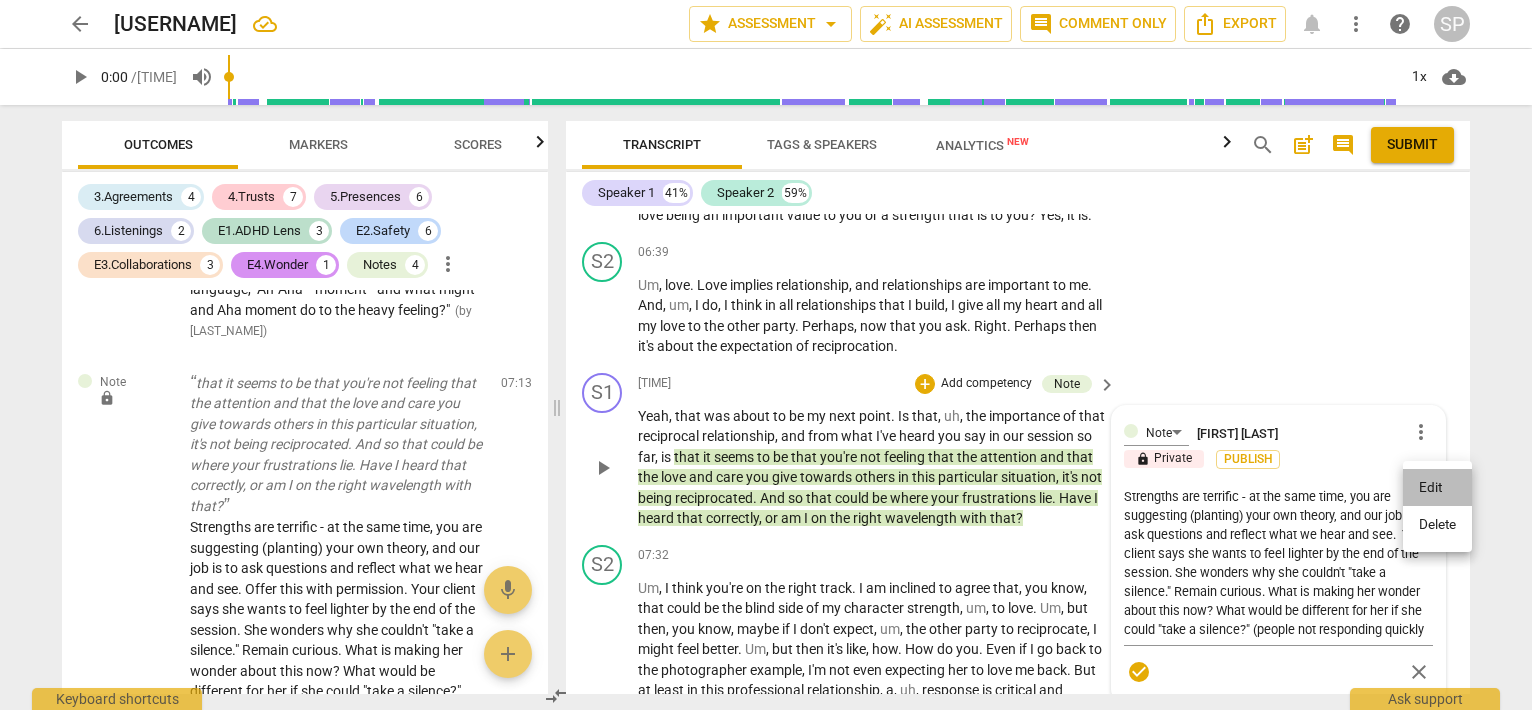click on "Edit" at bounding box center (1437, 488) 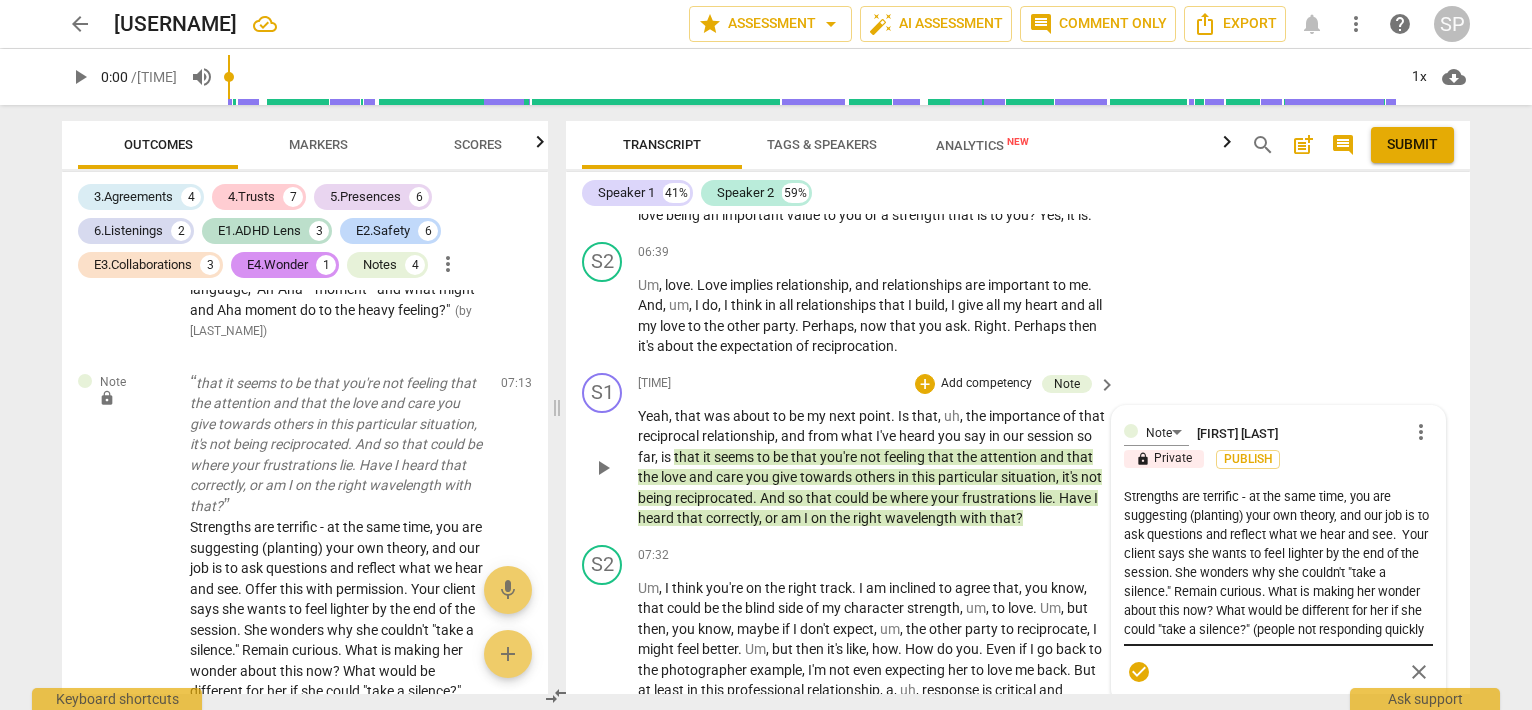 click on "Strengths are terrific - at the same time, you are suggesting (planting) your own theory, and our job is to ask questions and reflect what we hear and see.  Your client says she wants to feel lighter by the end of the session. She wonders why she couldn't "take a   silence." Remain curious. What is making her wonder about this now? What would be different for her if she could "take a silence?" (people not responding quickly enough, etc. without feeling heavy?)" at bounding box center [1278, 563] 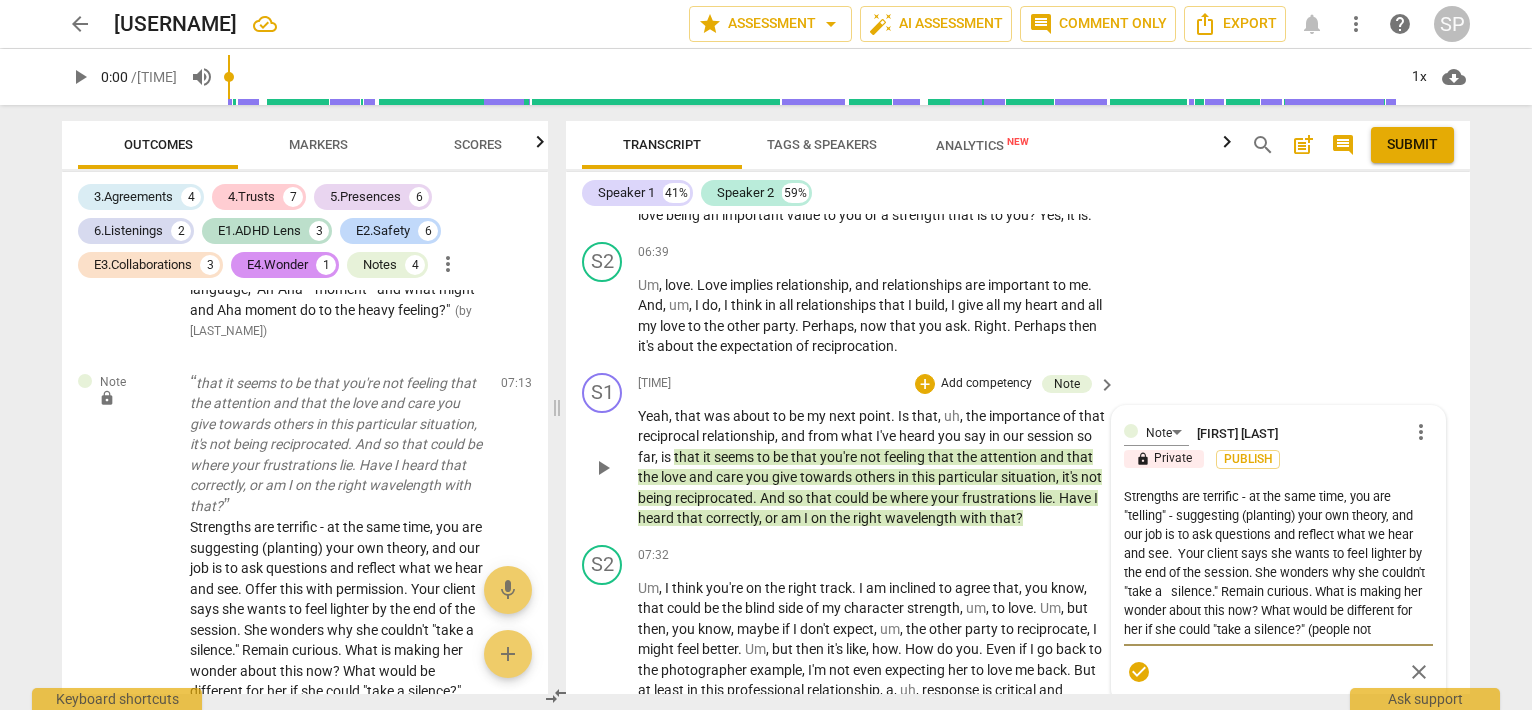 click on "Yeah , that was about to be my next point . Is that , uh , the importance of that reciprocal relationship , and from what I've heard you say in our session so far , is that it seems to be that you're not feeling that the attention and that the love and care you give towards others in this particular situation , it's not being reciprocated . And so that could be where your frustrations lie . Have I heard that correctly , or am I on the right wavelength with that ?" at bounding box center (872, 467) 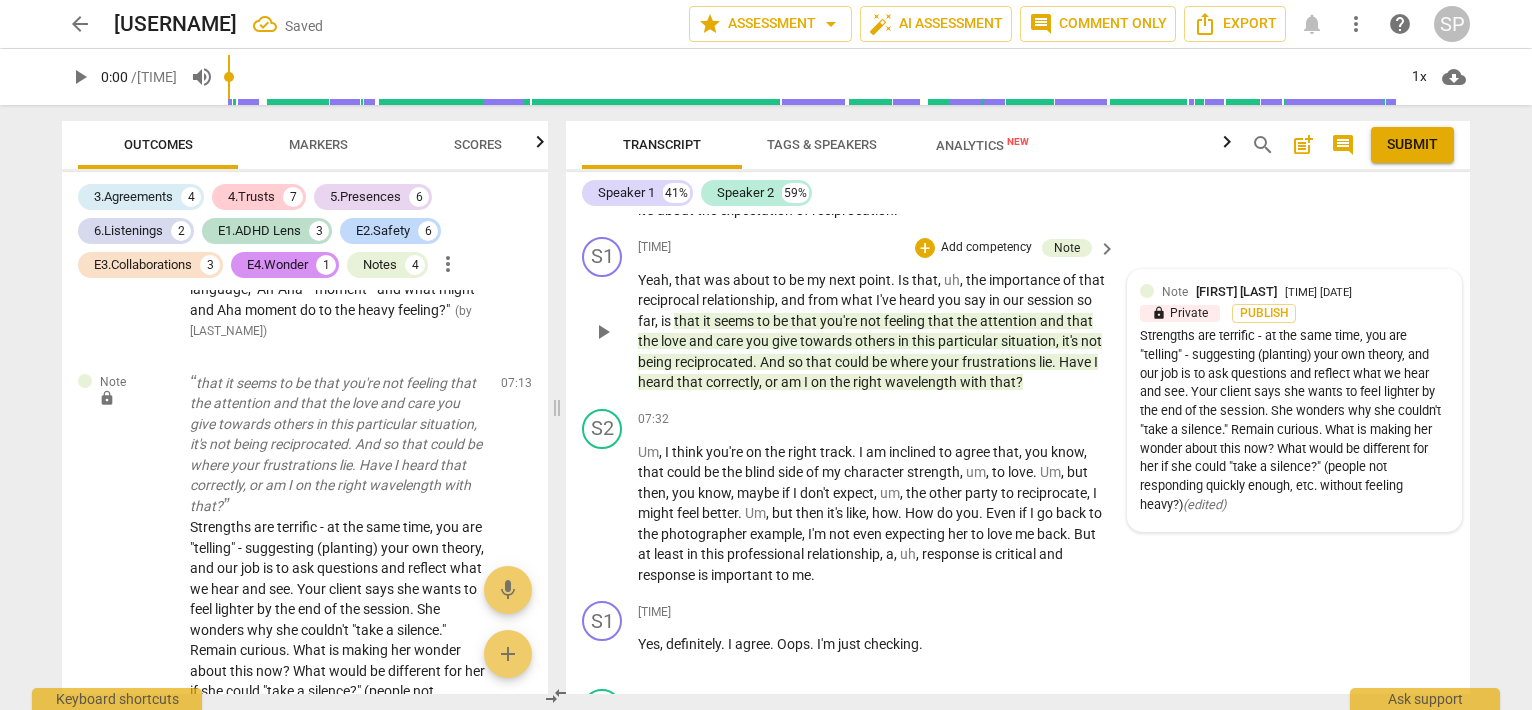 scroll, scrollTop: 3012, scrollLeft: 0, axis: vertical 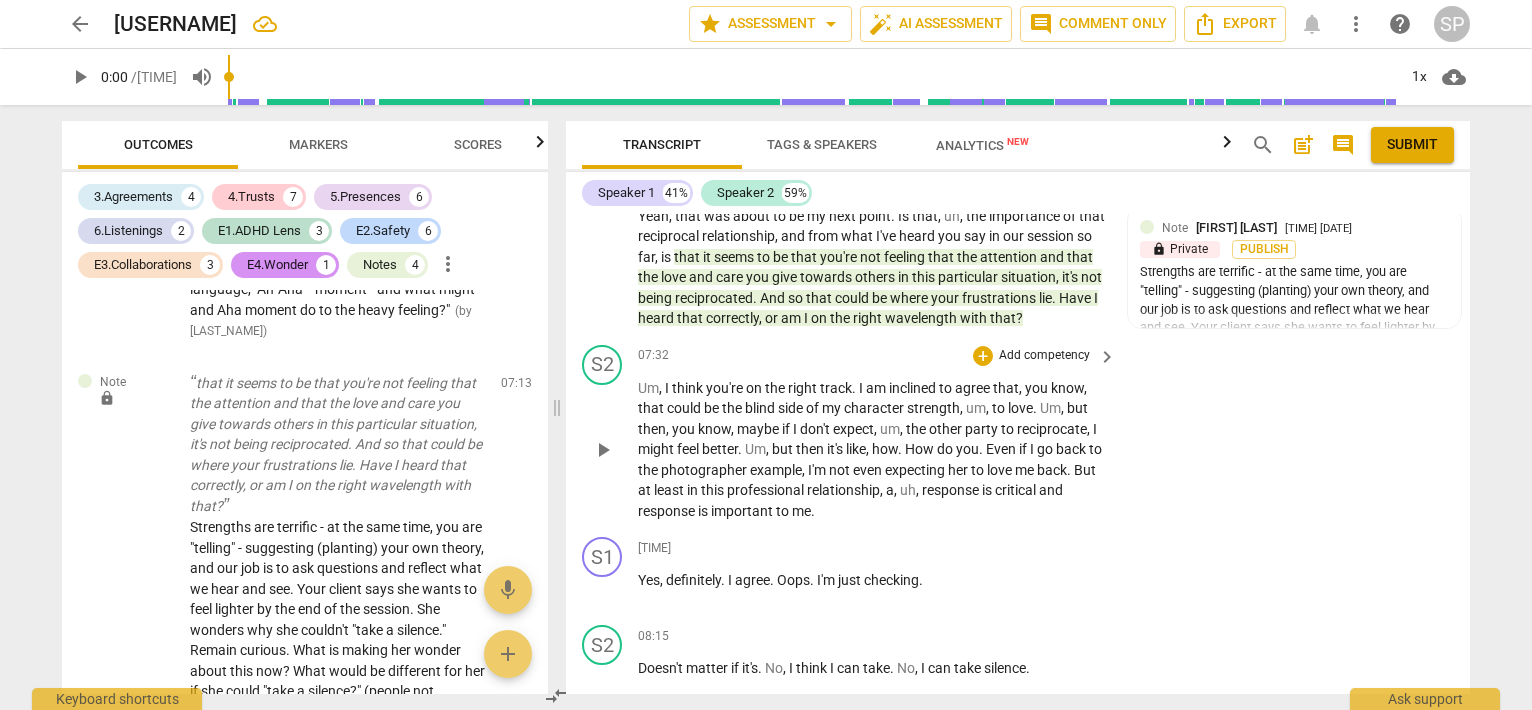 click on "[TIME]" at bounding box center [878, 356] 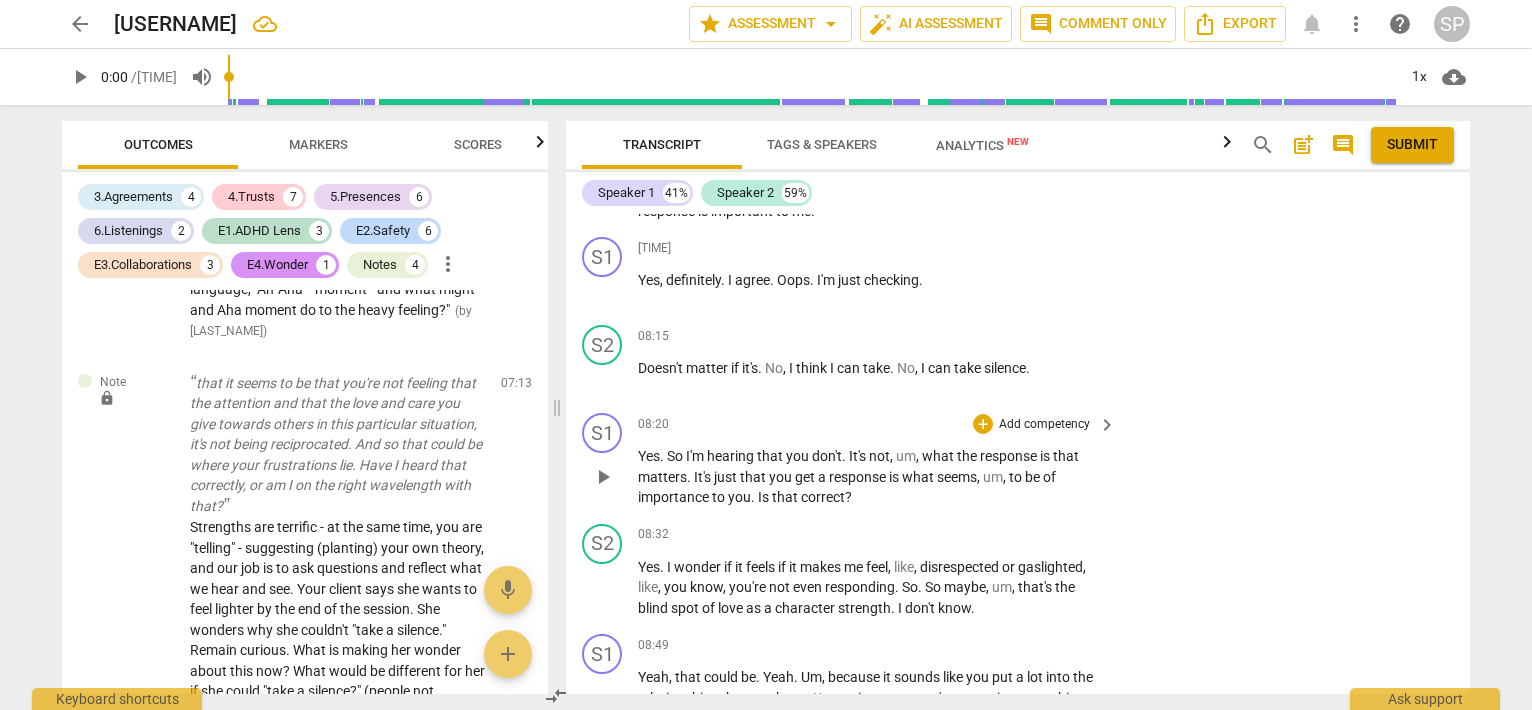 scroll, scrollTop: 3412, scrollLeft: 0, axis: vertical 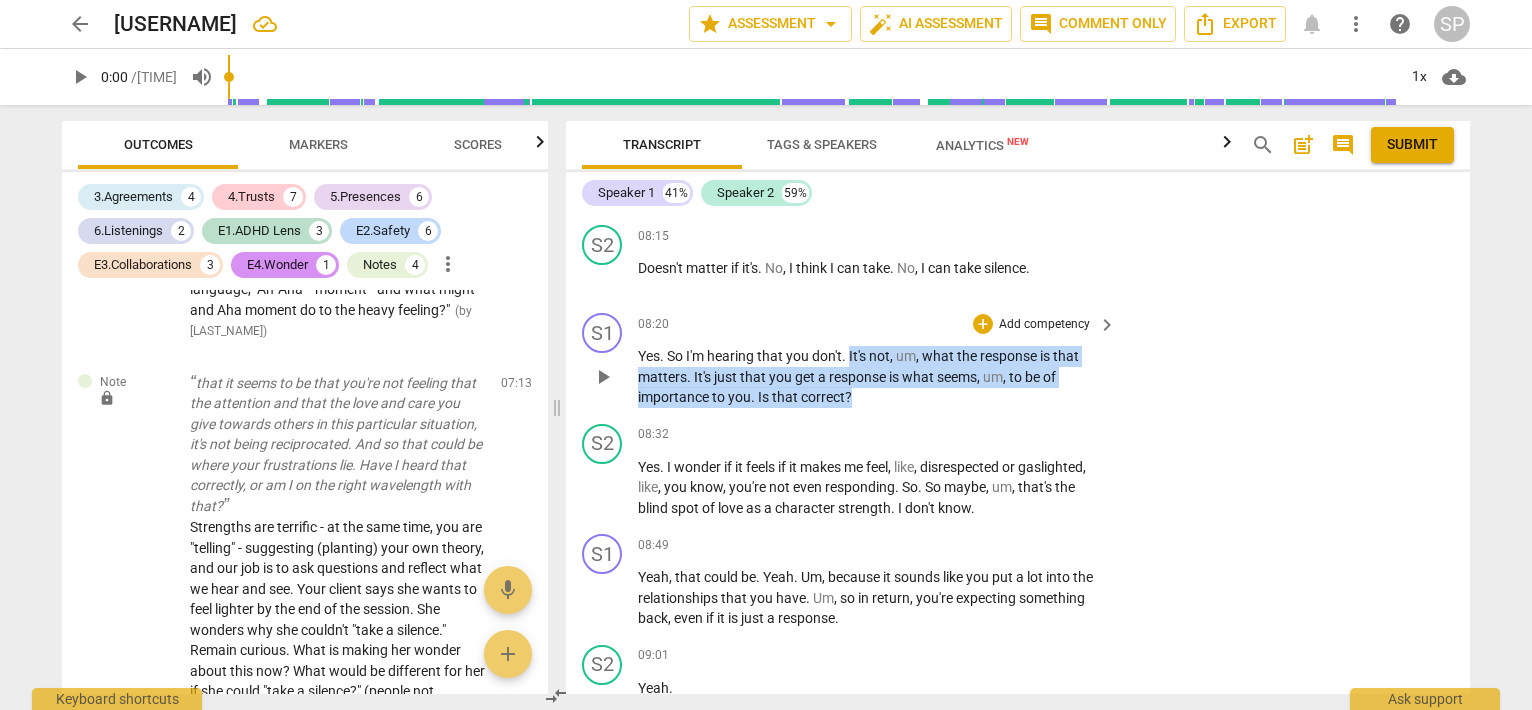 drag, startPoint x: 848, startPoint y: 429, endPoint x: 856, endPoint y: 470, distance: 41.773197 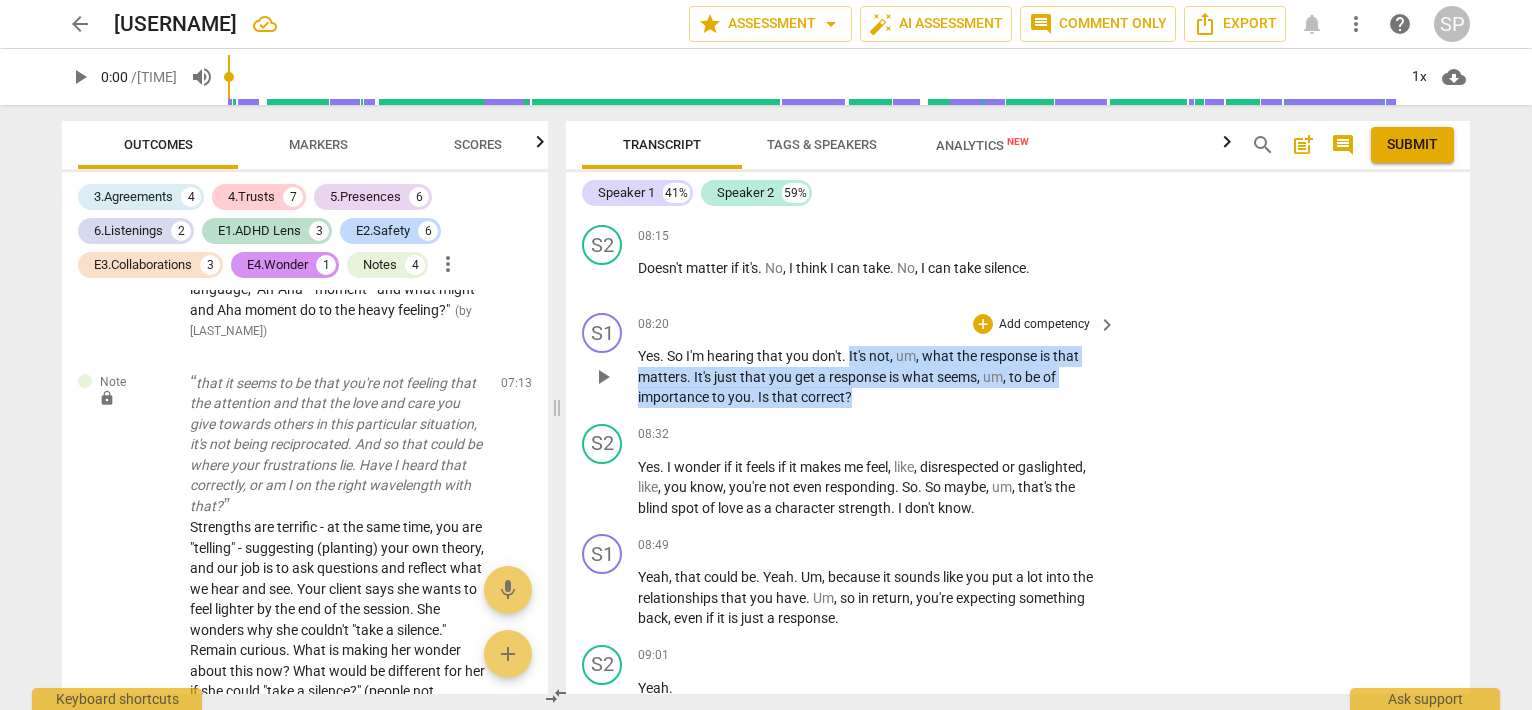 click on "Yes .   So   I'm   hearing   that   you   don't .   It's   not ,   um ,   what   the   response   is   that   matters .   It's   just   that   you   get   a   response   is   what   seems ,   um ,   to   be   of   importance   to   you .   Is   that   correct ?" at bounding box center (872, 377) 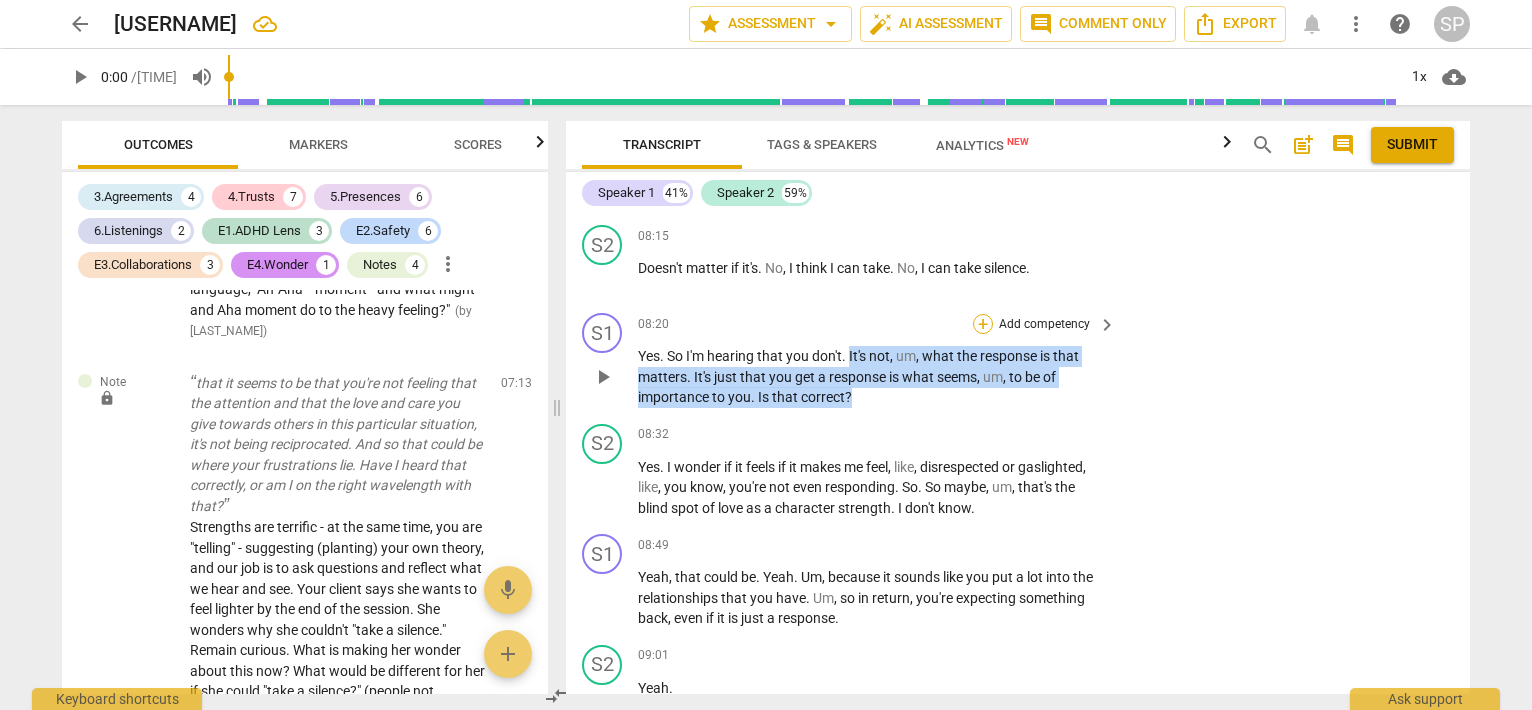 click on "+" at bounding box center [983, 324] 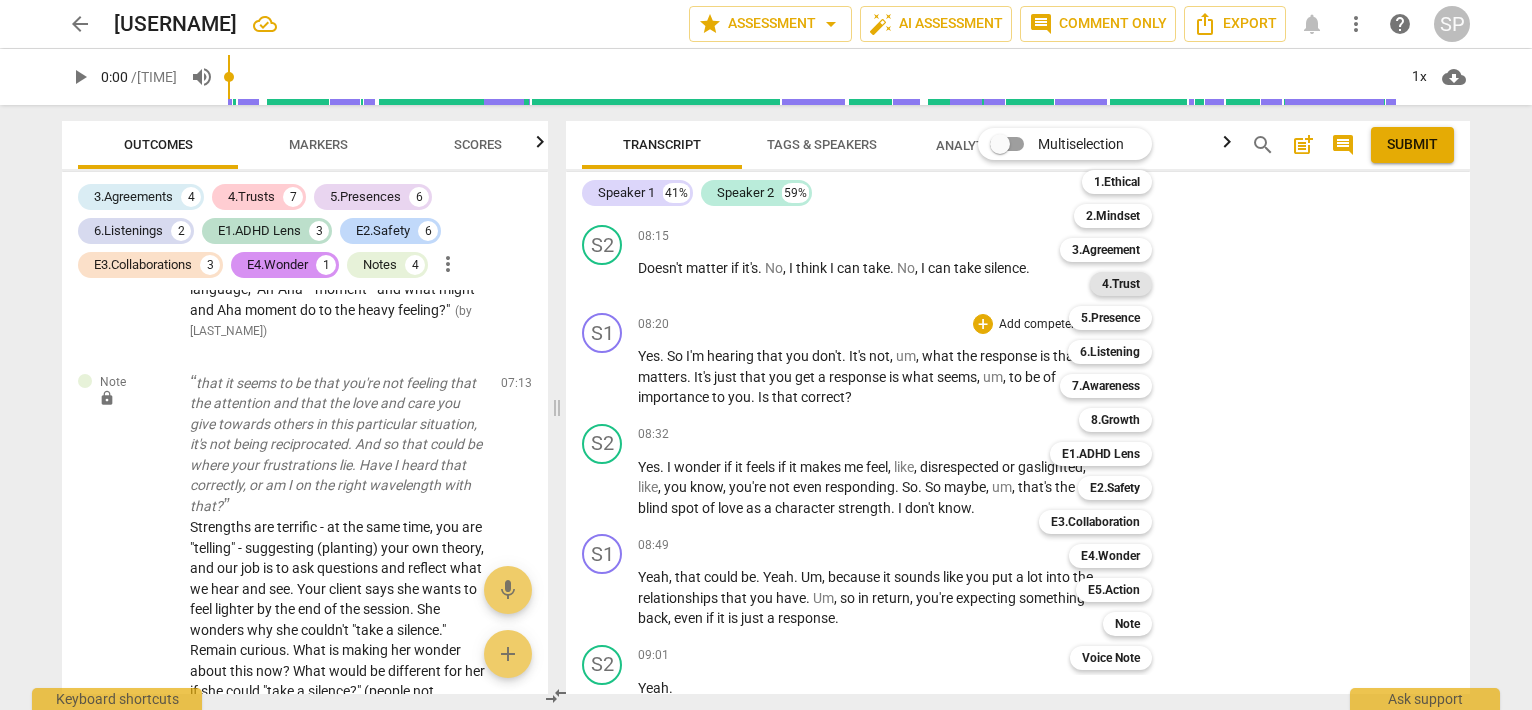 click on "4.Trust" at bounding box center [1121, 284] 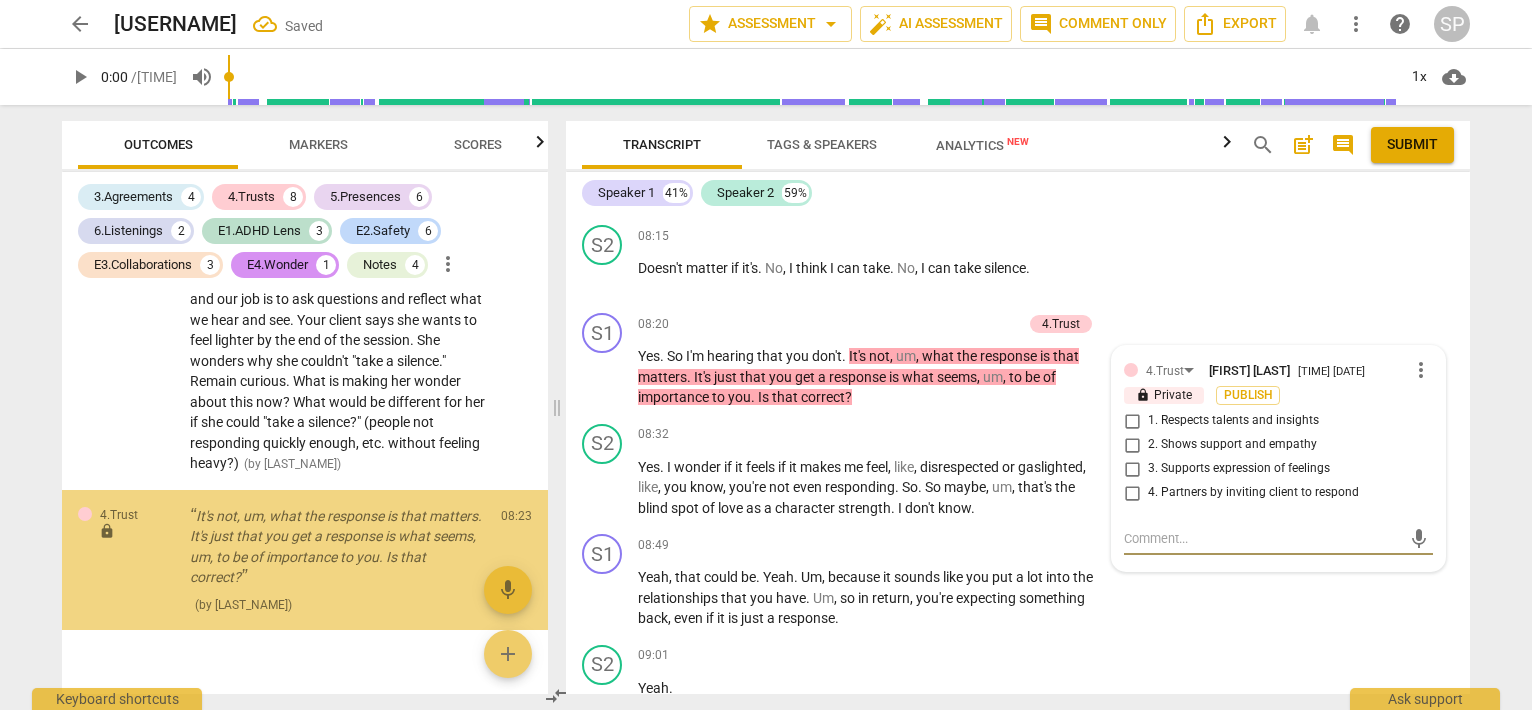 scroll, scrollTop: 6192, scrollLeft: 0, axis: vertical 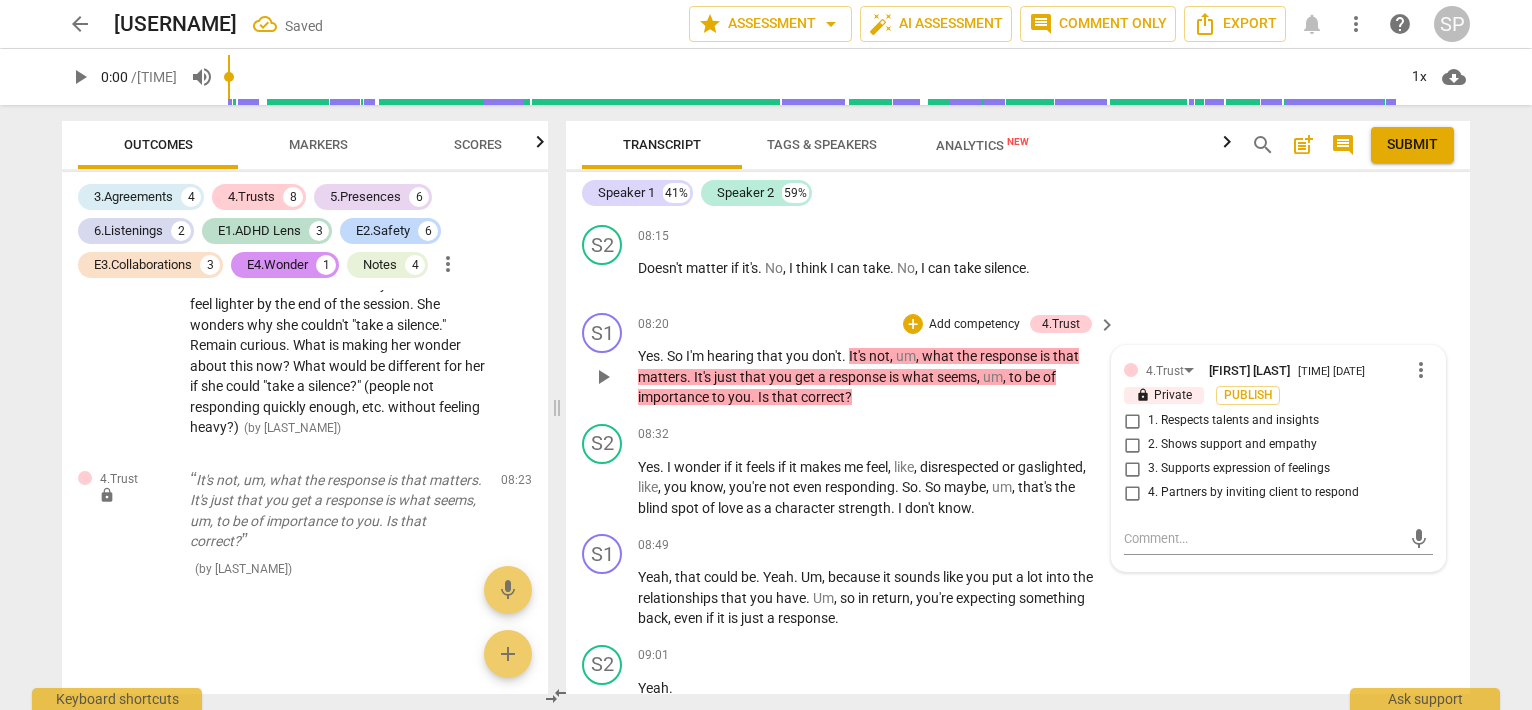 click on "4. Partners by inviting client to respond" at bounding box center (1253, 493) 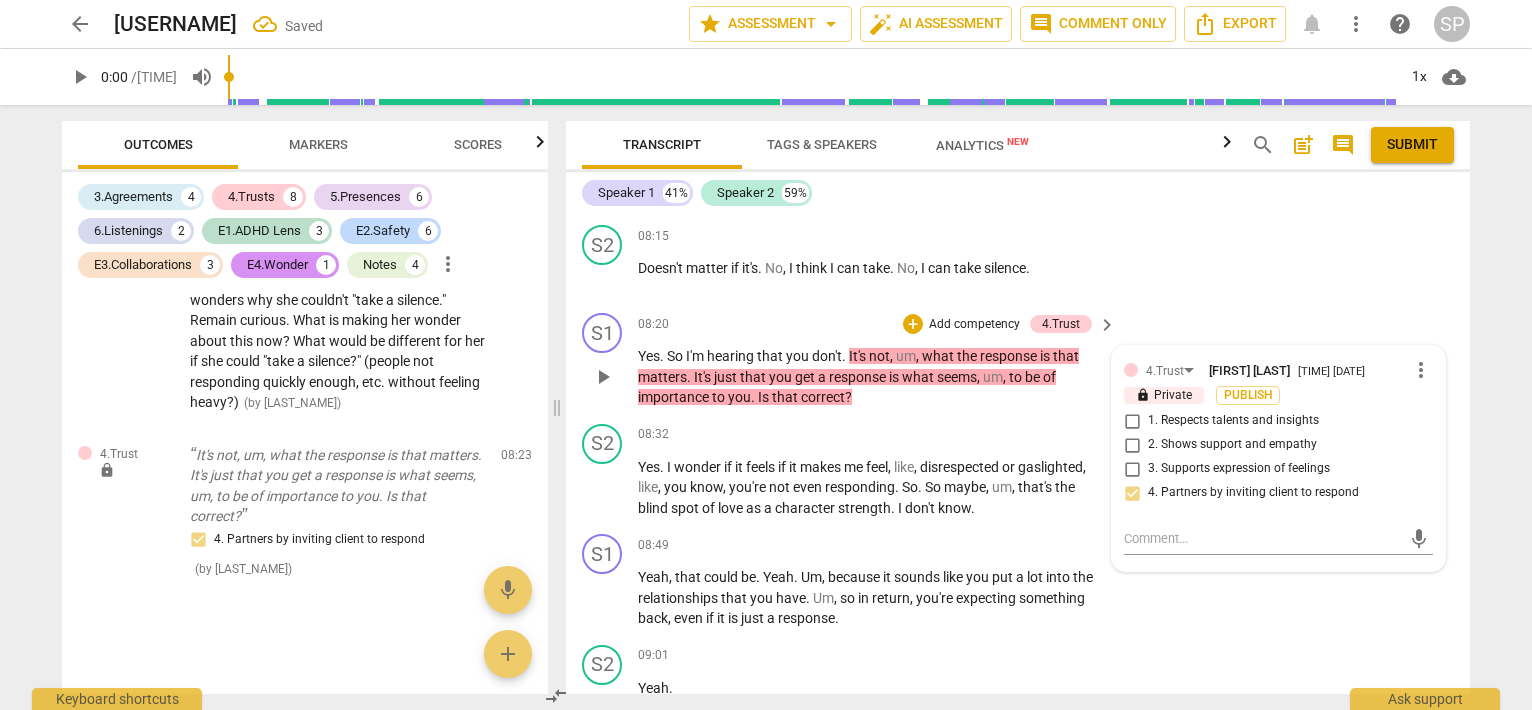 click on "1. Respects talents and insights" at bounding box center (1233, 421) 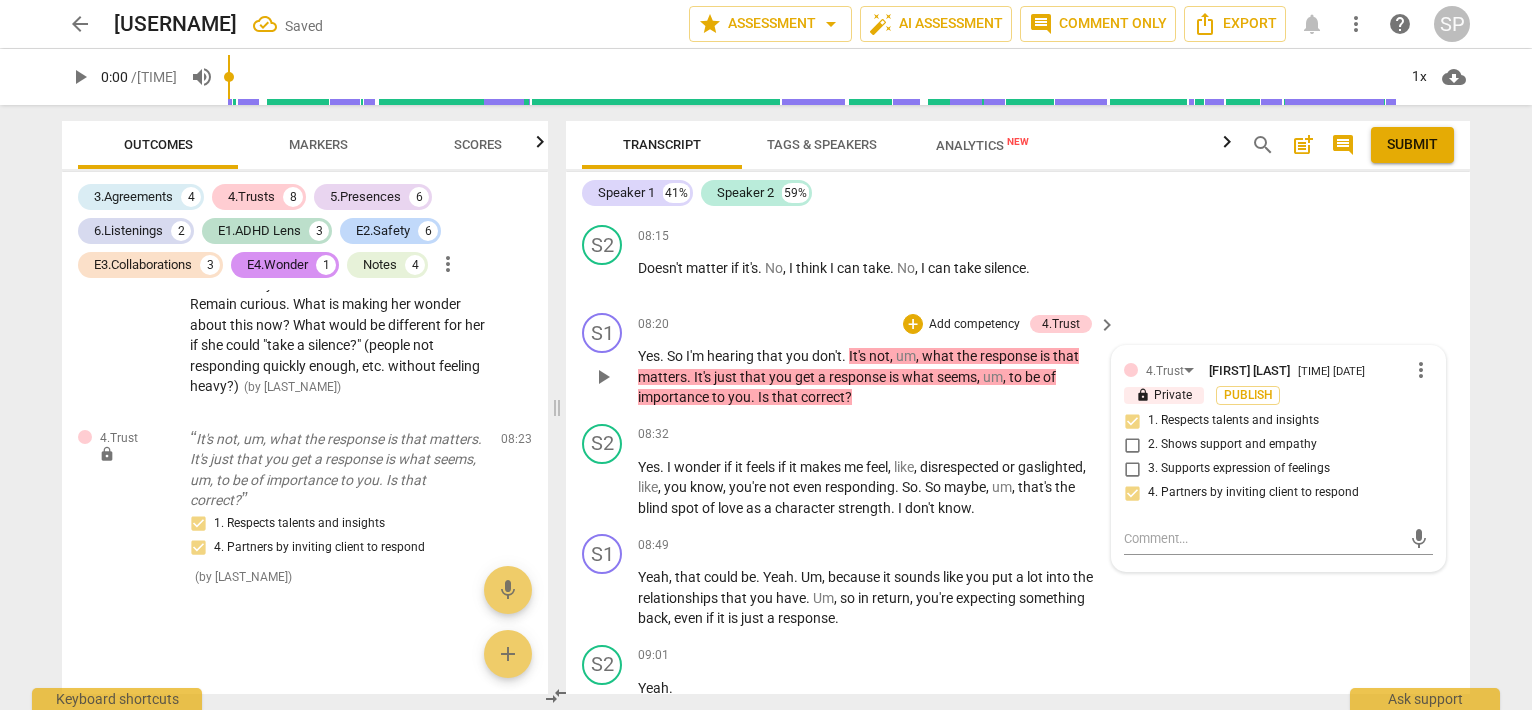 click on "3. Supports expression of feelings" at bounding box center [1239, 469] 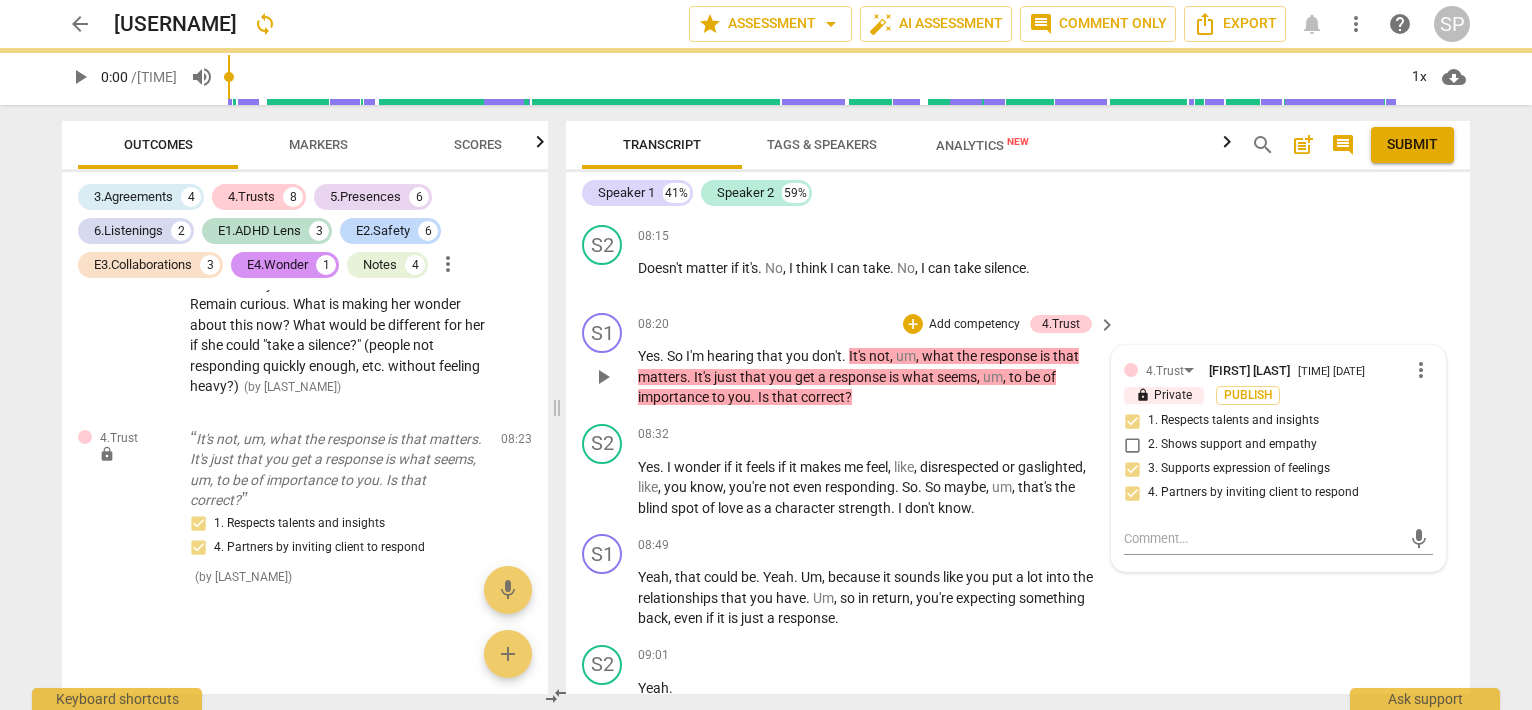 click on "Yes .   So   I'm   hearing   that   you   don't .   It's   not ,   um ,   what   the   response   is   that   matters .   It's   just   that   you   get   a   response   is   what   seems ,   um ,   to   be   of   importance   to   you .   Is   that   correct ?" at bounding box center (872, 377) 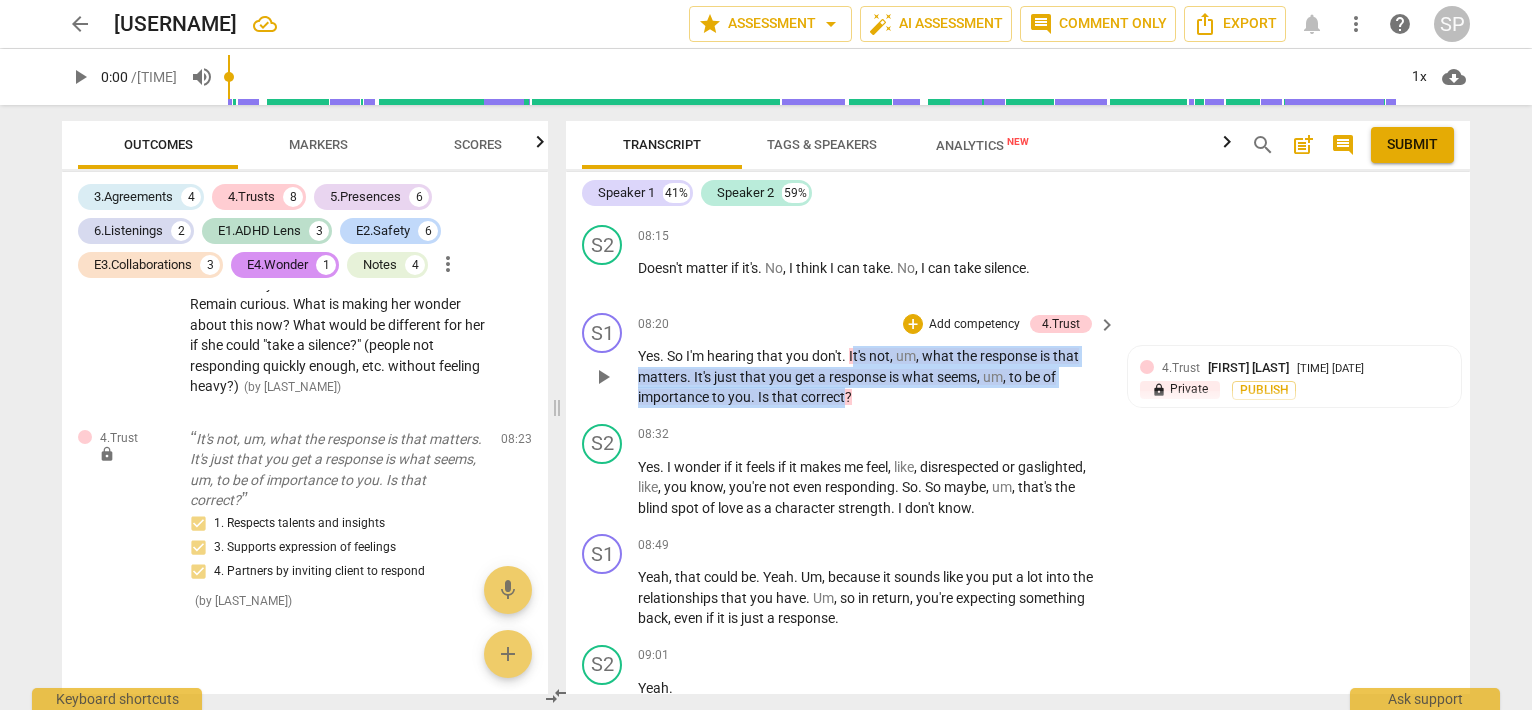 drag, startPoint x: 852, startPoint y: 425, endPoint x: 843, endPoint y: 476, distance: 51.78803 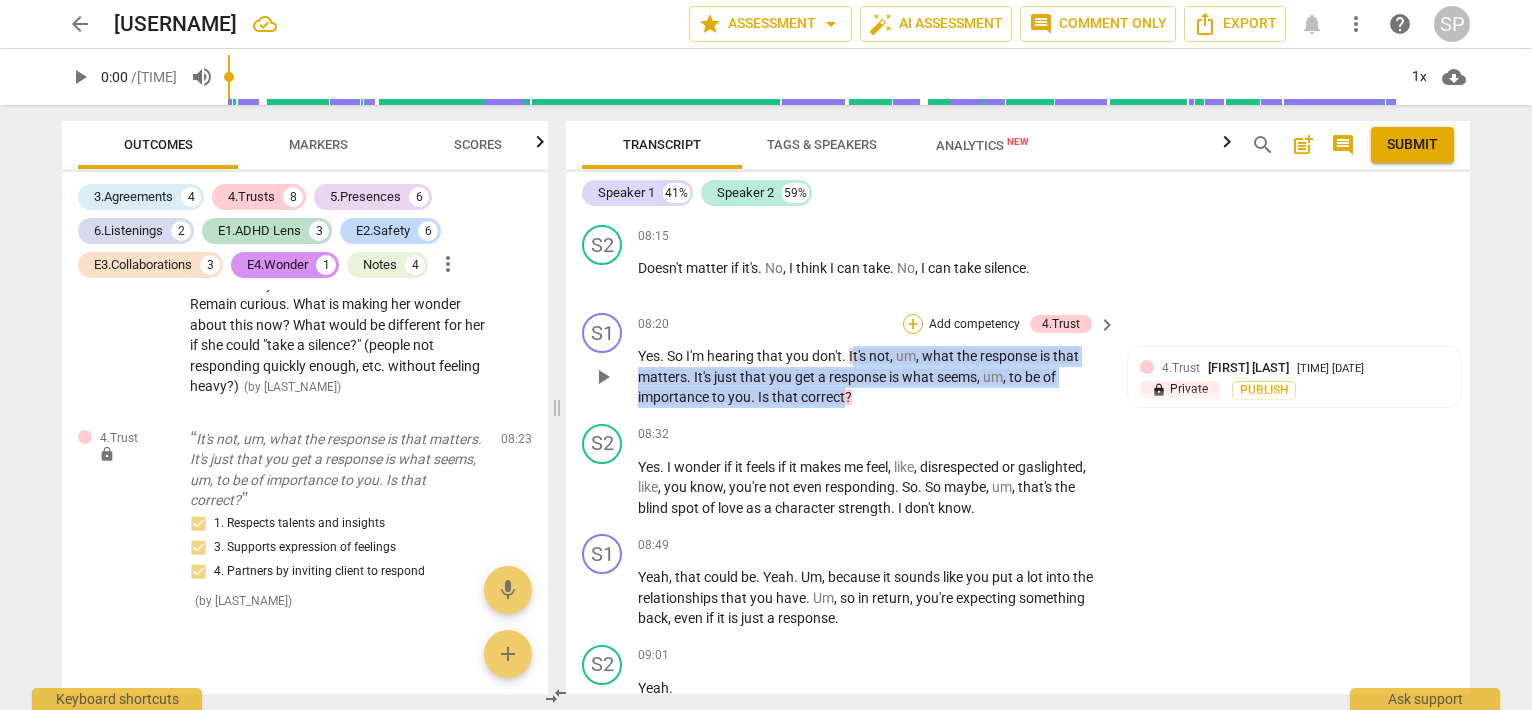 click on "+" at bounding box center (913, 324) 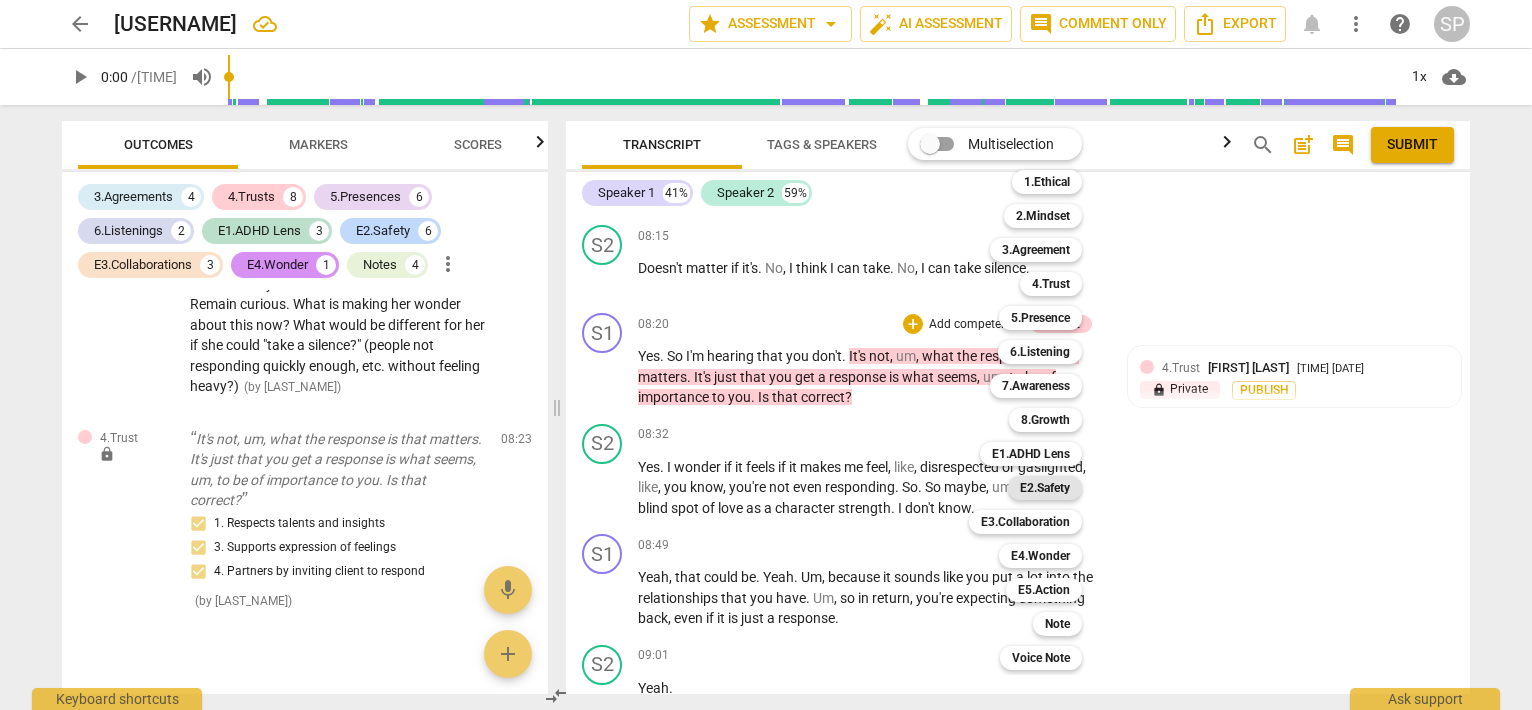 click on "E2.Safety" at bounding box center [1045, 488] 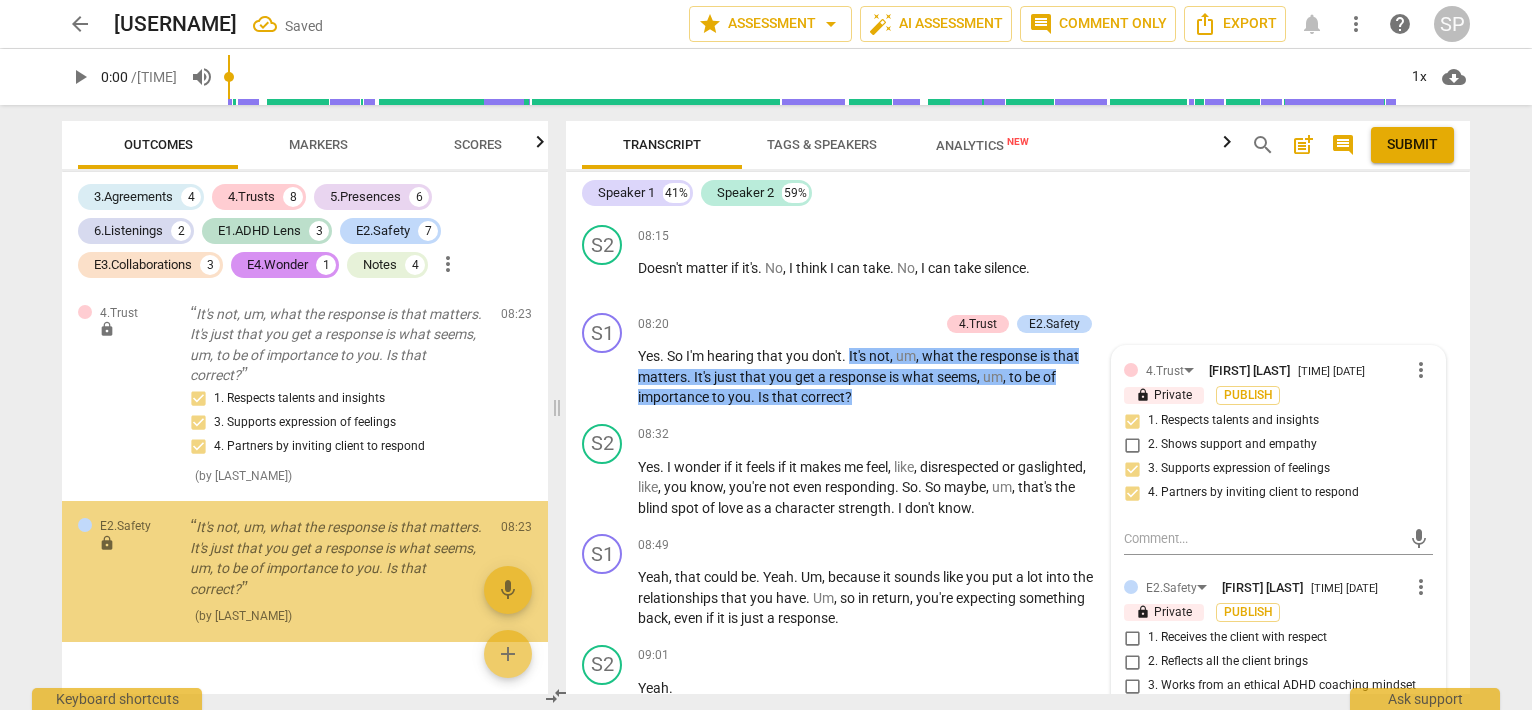scroll, scrollTop: 6405, scrollLeft: 0, axis: vertical 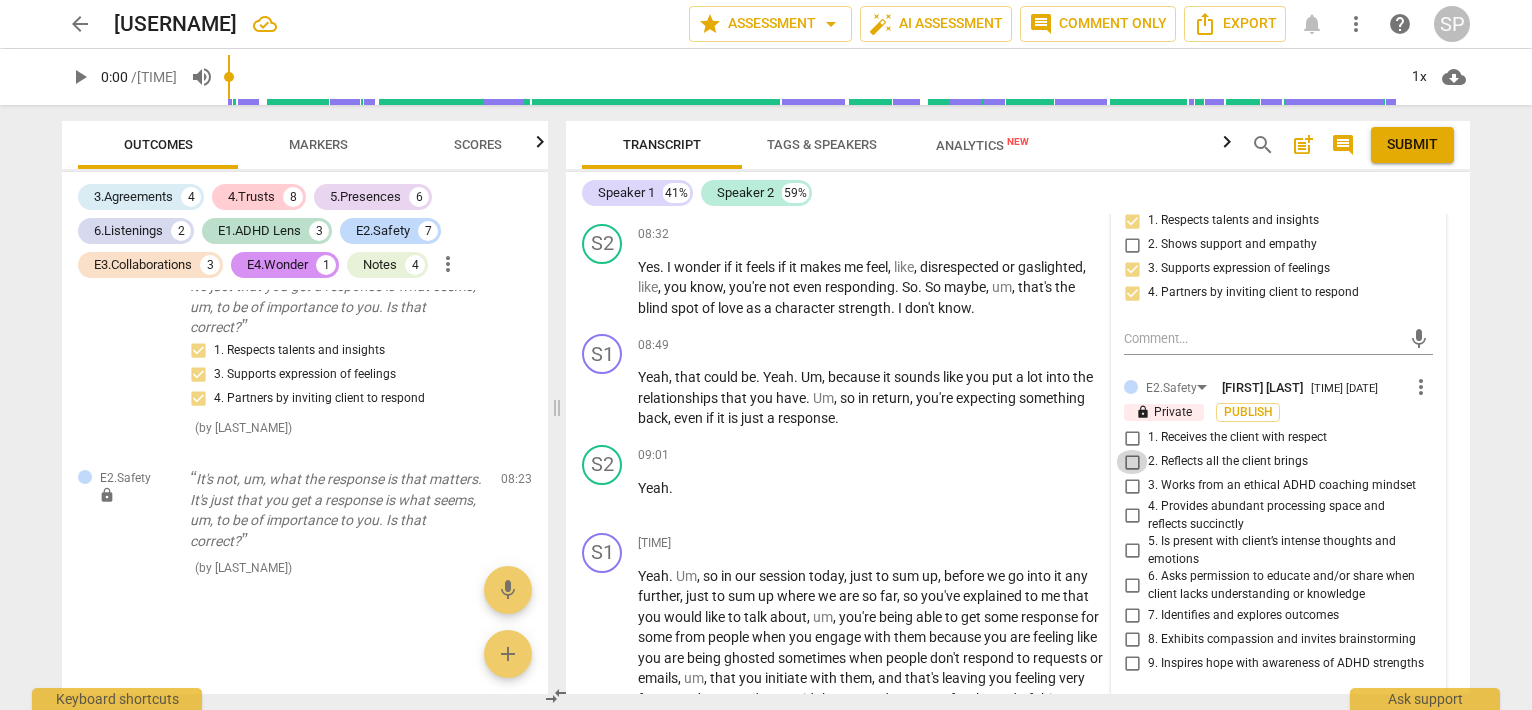 click on "2. Reflects all the client brings" at bounding box center (1132, 462) 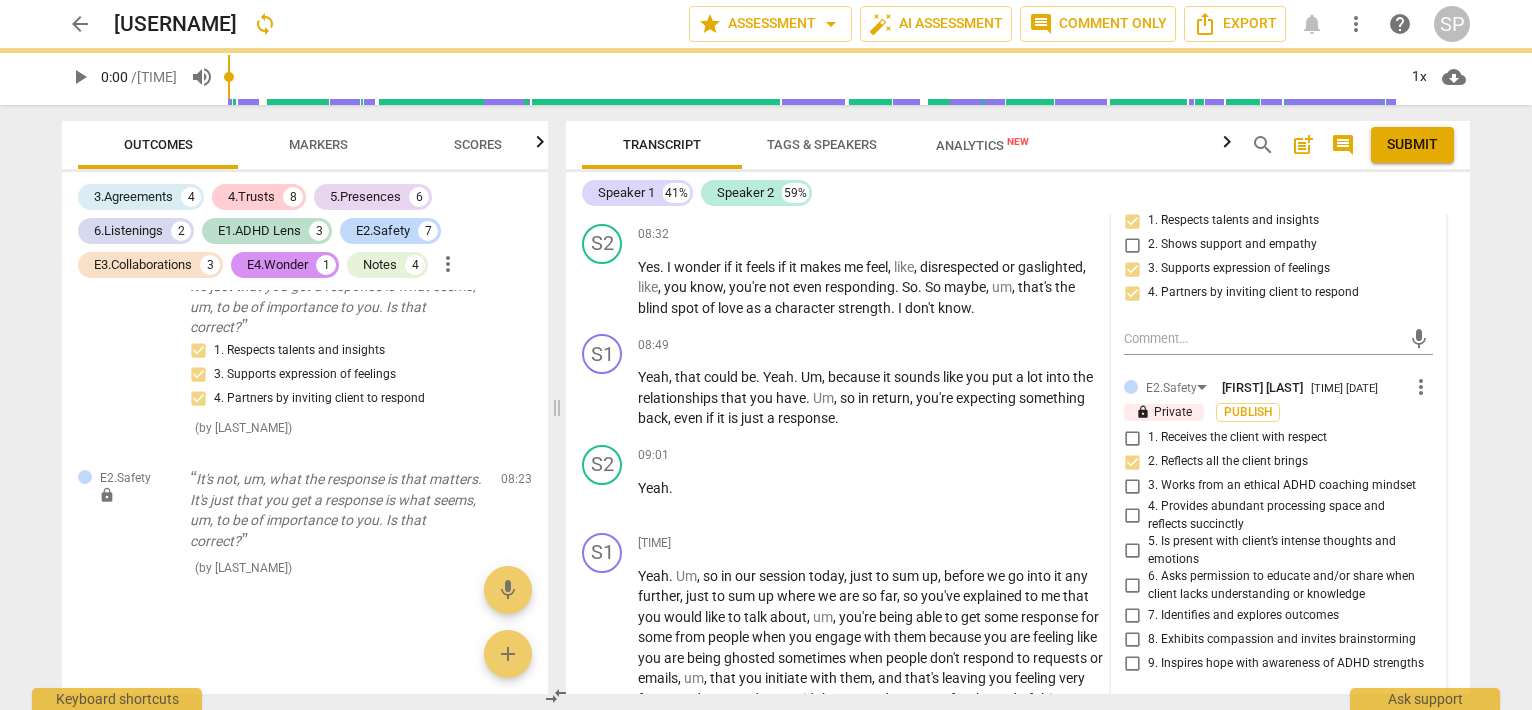 click on "3. Works from an ethical ADHD coaching mindset" at bounding box center [1132, 486] 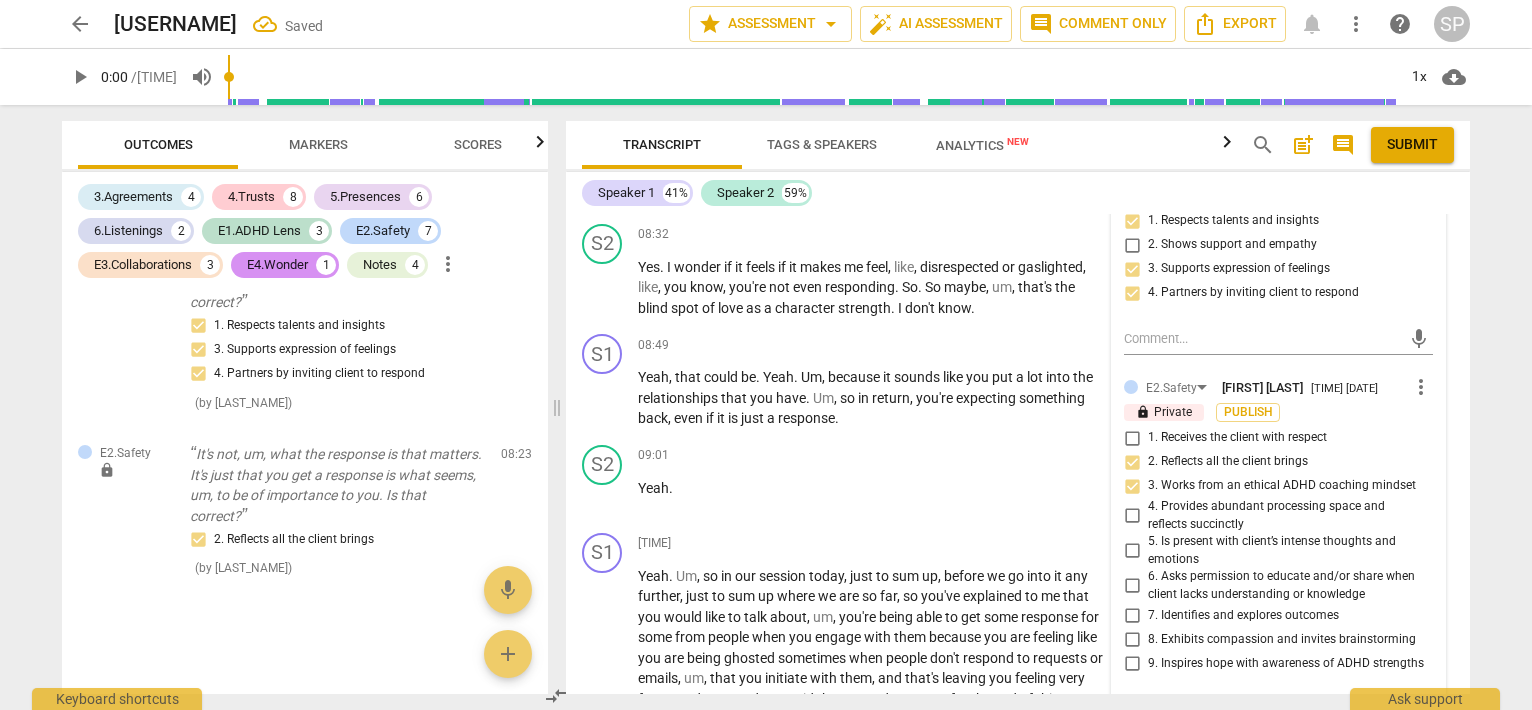 scroll, scrollTop: 3712, scrollLeft: 0, axis: vertical 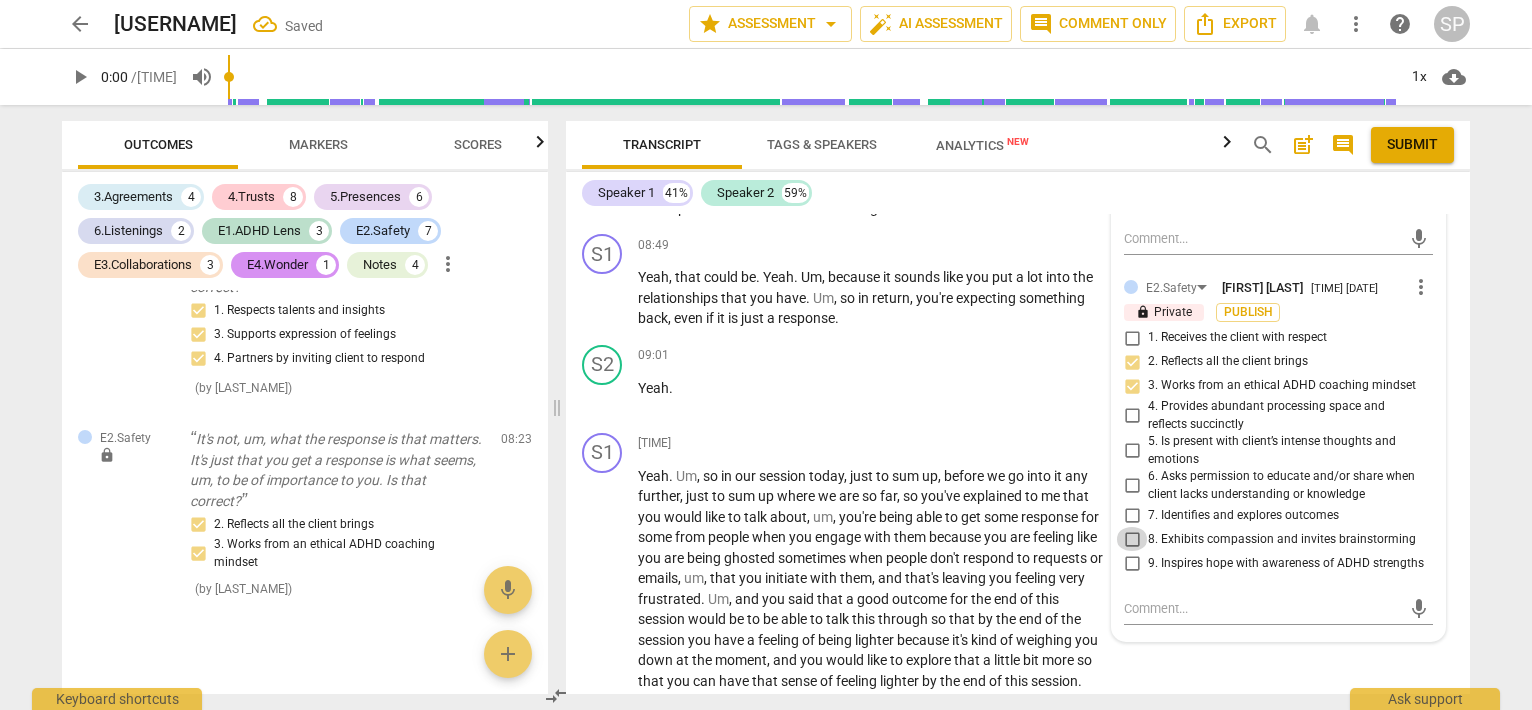 click on "8. Exhibits compassion and invites brainstorming" at bounding box center [1132, 539] 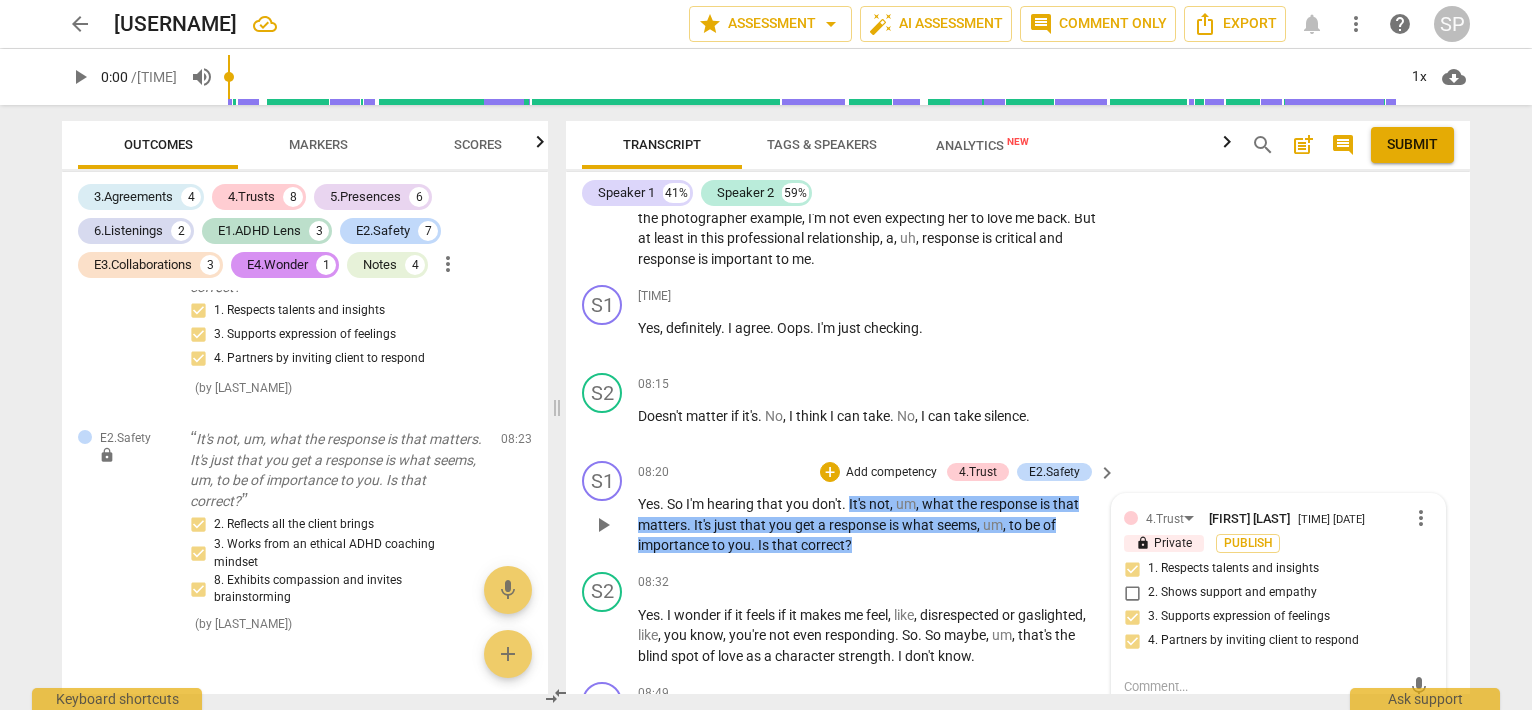 scroll, scrollTop: 3312, scrollLeft: 0, axis: vertical 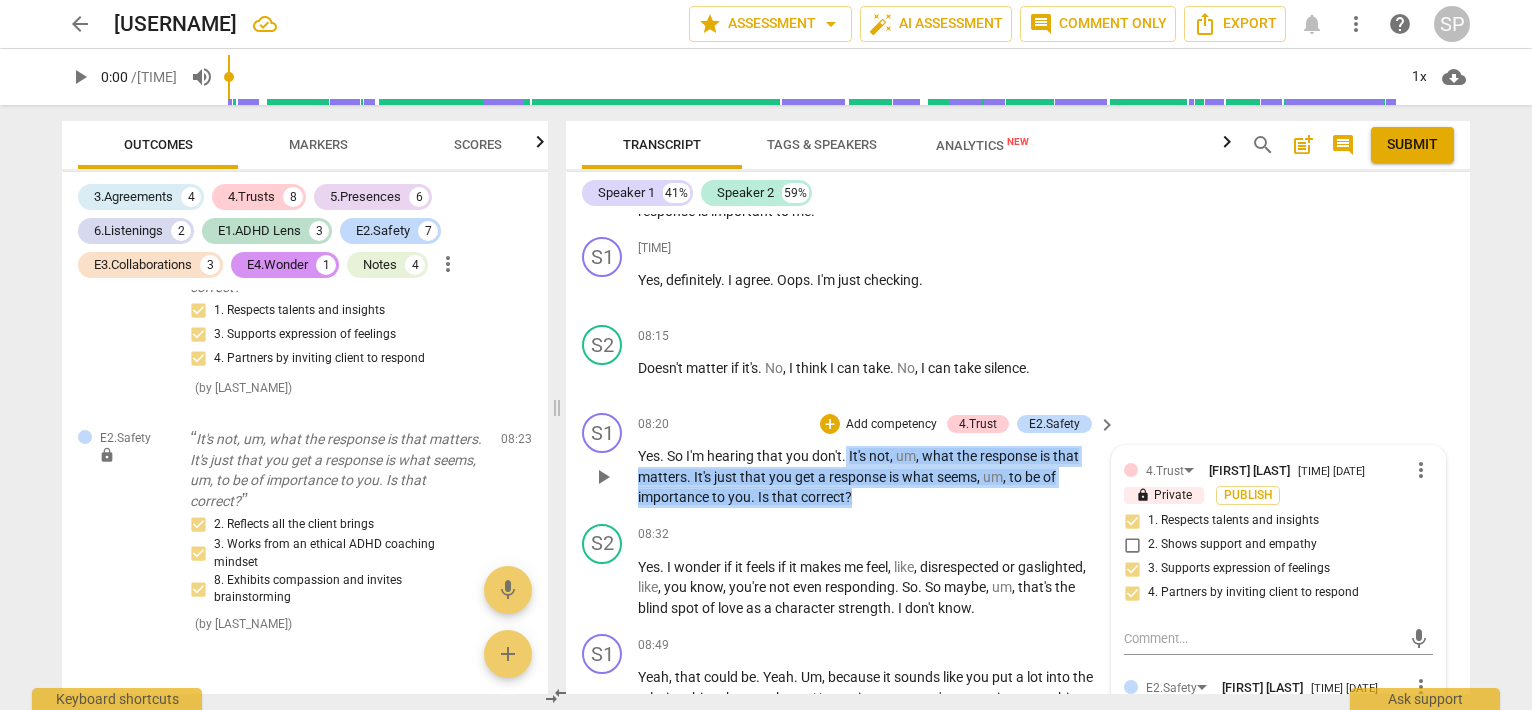 drag, startPoint x: 847, startPoint y: 524, endPoint x: 855, endPoint y: 573, distance: 49.648766 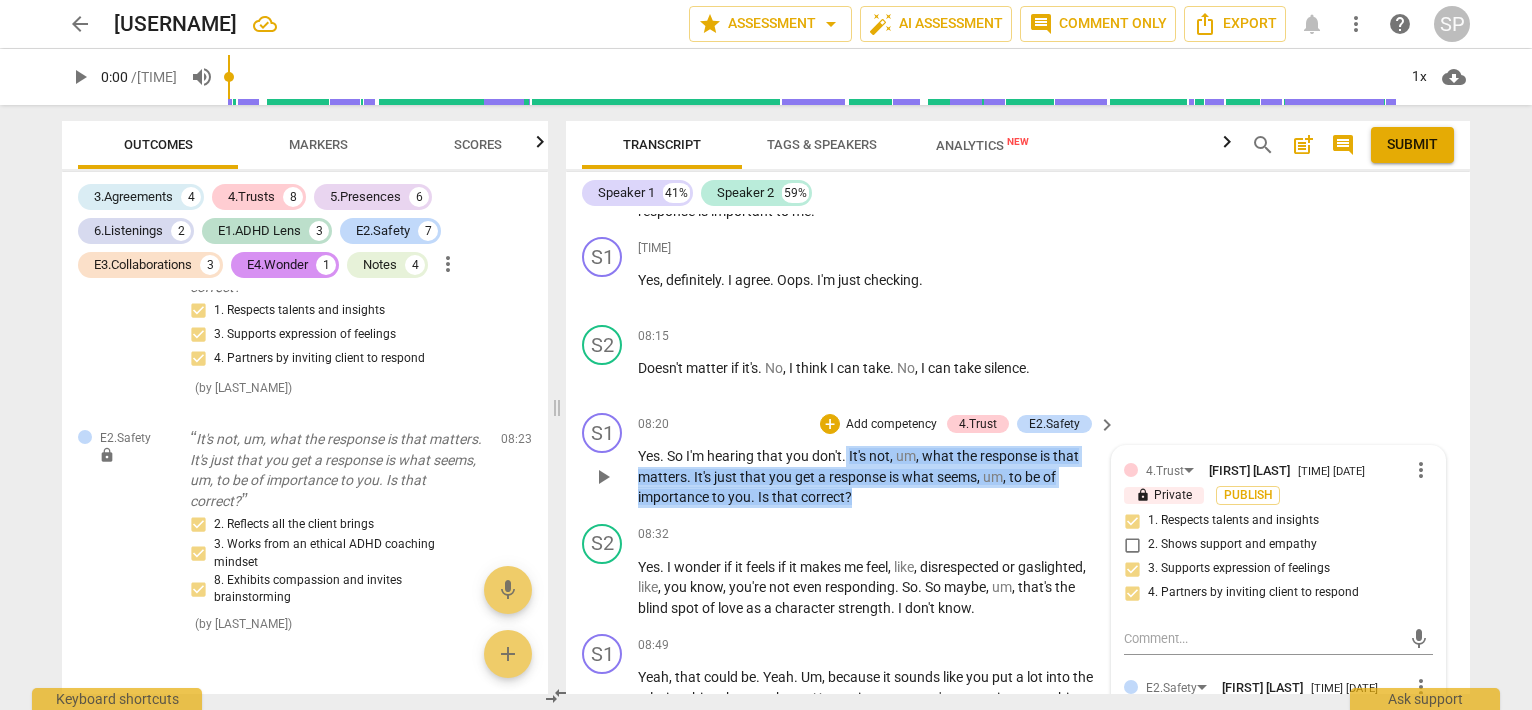 click on "Yes .   So   I'm   hearing   that   you   don't .   It's   not ,   um ,   what   the   response   is   that   matters .   It's   just   that   you   get   a   response   is   what   seems ,   um ,   to   be   of   importance   to   you .   Is   that   correct ?" at bounding box center [872, 477] 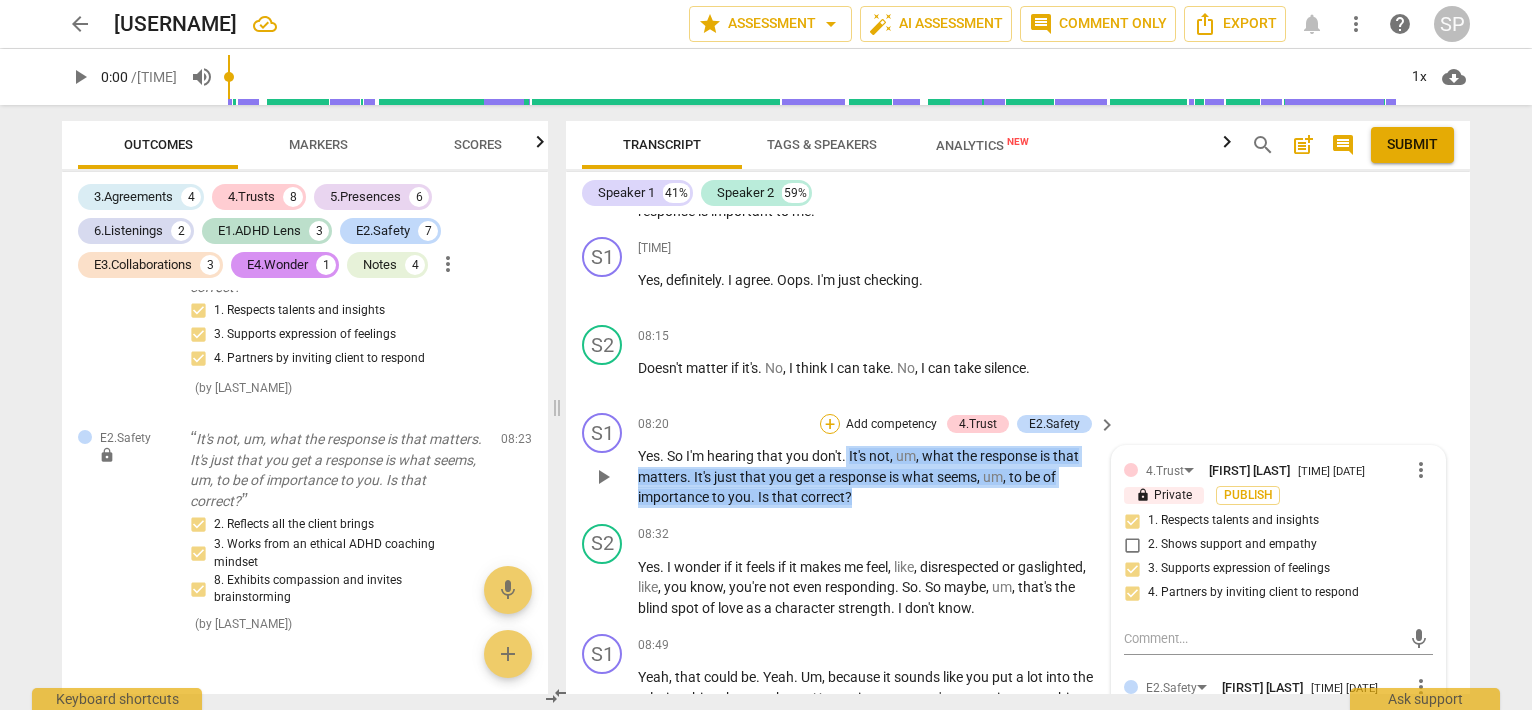 click on "+" at bounding box center (830, 424) 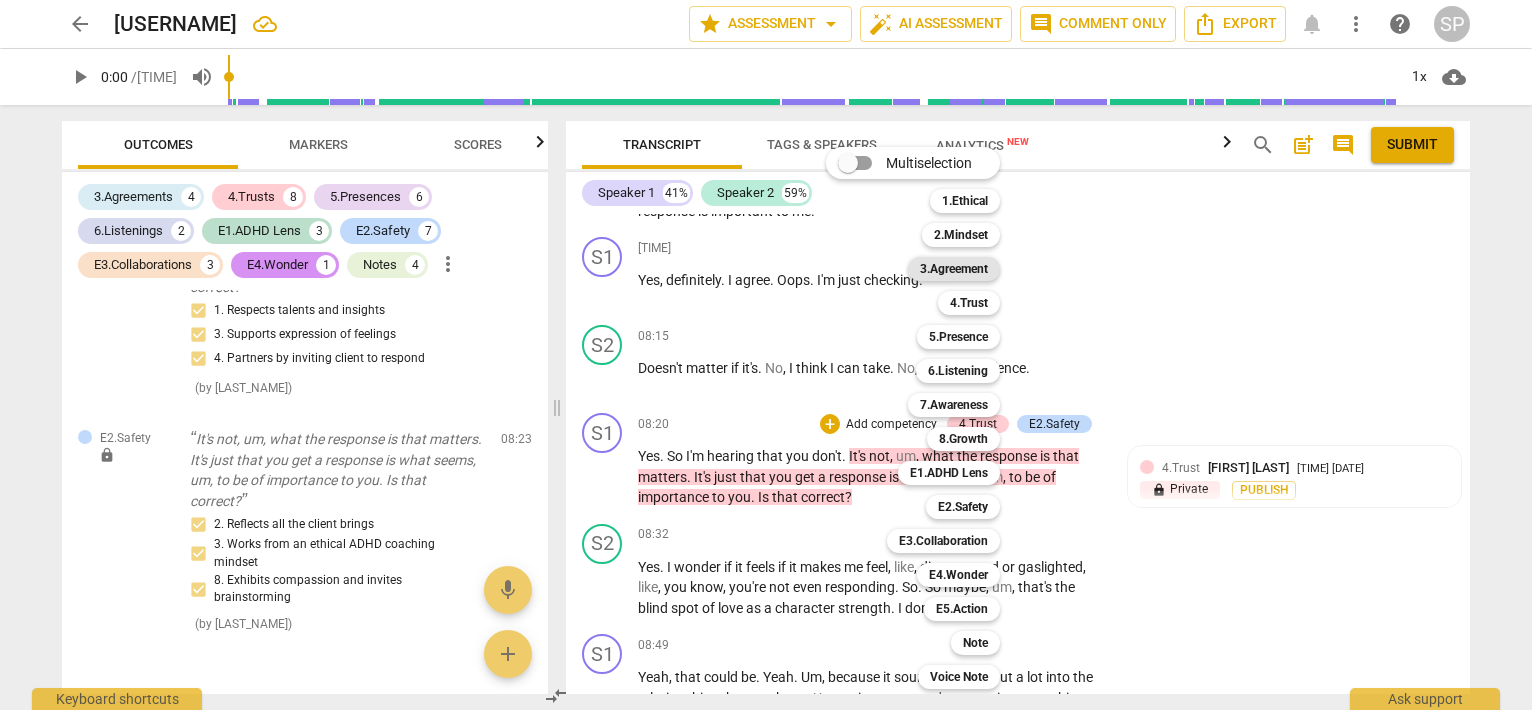 click on "3.Agreement" at bounding box center (954, 269) 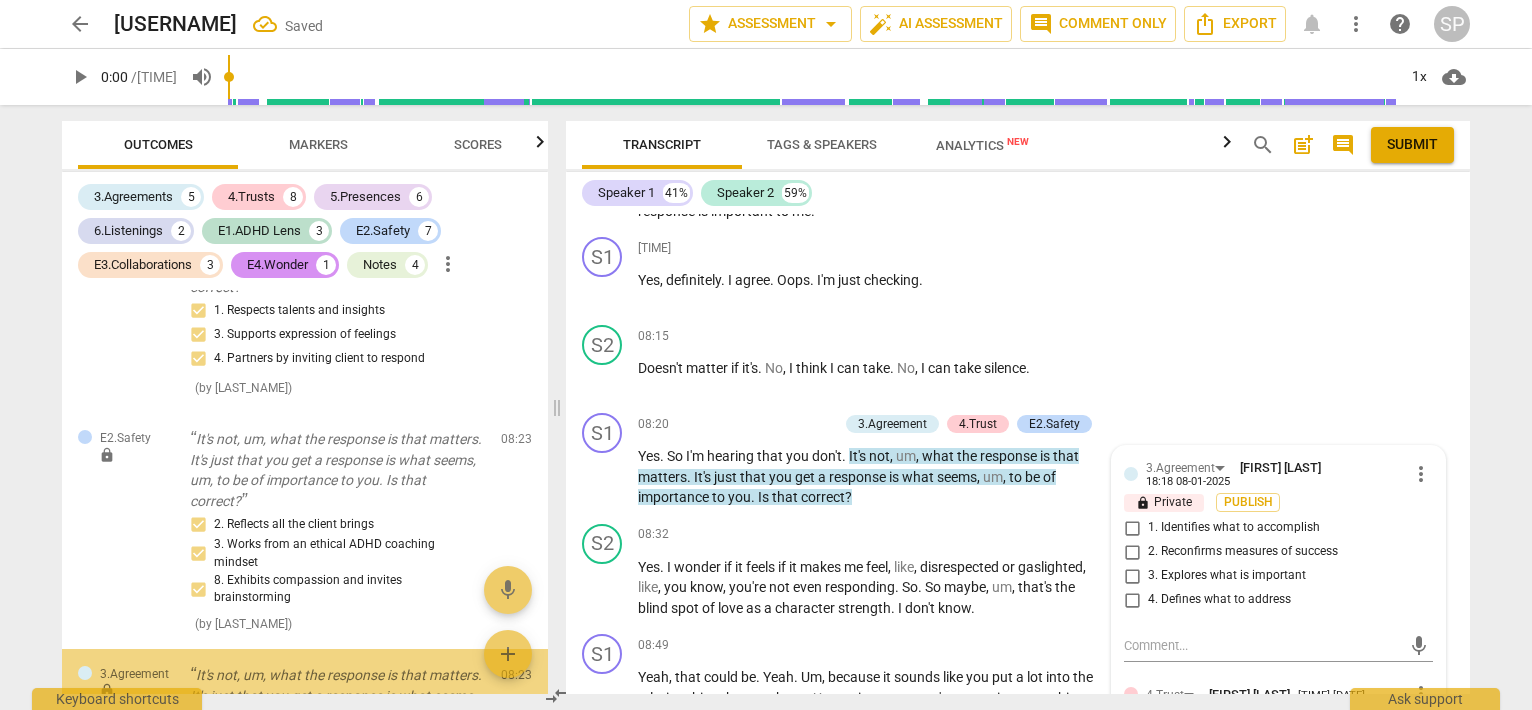 scroll, scrollTop: 3572, scrollLeft: 0, axis: vertical 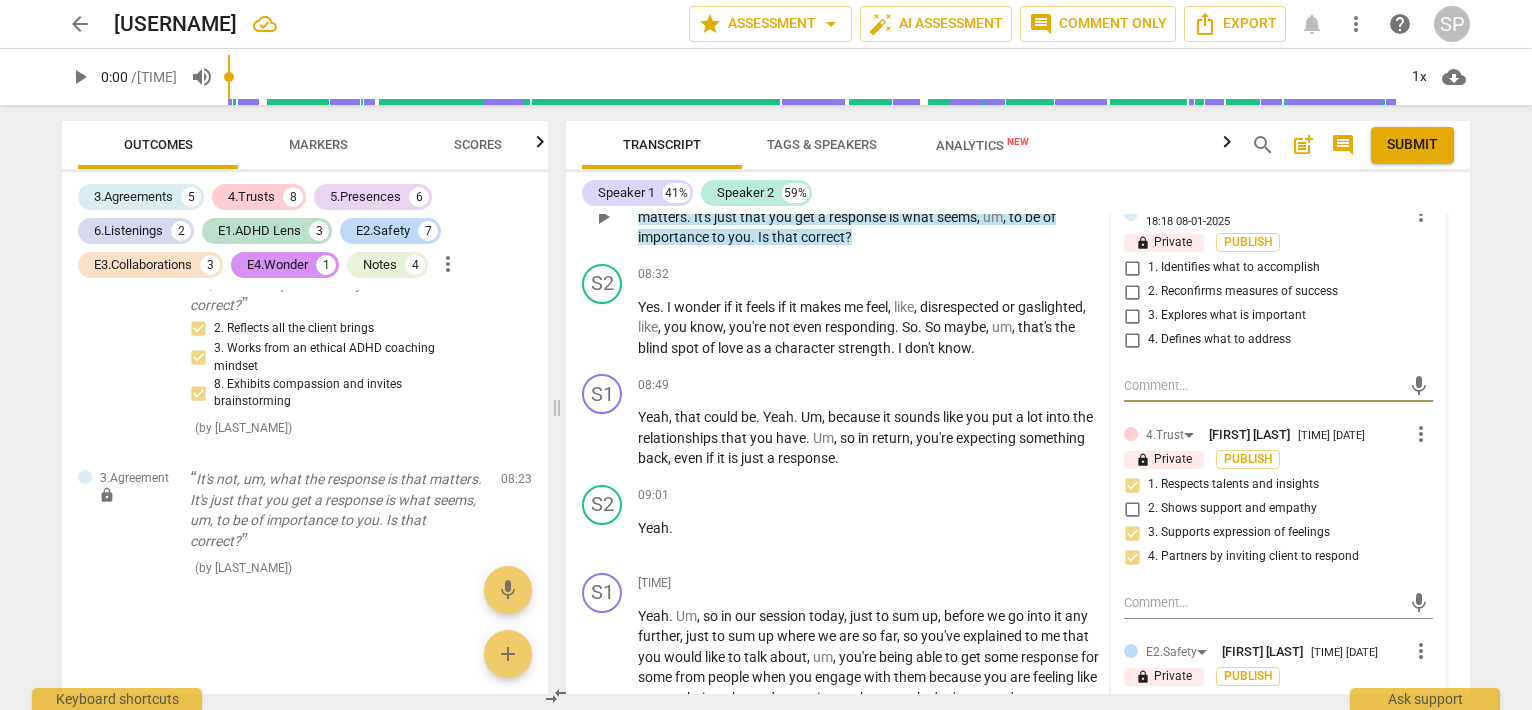 click on "3. Explores what is important" at bounding box center [1132, 316] 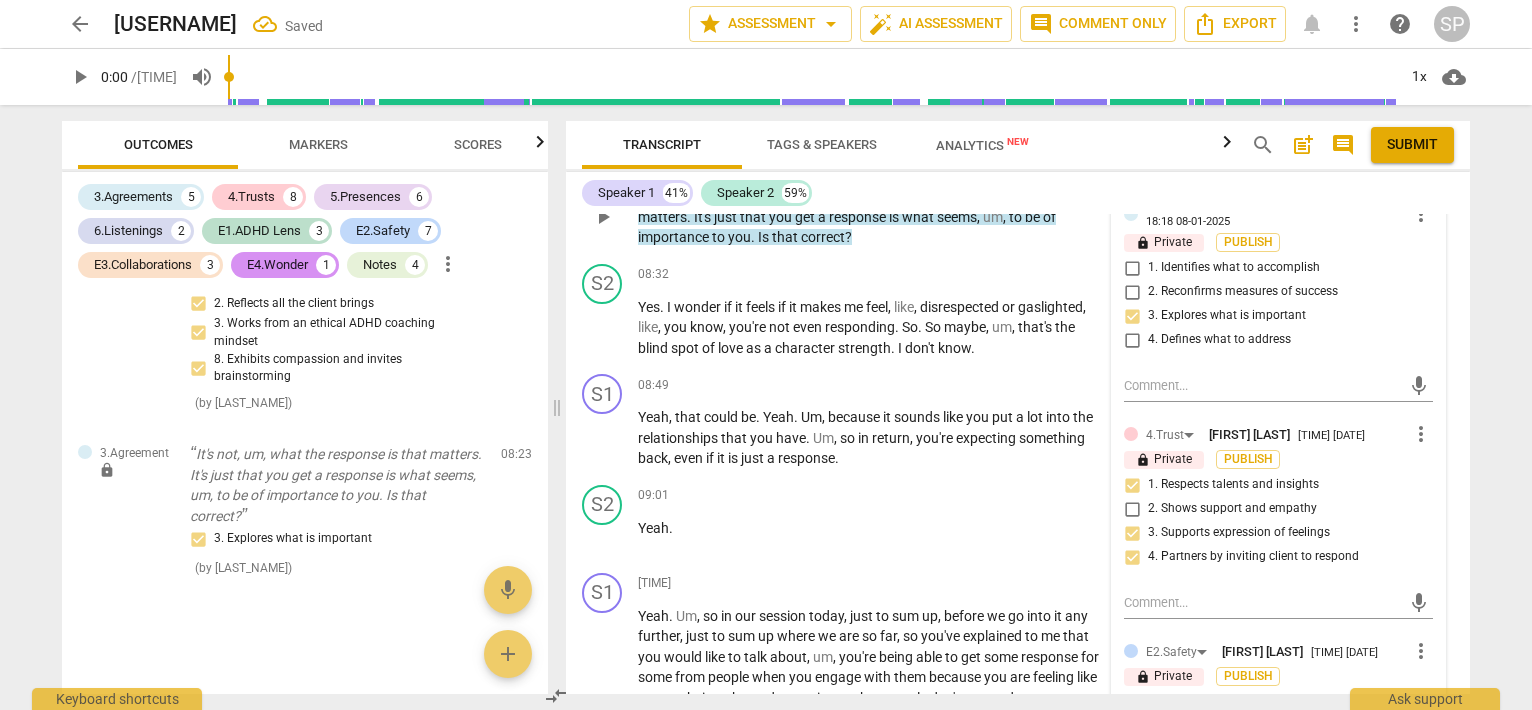 click on "4. Defines what to address" at bounding box center (1132, 340) 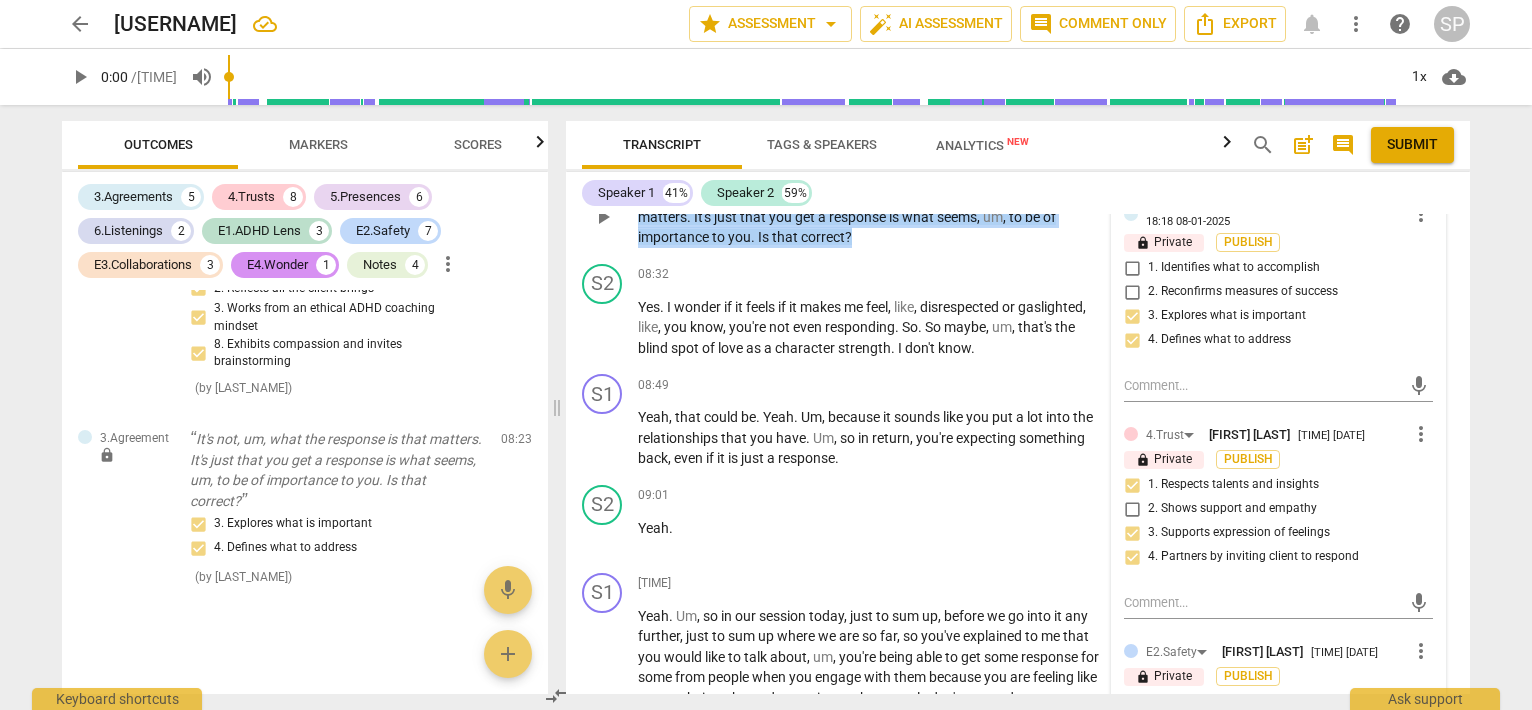 drag, startPoint x: 848, startPoint y: 267, endPoint x: 852, endPoint y: 320, distance: 53.15073 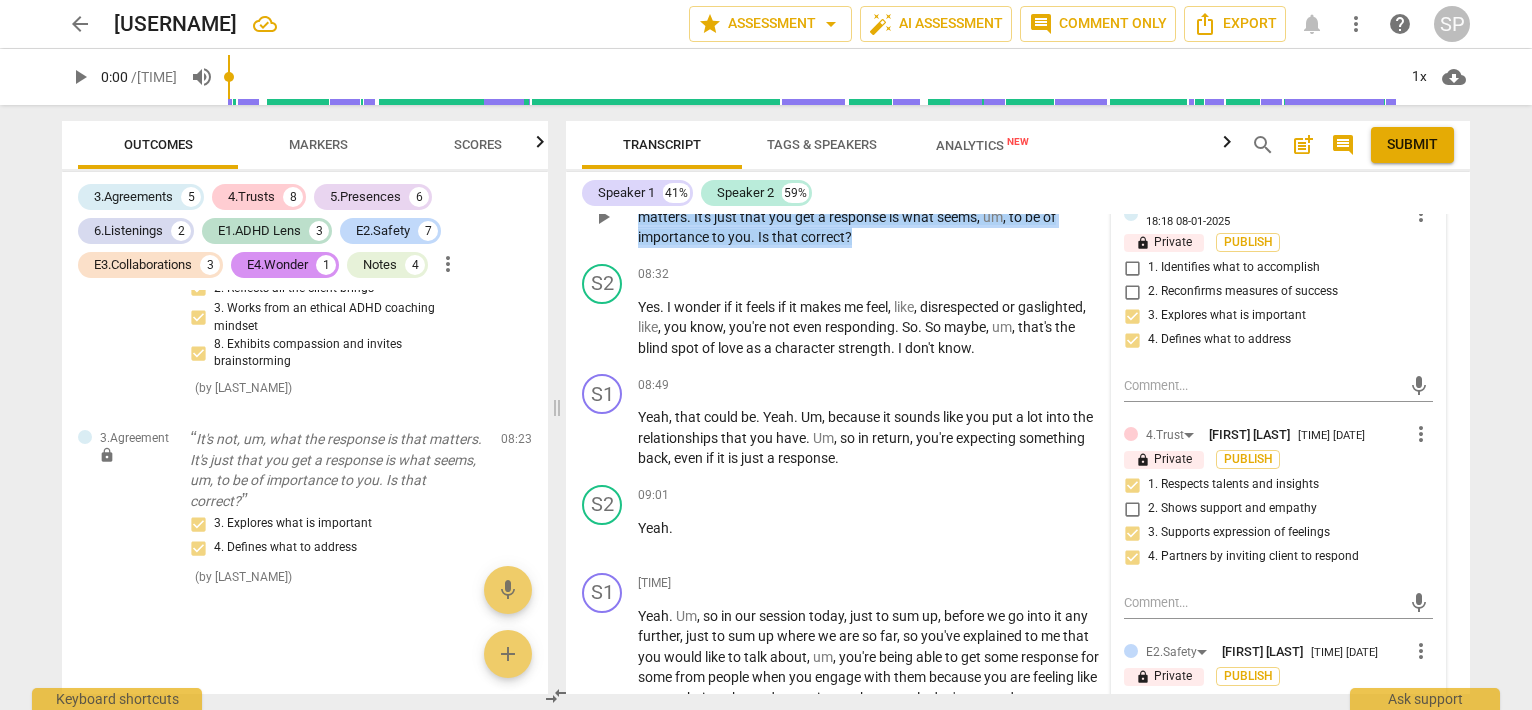 click on "Yes .   So   I'm   hearing   that   you   don't .   It's   not ,   um ,   what   the   response   is   that   matters .   It's   just   that   you   get   a   response   is   what   seems ,   um ,   to   be   of   importance   to   you .   Is   that   correct ?" at bounding box center (872, 217) 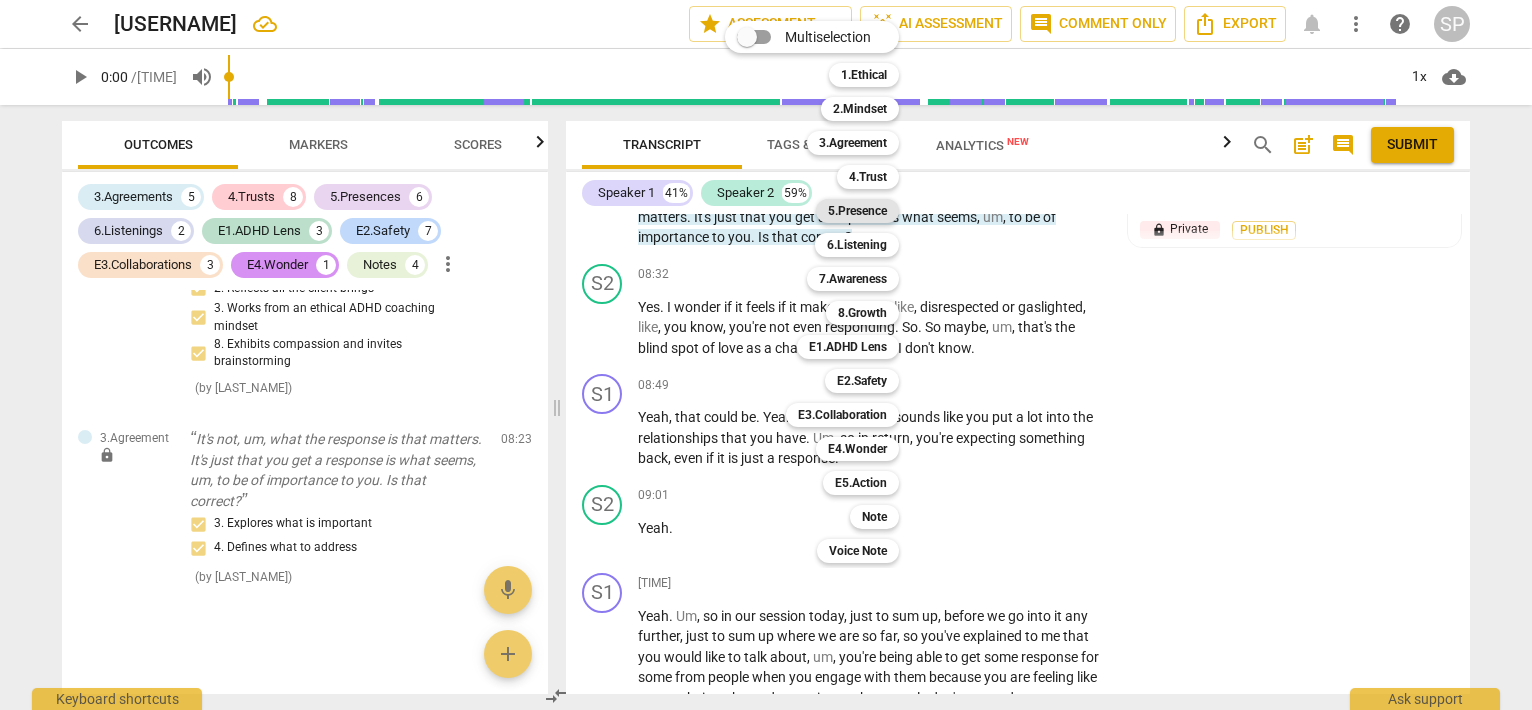 click on "5.Presence" at bounding box center [857, 211] 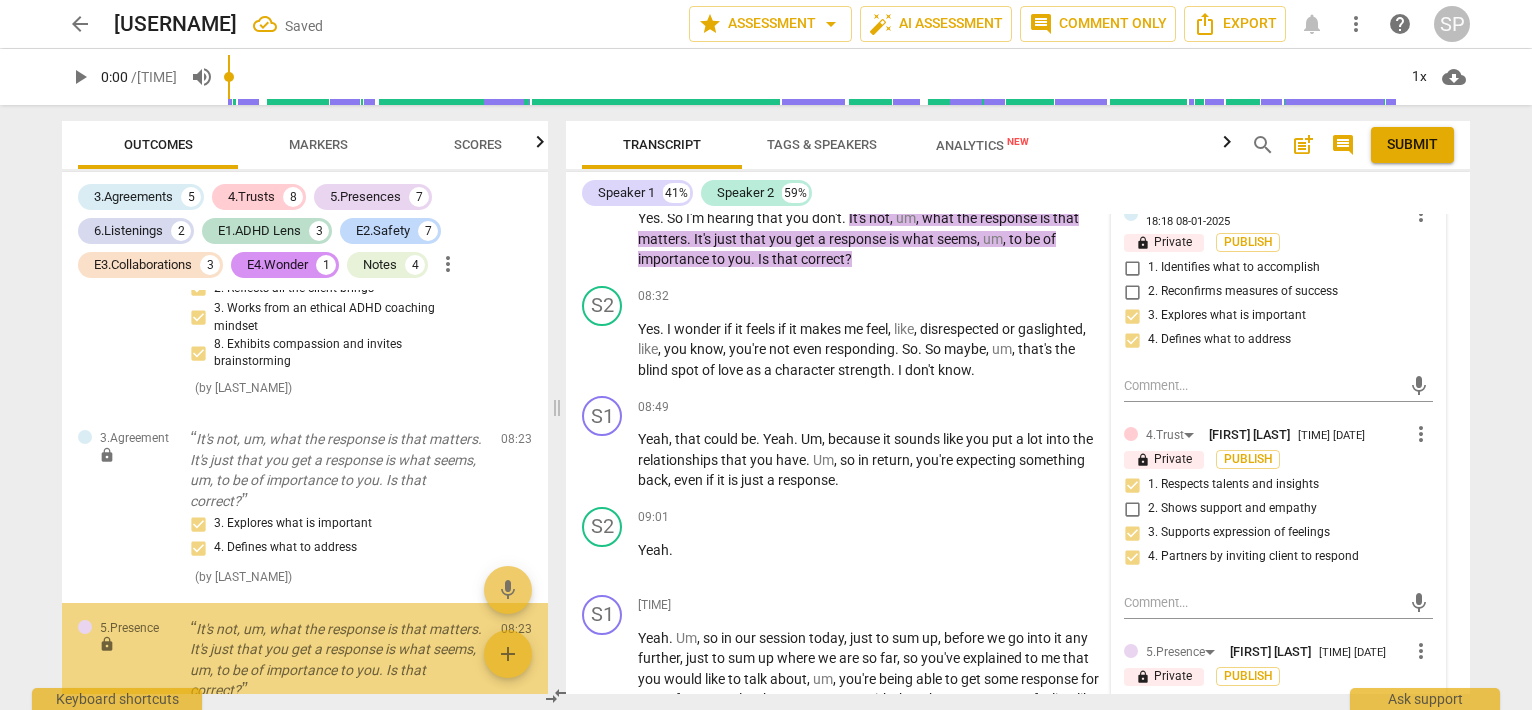 scroll, scrollTop: 6831, scrollLeft: 0, axis: vertical 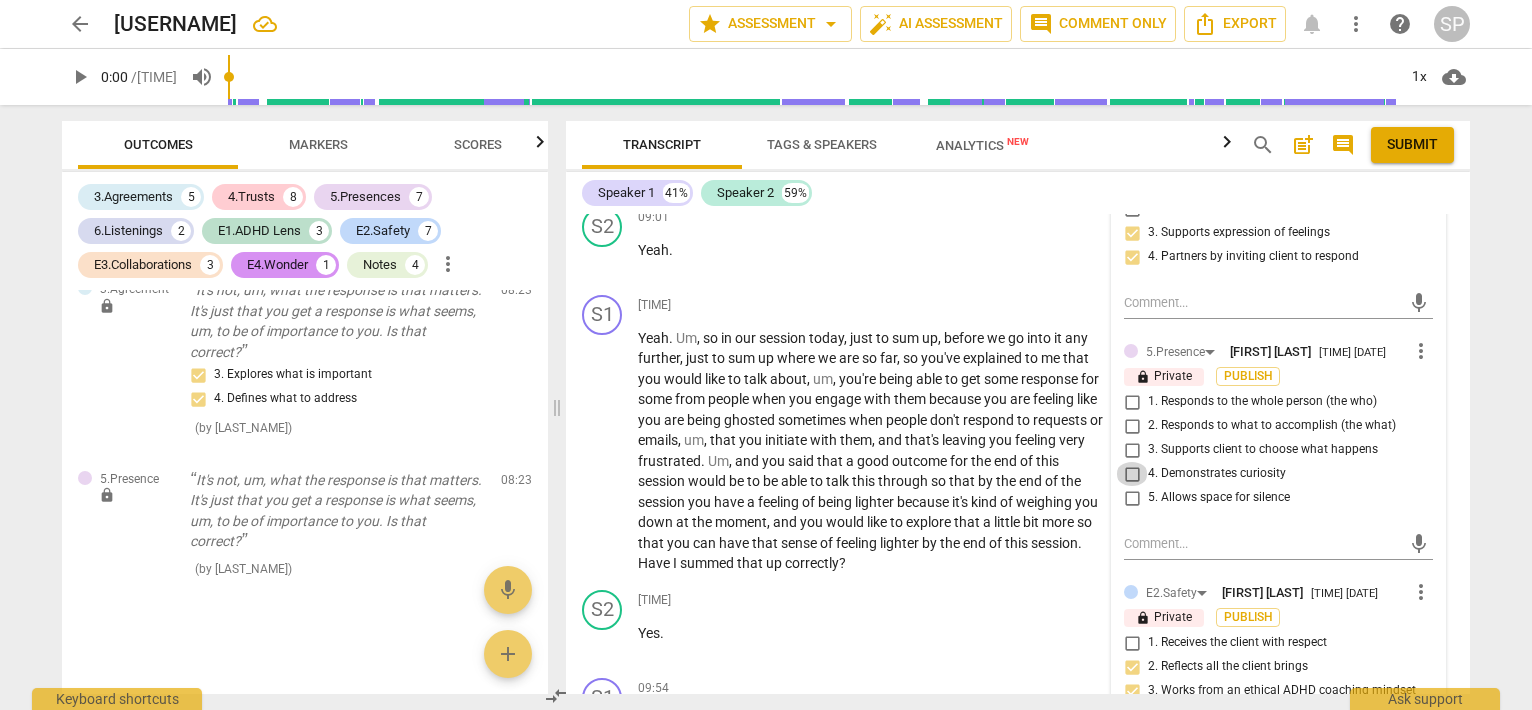 click on "4. Demonstrates curiosity" at bounding box center (1132, 474) 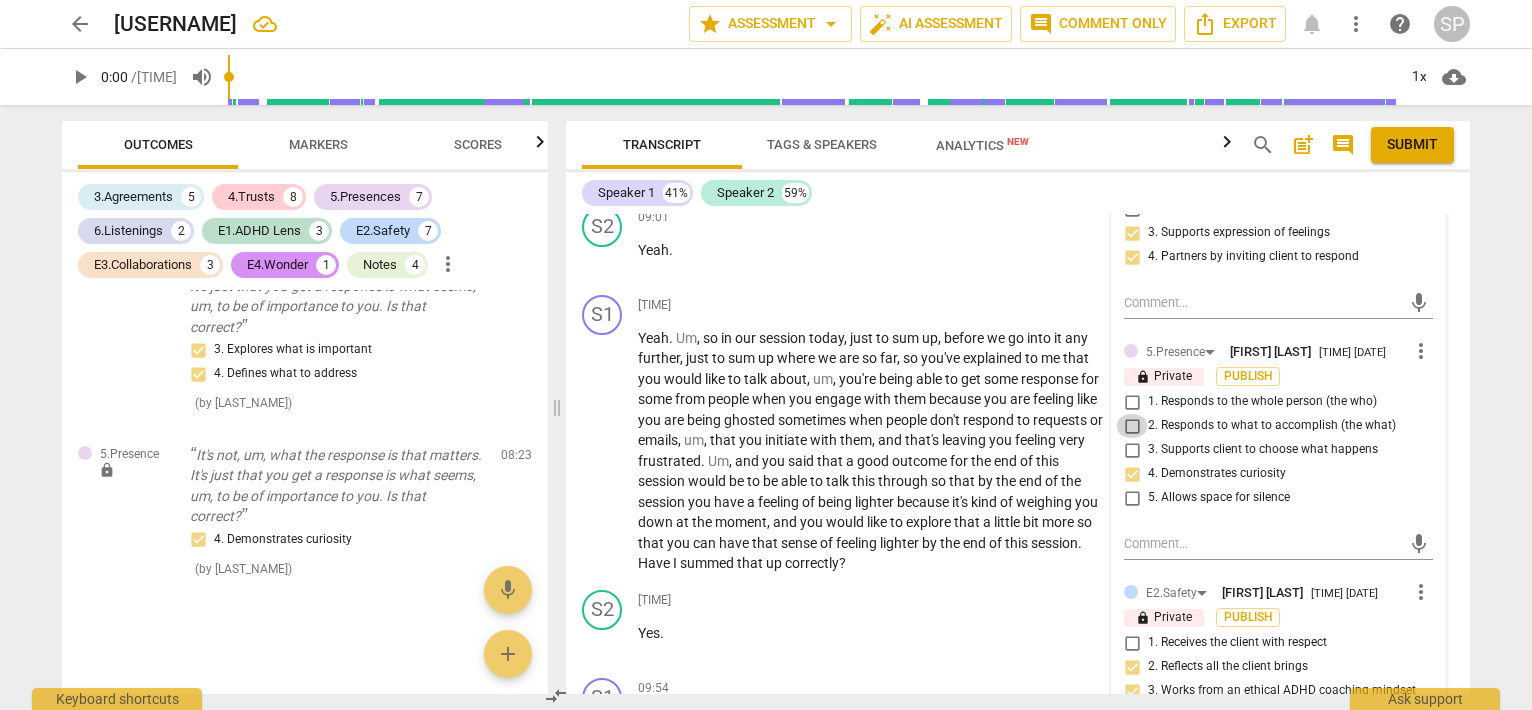 click on "2. Responds to what to accomplish (the what)" at bounding box center (1132, 426) 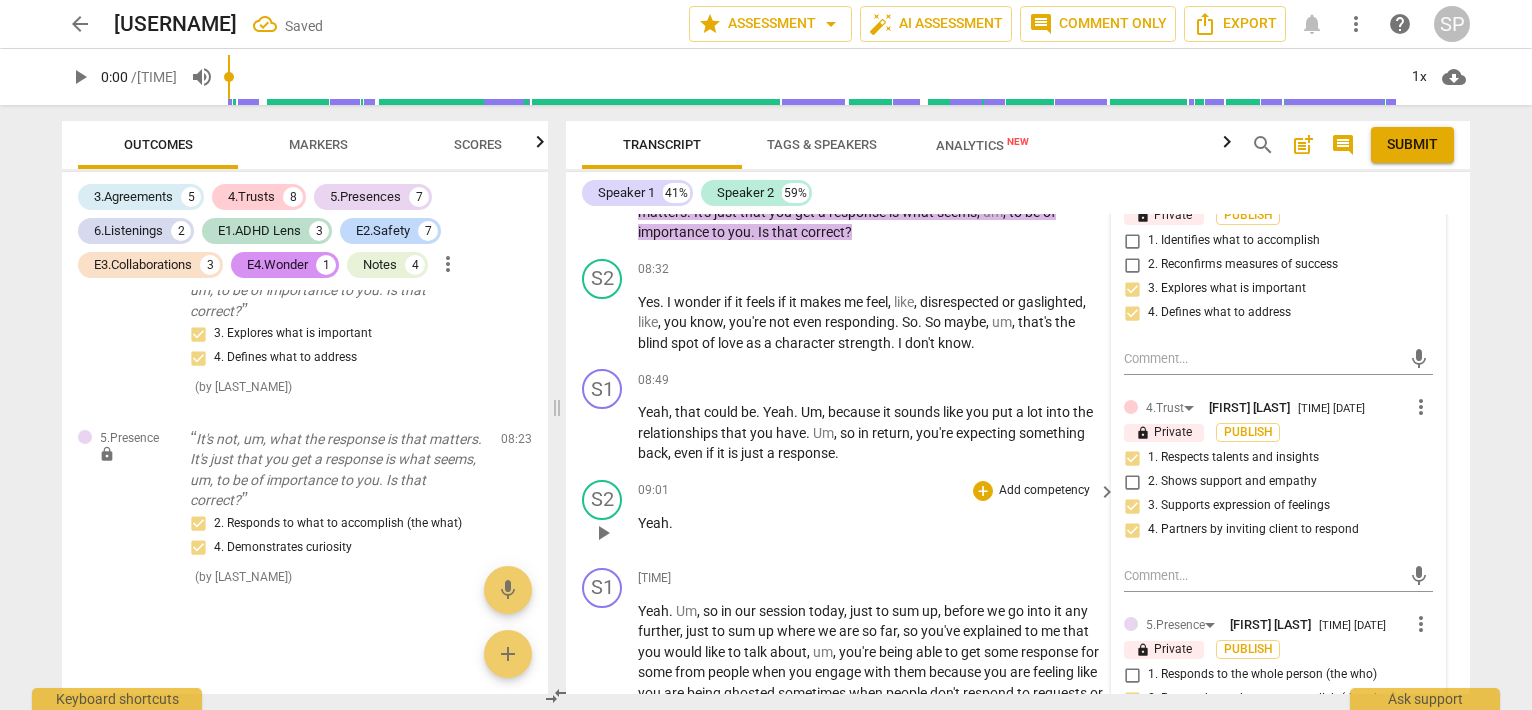scroll, scrollTop: 3472, scrollLeft: 0, axis: vertical 